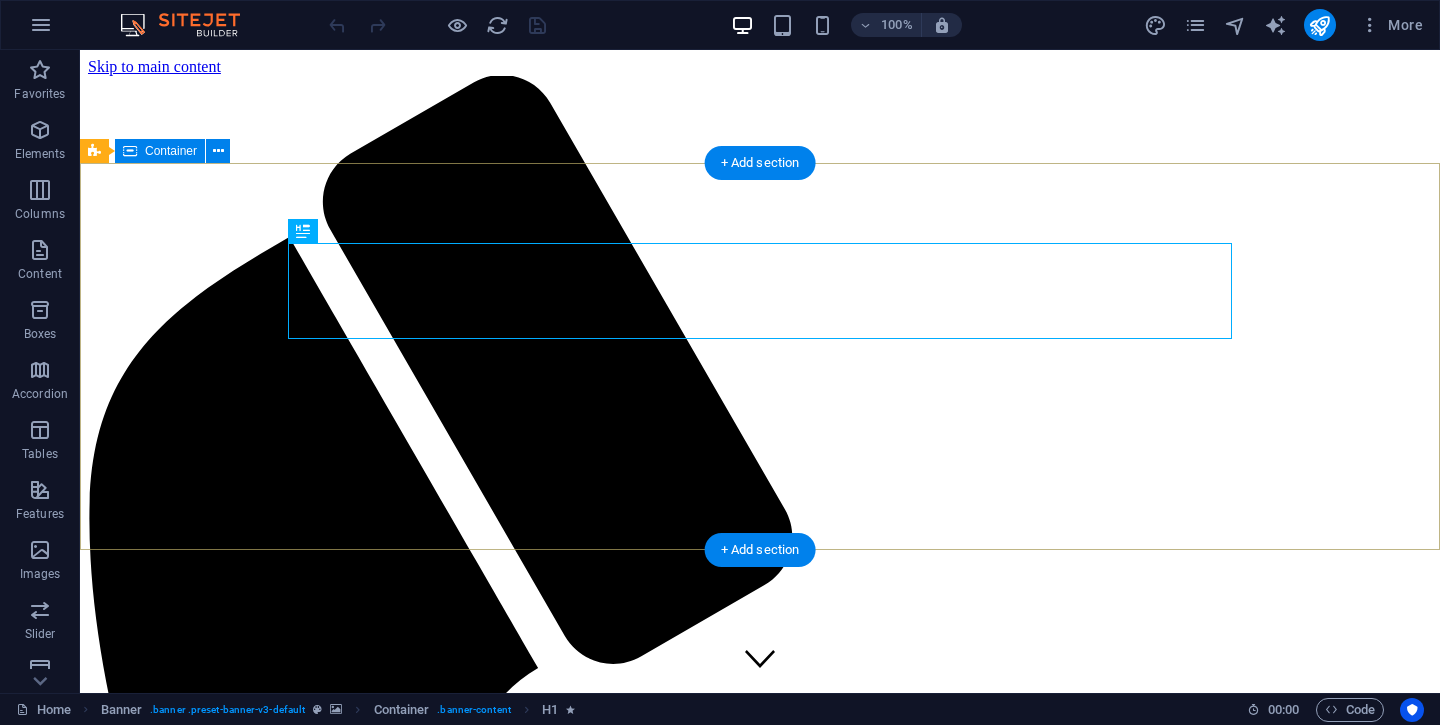 scroll, scrollTop: 0, scrollLeft: 0, axis: both 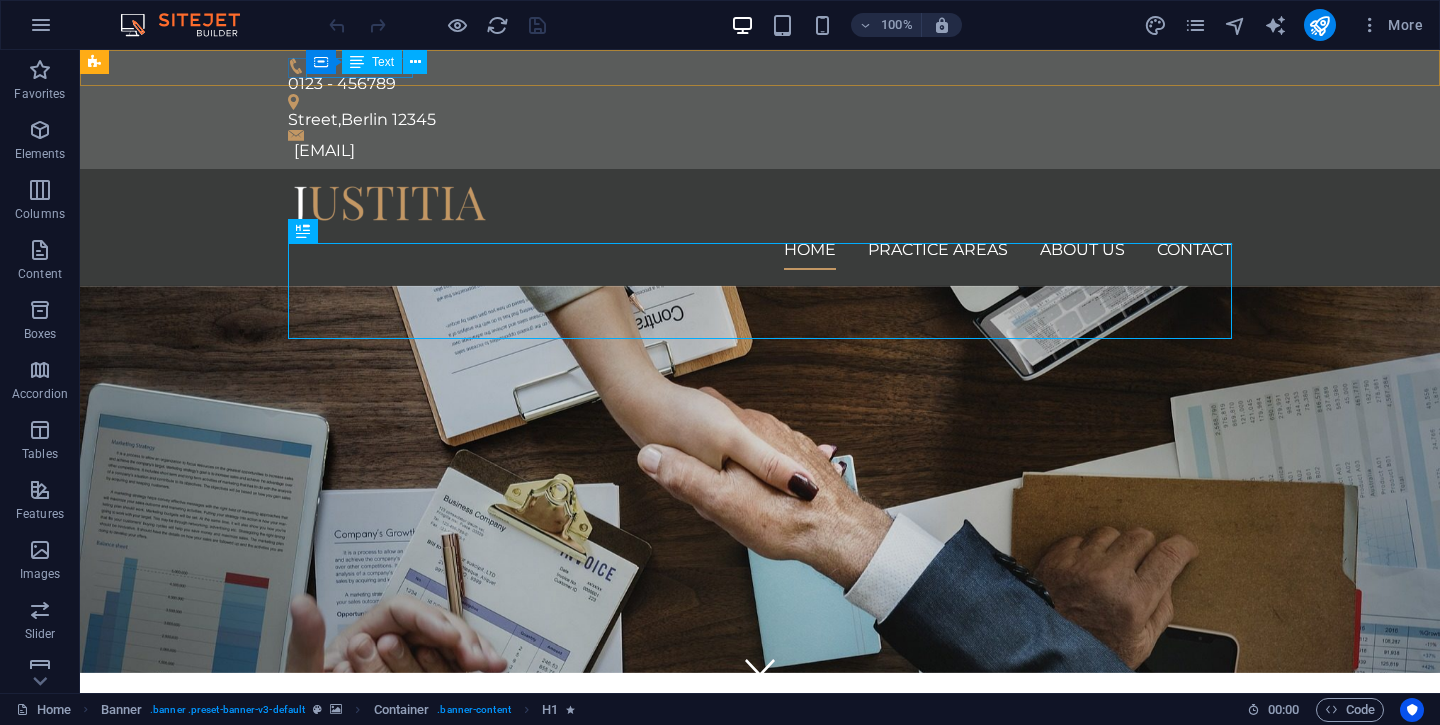 click on "Text" at bounding box center [372, 62] 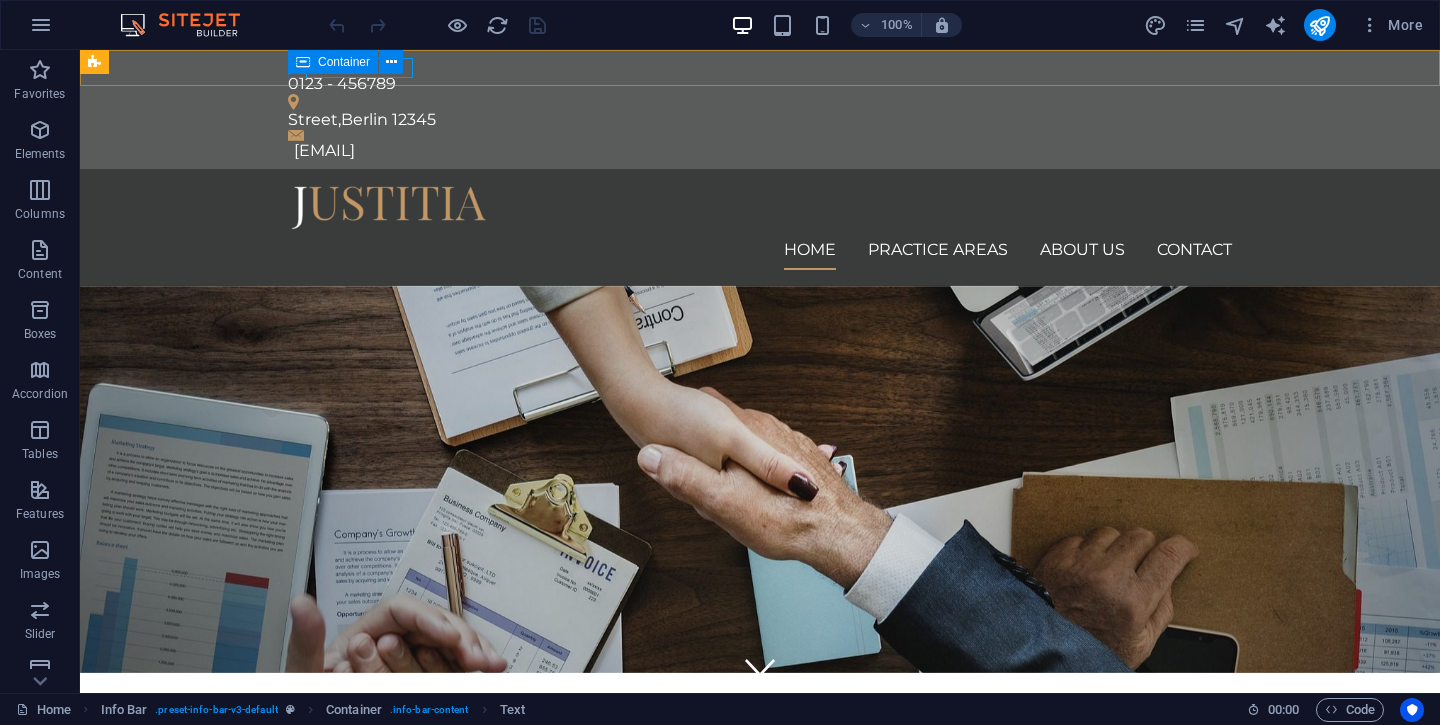 click at bounding box center (303, 62) 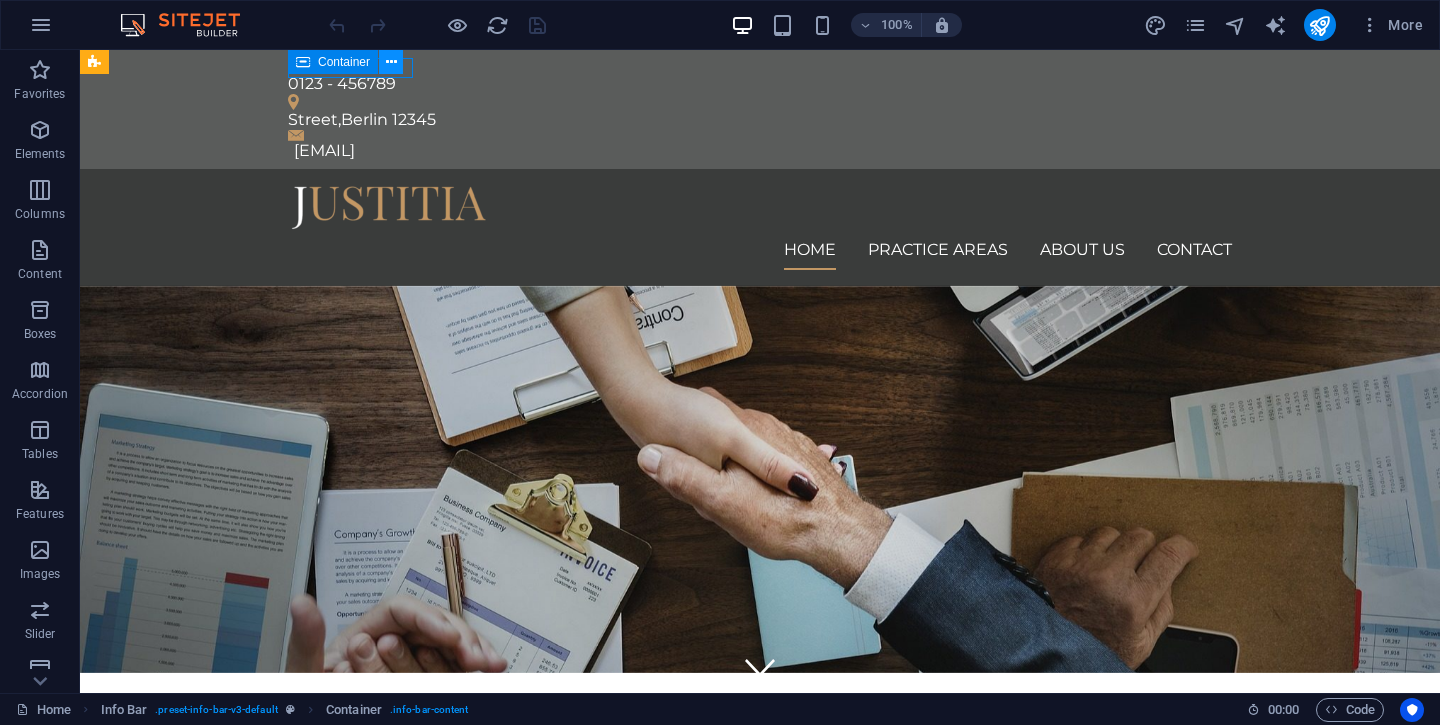 click at bounding box center (391, 62) 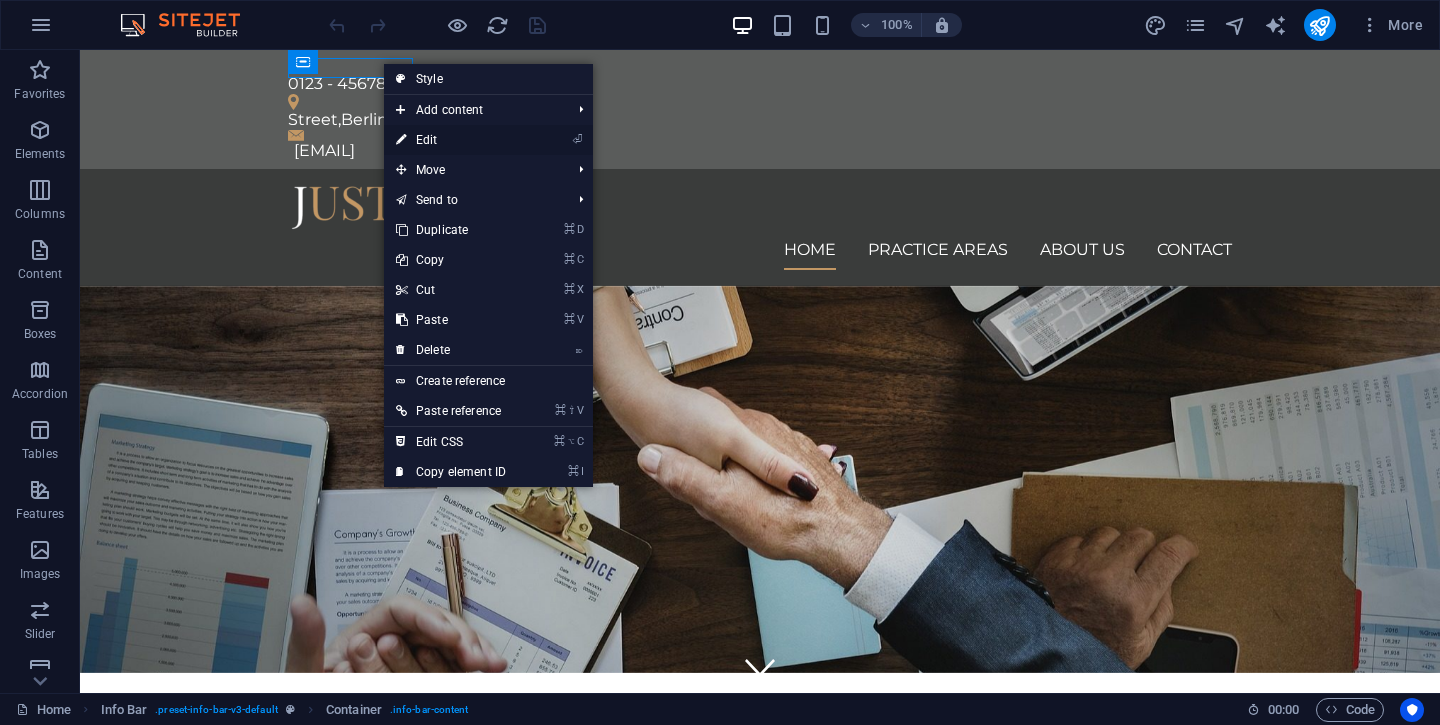 click on "⏎  Edit" at bounding box center [451, 140] 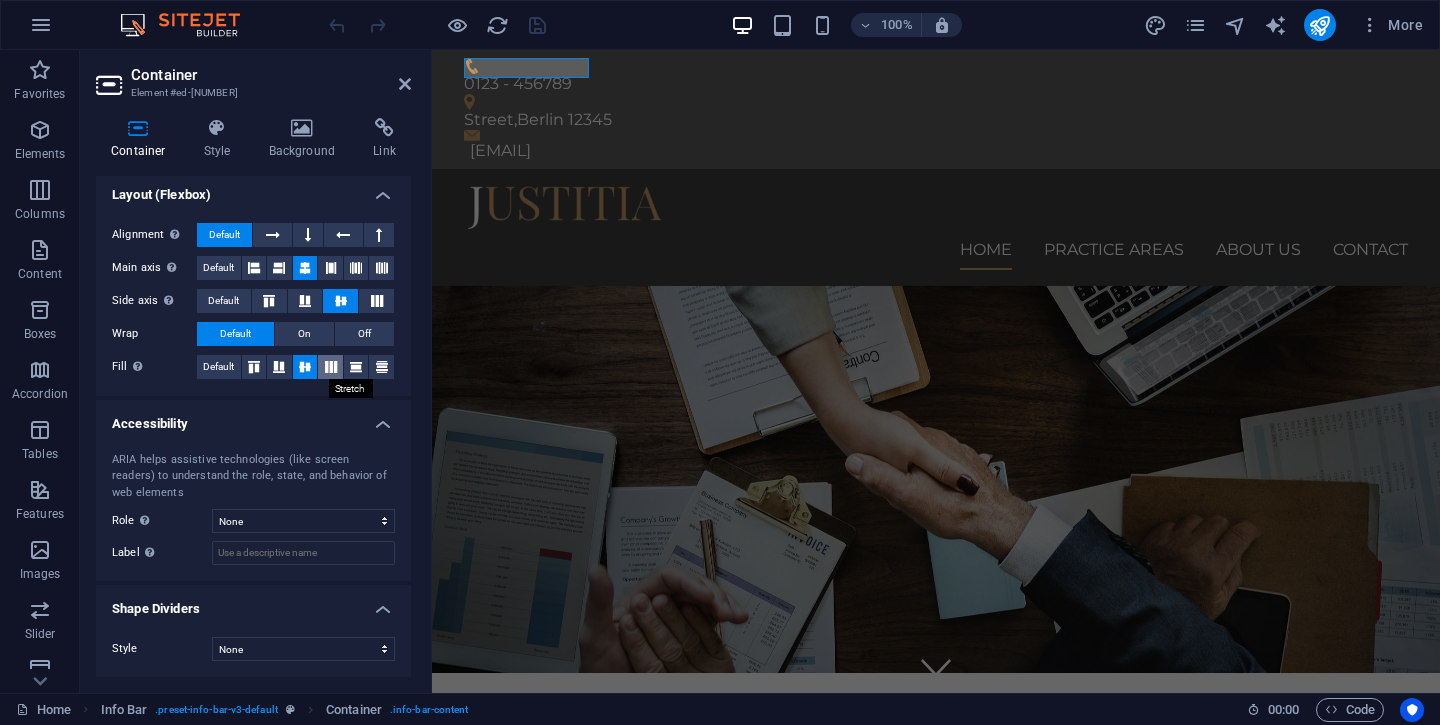 scroll, scrollTop: 0, scrollLeft: 0, axis: both 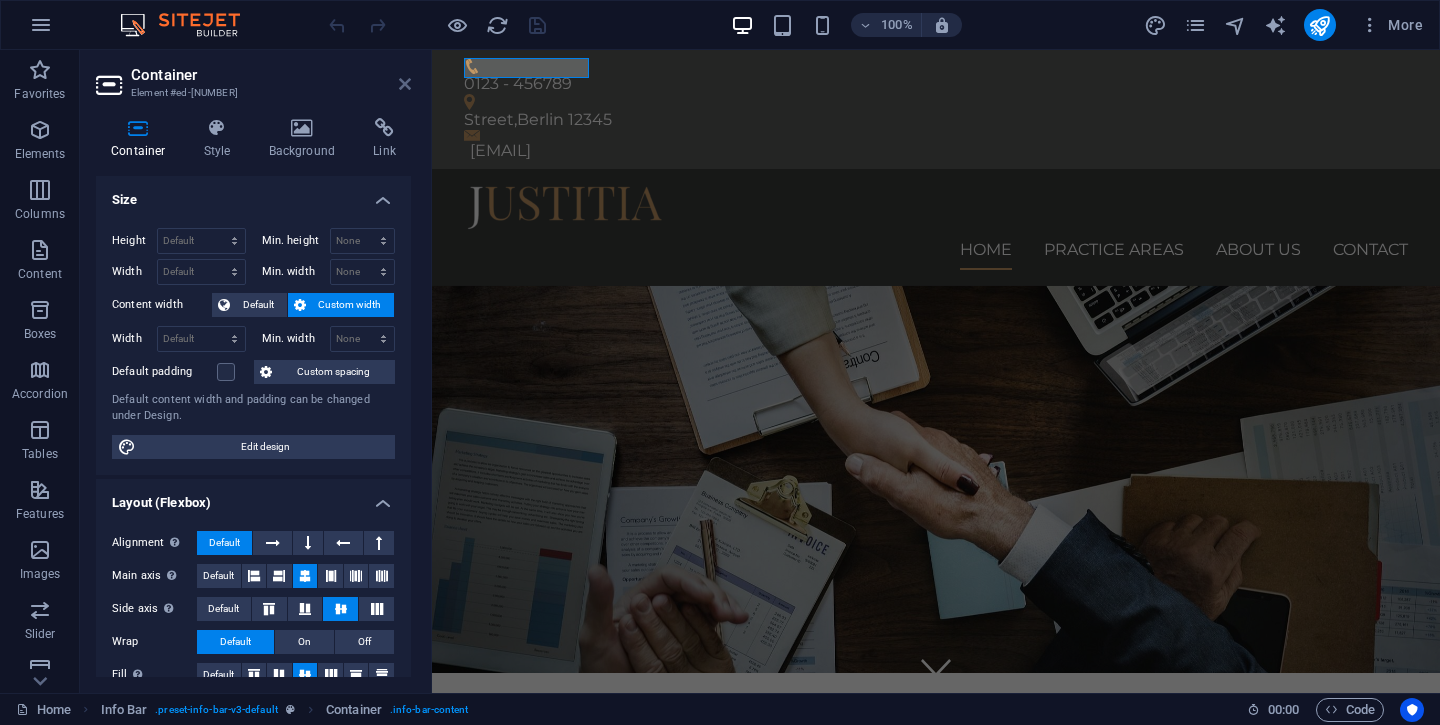 click at bounding box center (405, 84) 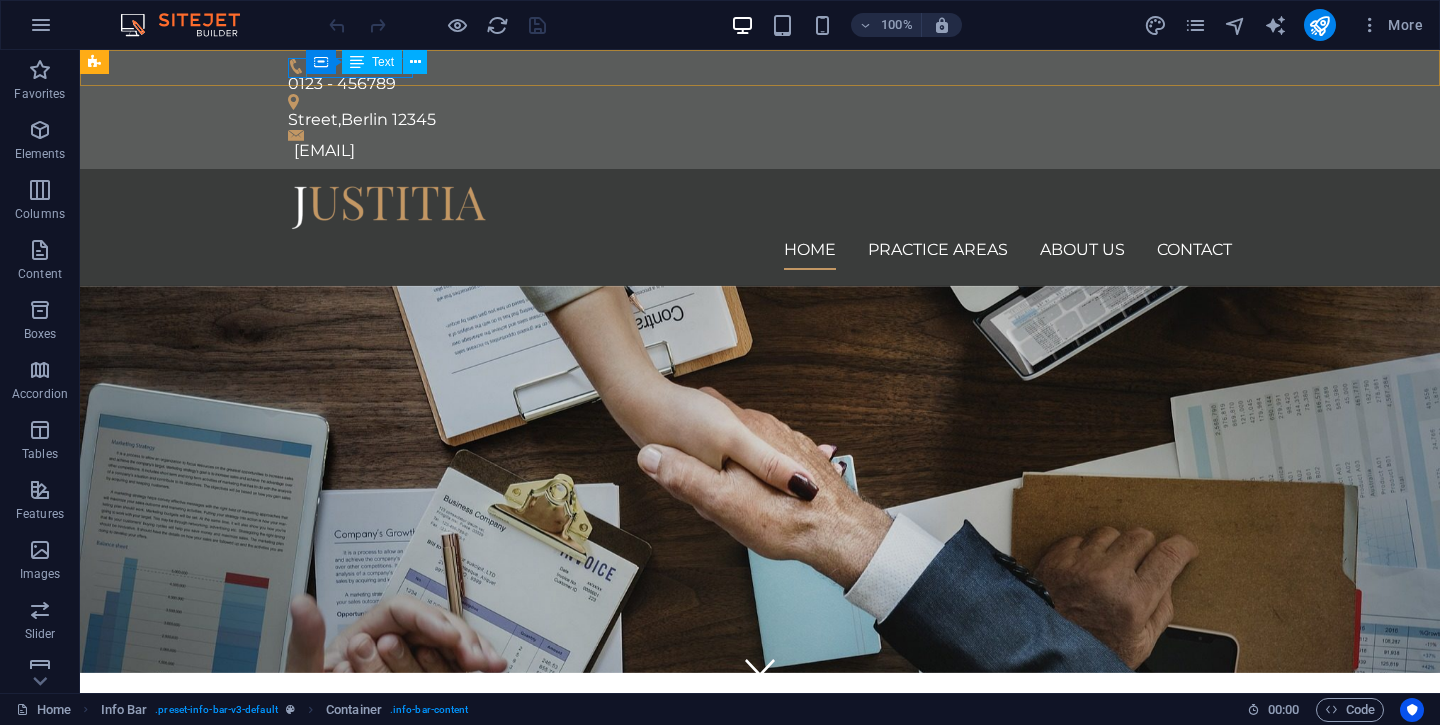 click on "Text" at bounding box center [383, 62] 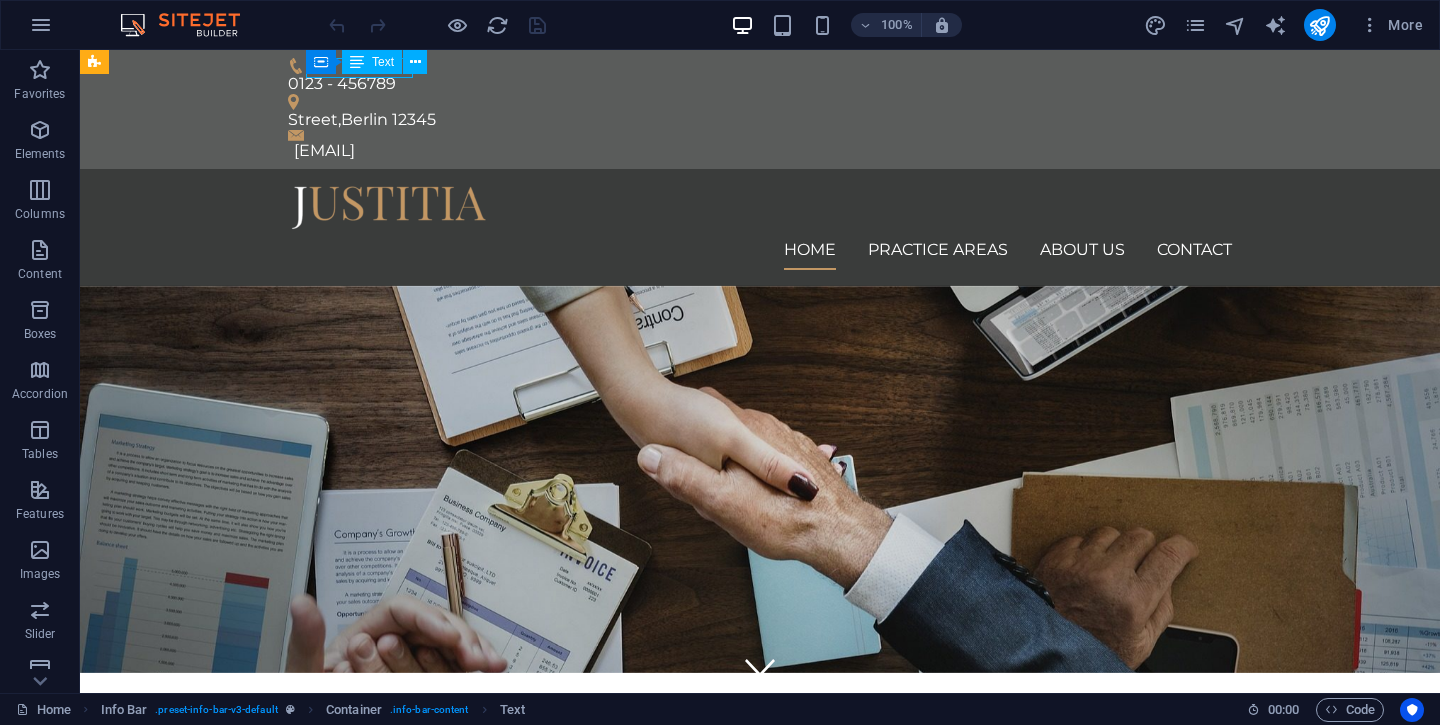 click on "Text" at bounding box center [372, 62] 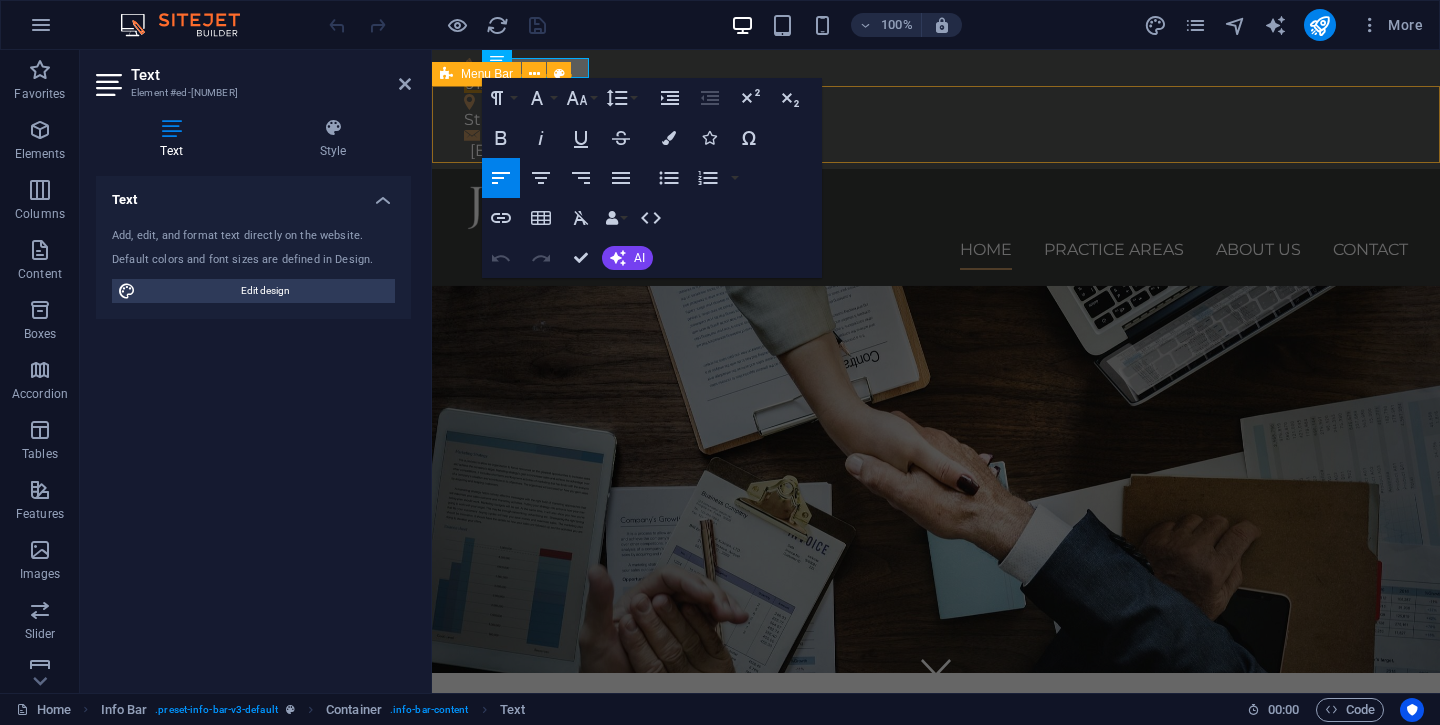 type 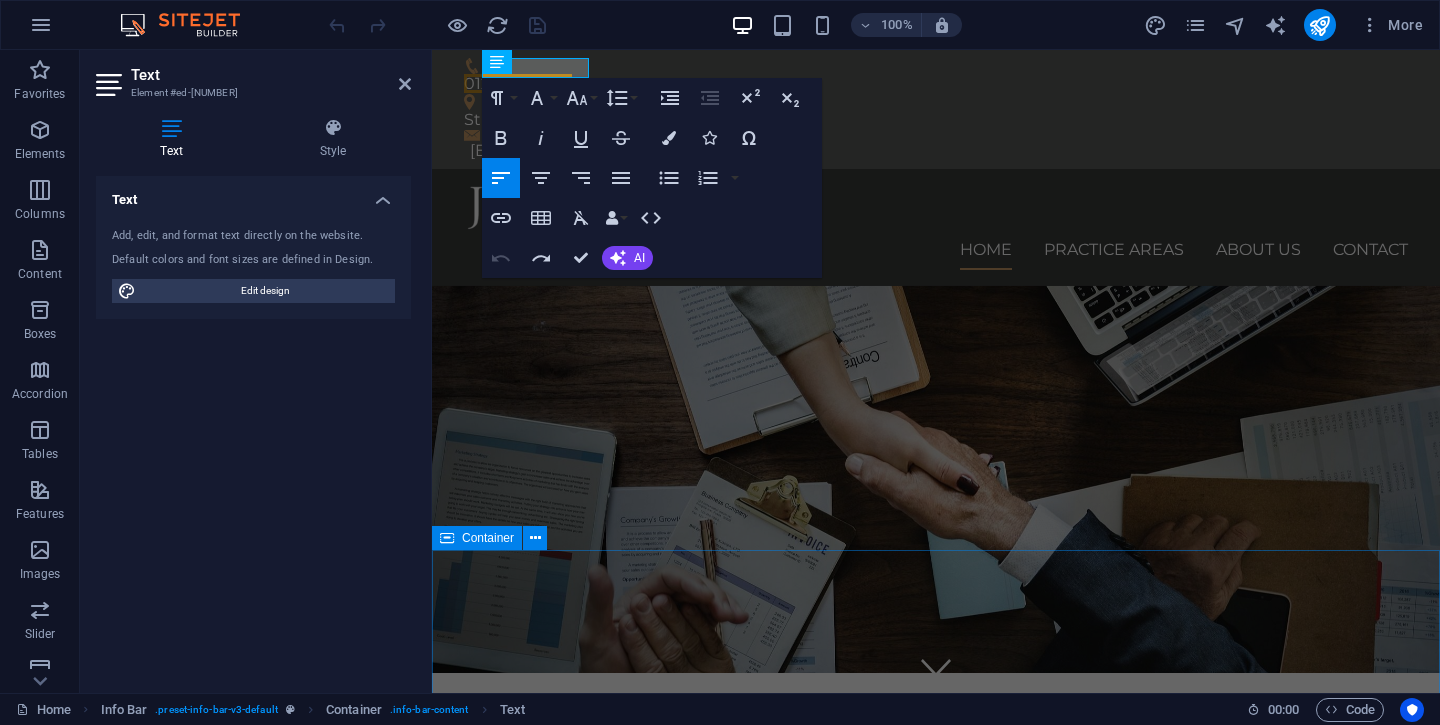 click on "Our services for you Headline Lorem ipsum dolor sit amet, consectetur adipisicing elit. Veritatis, dolorem! Headline Lorem ipsum dolor sit amet, consectetur adipisicing elit. Veritatis, dolorem! Headline Lorem ipsum dolor sit amet, consectetur adipisicing elit. Veritatis, dolorem!" at bounding box center [936, 1403] 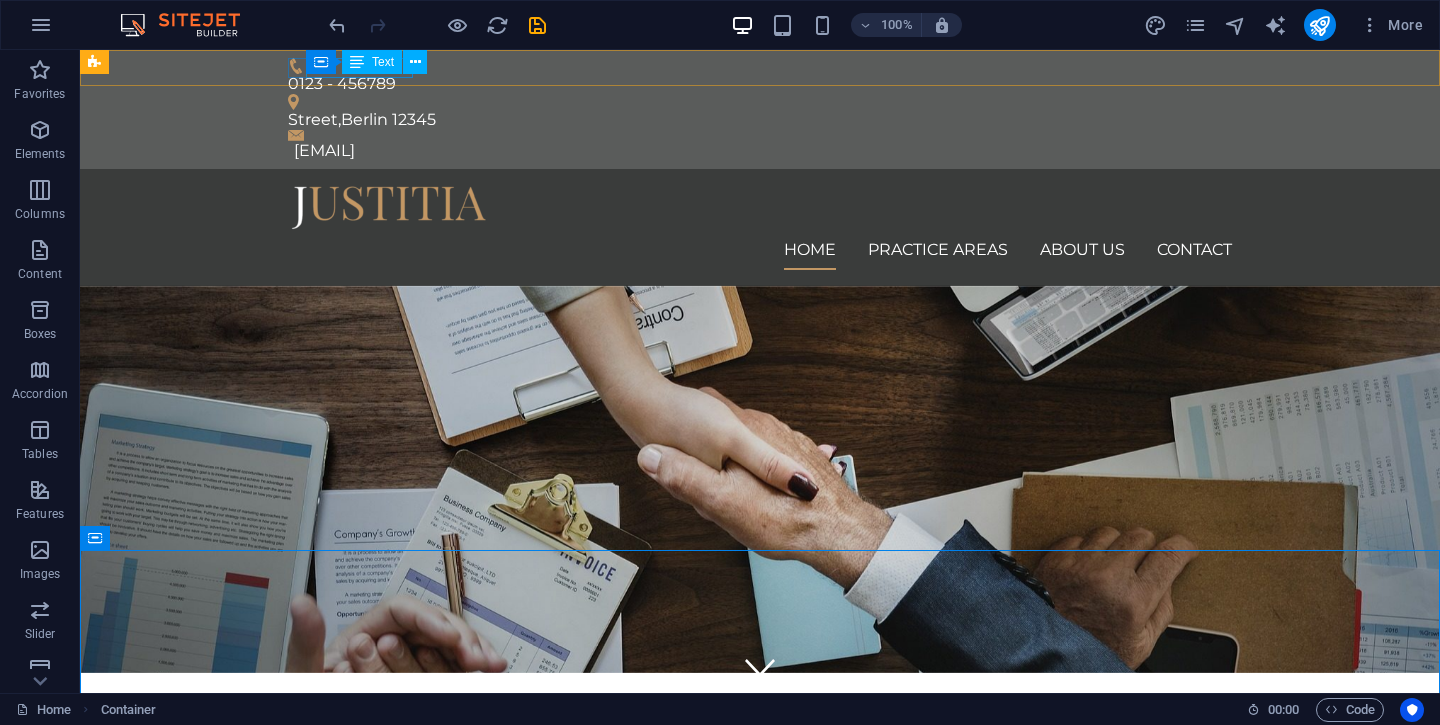 click on "Container   Text" at bounding box center [373, 62] 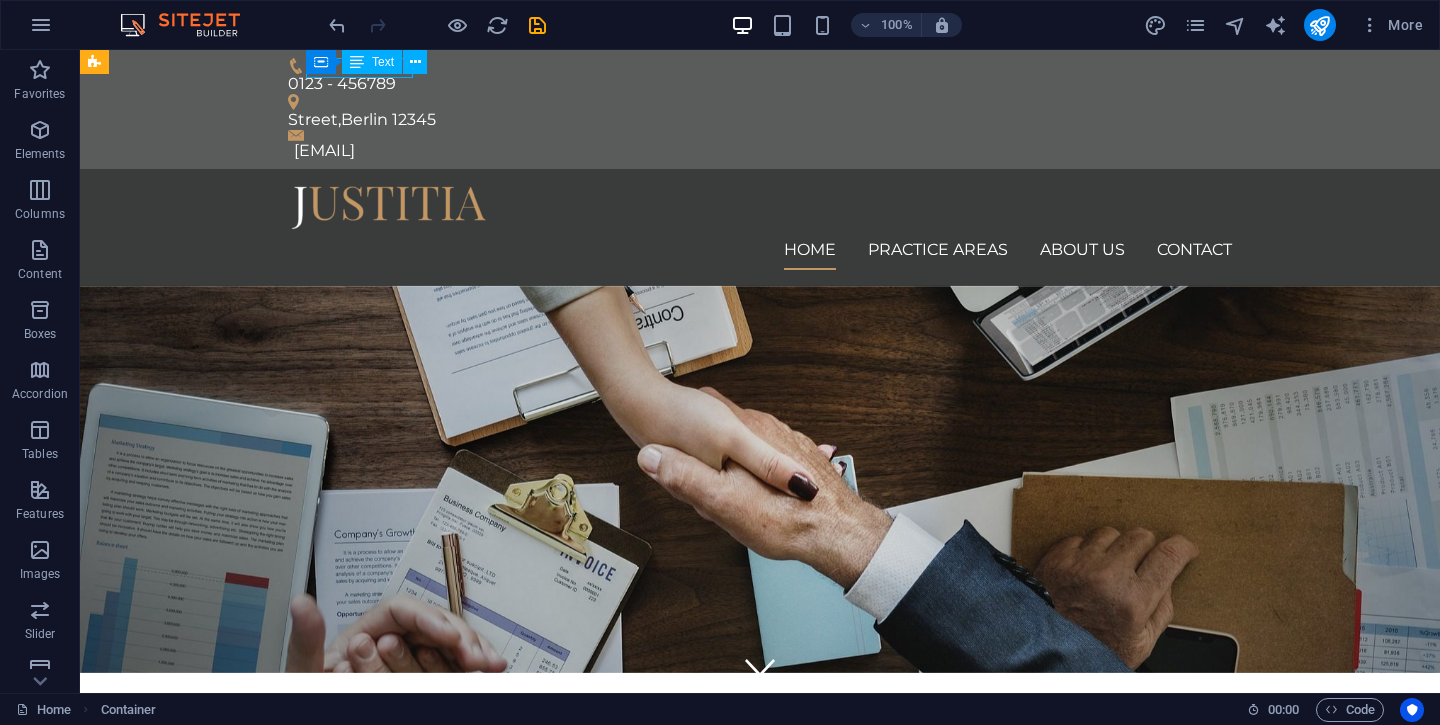 click on "Text" at bounding box center [372, 62] 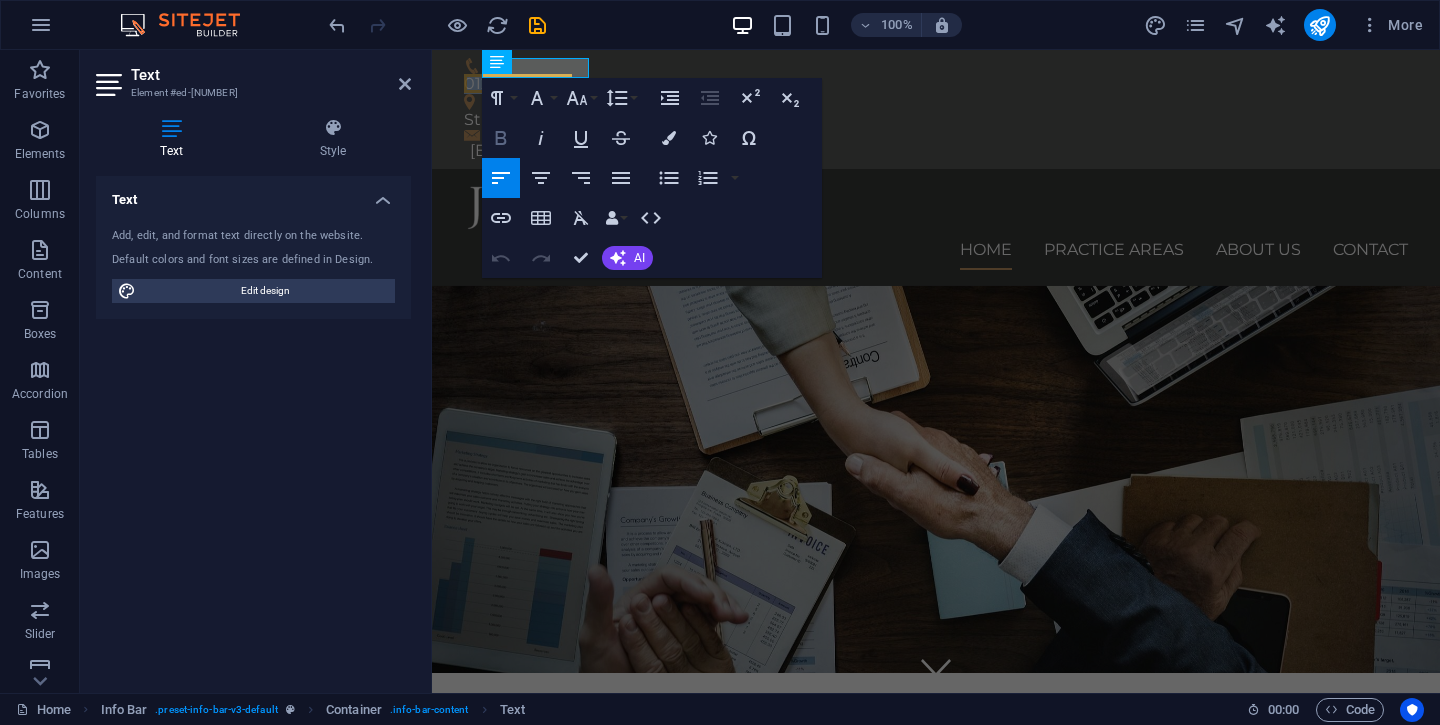 type 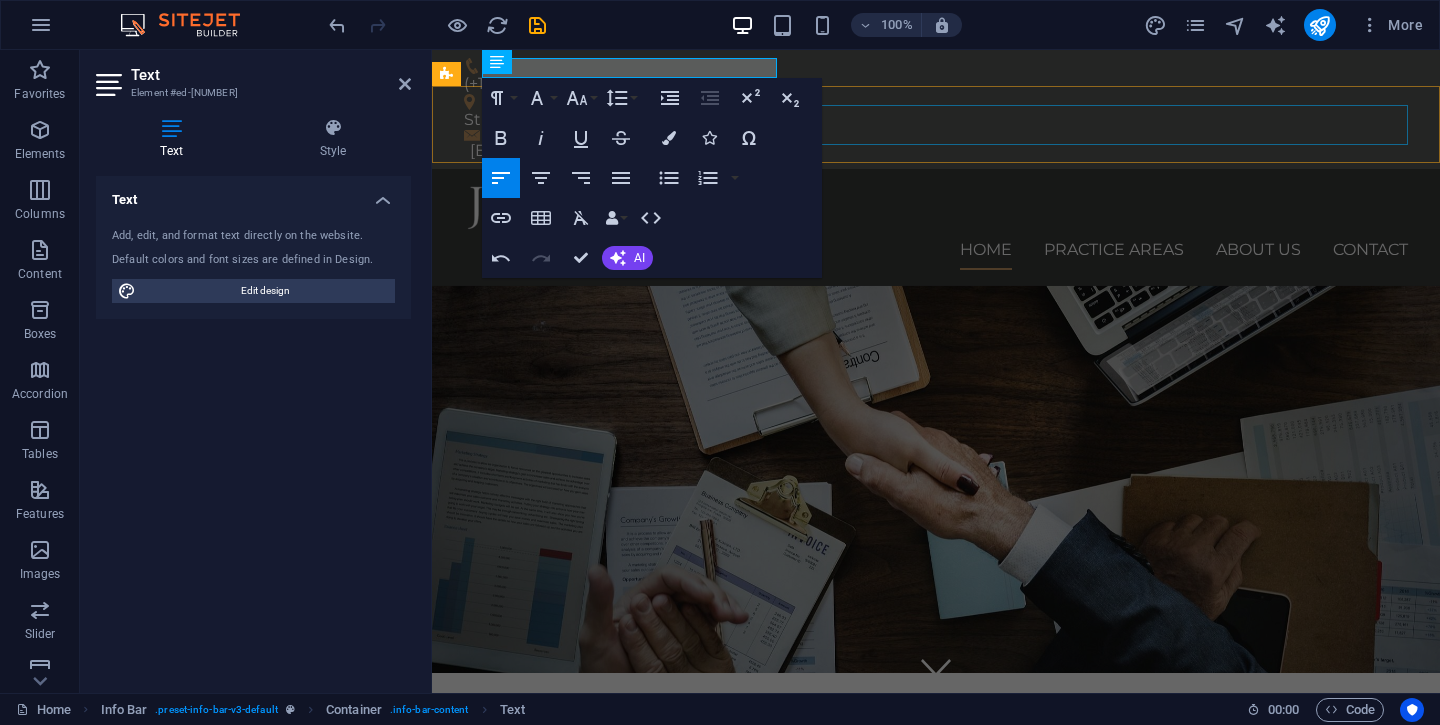 click on "Home Practice Areas About us Contact" at bounding box center (936, 250) 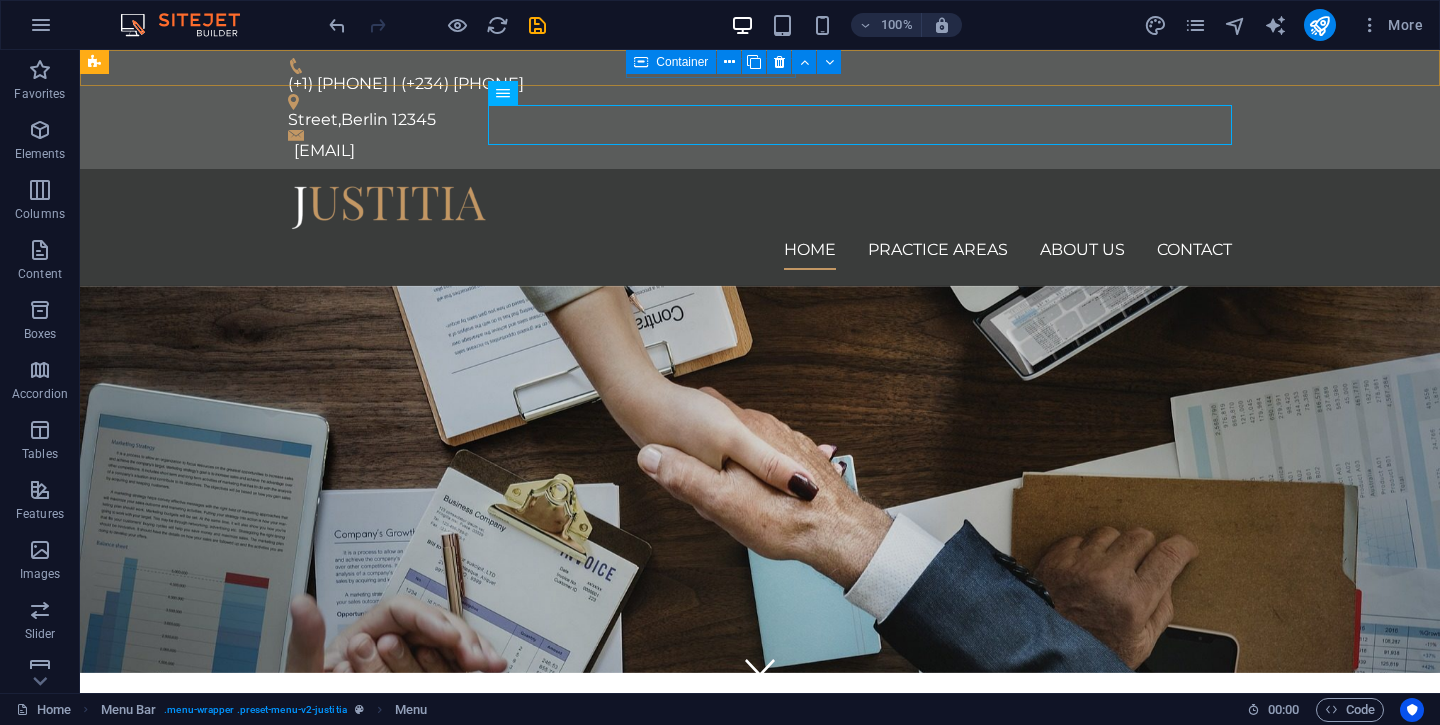 click on "Container" at bounding box center [671, 62] 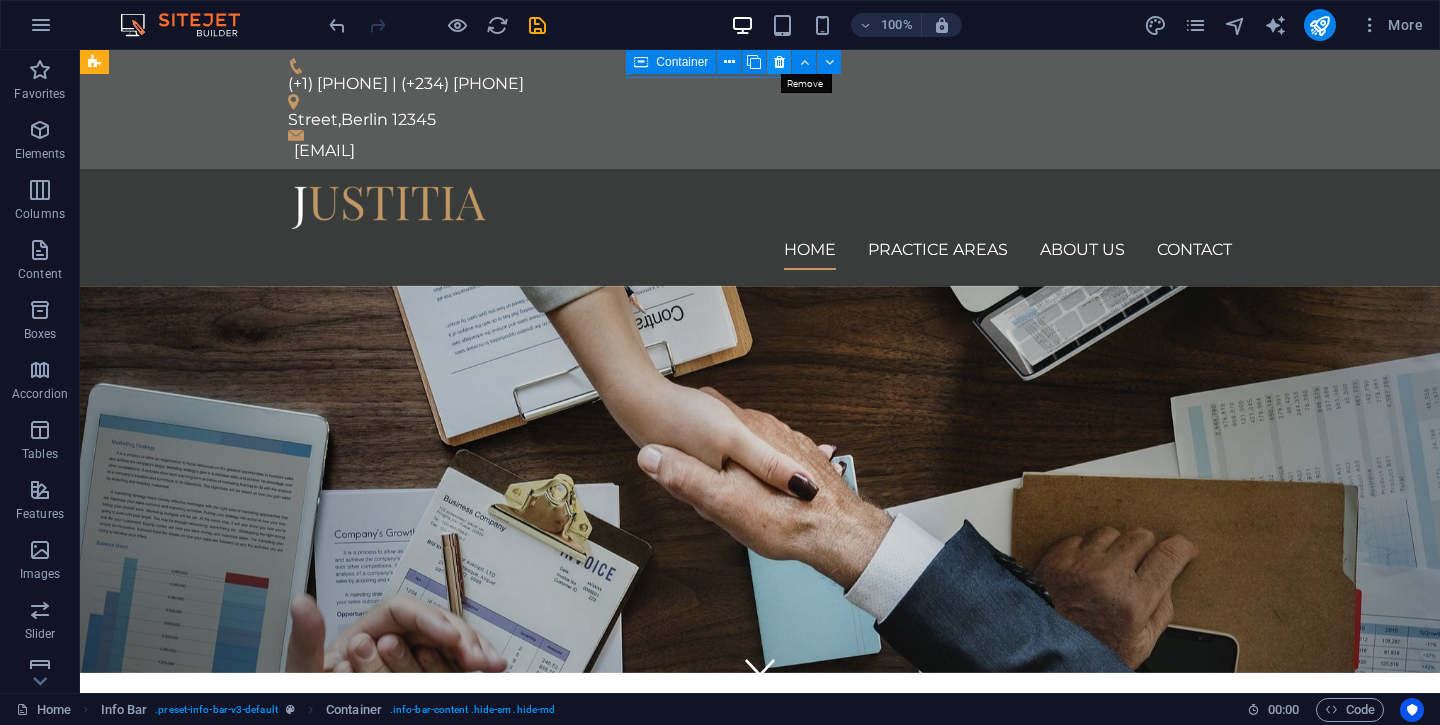 click at bounding box center (779, 62) 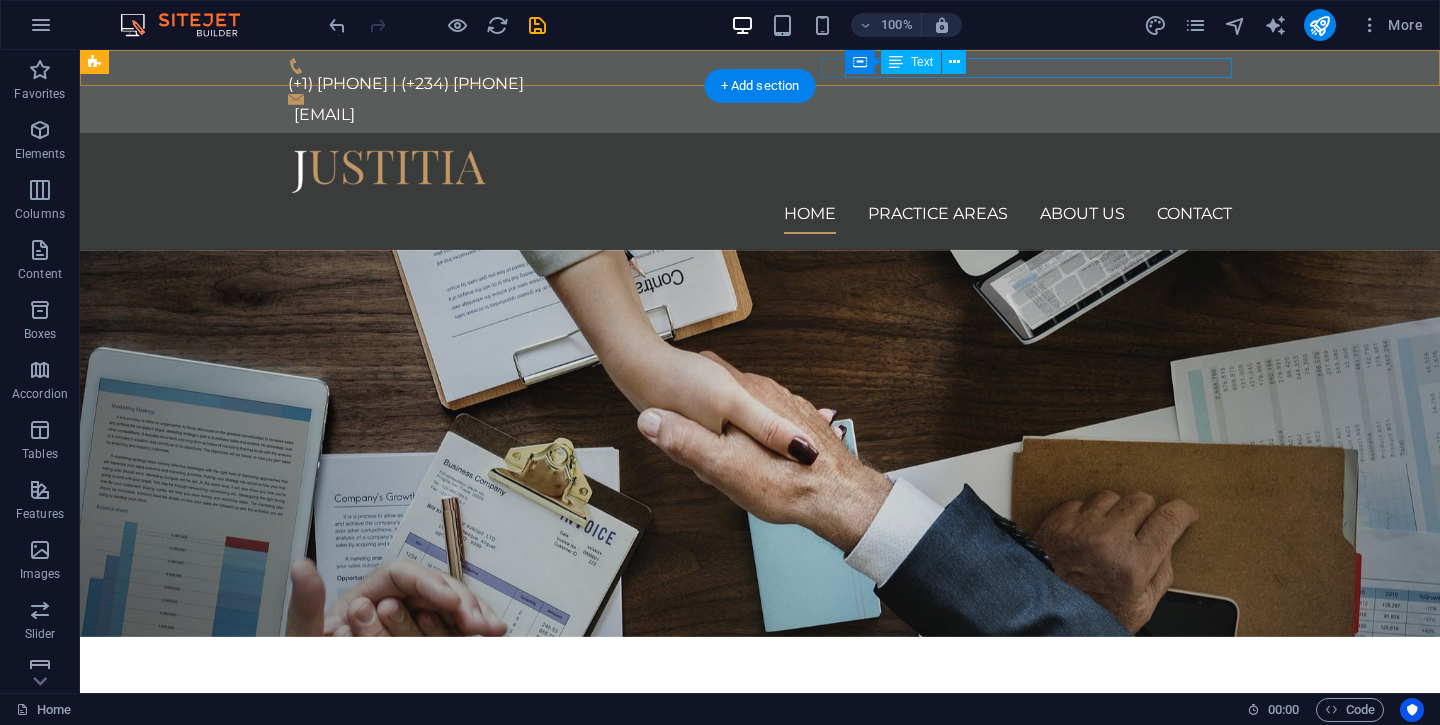 click on "[EMAIL]" at bounding box center [763, 115] 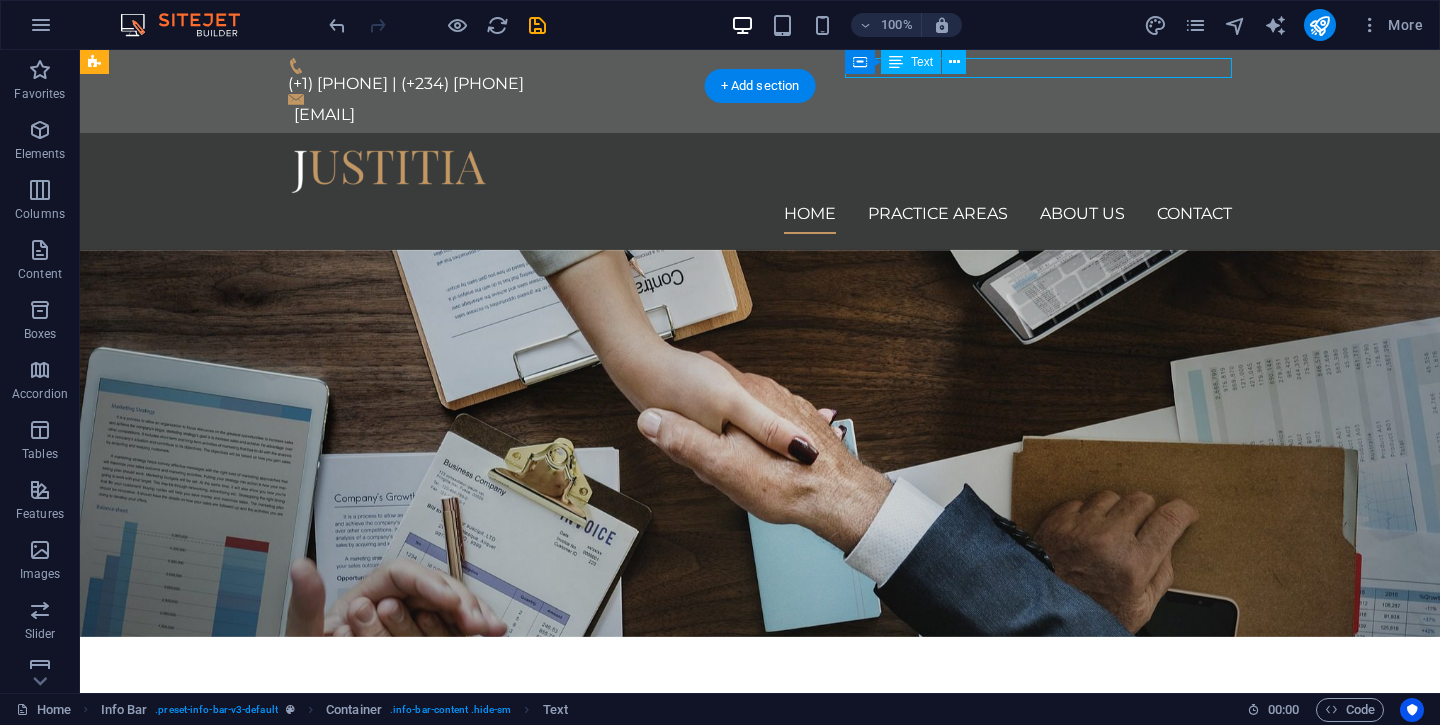 click on "[EMAIL]" at bounding box center [763, 115] 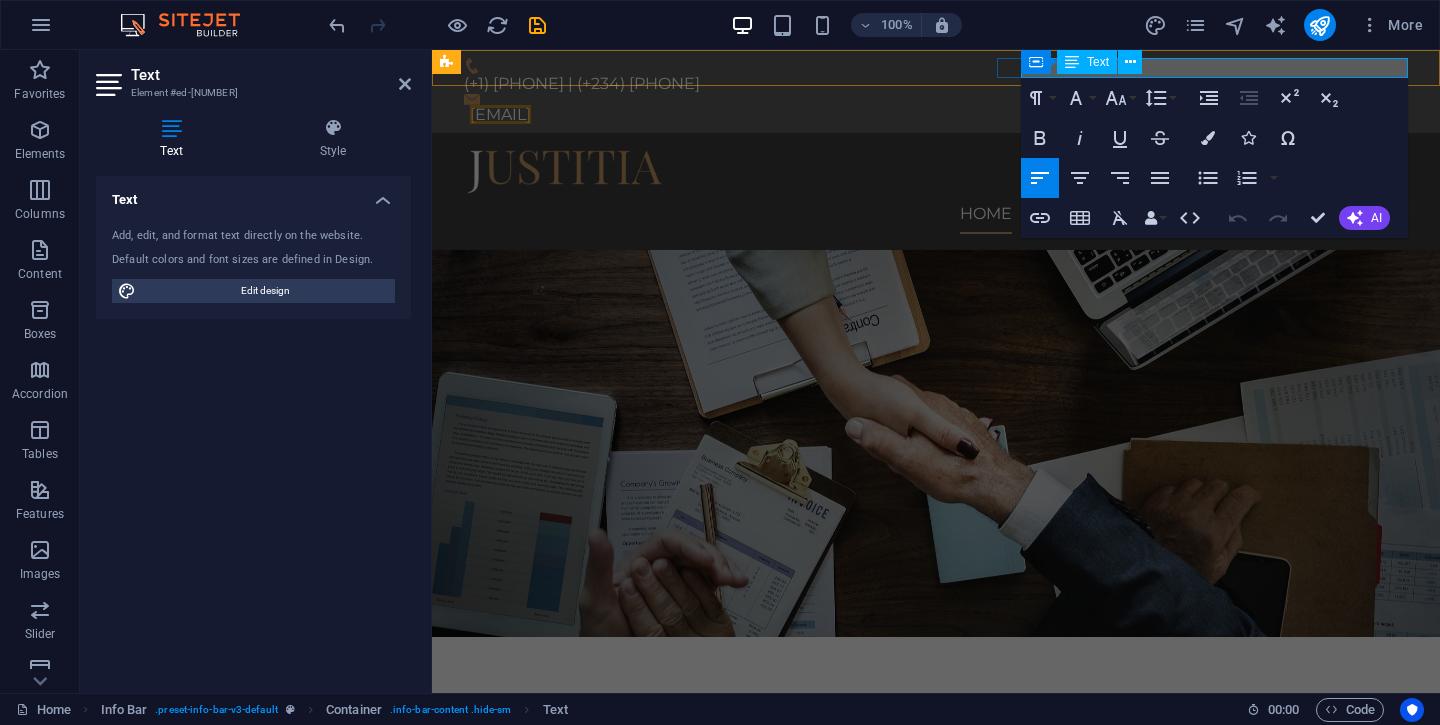 type 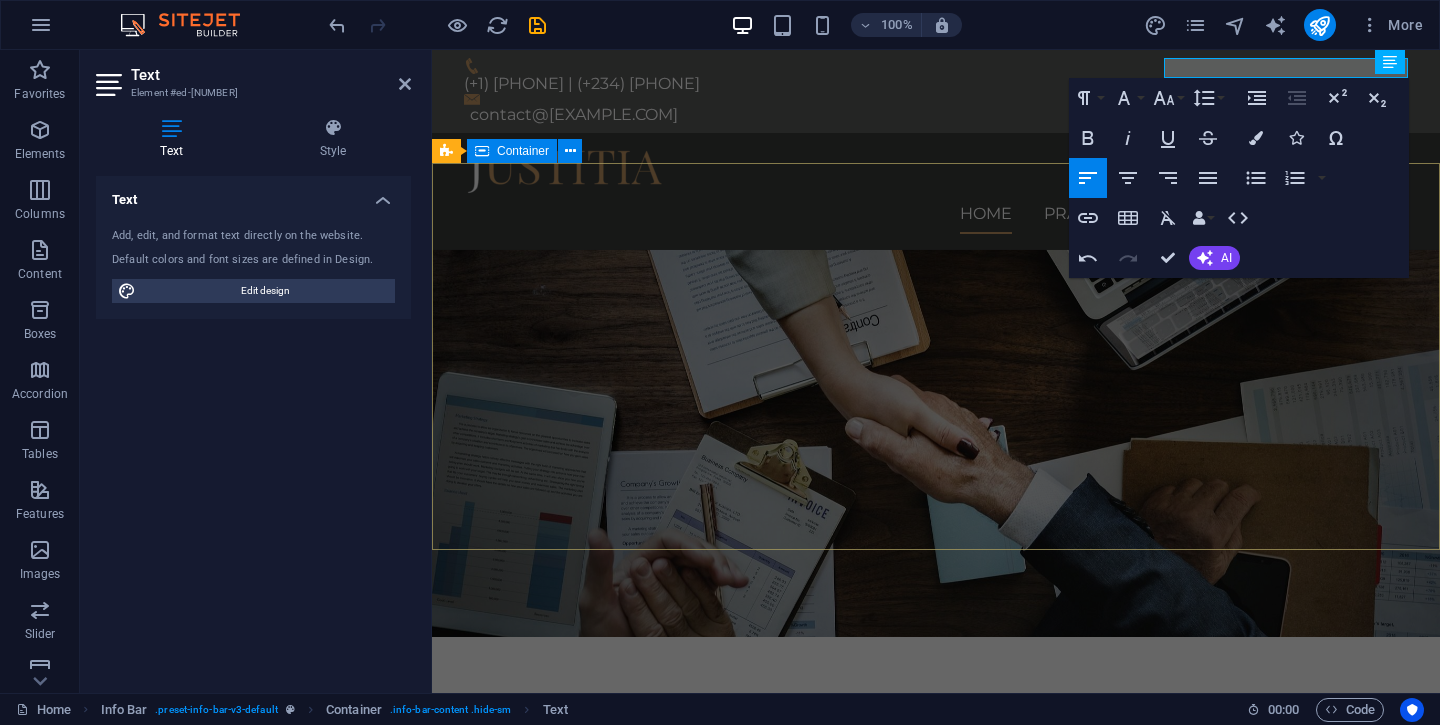 click on "We protect your rights Consetetur sadipscing elitr, sed diam nonumy eirmod tempor invidunt ut labore et dolore magna aliquyam erat, sed diam voluptua. At vero eos et accusam et justo duo dolores et ea rebum. Learn more" at bounding box center [936, 830] 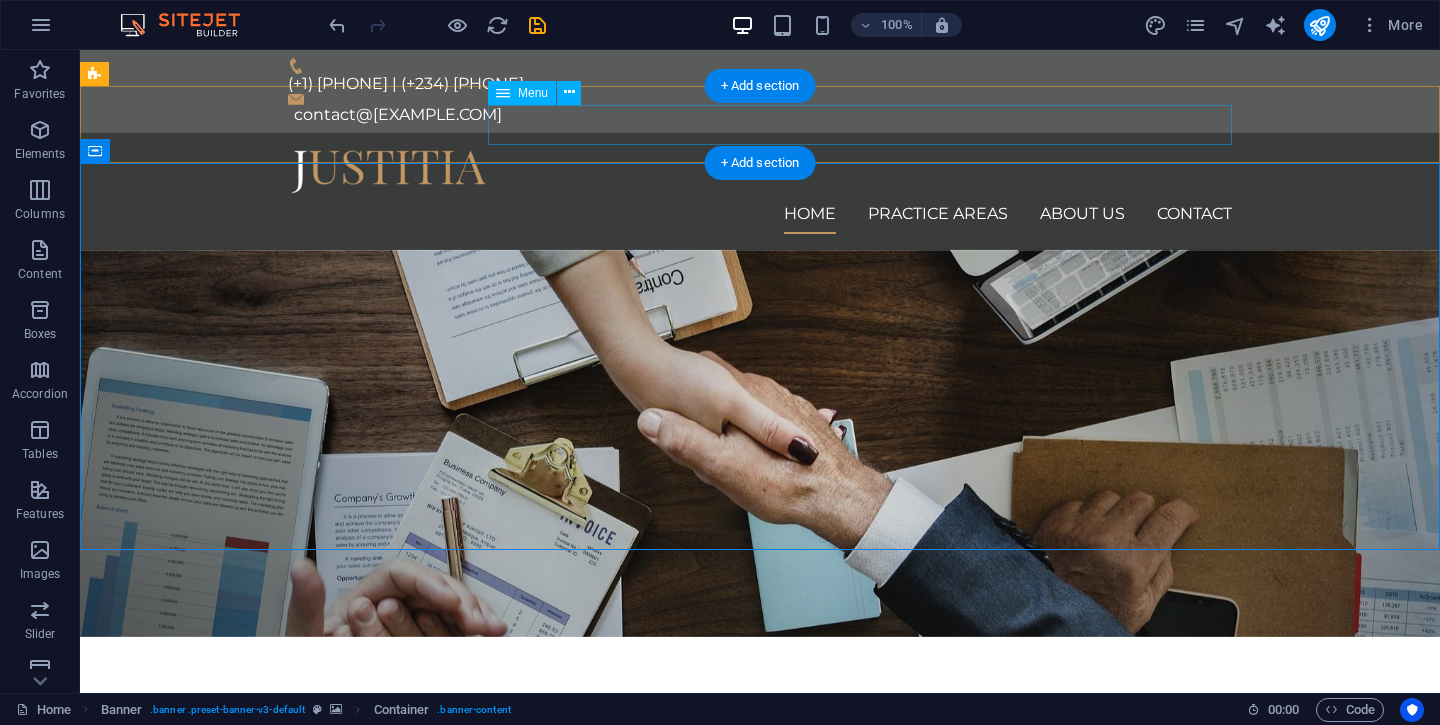 click on "Home Practice Areas About us Contact" at bounding box center (760, 214) 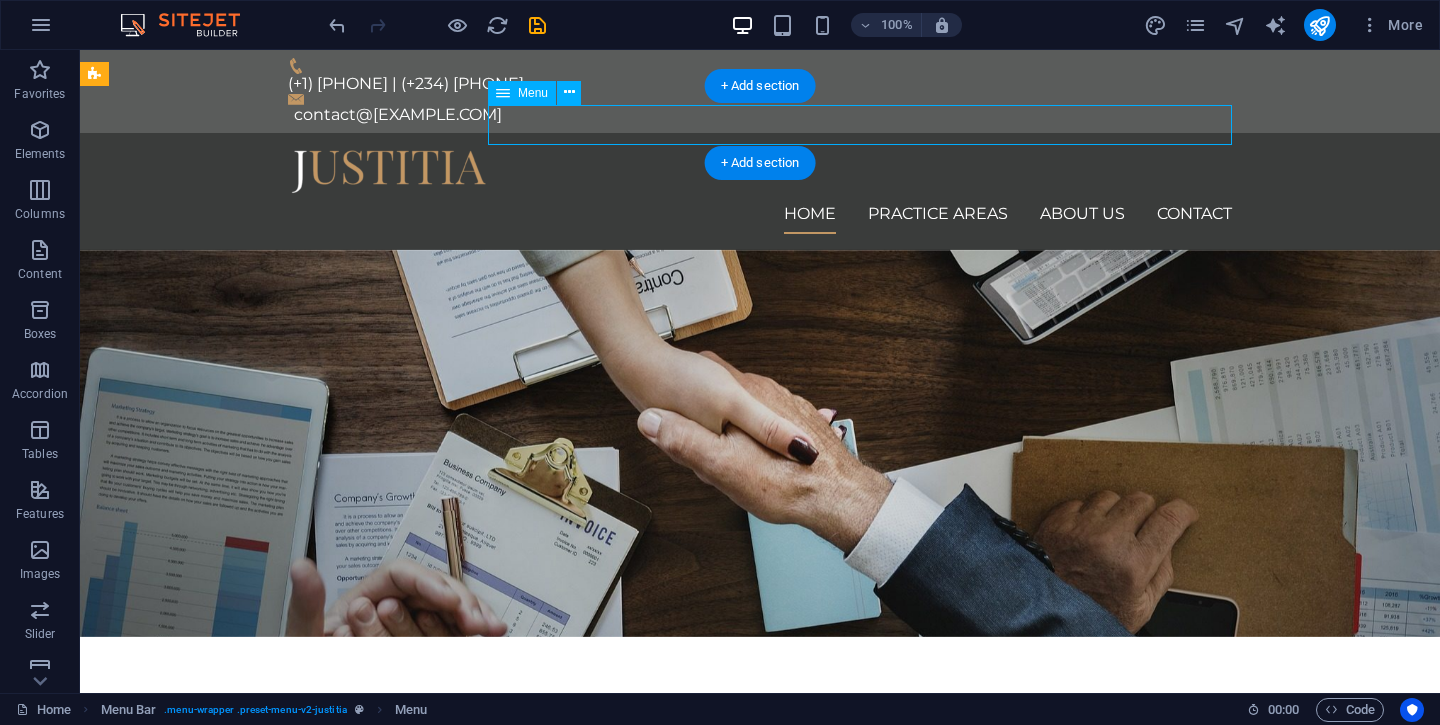 click on "Home Practice Areas About us Contact" at bounding box center [760, 214] 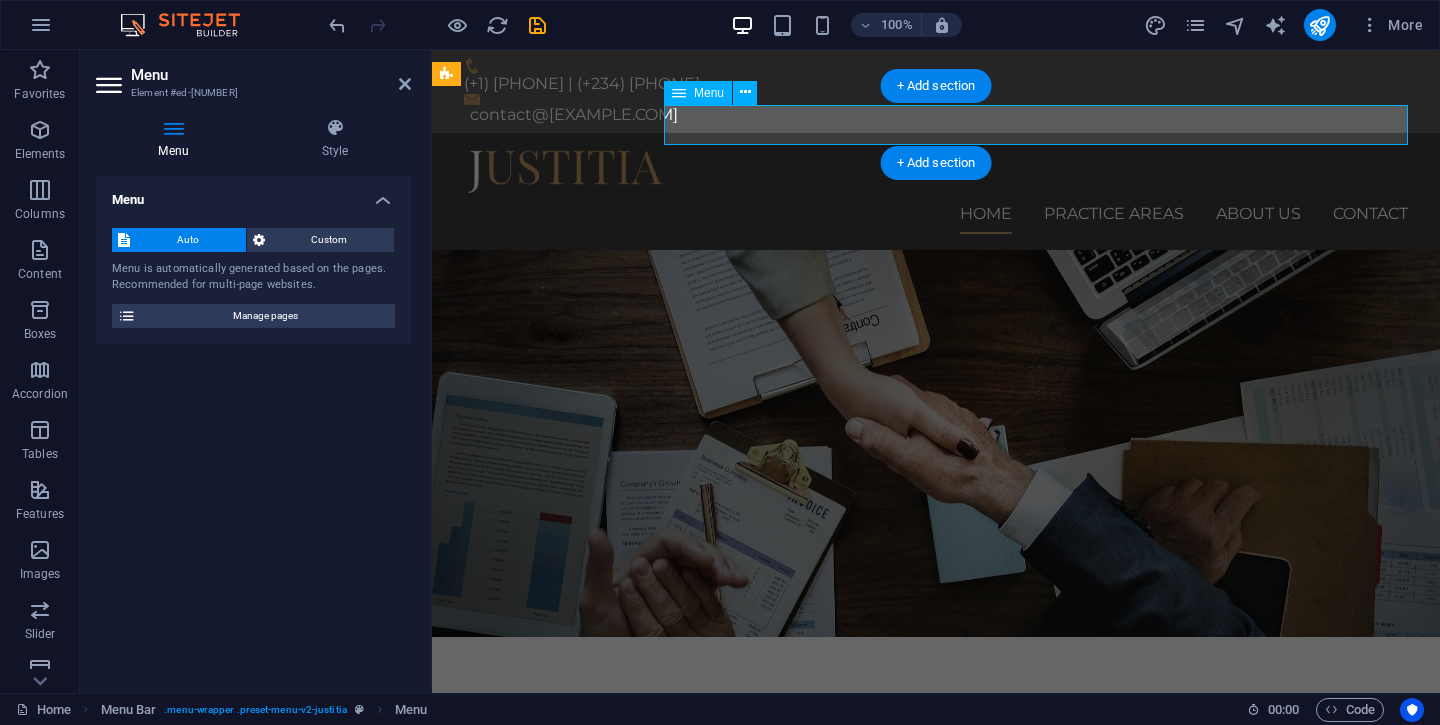 click on "Home Practice Areas About us Contact" at bounding box center (936, 214) 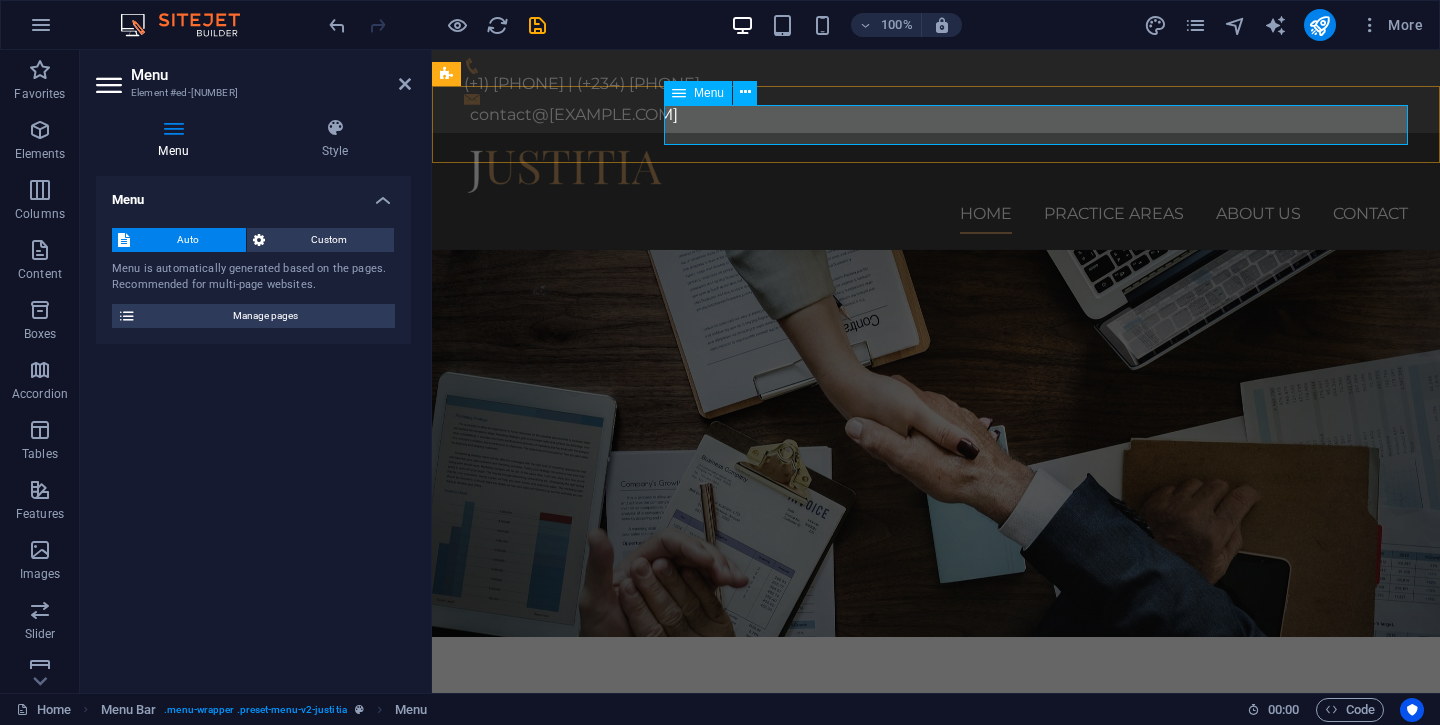 click on "Home Practice Areas About us Contact" at bounding box center (936, 214) 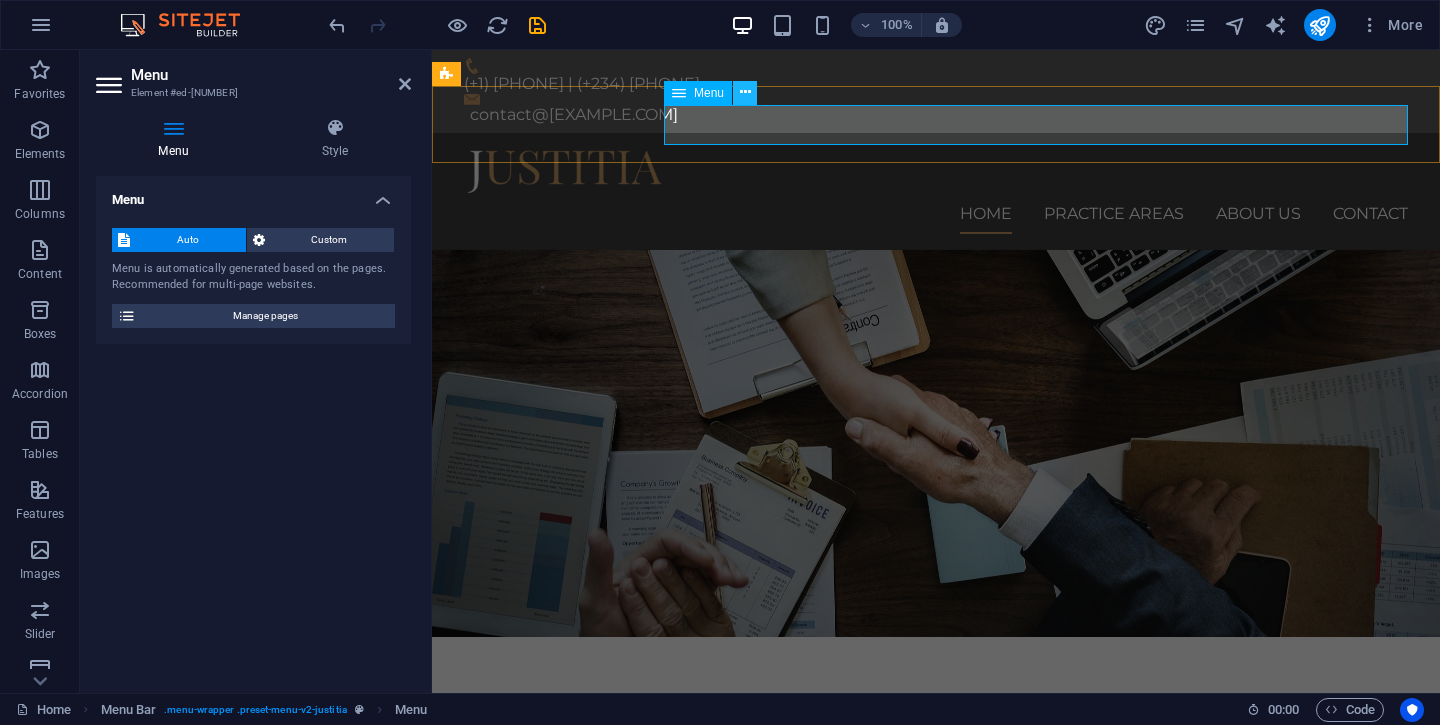 click at bounding box center (745, 93) 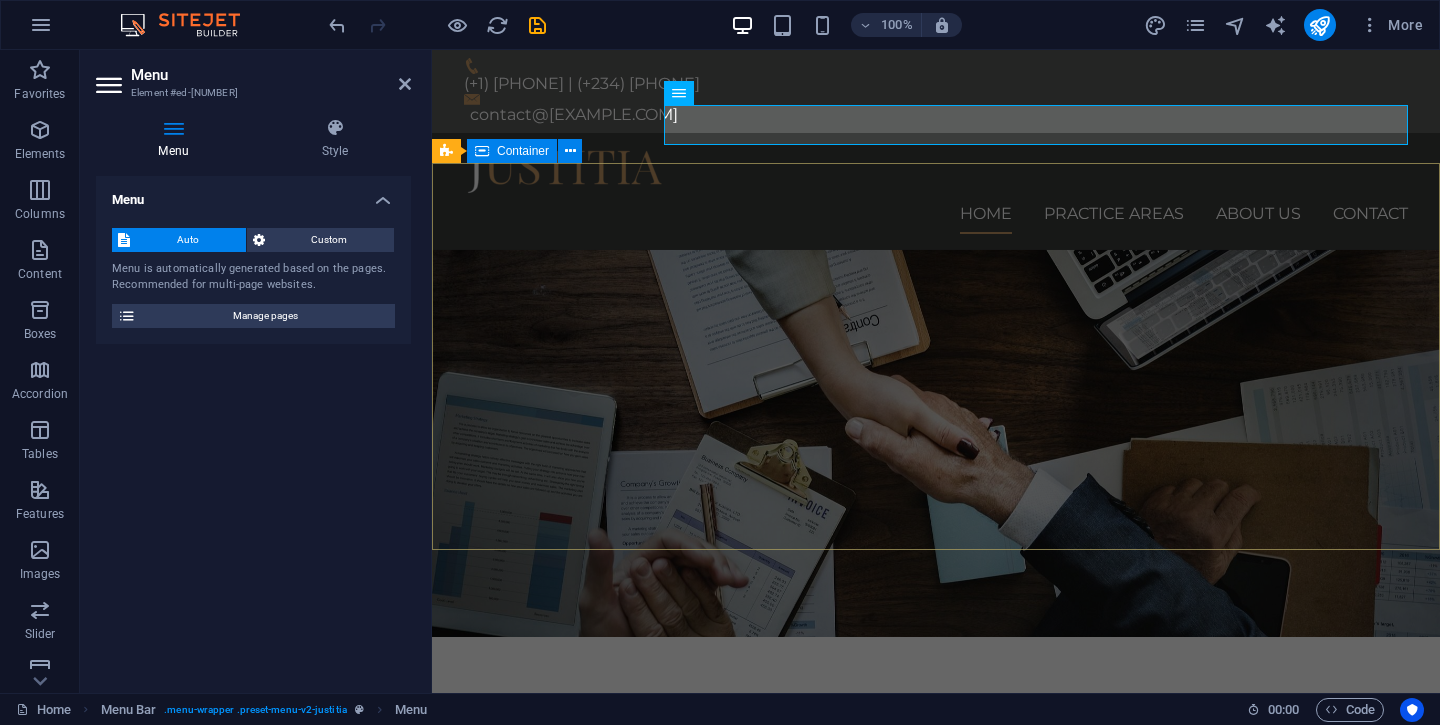 click on "We protect your rights Consetetur sadipscing elitr, sed diam nonumy eirmod tempor invidunt ut labore et dolore magna aliquyam erat, sed diam voluptua. At vero eos et accusam et justo duo dolores et ea rebum. Learn more" at bounding box center (936, 830) 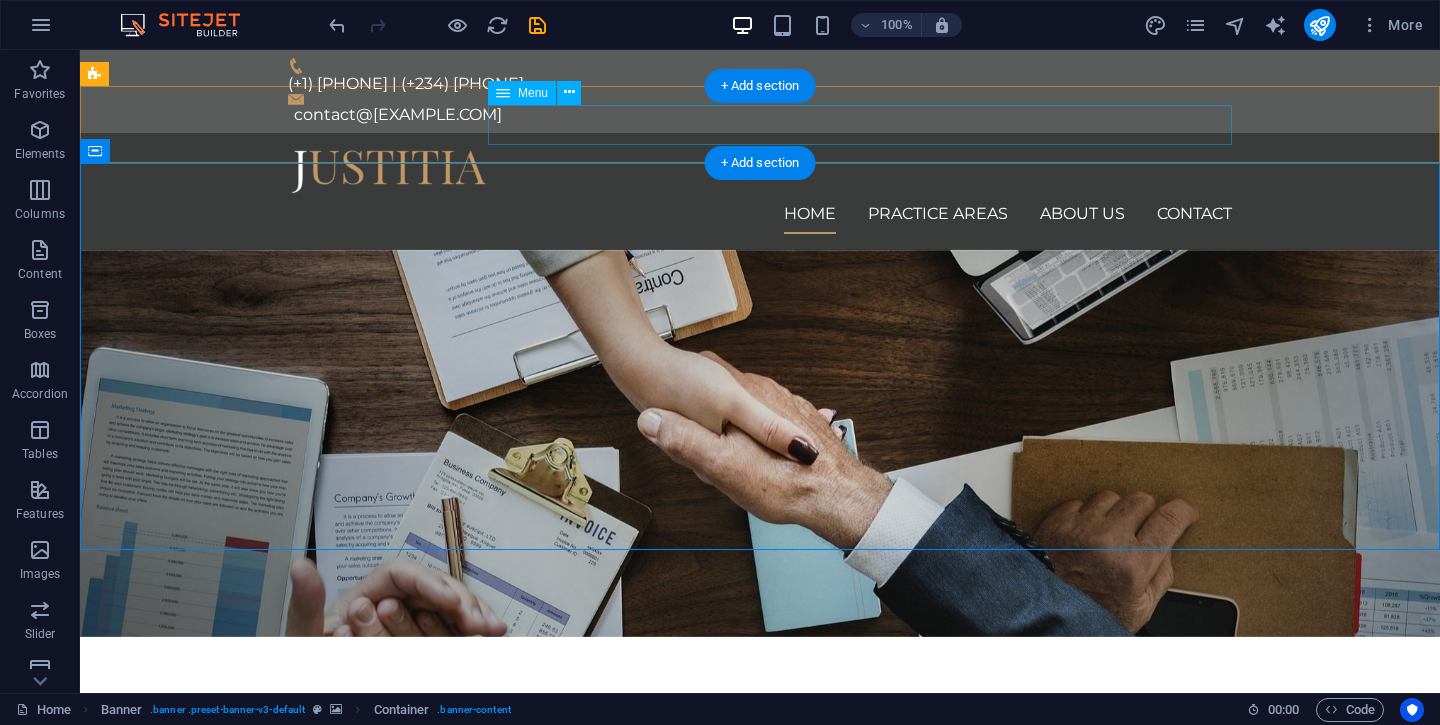 click on "Home Practice Areas About us Contact" at bounding box center [760, 214] 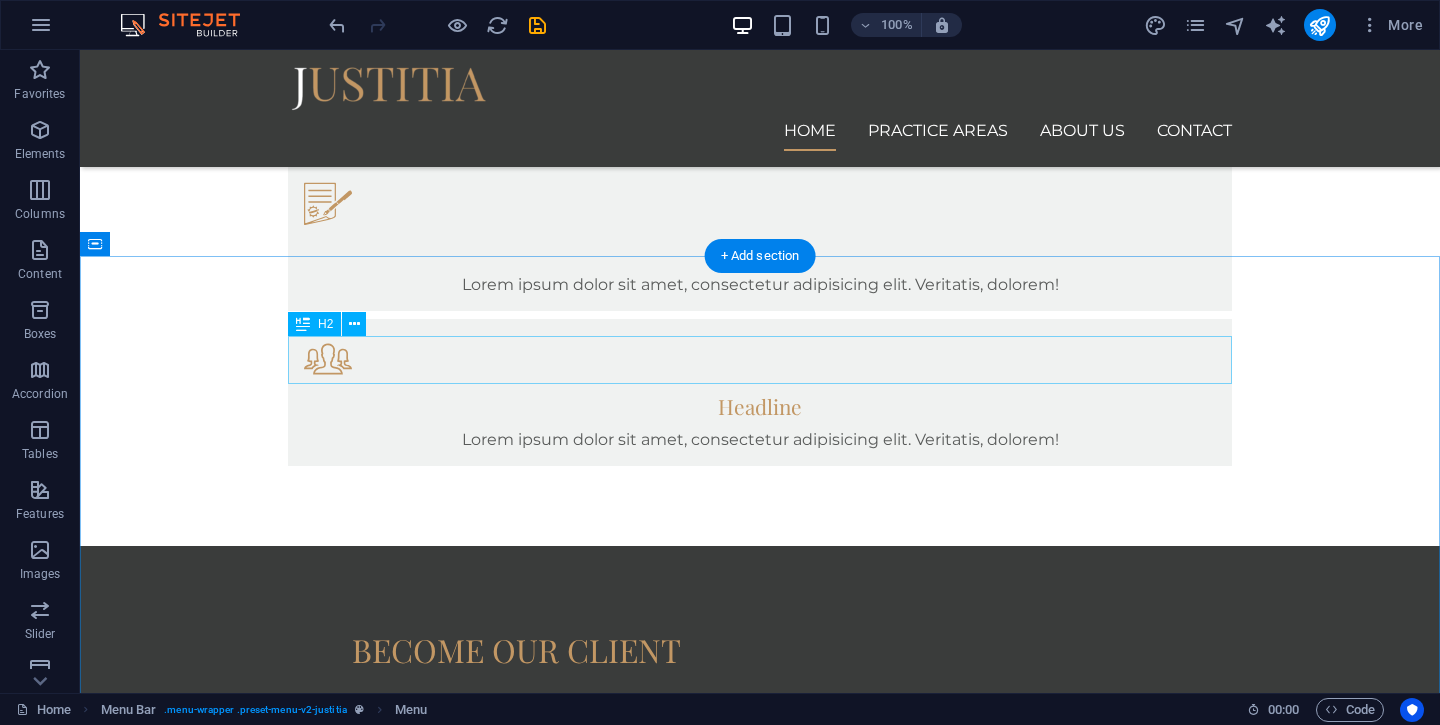 scroll, scrollTop: 1759, scrollLeft: 0, axis: vertical 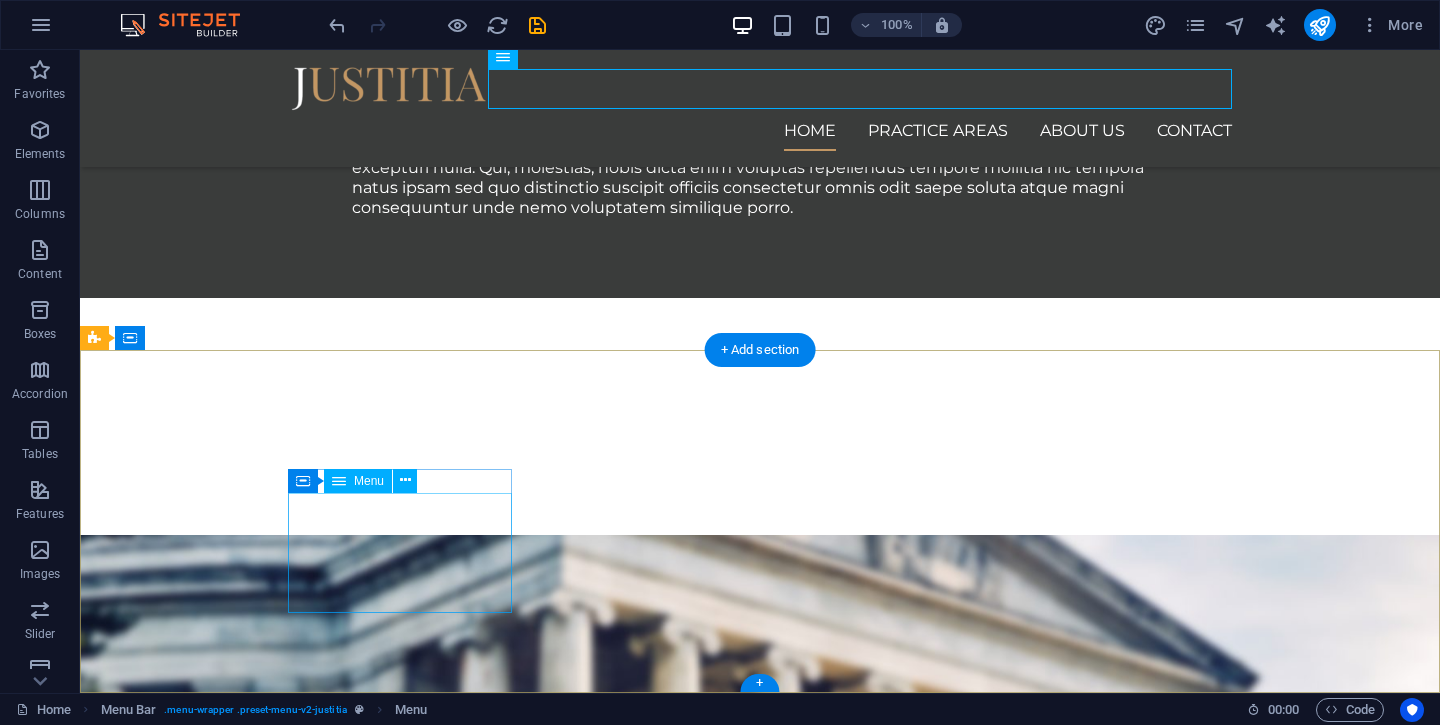 click on "Home Practice Areas About us Contact Legal Notice Privacy" at bounding box center [568, 4262] 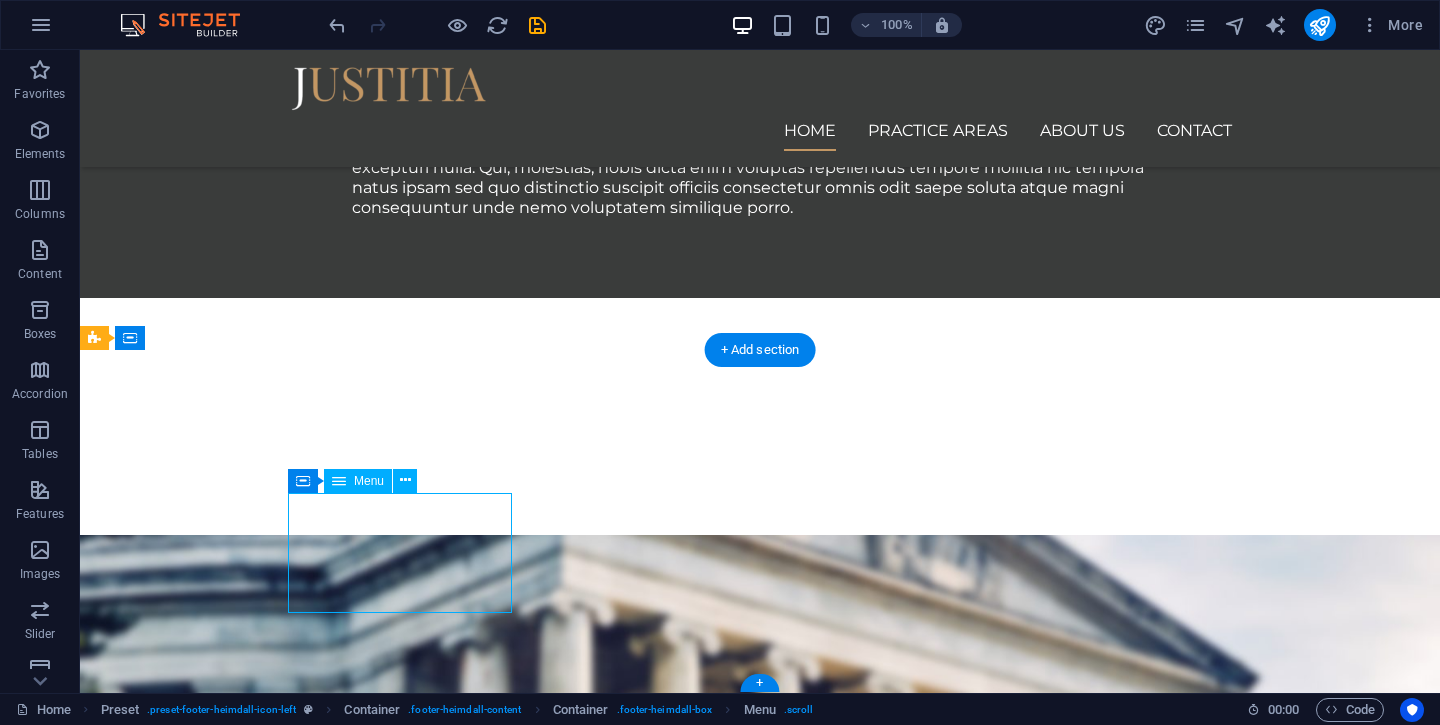 click on "Home Practice Areas About us Contact Legal Notice Privacy" at bounding box center (568, 4262) 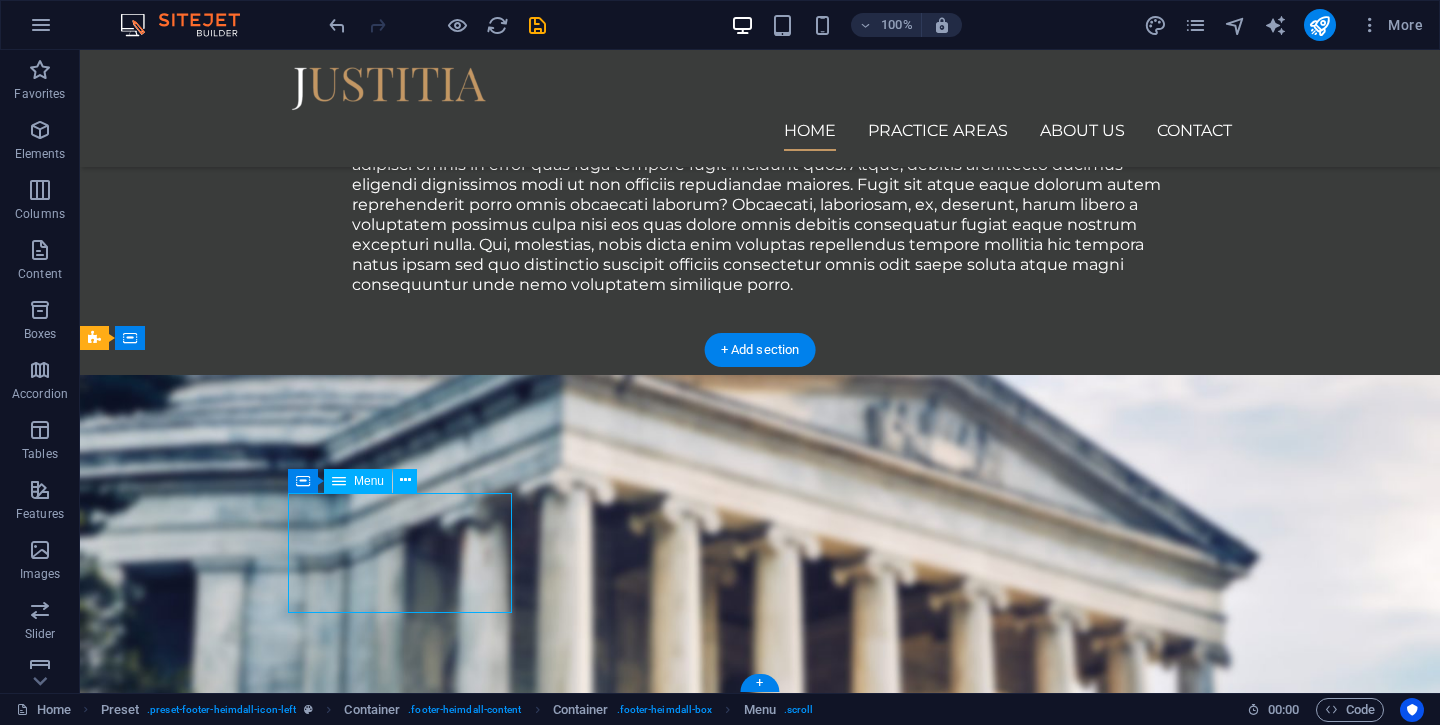 scroll, scrollTop: 1899, scrollLeft: 0, axis: vertical 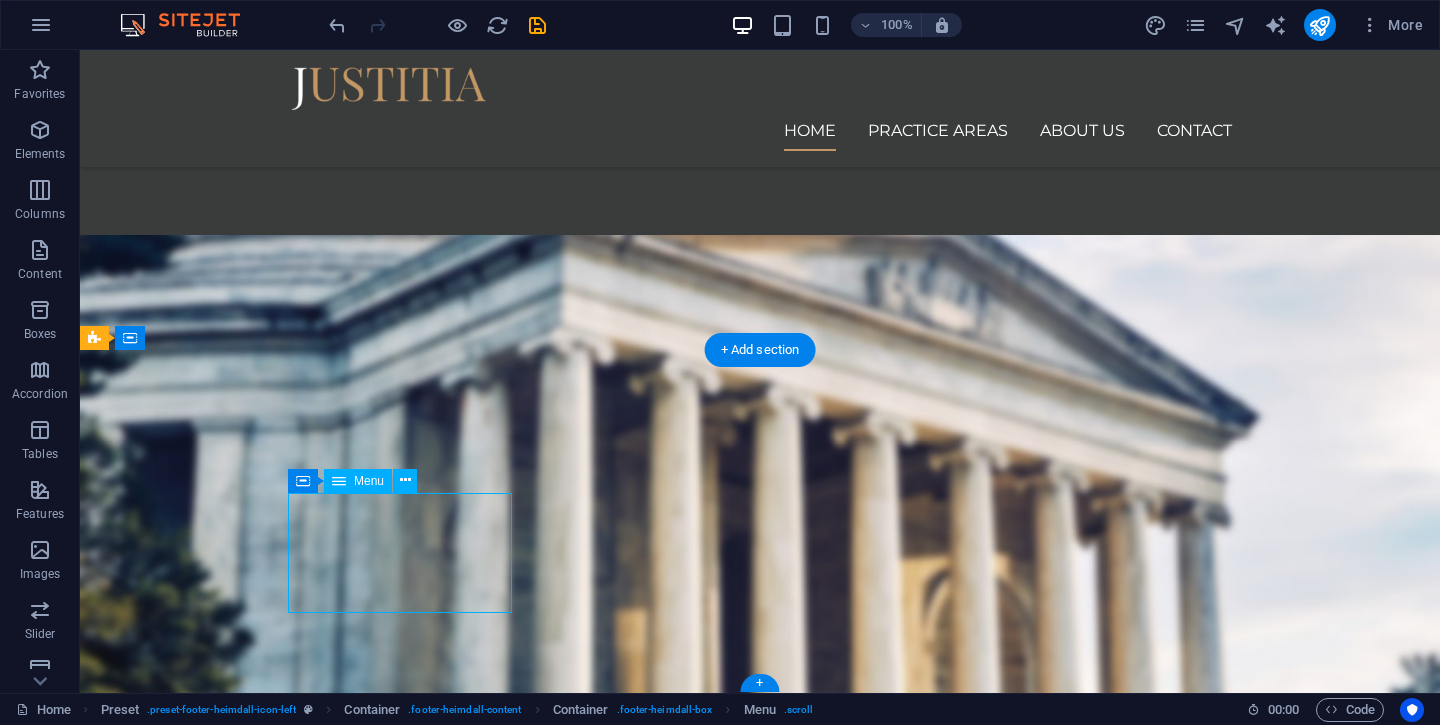 select 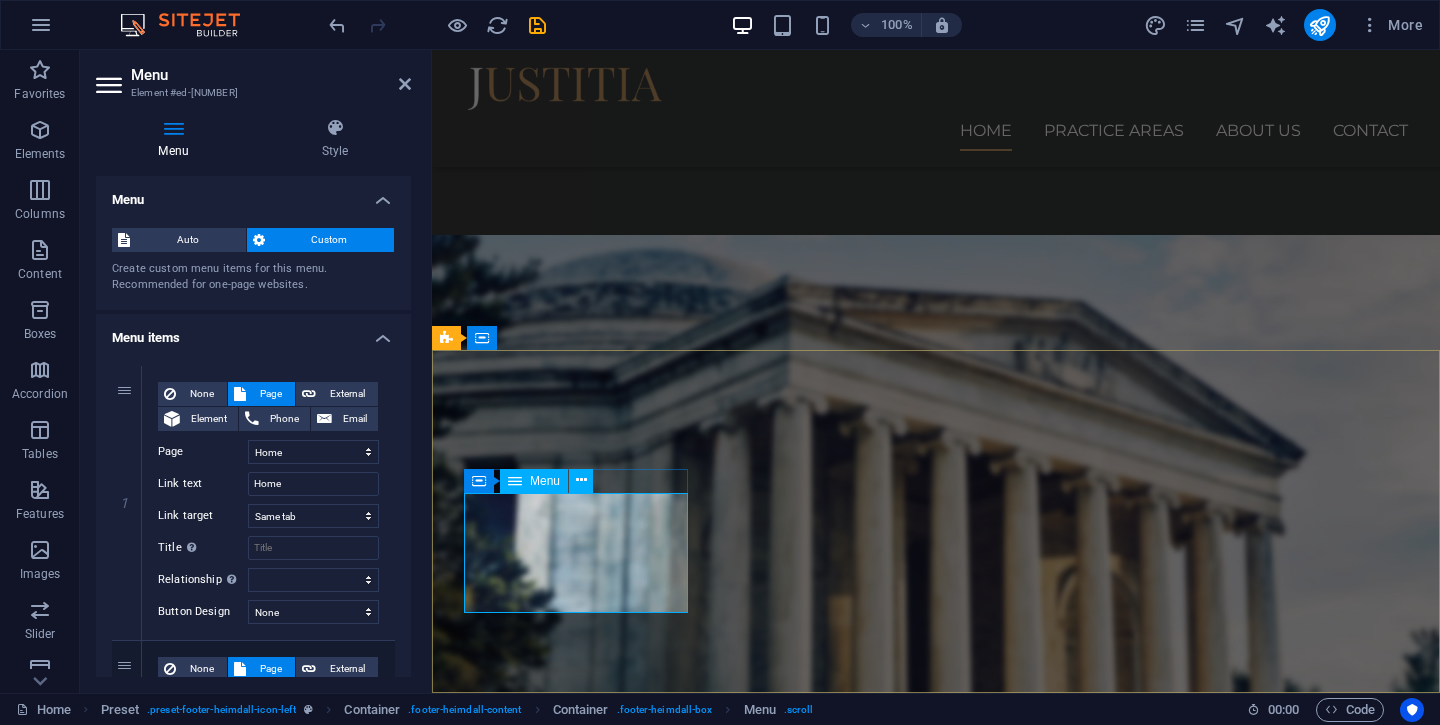 click on "Home Practice Areas About us Contact Legal Notice Privacy" at bounding box center [920, 4269] 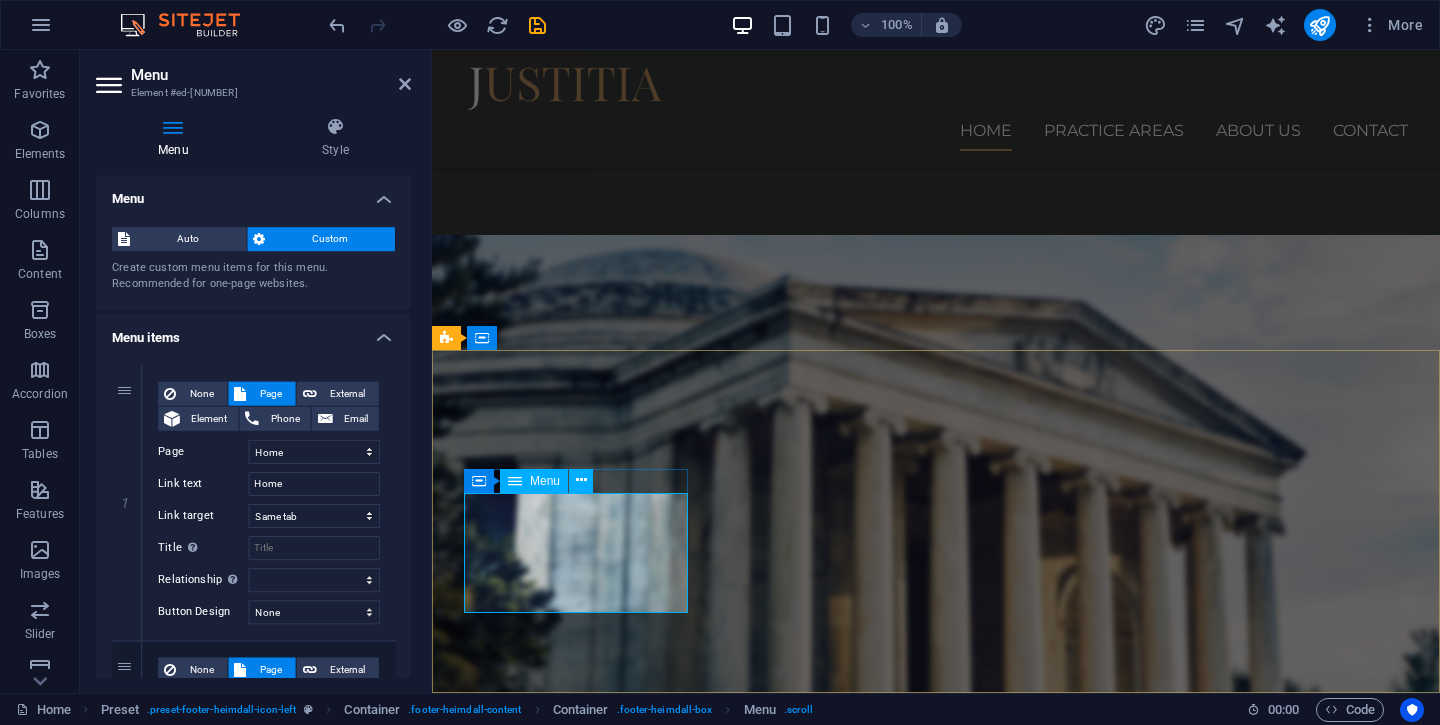click on "Home Practice Areas About us Contact Legal Notice Privacy" at bounding box center [920, 4269] 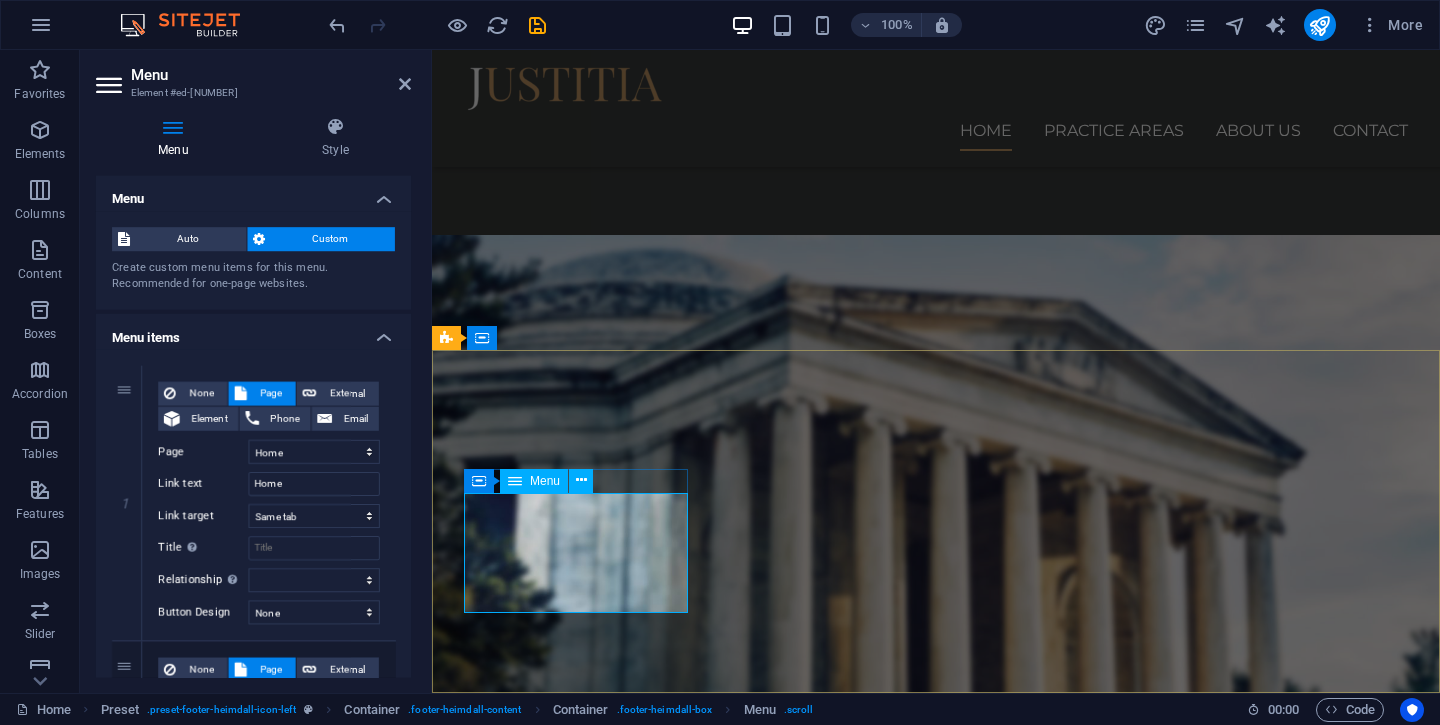 click on "Home Practice Areas About us Contact Legal Notice Privacy" at bounding box center (920, 4269) 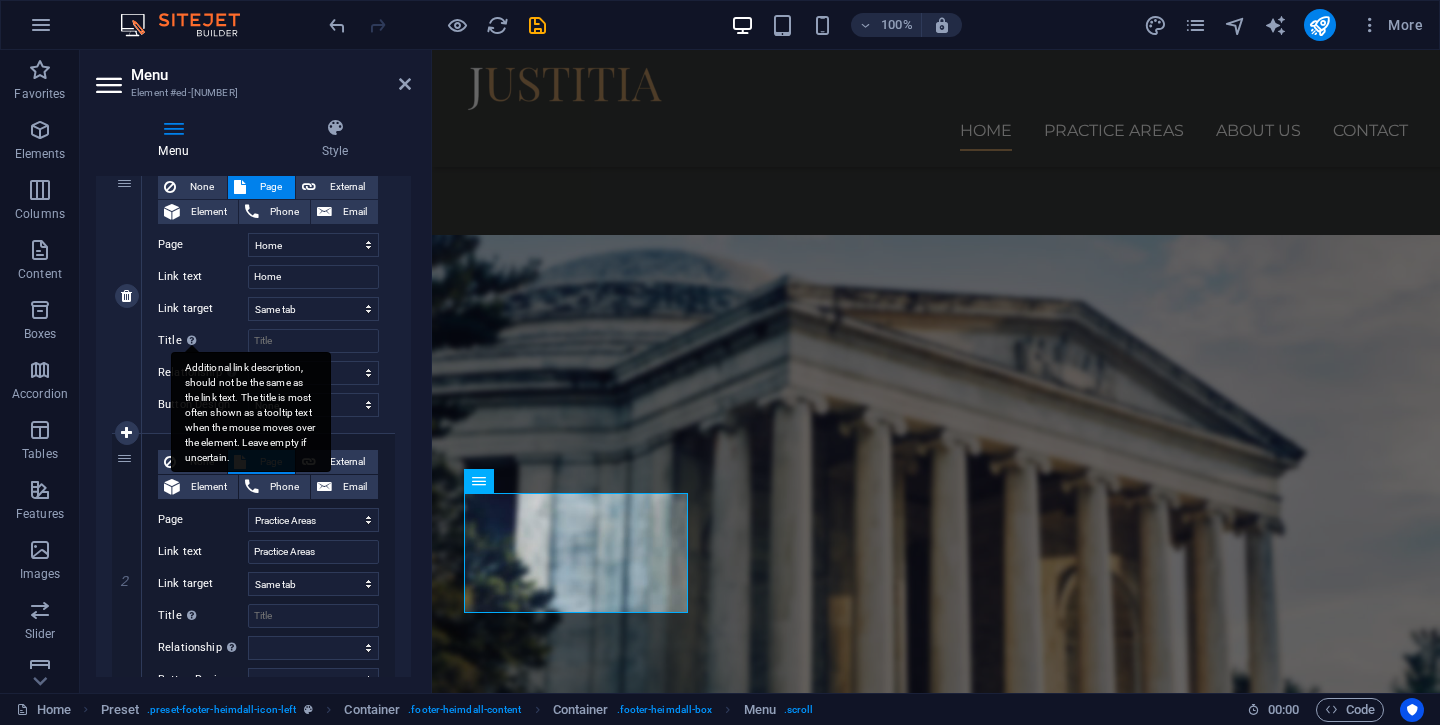 scroll, scrollTop: 276, scrollLeft: 0, axis: vertical 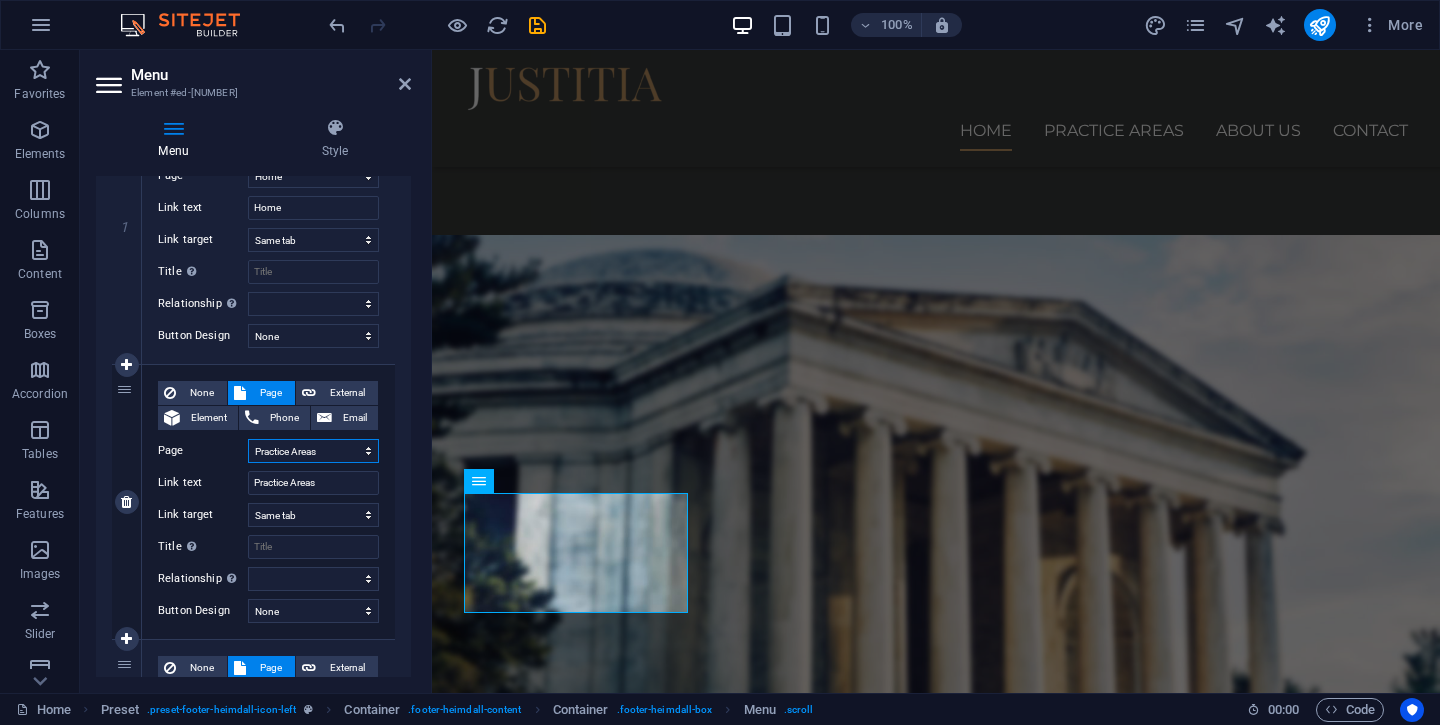 click on "Home Practice Areas About us Contact Legal Notice Privacy" at bounding box center [313, 451] 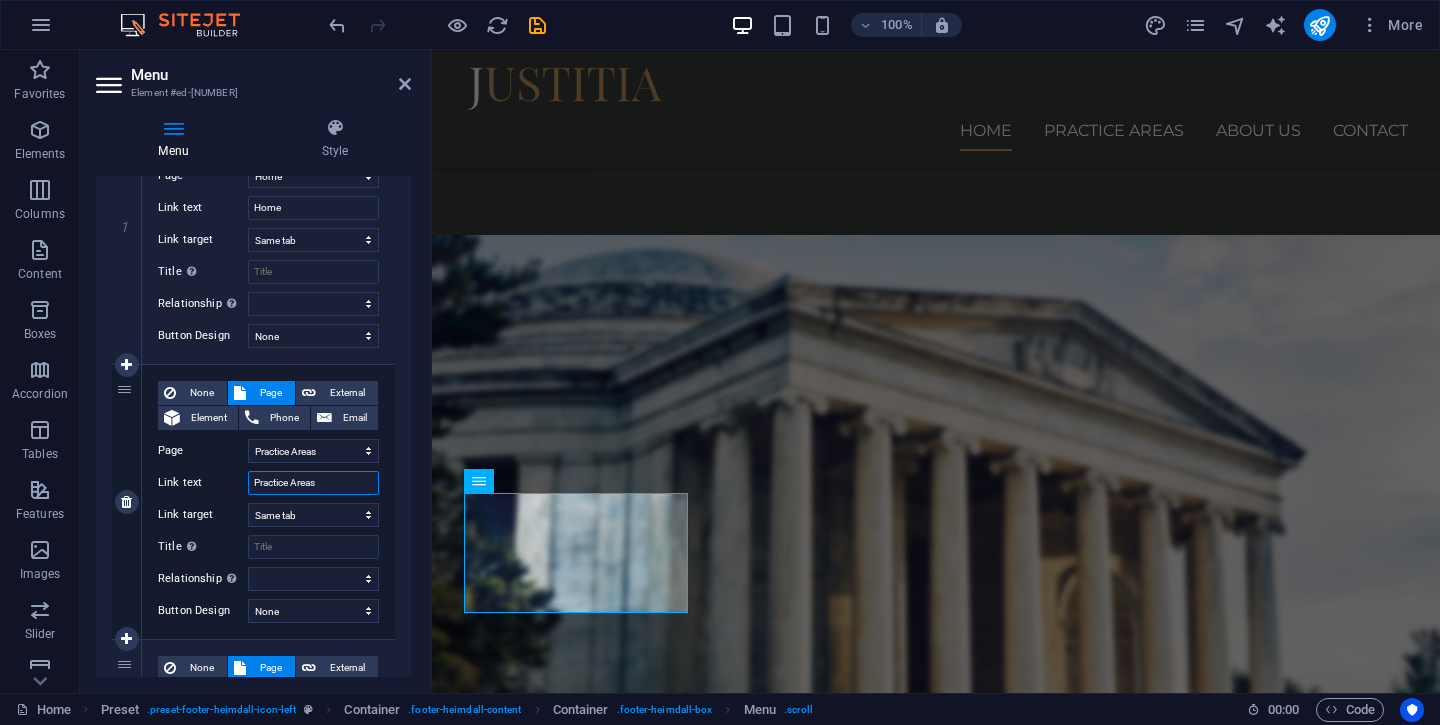 click on "Practice Areas" at bounding box center (313, 483) 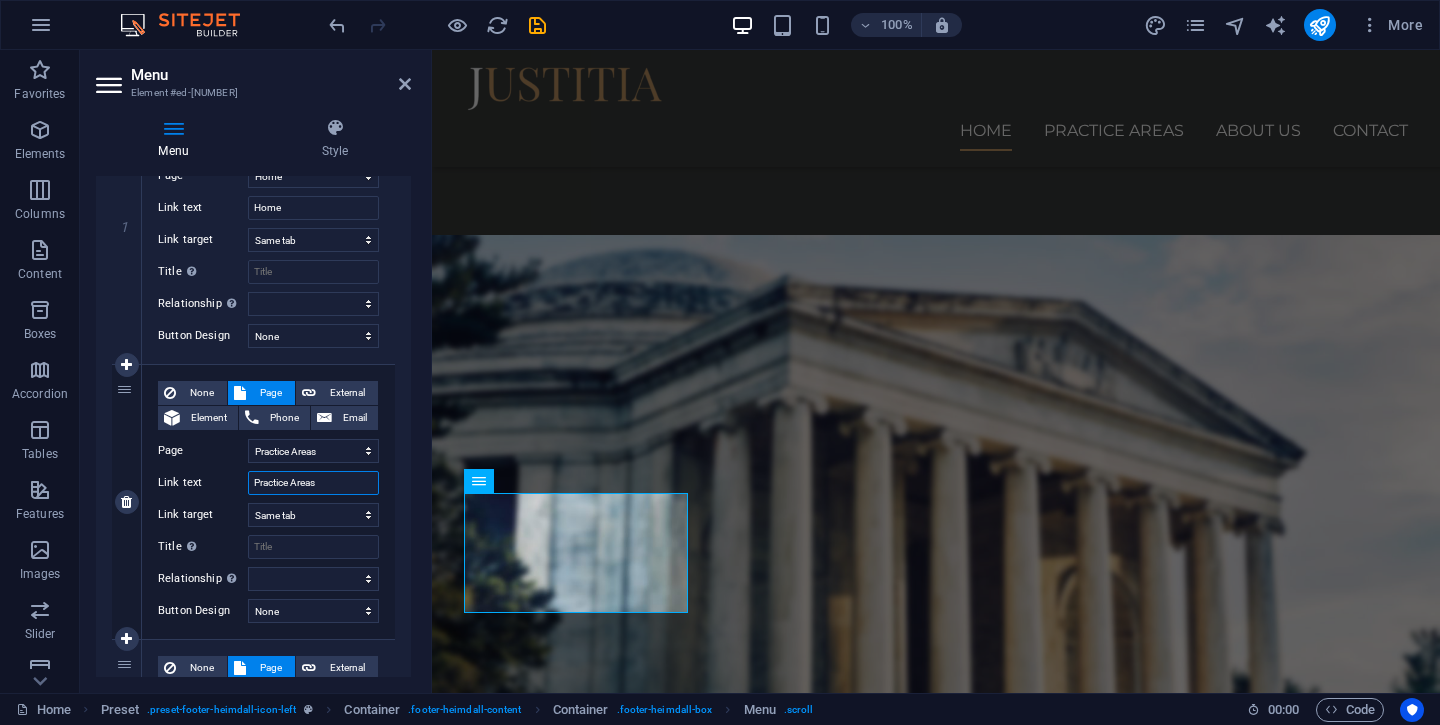 drag, startPoint x: 330, startPoint y: 475, endPoint x: 216, endPoint y: 474, distance: 114.00439 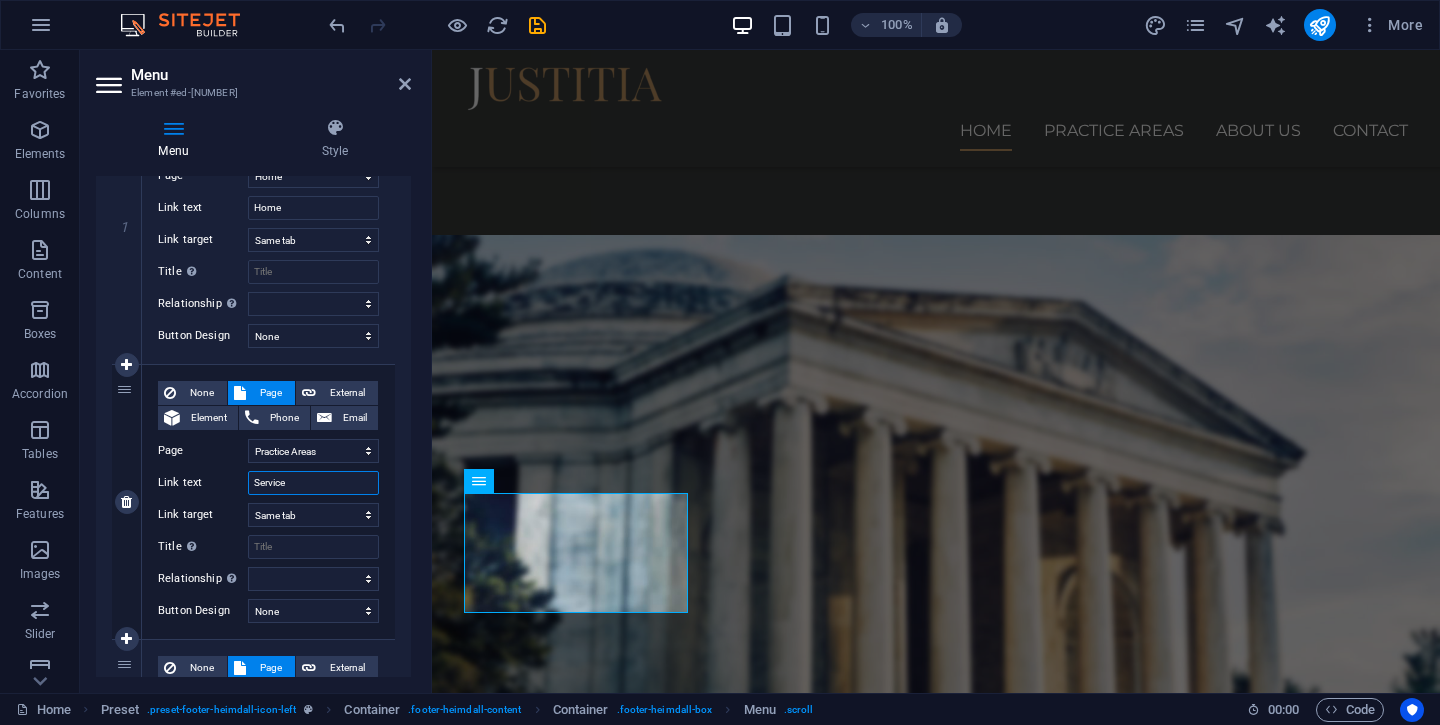 type on "Services" 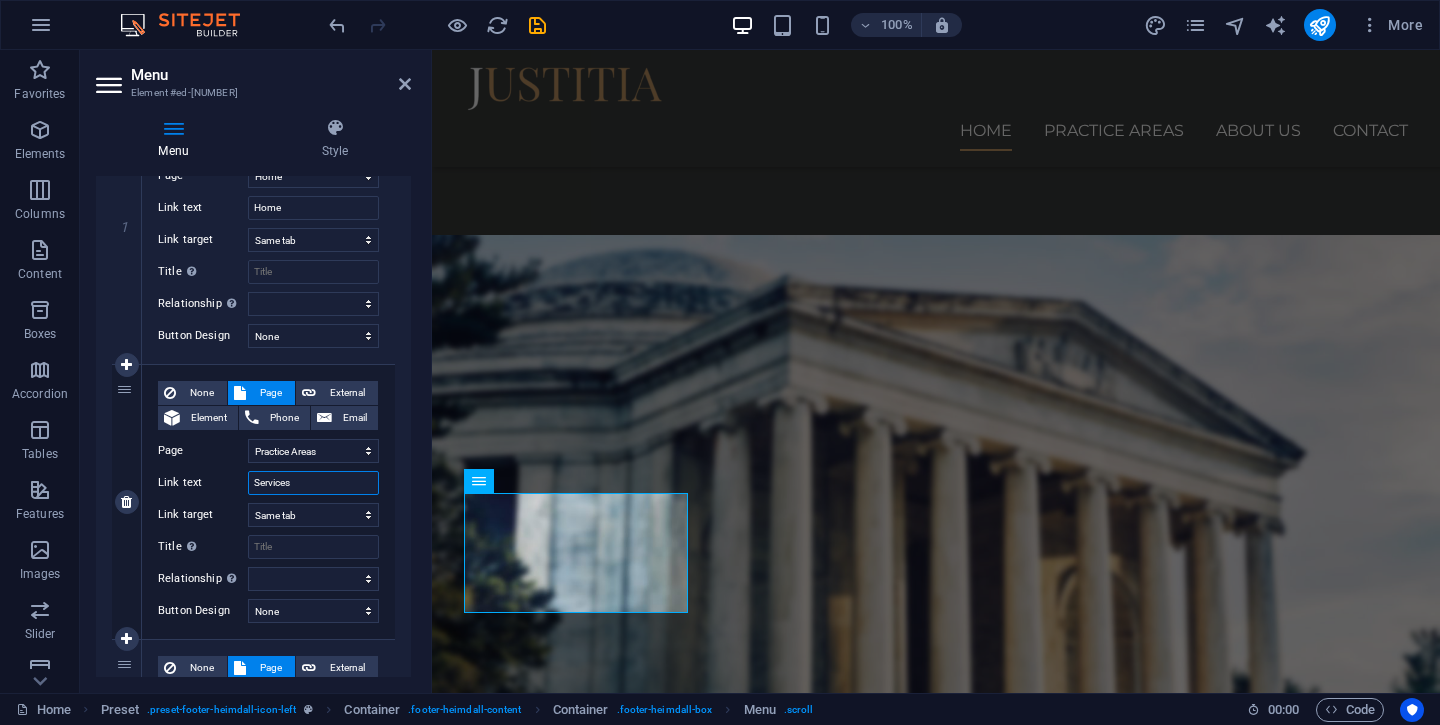 select 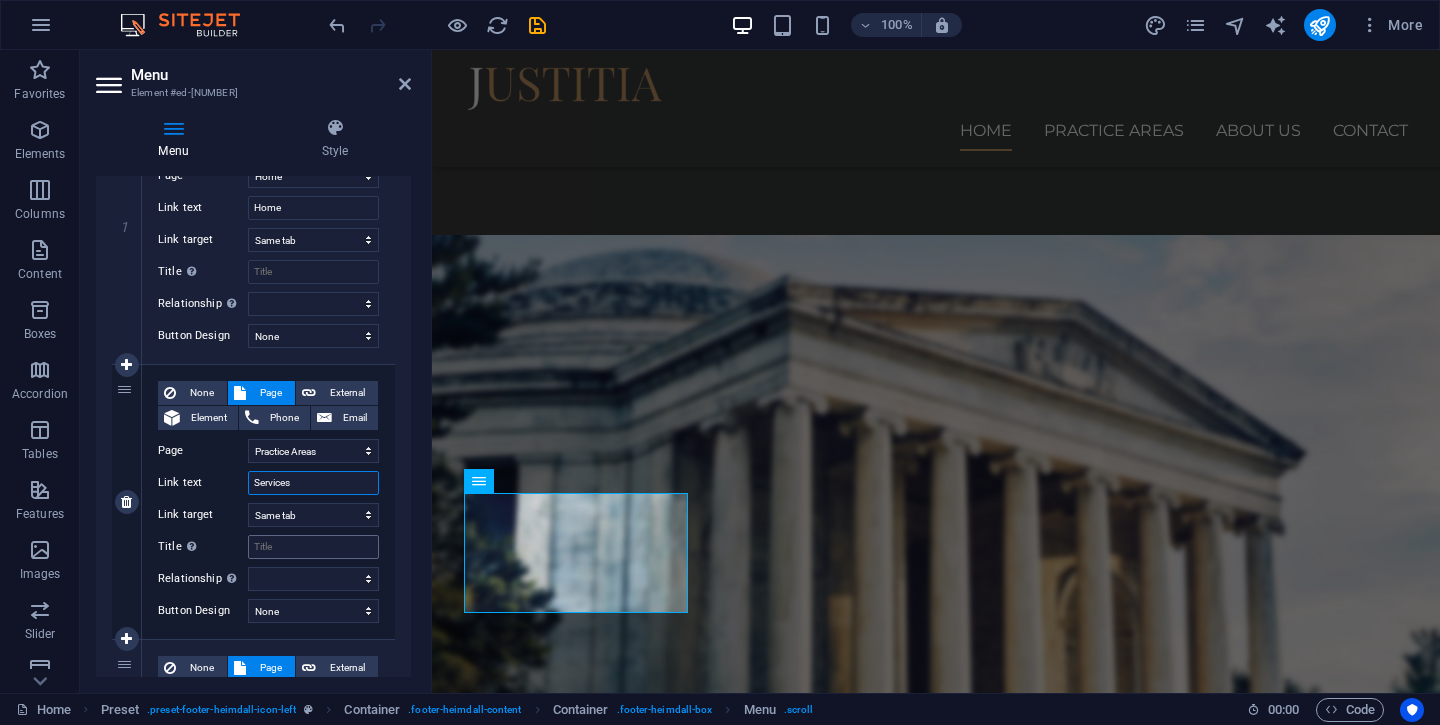 type on "Services" 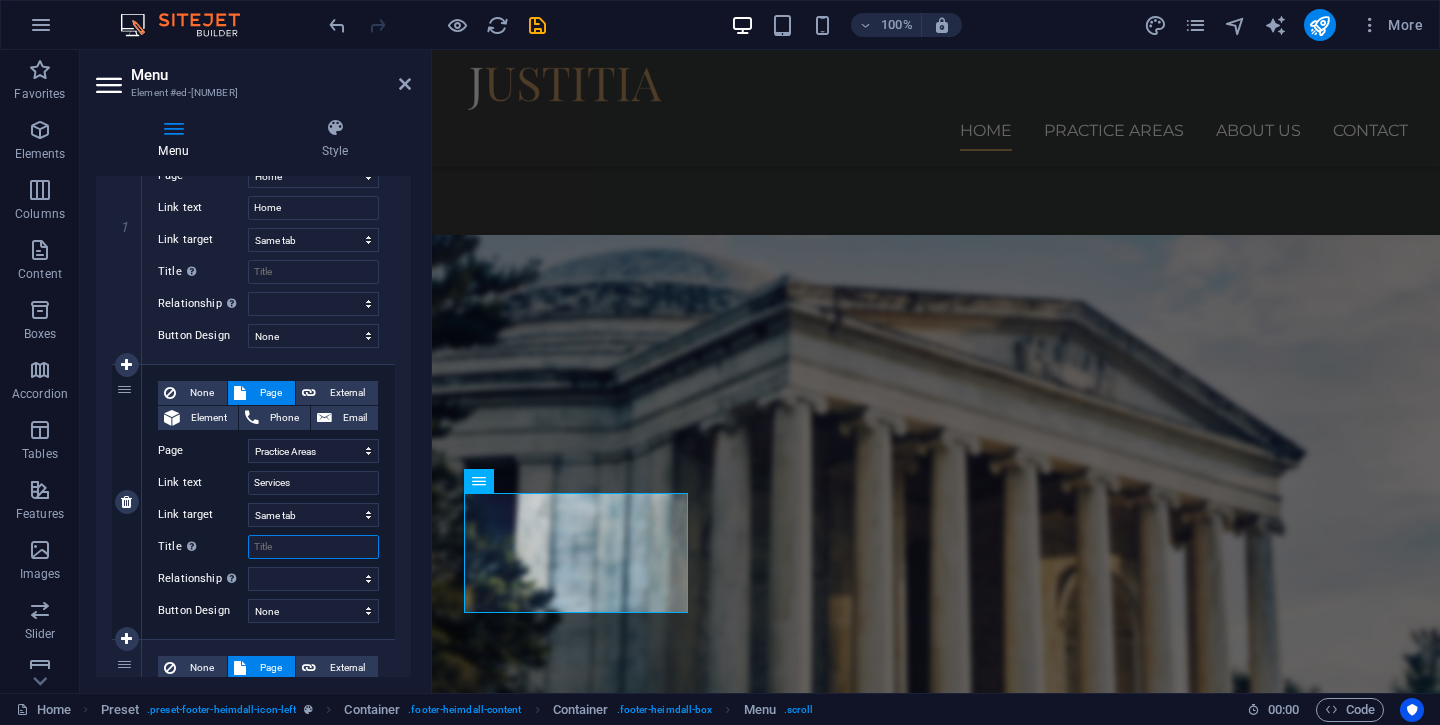 click on "Title Additional link description, should not be the same as the link text. The title is most often shown as a tooltip text when the mouse moves over the element. Leave empty if uncertain." at bounding box center (313, 547) 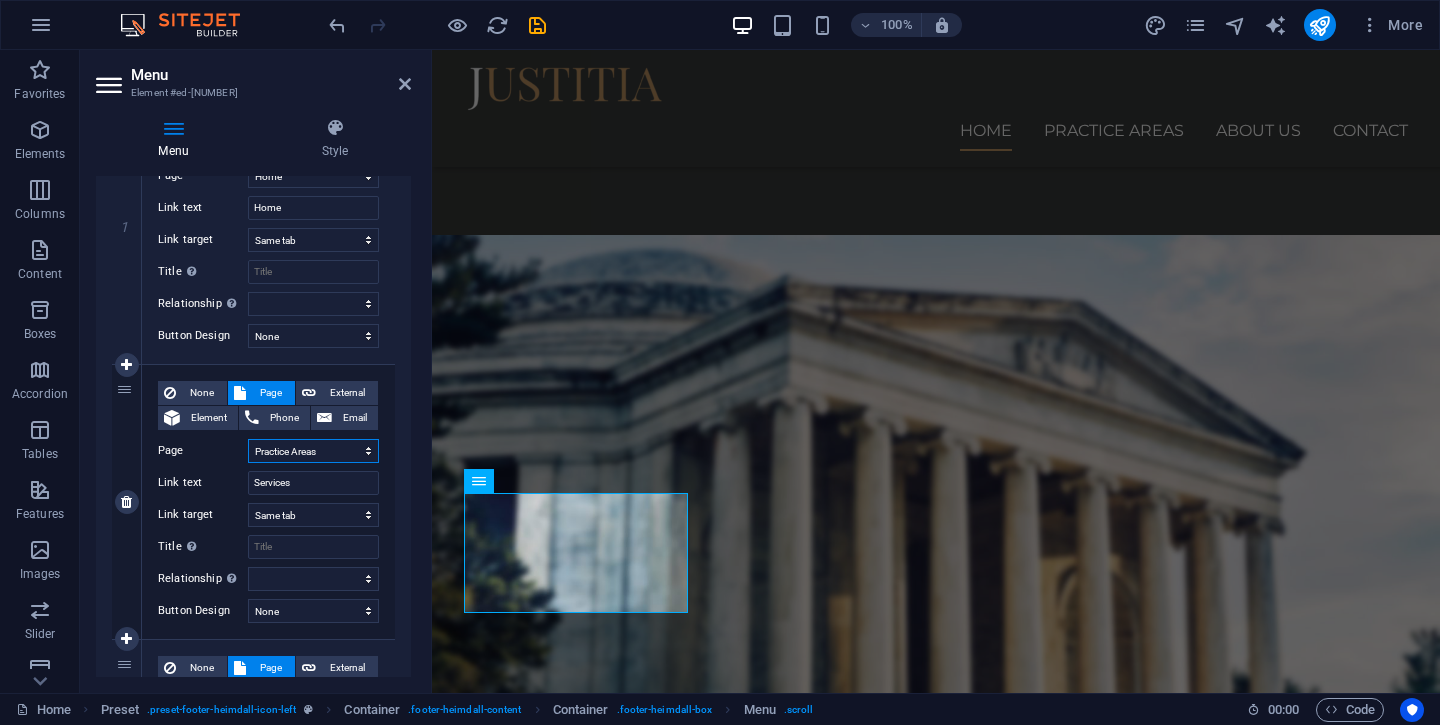click on "Home Practice Areas About us Contact Legal Notice Privacy" at bounding box center [313, 451] 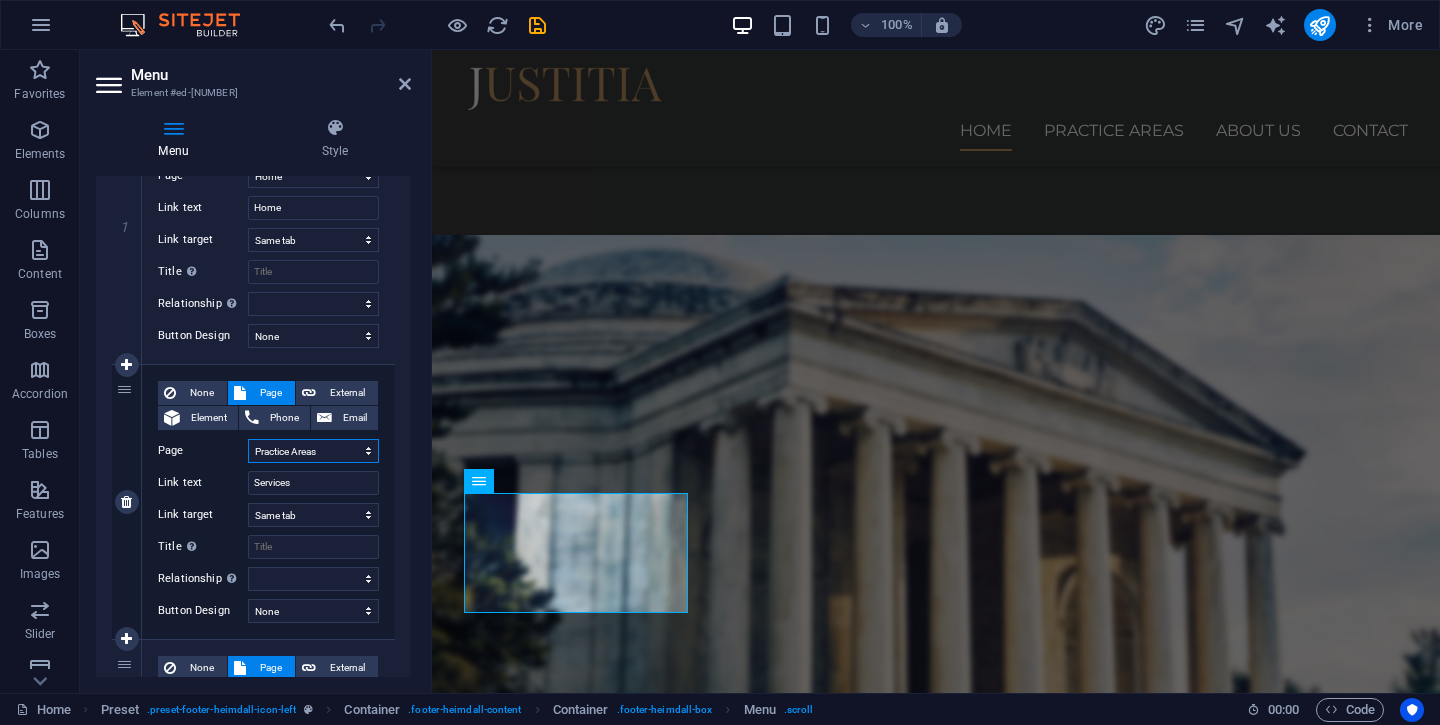 select on "4" 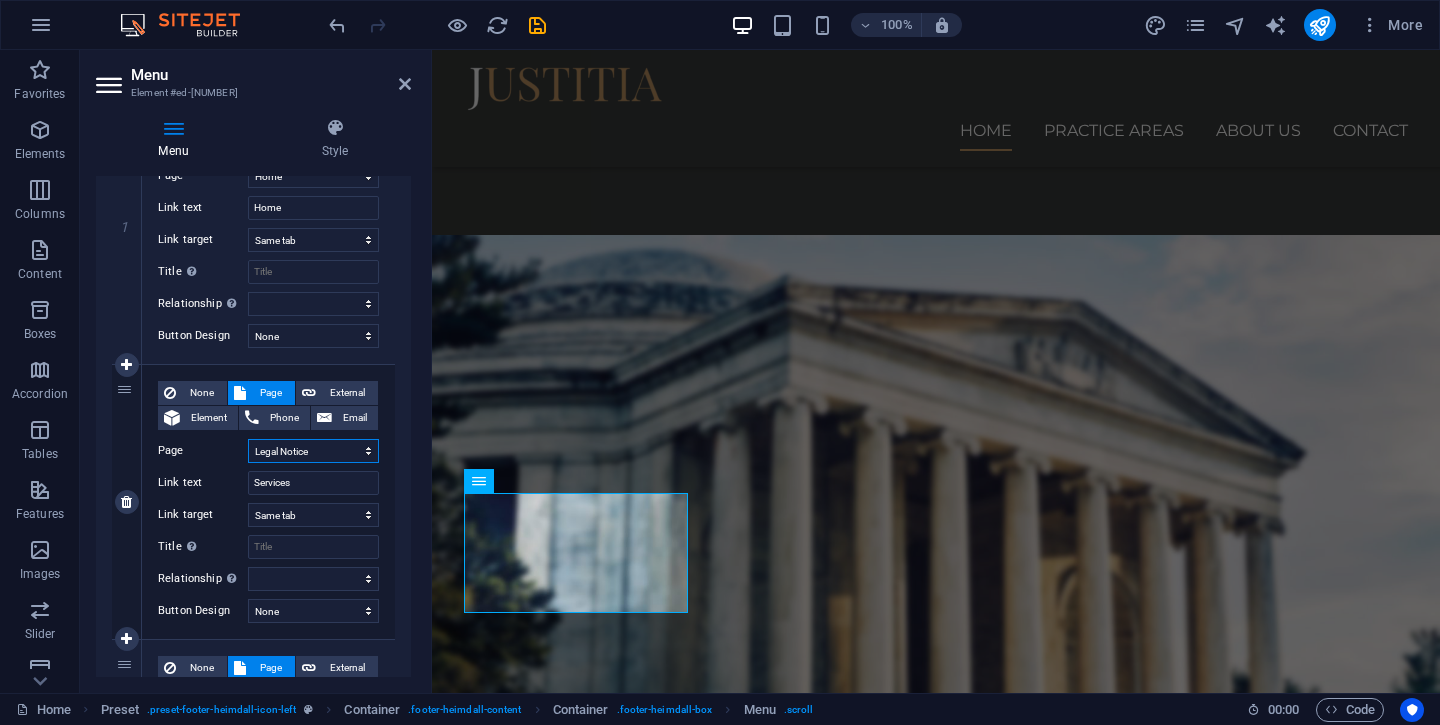 select 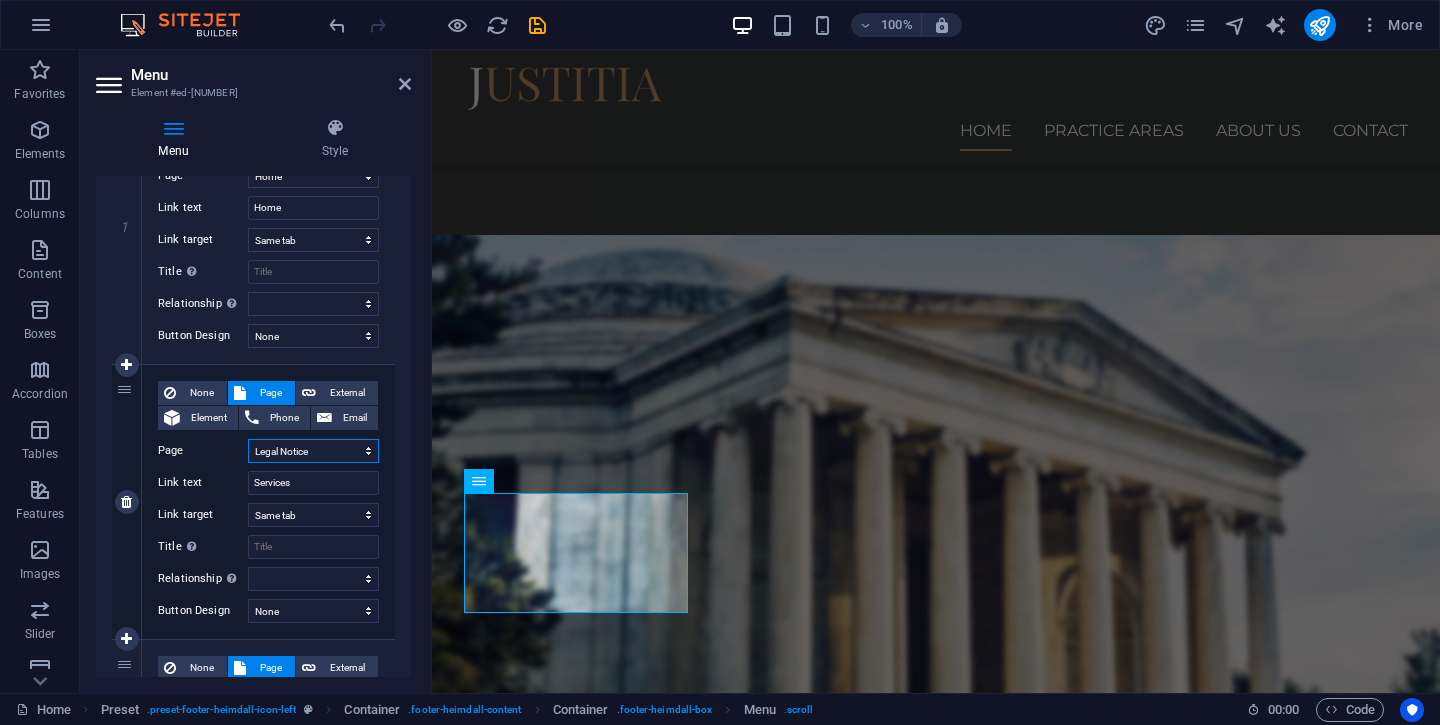 click on "Home Practice Areas About us Contact Legal Notice Privacy" at bounding box center [313, 451] 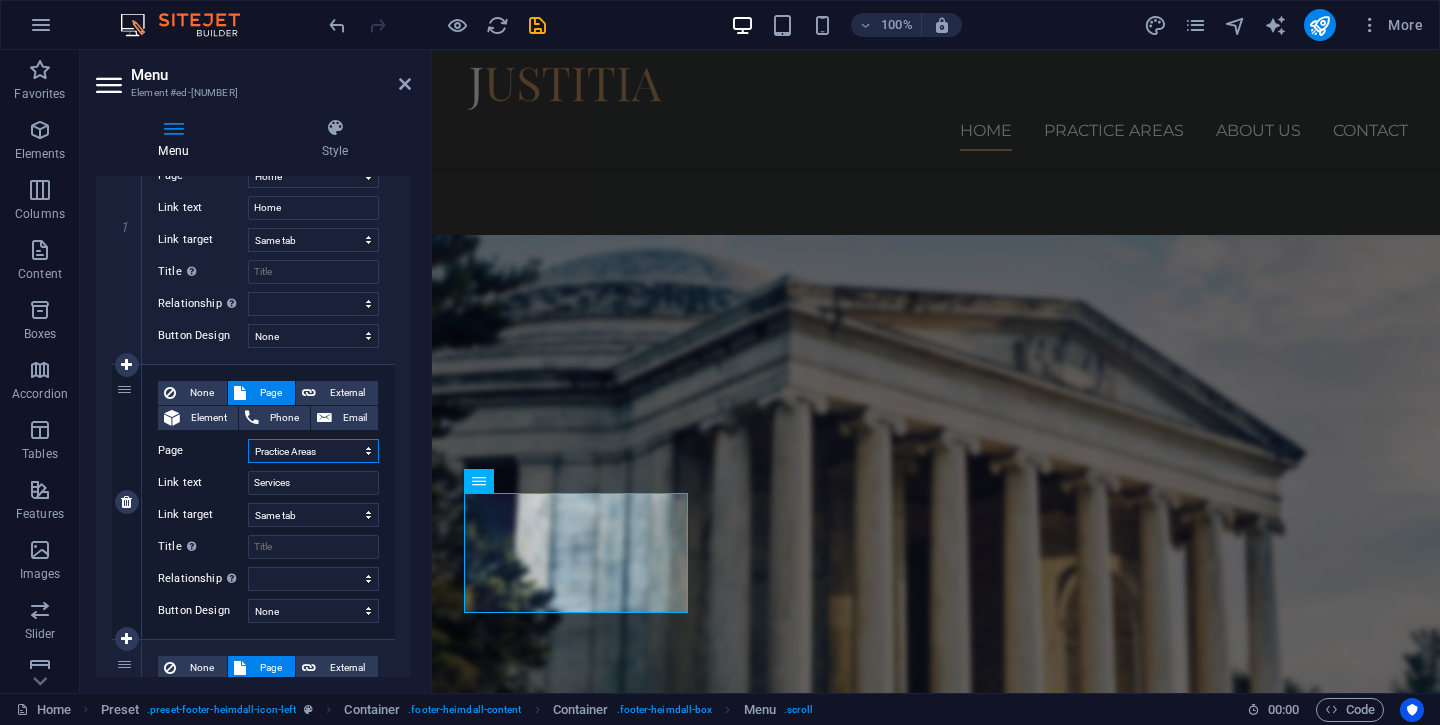 select 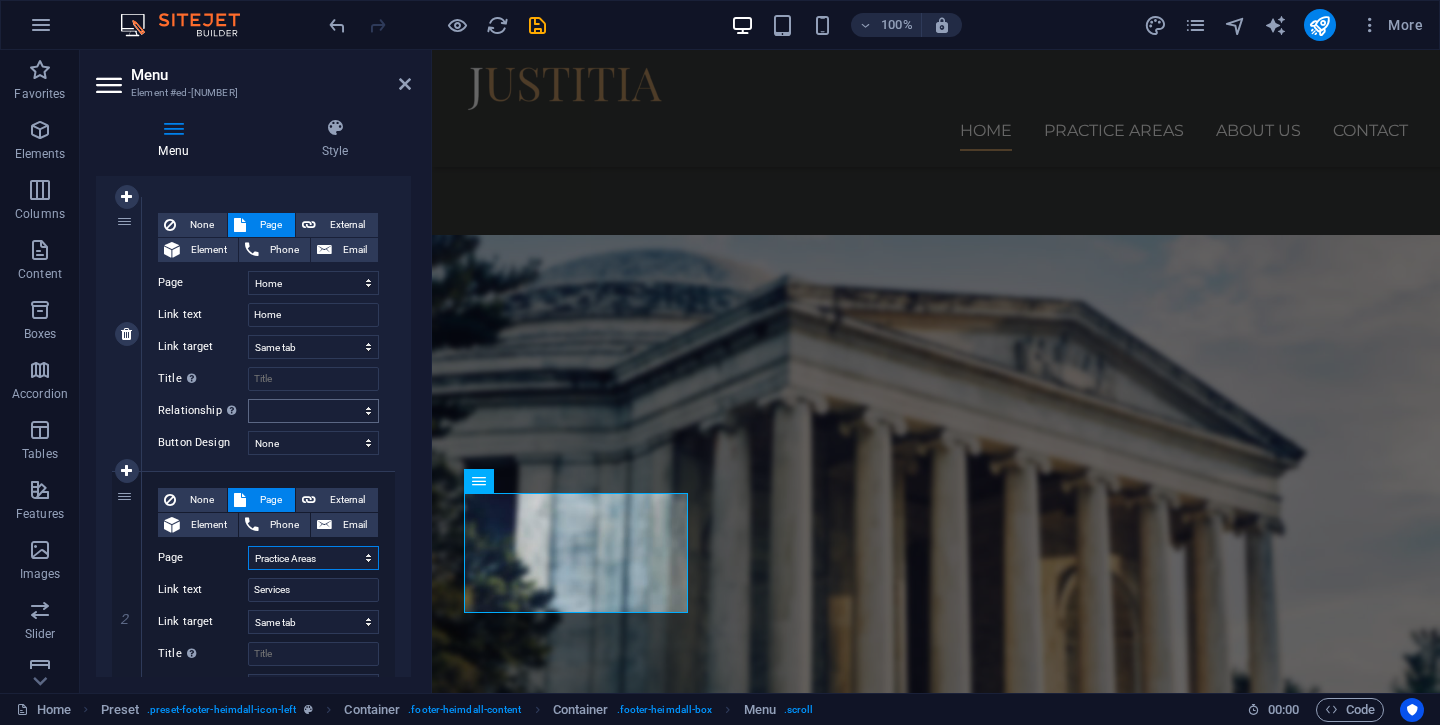 scroll, scrollTop: 161, scrollLeft: 0, axis: vertical 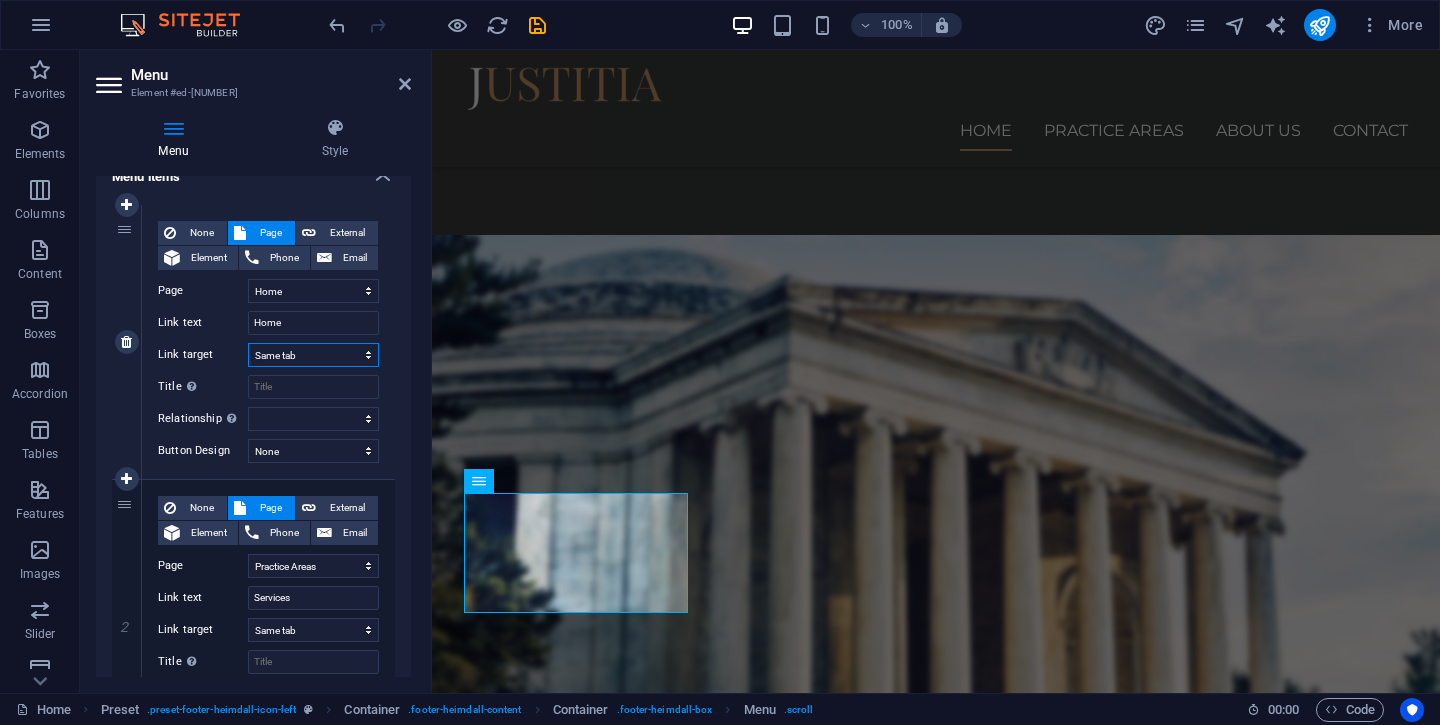 click on "New tab Same tab Overlay" at bounding box center (313, 355) 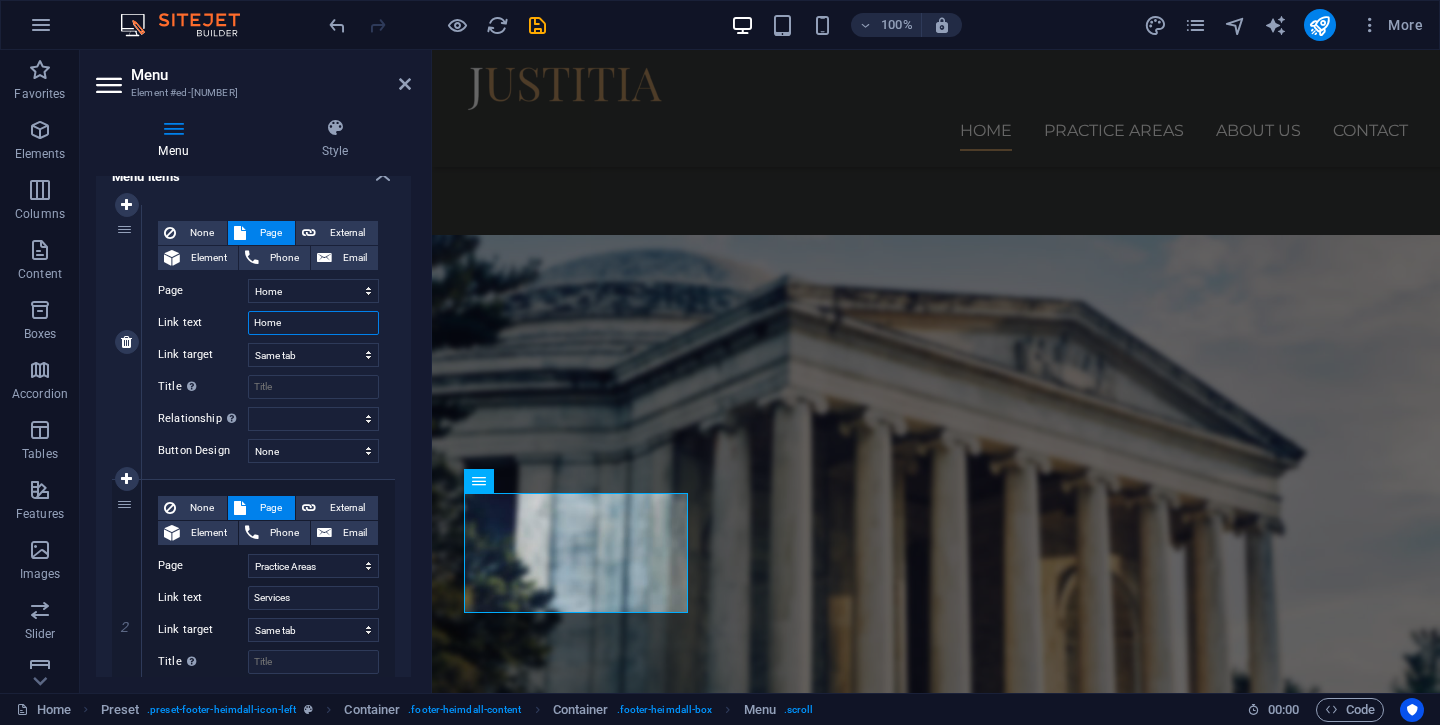 click on "Home" at bounding box center [313, 323] 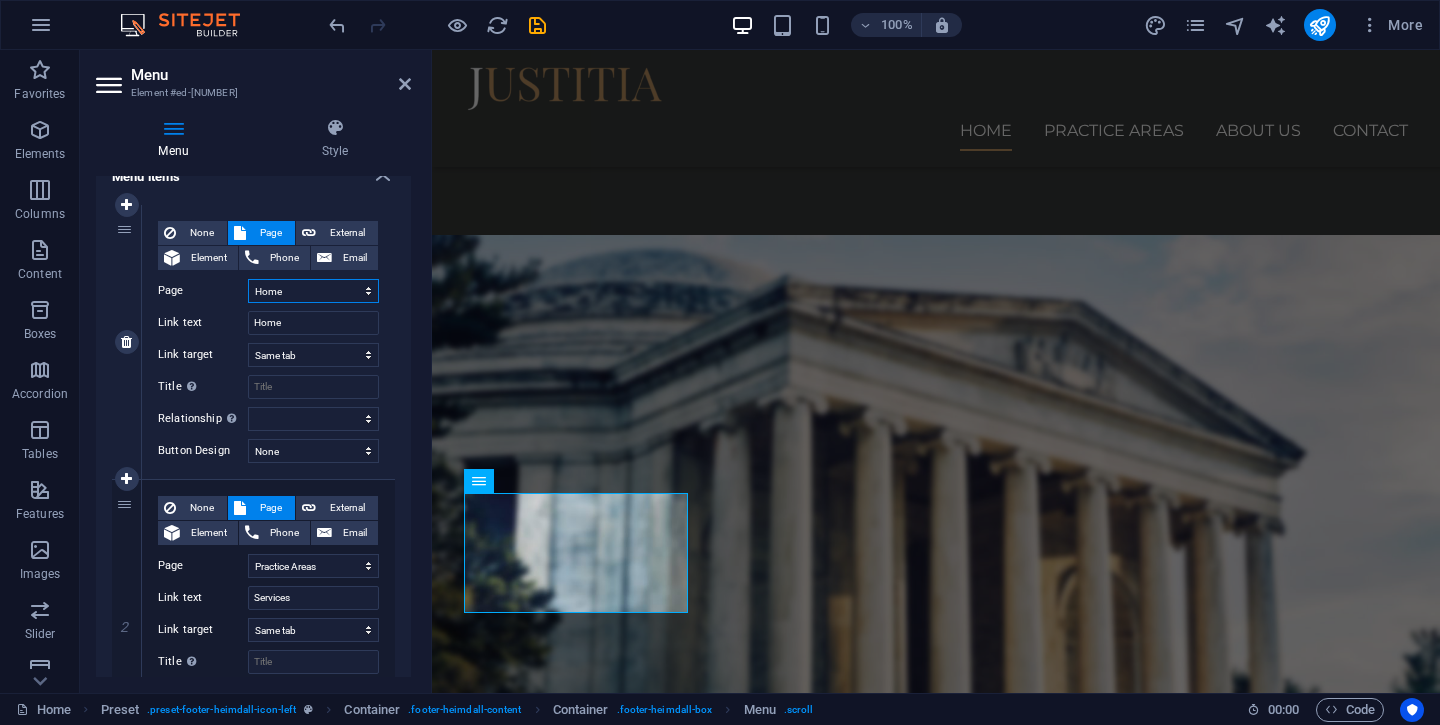 click on "Home Practice Areas About us Contact Legal Notice Privacy" at bounding box center [313, 291] 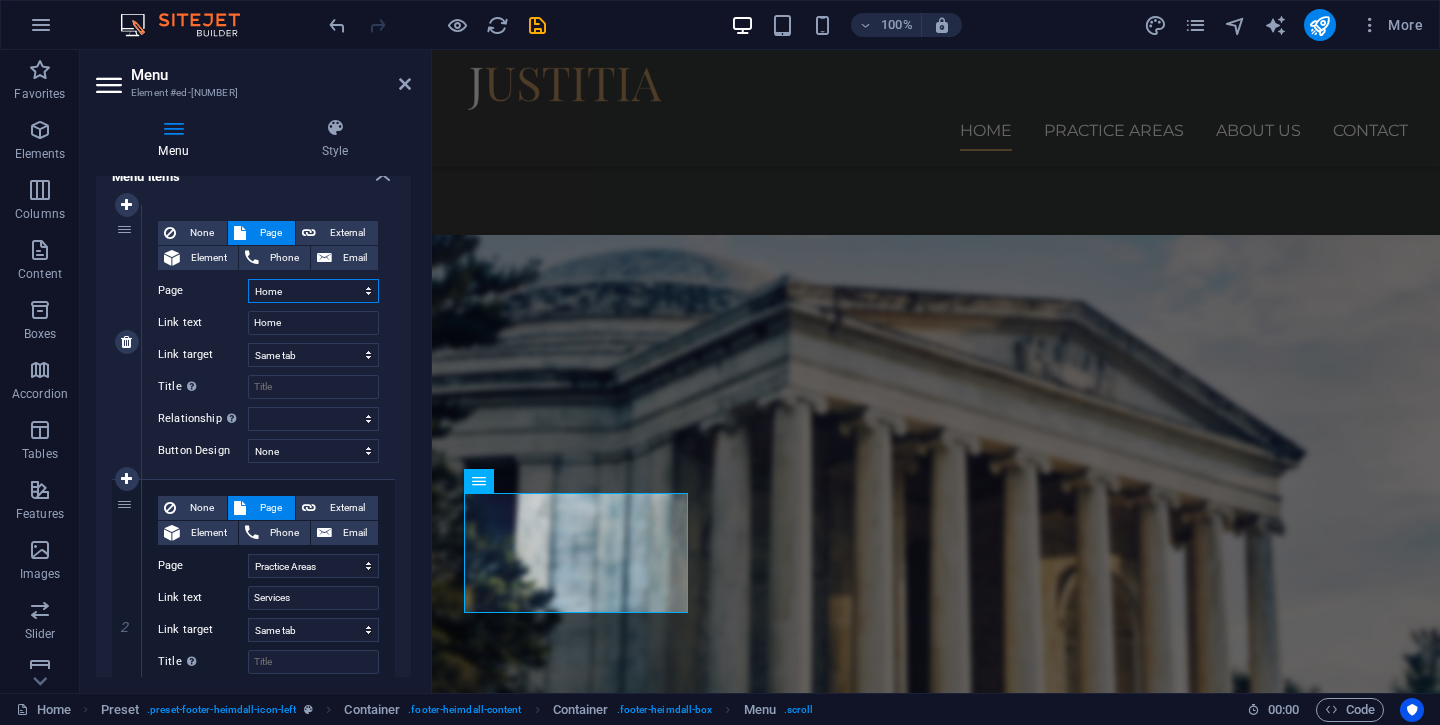 select on "4" 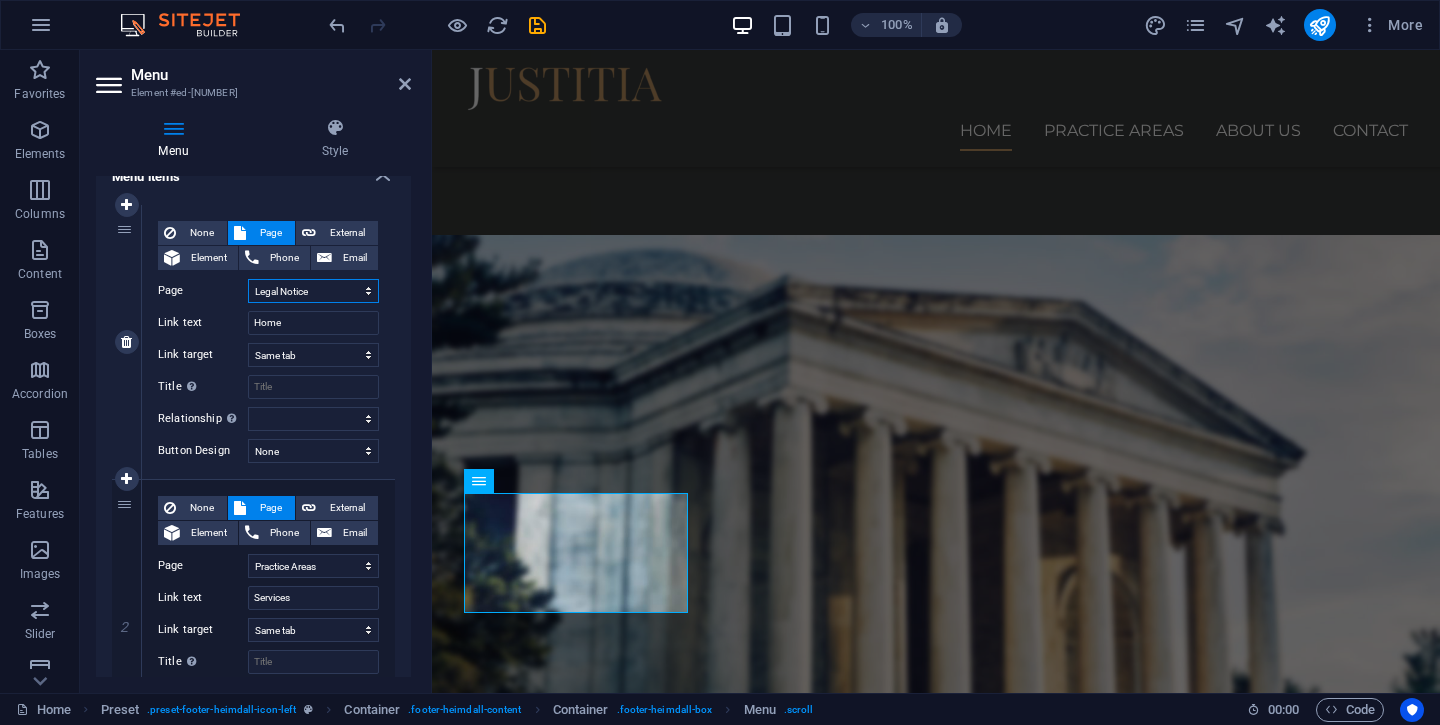 type on "Legal Notice" 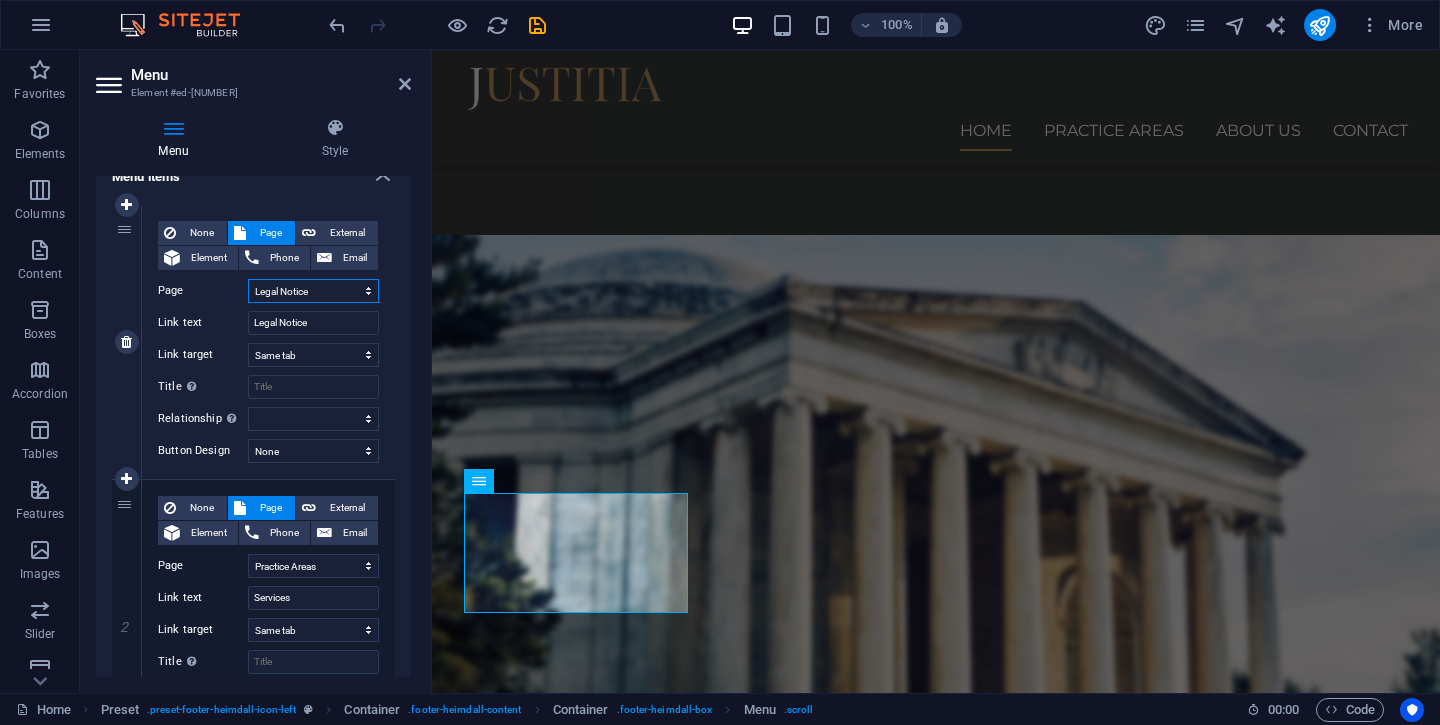 select on "0" 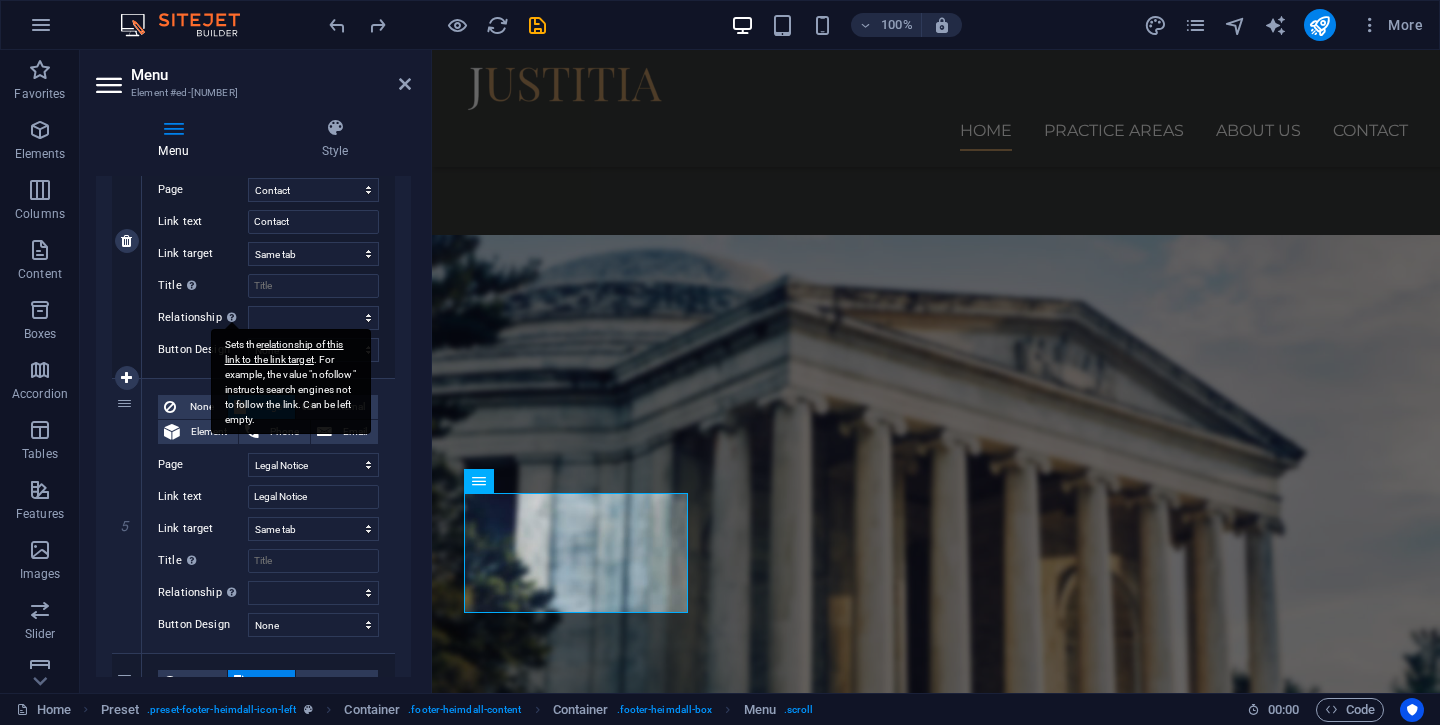 scroll, scrollTop: 1093, scrollLeft: 0, axis: vertical 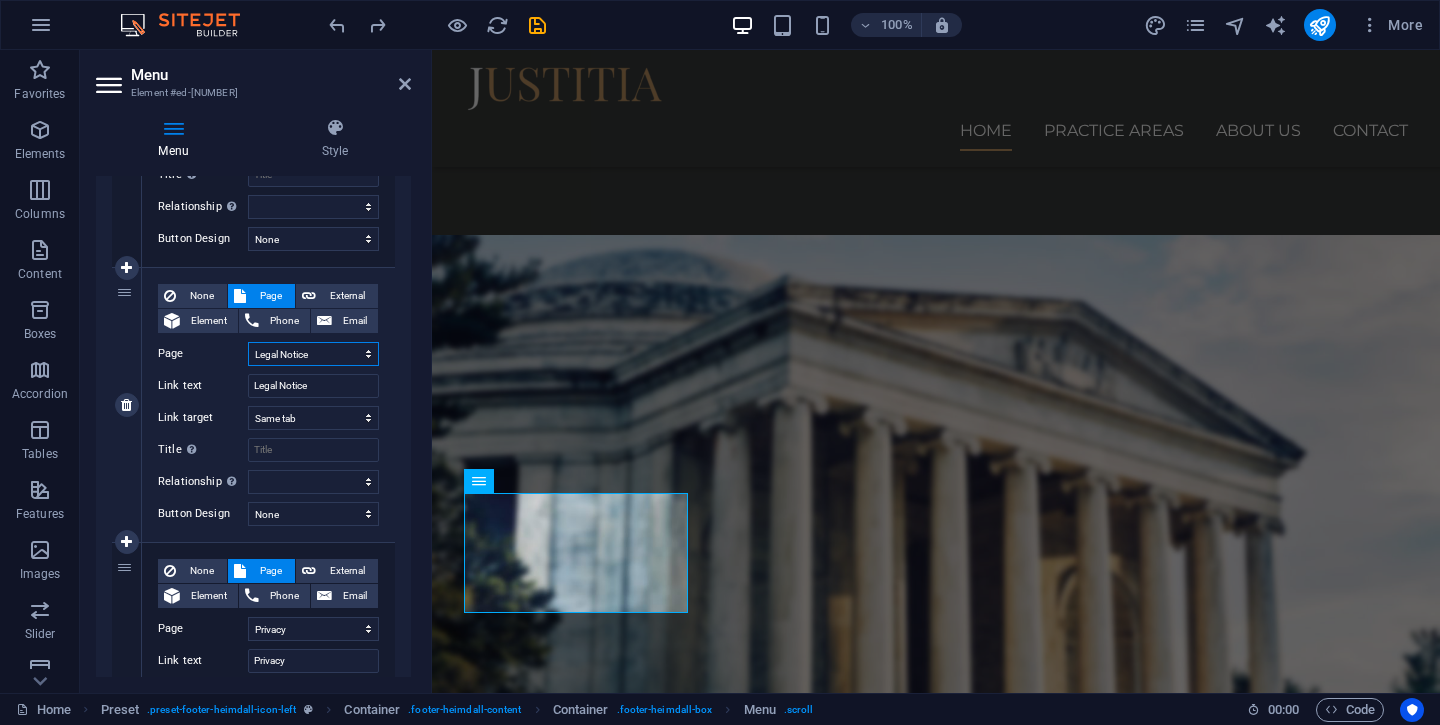 click on "Home Practice Areas About us Contact Legal Notice Privacy" at bounding box center [313, 354] 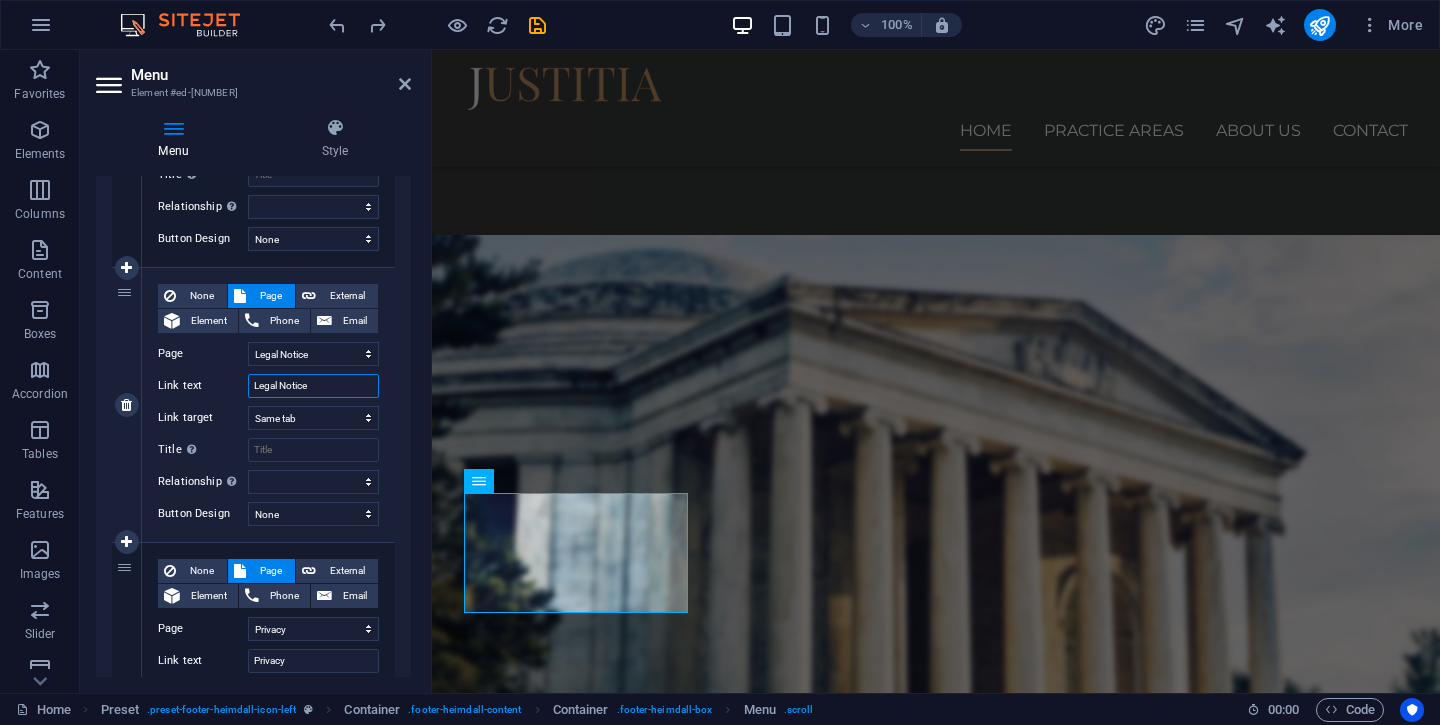 drag, startPoint x: 314, startPoint y: 385, endPoint x: 235, endPoint y: 385, distance: 79 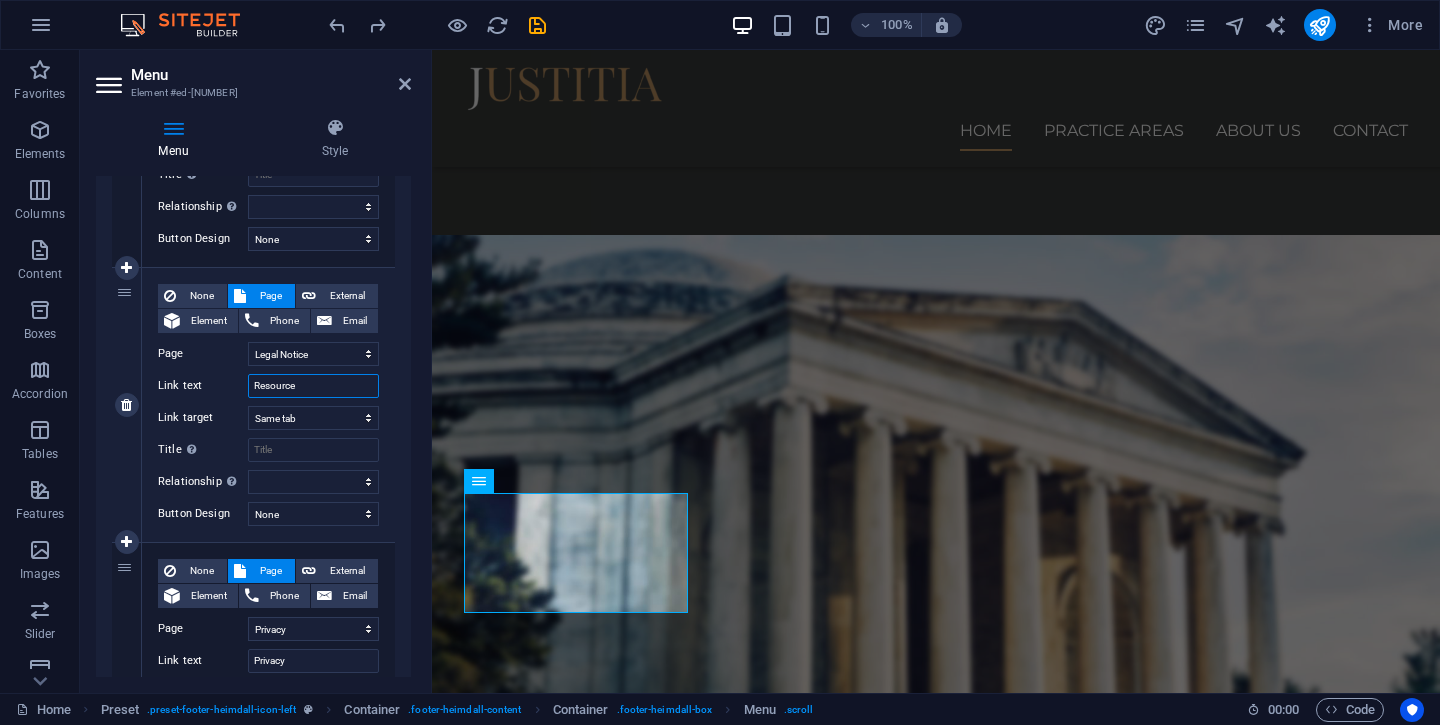 type on "Resources" 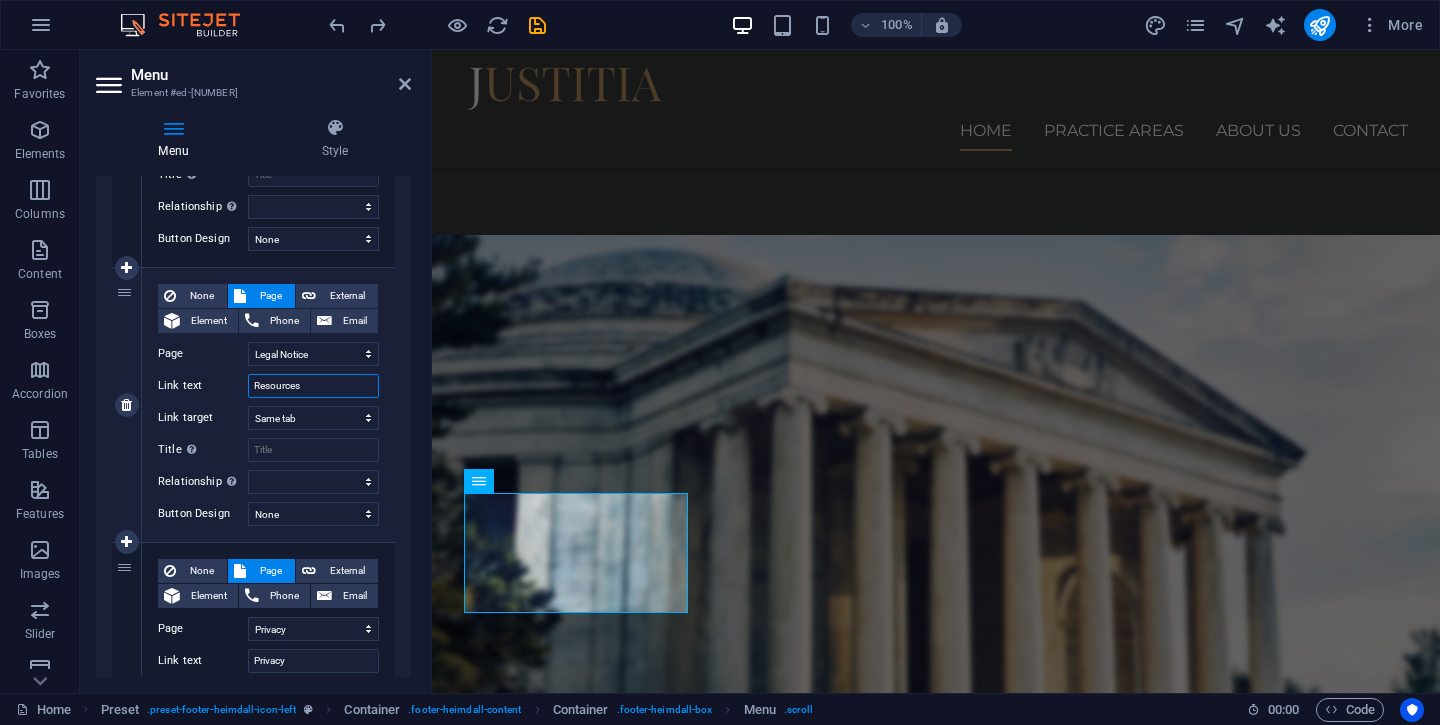 select 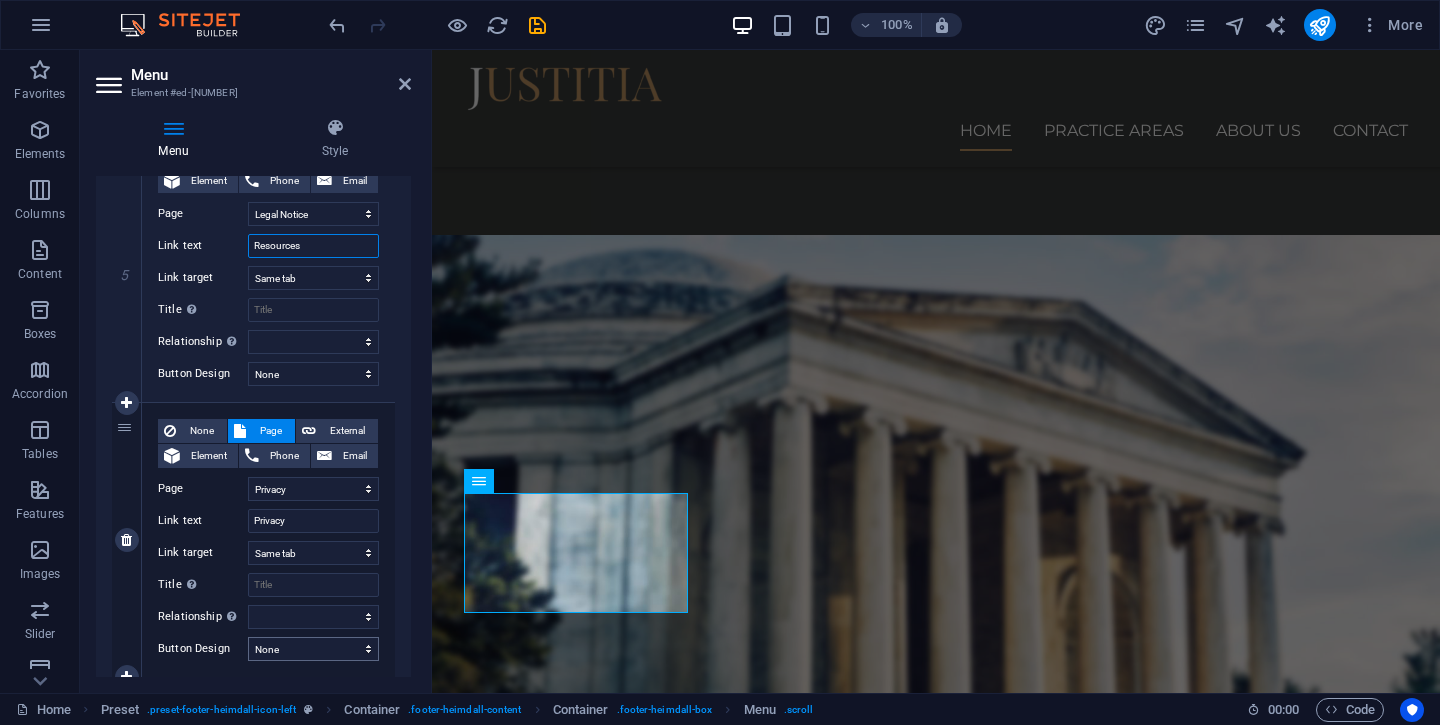 scroll, scrollTop: 1394, scrollLeft: 0, axis: vertical 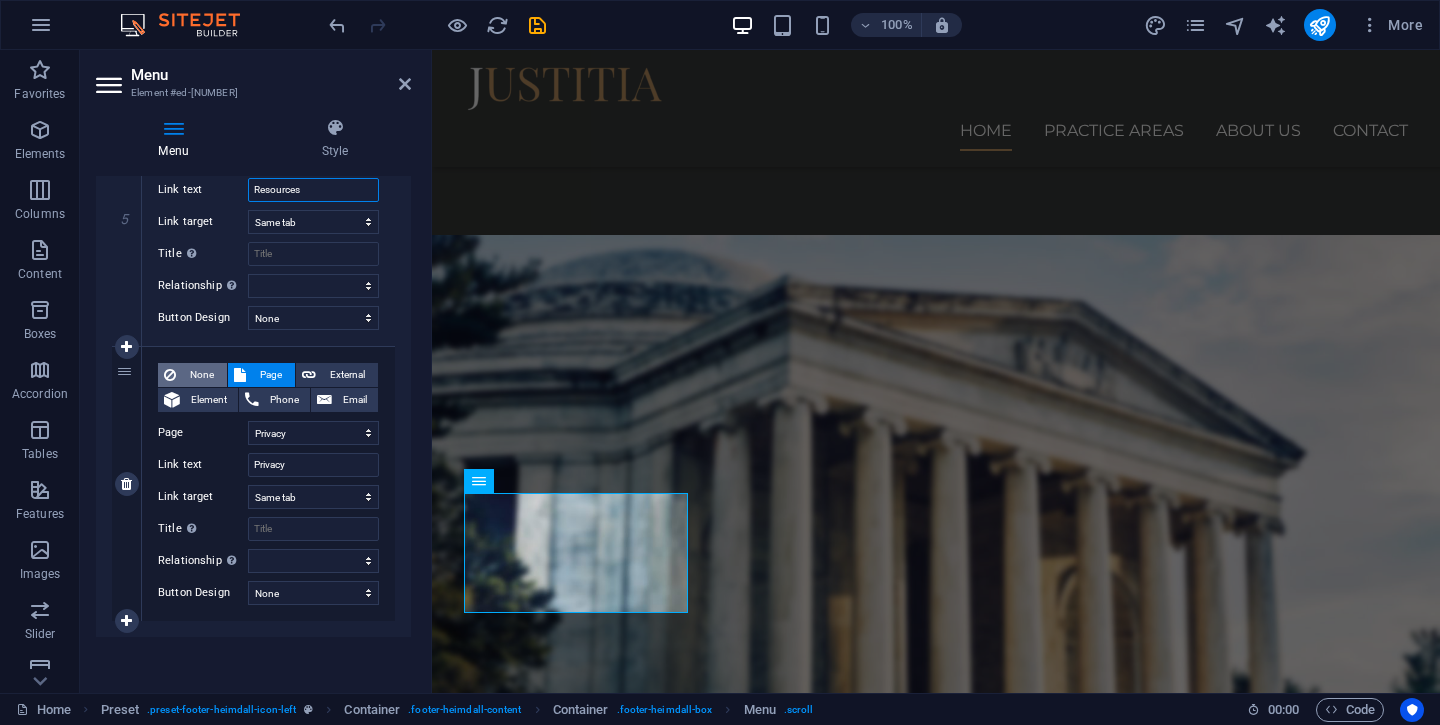 type on "Resources" 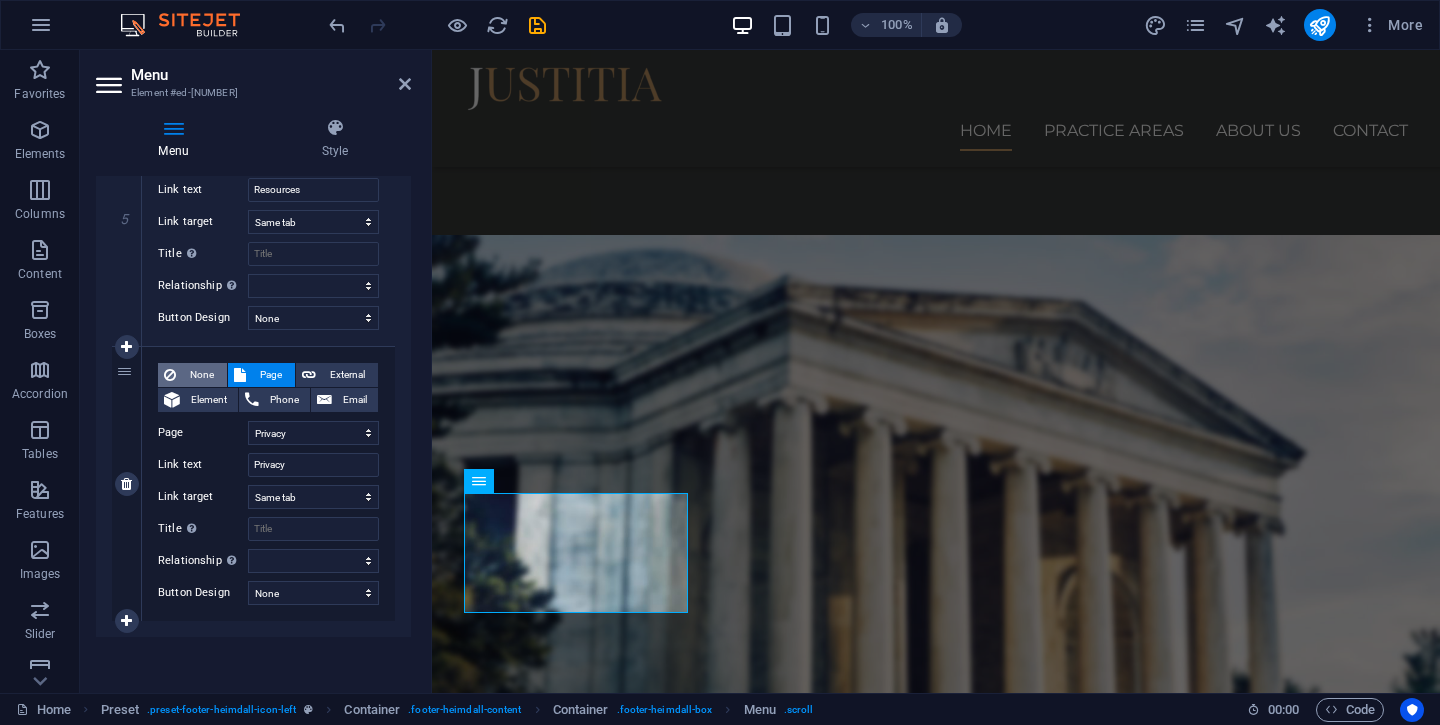 click at bounding box center [170, 375] 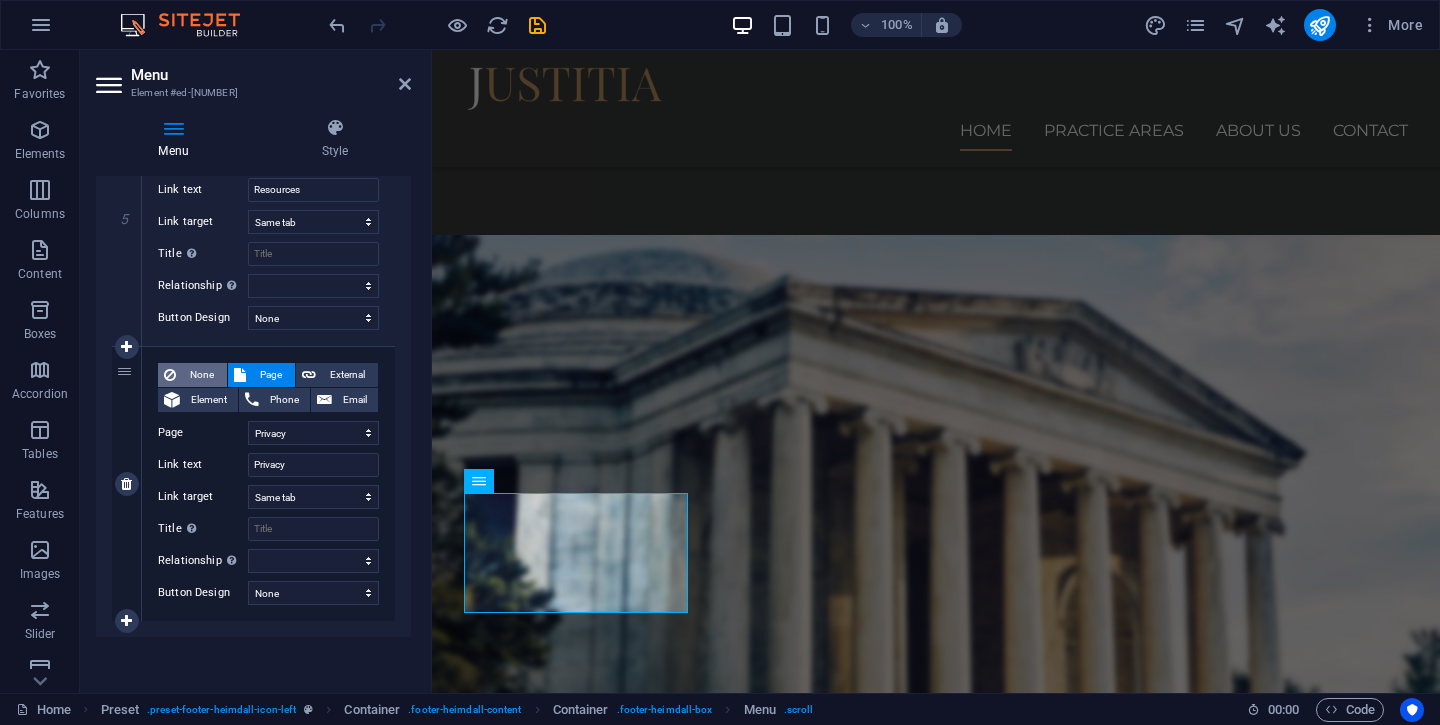 scroll, scrollTop: 1225, scrollLeft: 0, axis: vertical 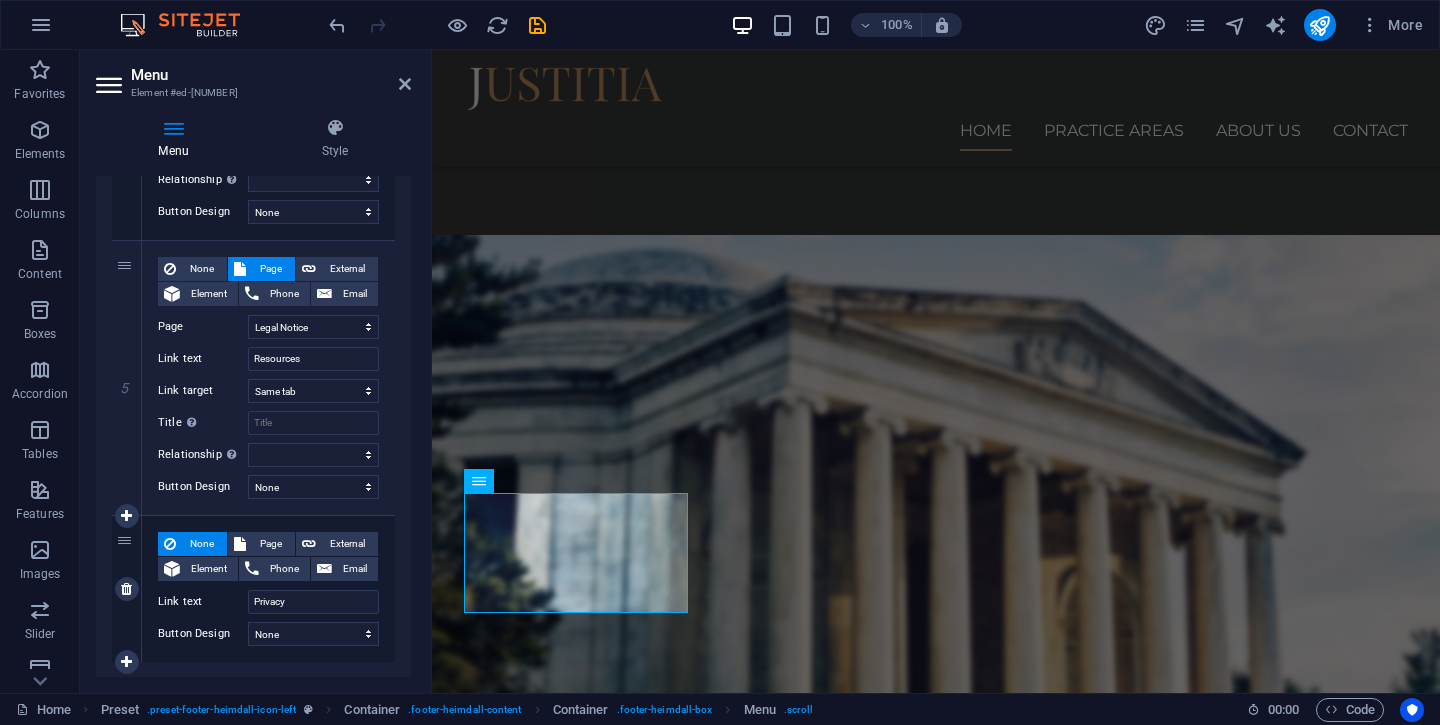 click on "None" at bounding box center [201, 544] 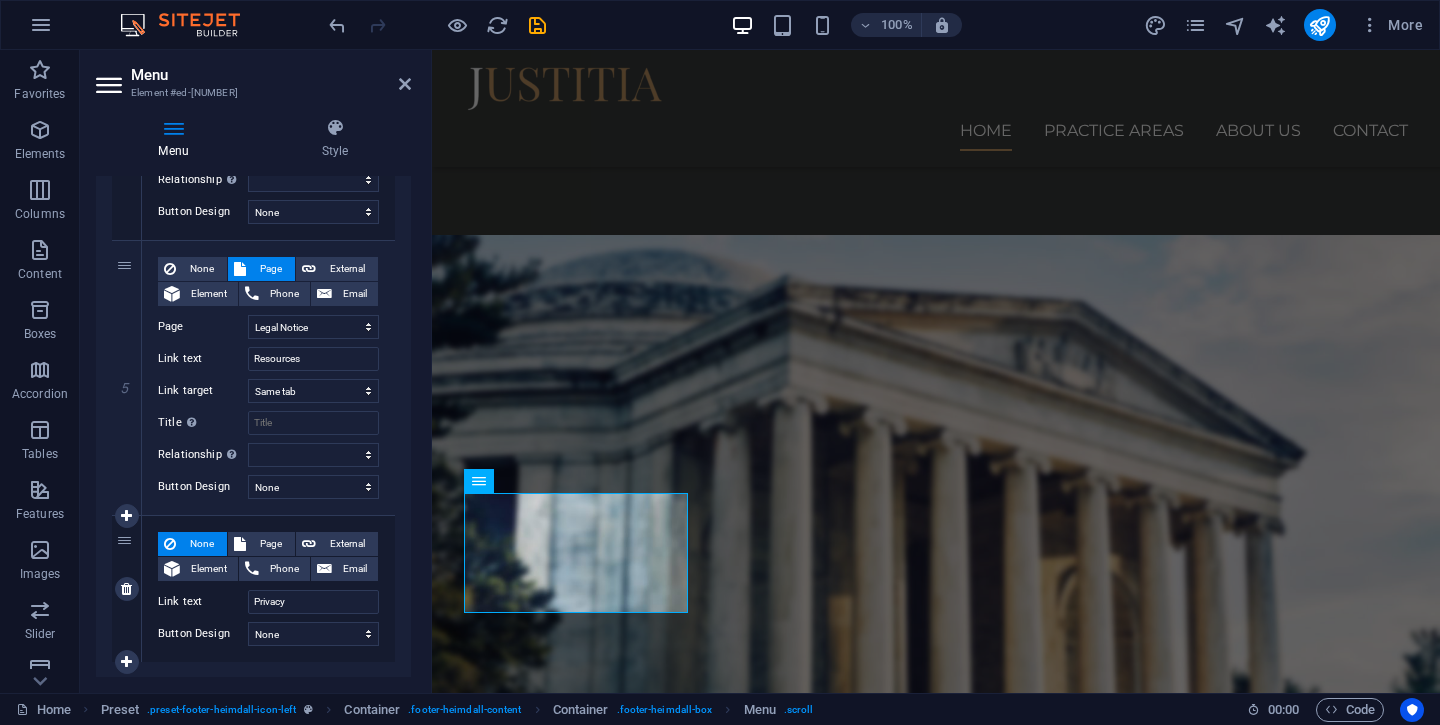 click on "None" at bounding box center (201, 544) 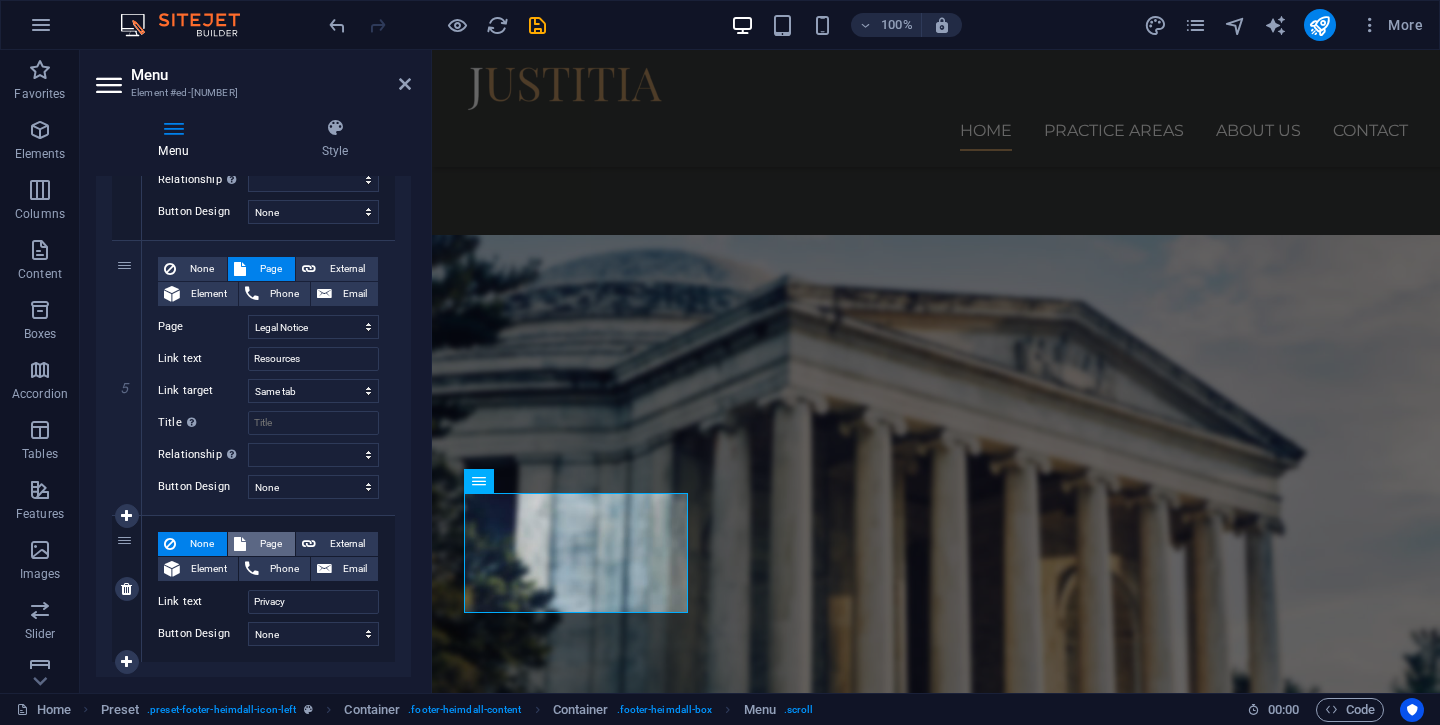 click on "Page" at bounding box center (270, 544) 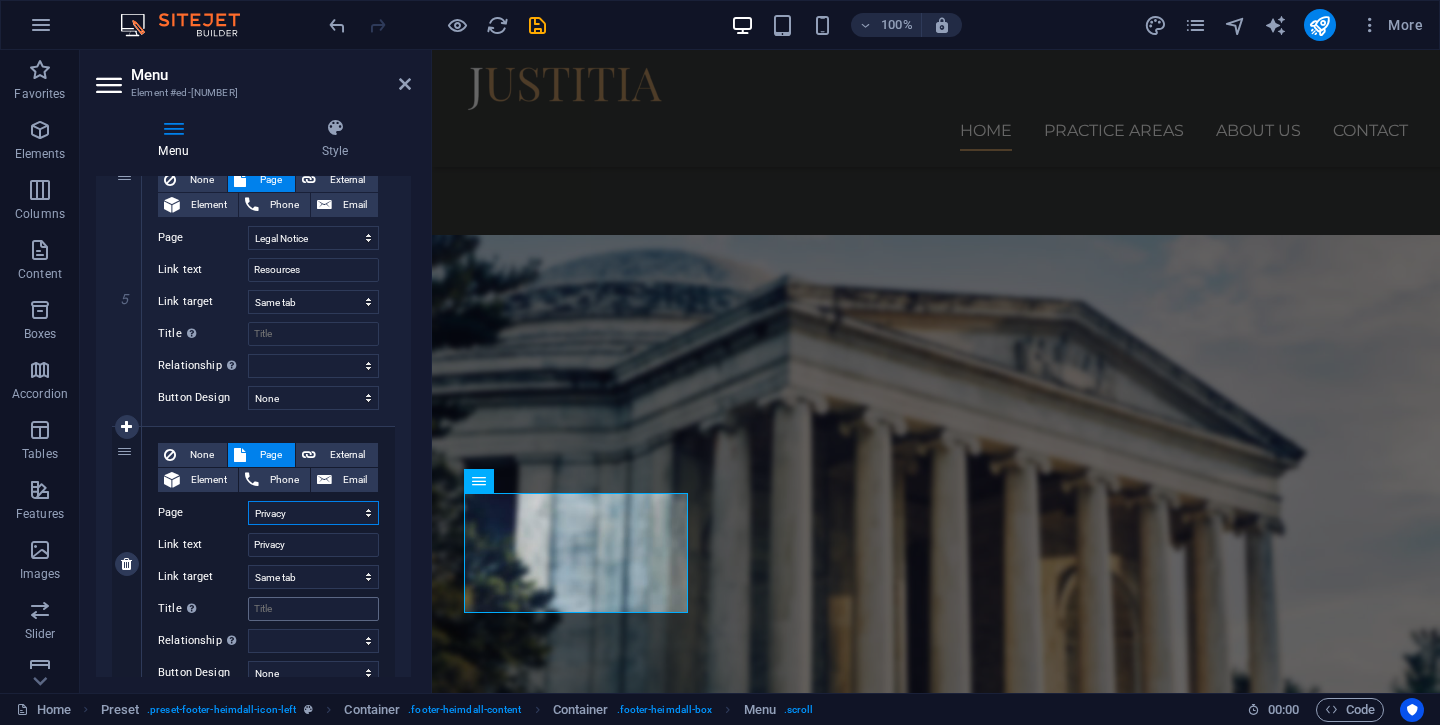 scroll, scrollTop: 1394, scrollLeft: 0, axis: vertical 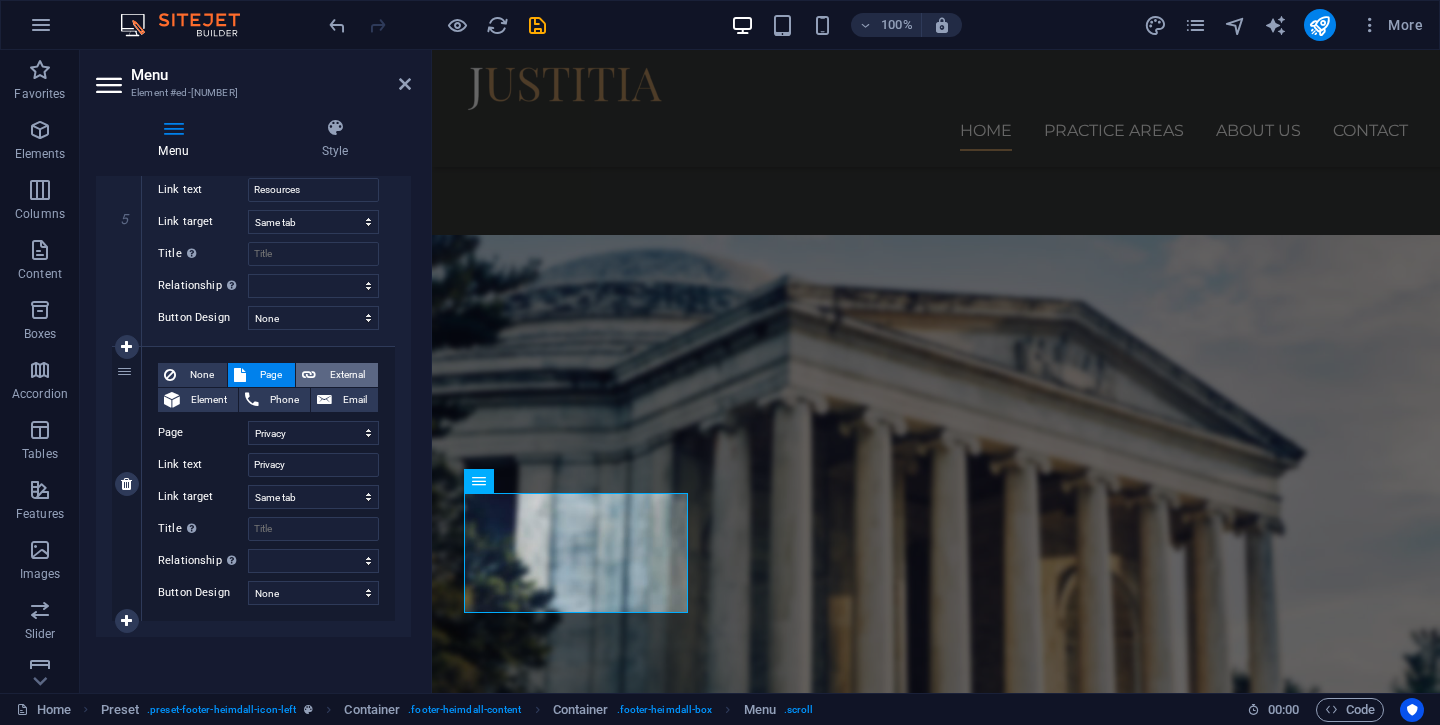 click on "External" at bounding box center (337, 375) 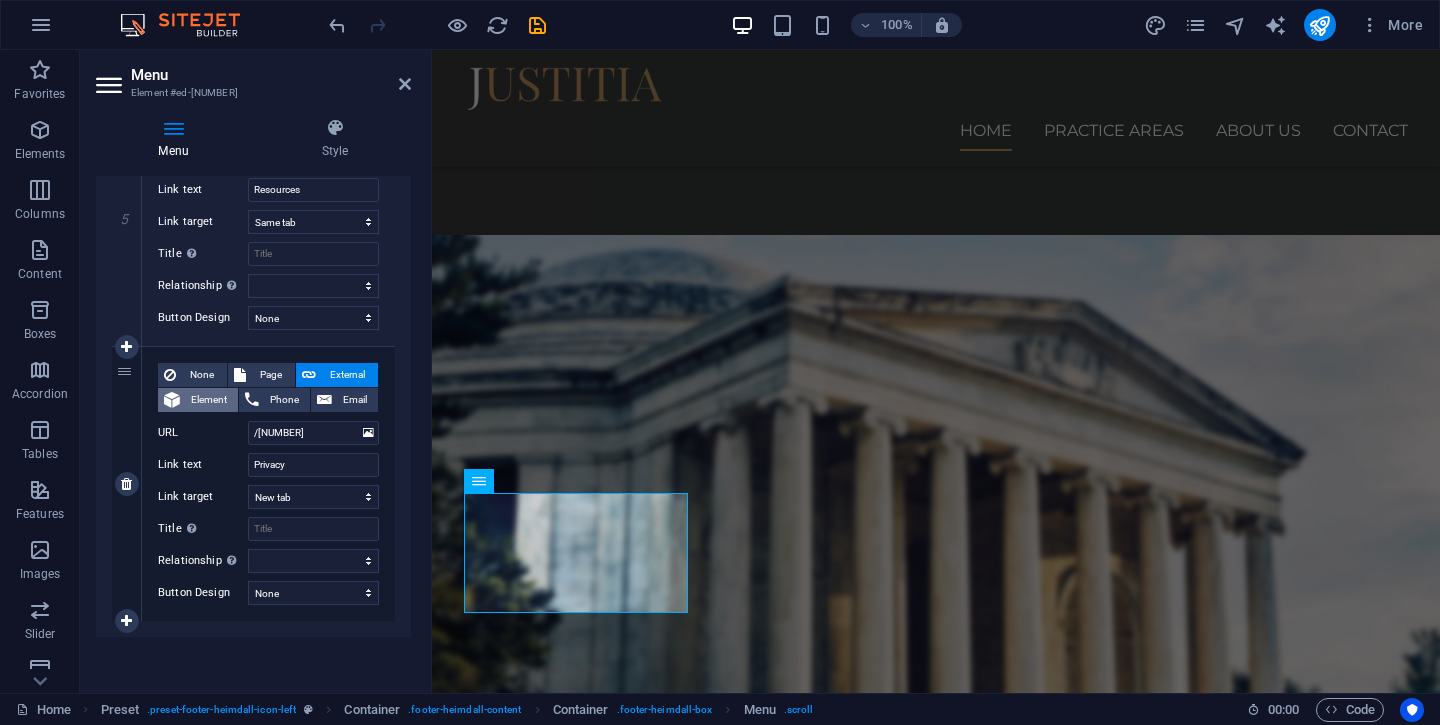 click on "Element" at bounding box center (209, 400) 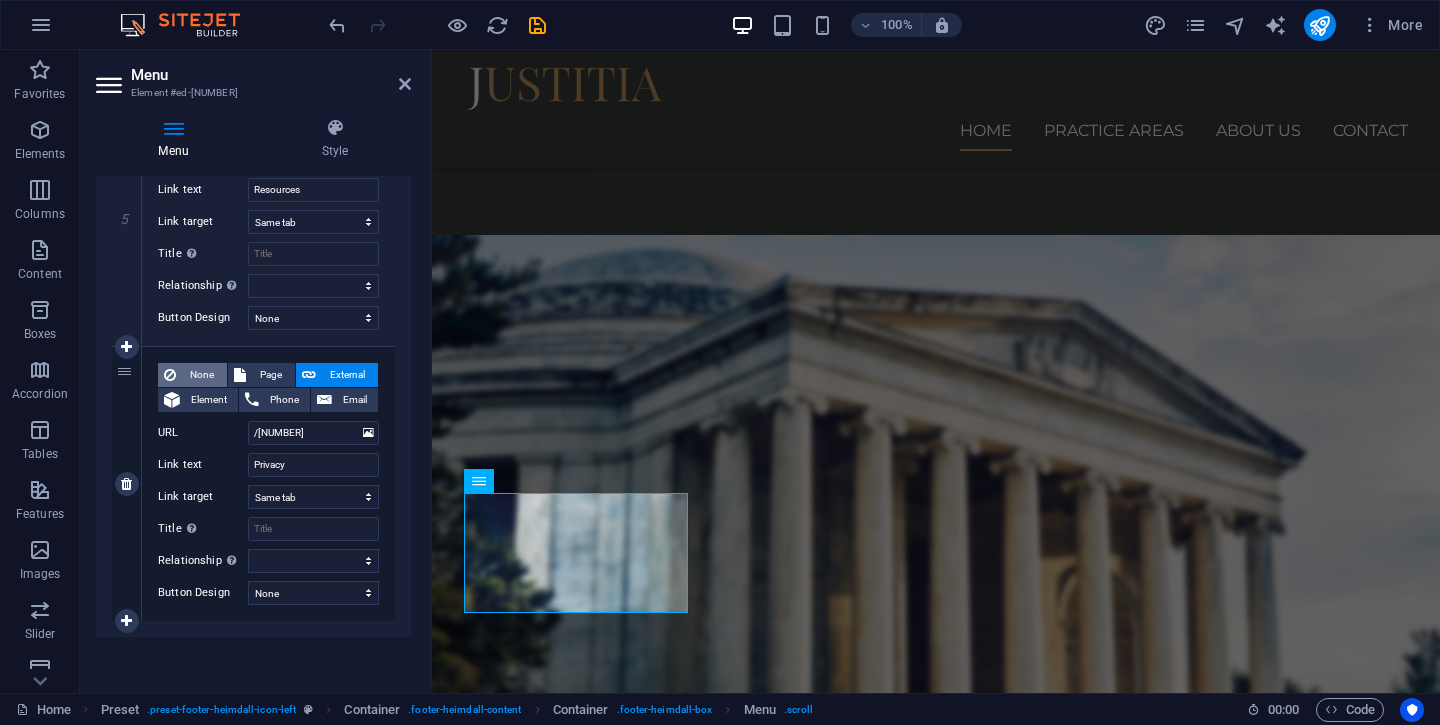 scroll, scrollTop: 1363, scrollLeft: 0, axis: vertical 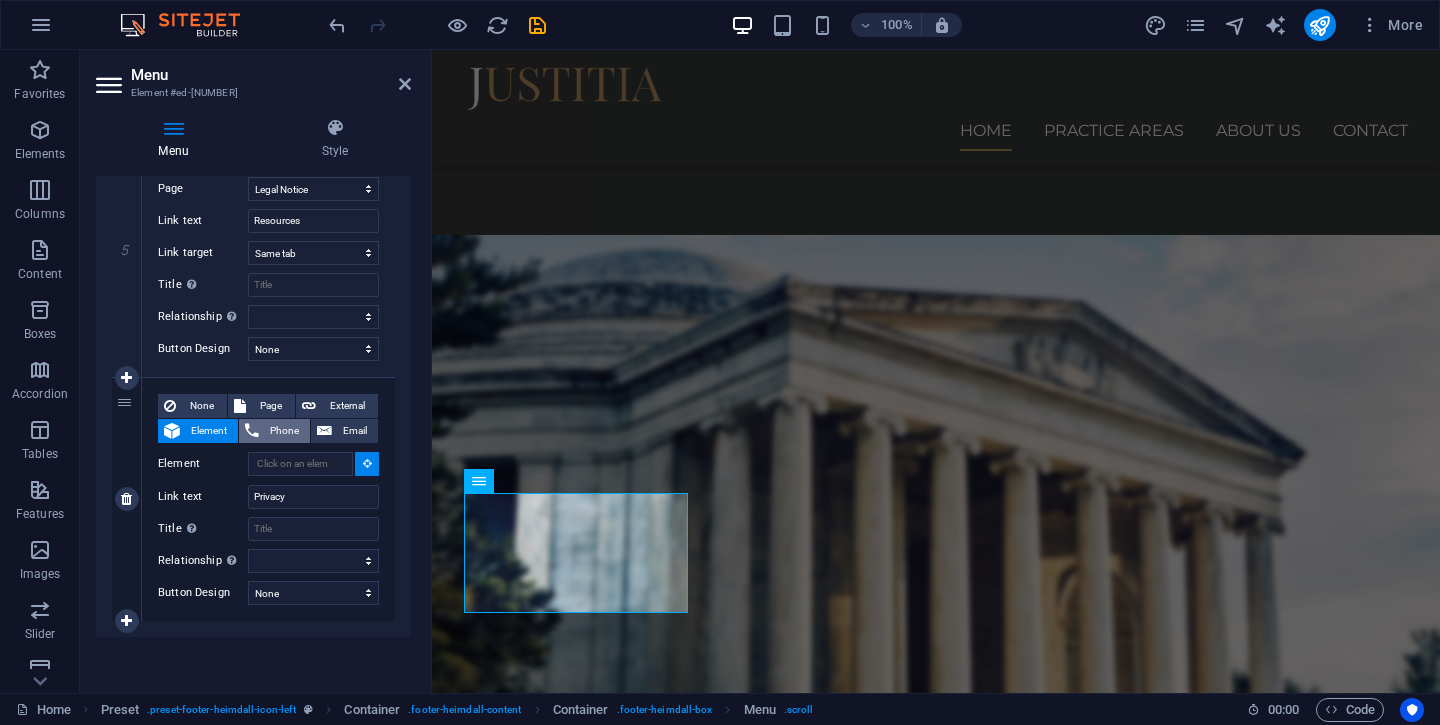 click on "Phone" at bounding box center [284, 431] 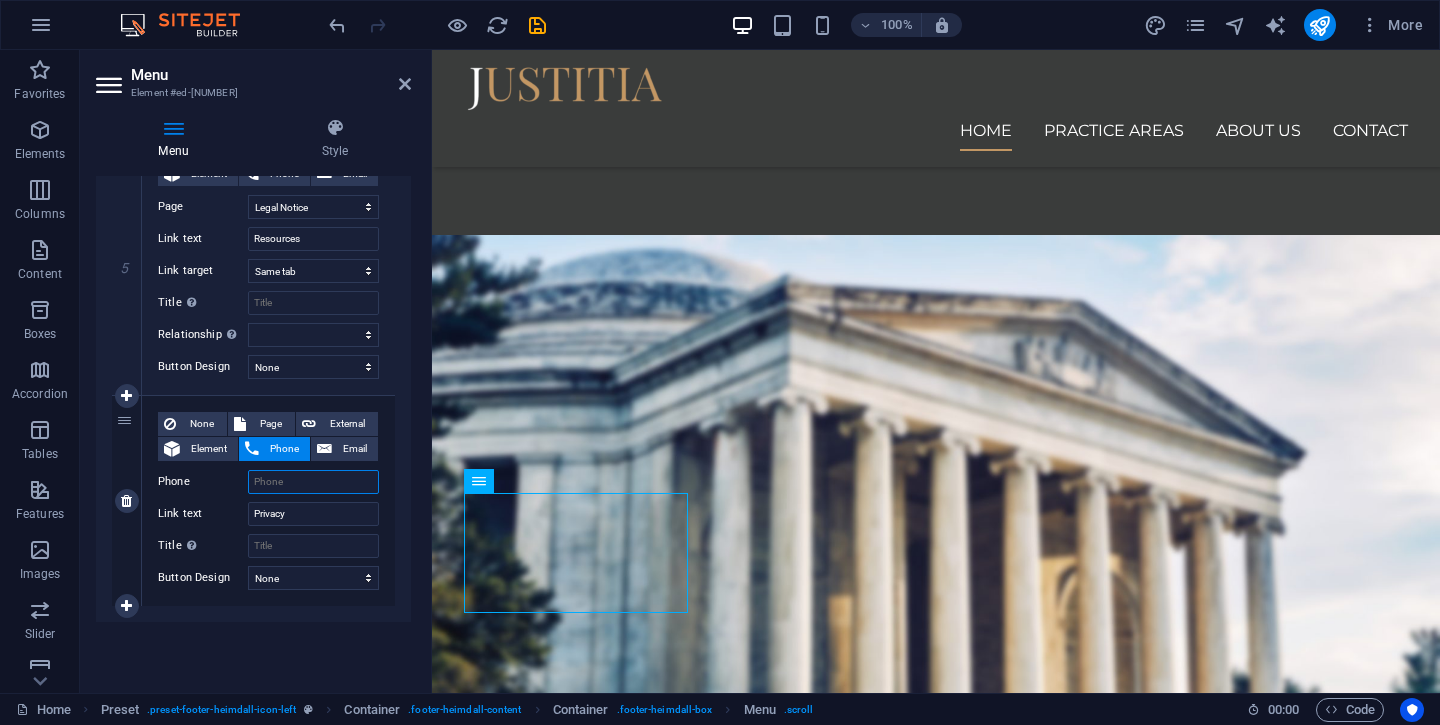 scroll, scrollTop: 1345, scrollLeft: 0, axis: vertical 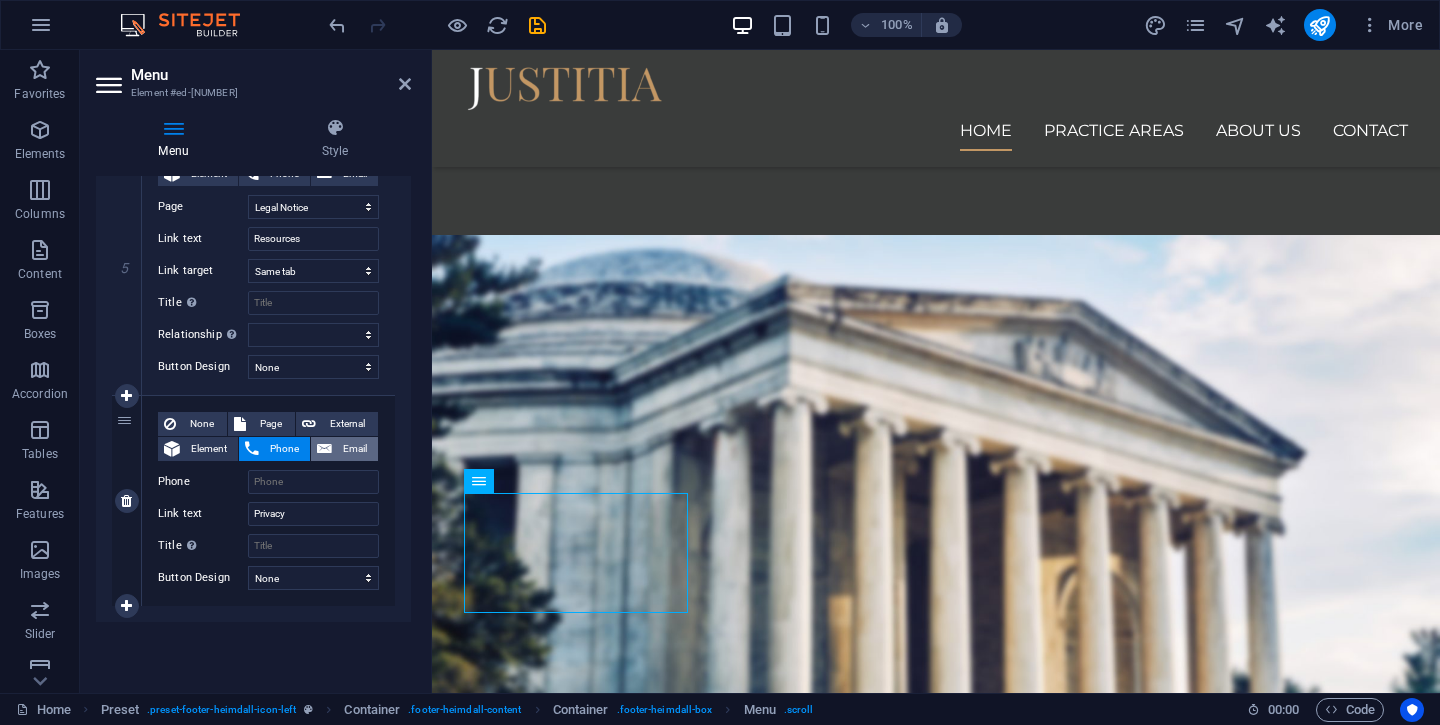 click on "Email" at bounding box center [344, 449] 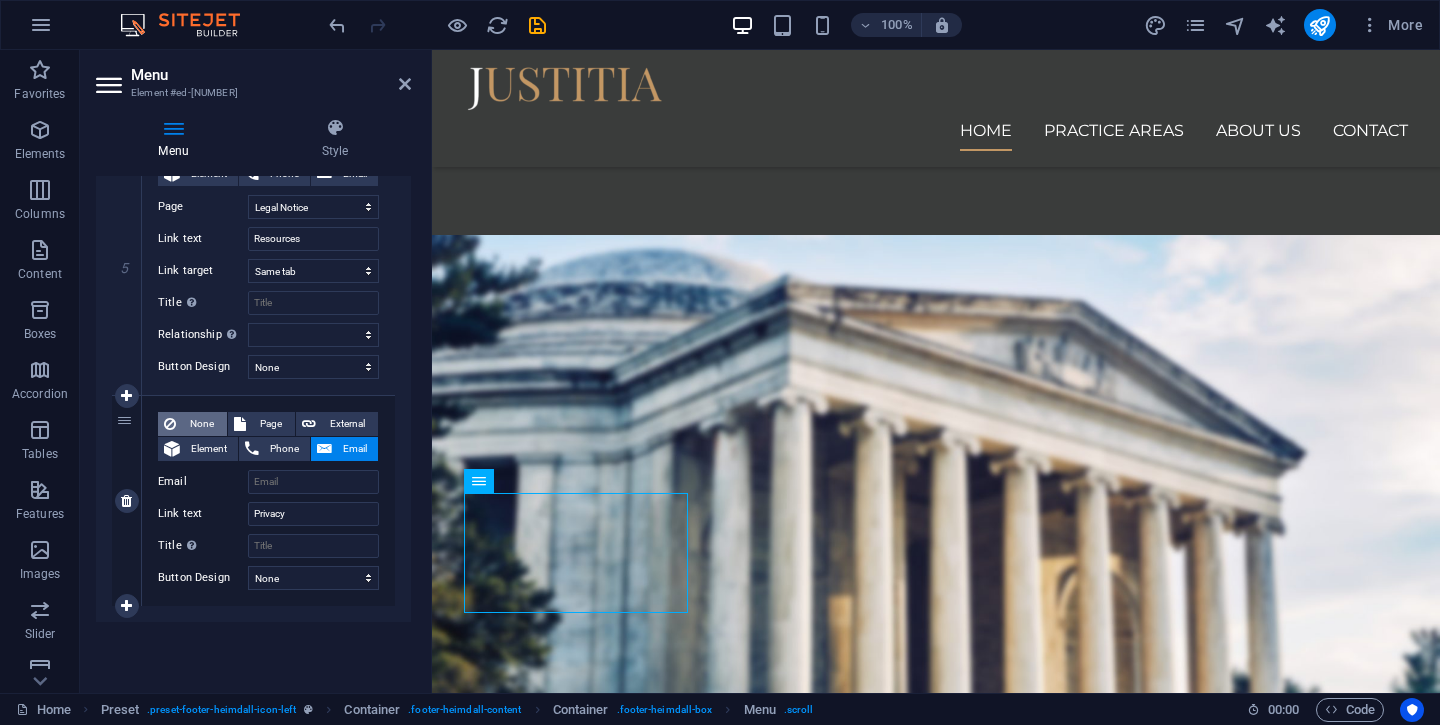 click on "None" at bounding box center [201, 424] 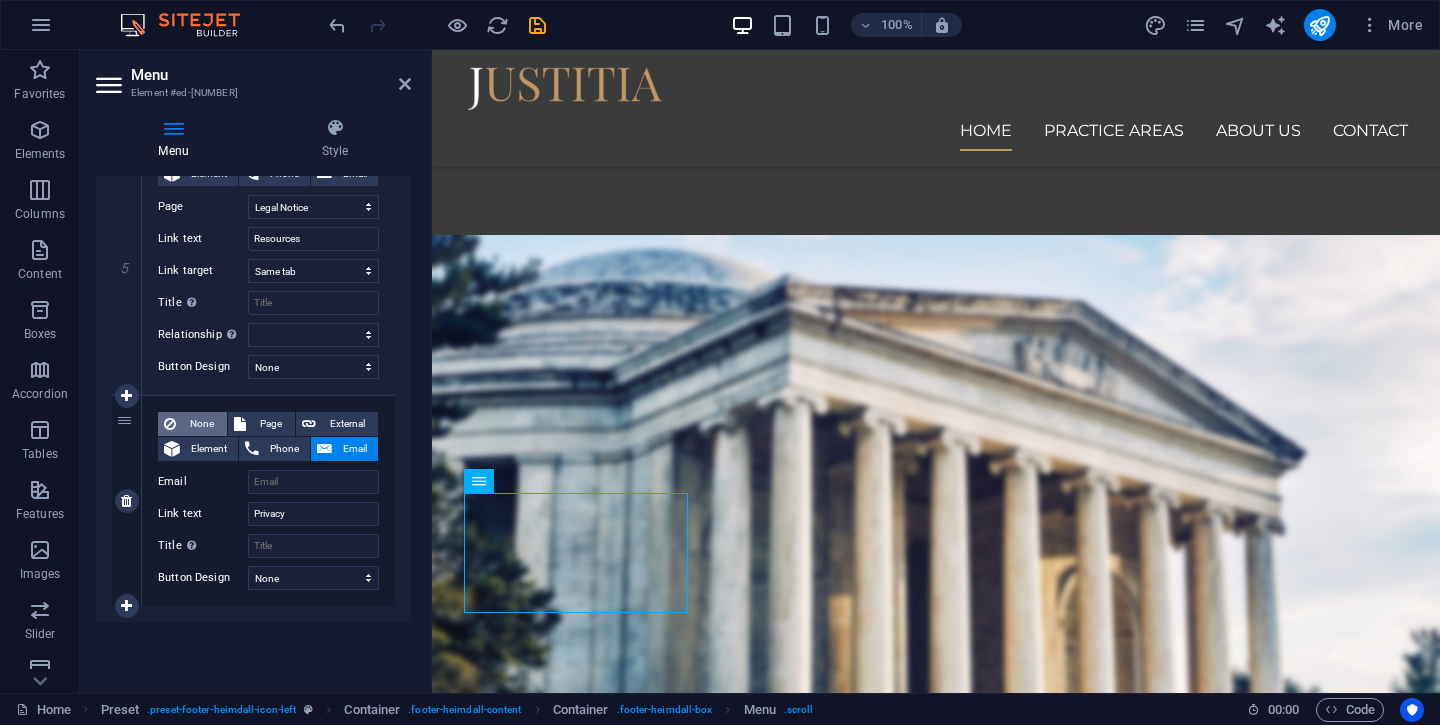 scroll, scrollTop: 1225, scrollLeft: 0, axis: vertical 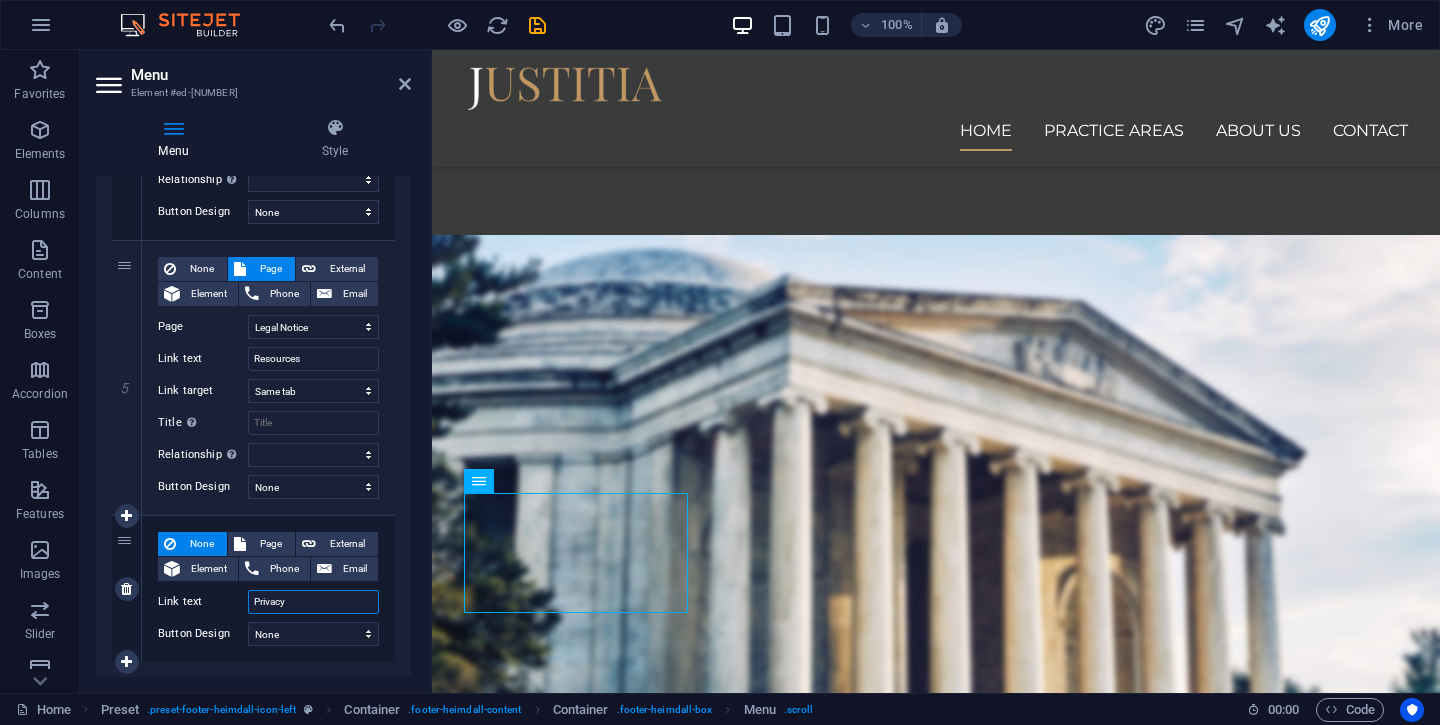 click on "Privacy" at bounding box center [313, 602] 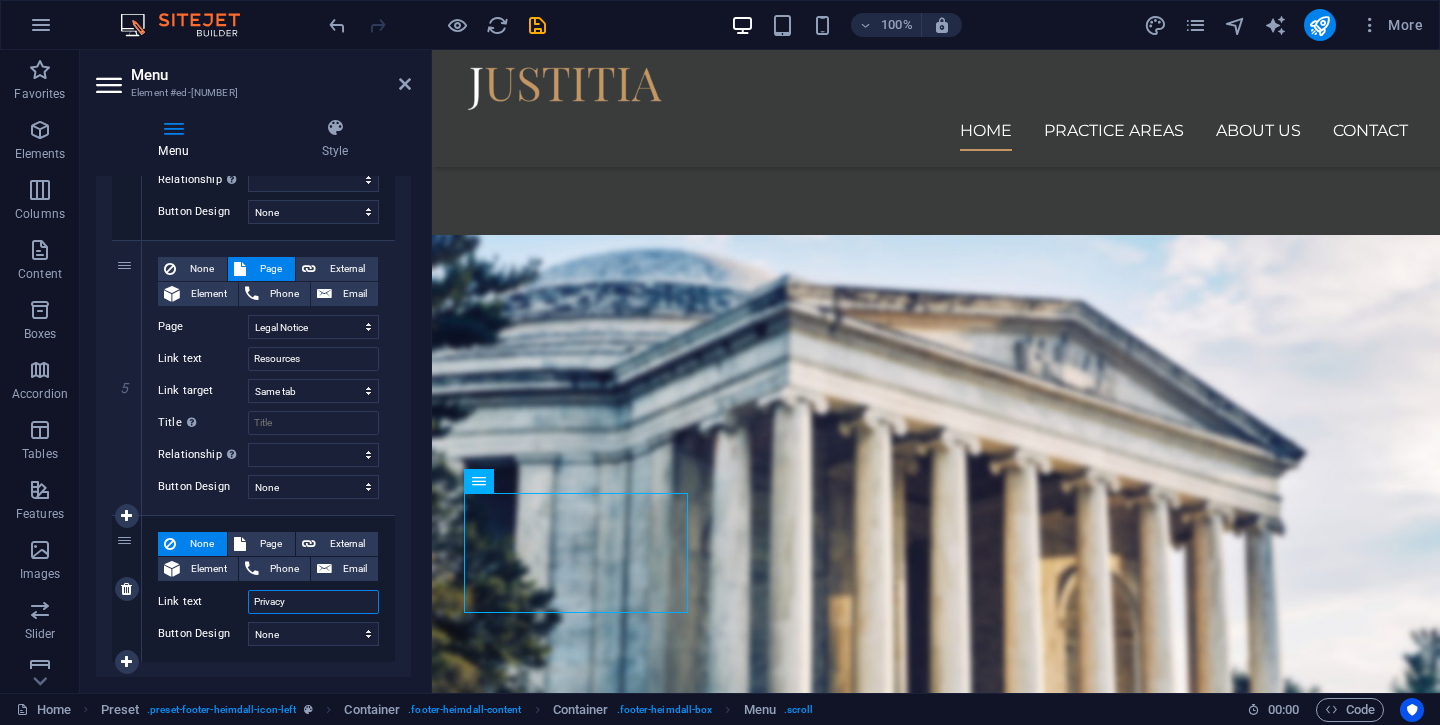 drag, startPoint x: 304, startPoint y: 600, endPoint x: 224, endPoint y: 600, distance: 80 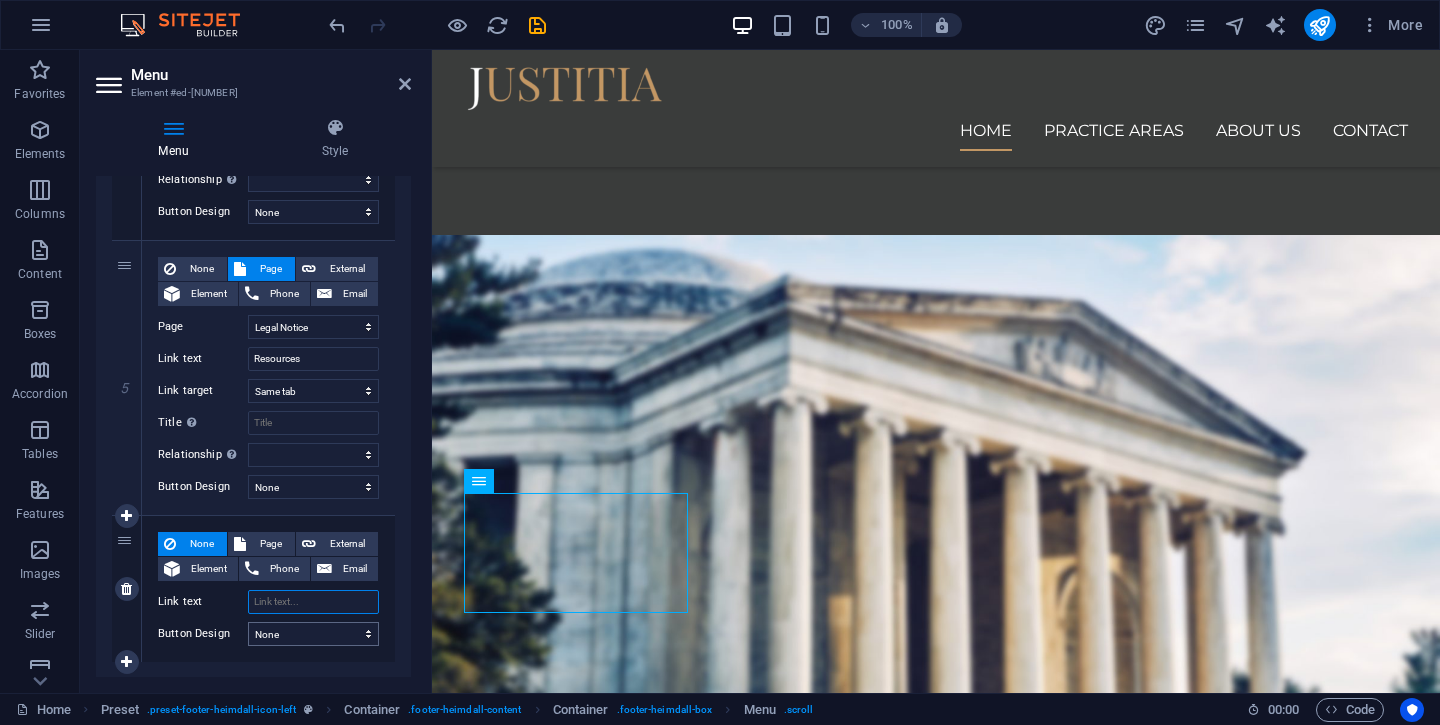 select 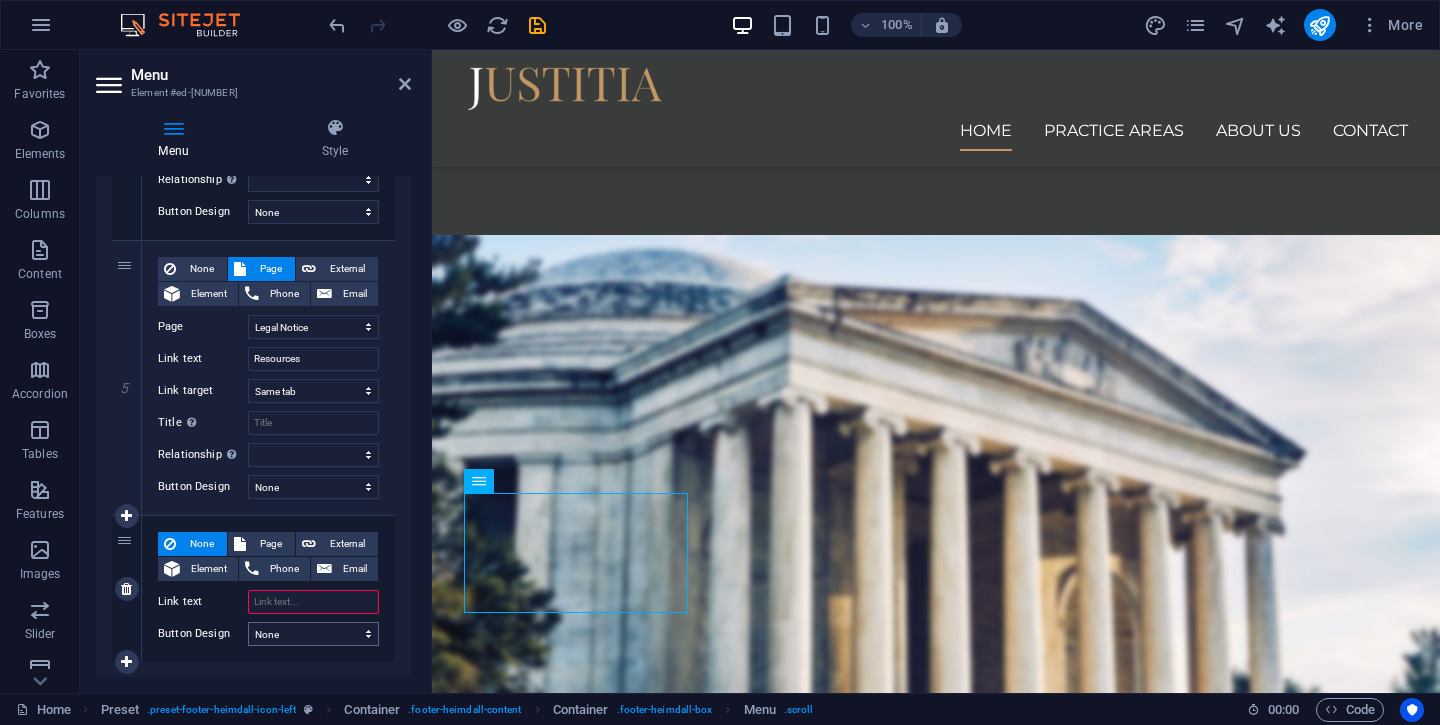 type 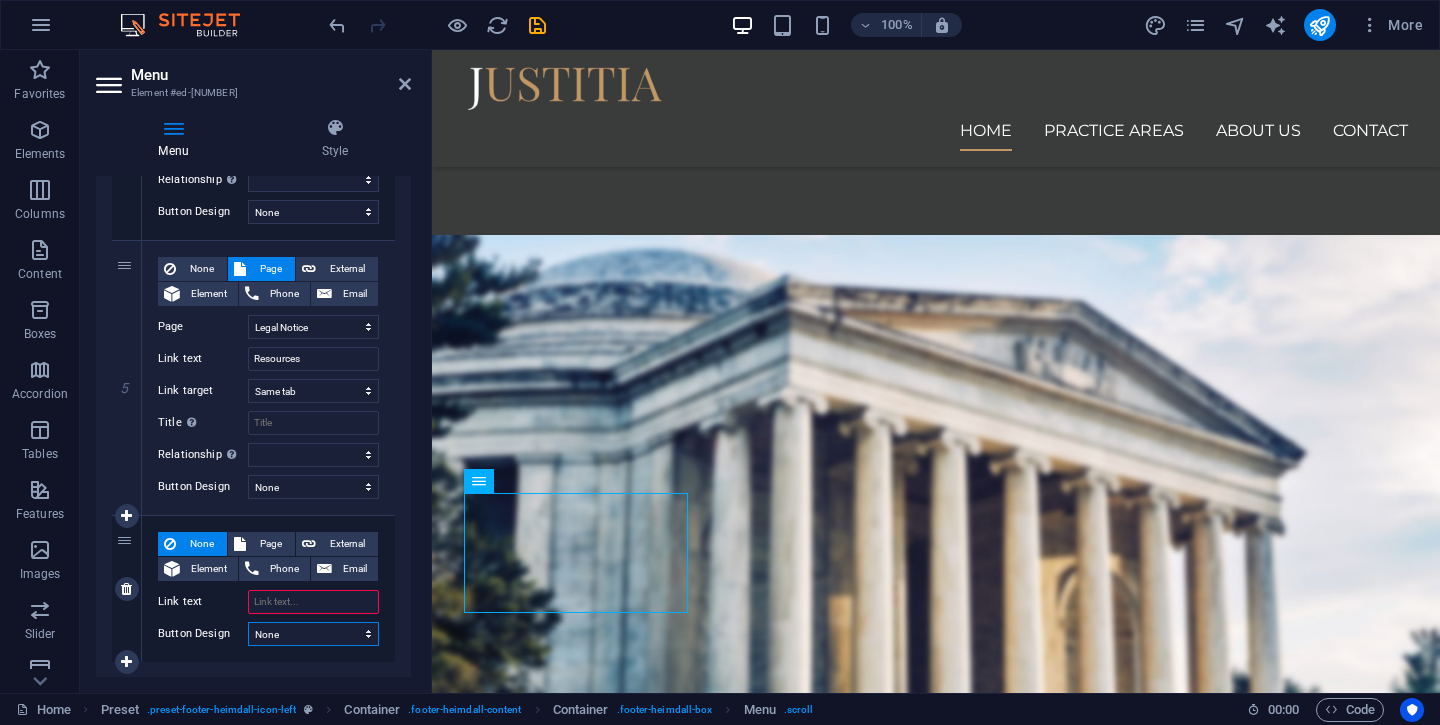click on "None Default Primary Secondary" at bounding box center (313, 634) 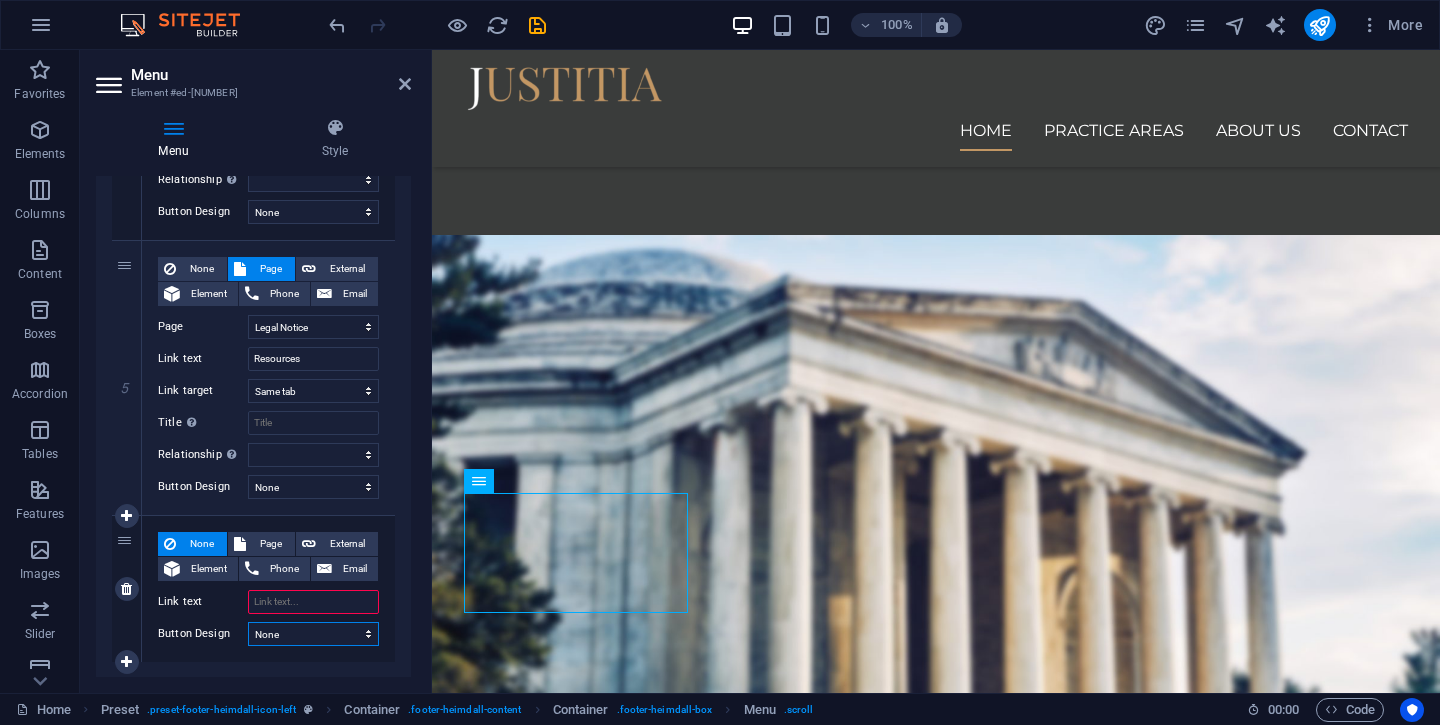 click on "None Default Primary Secondary" at bounding box center [313, 634] 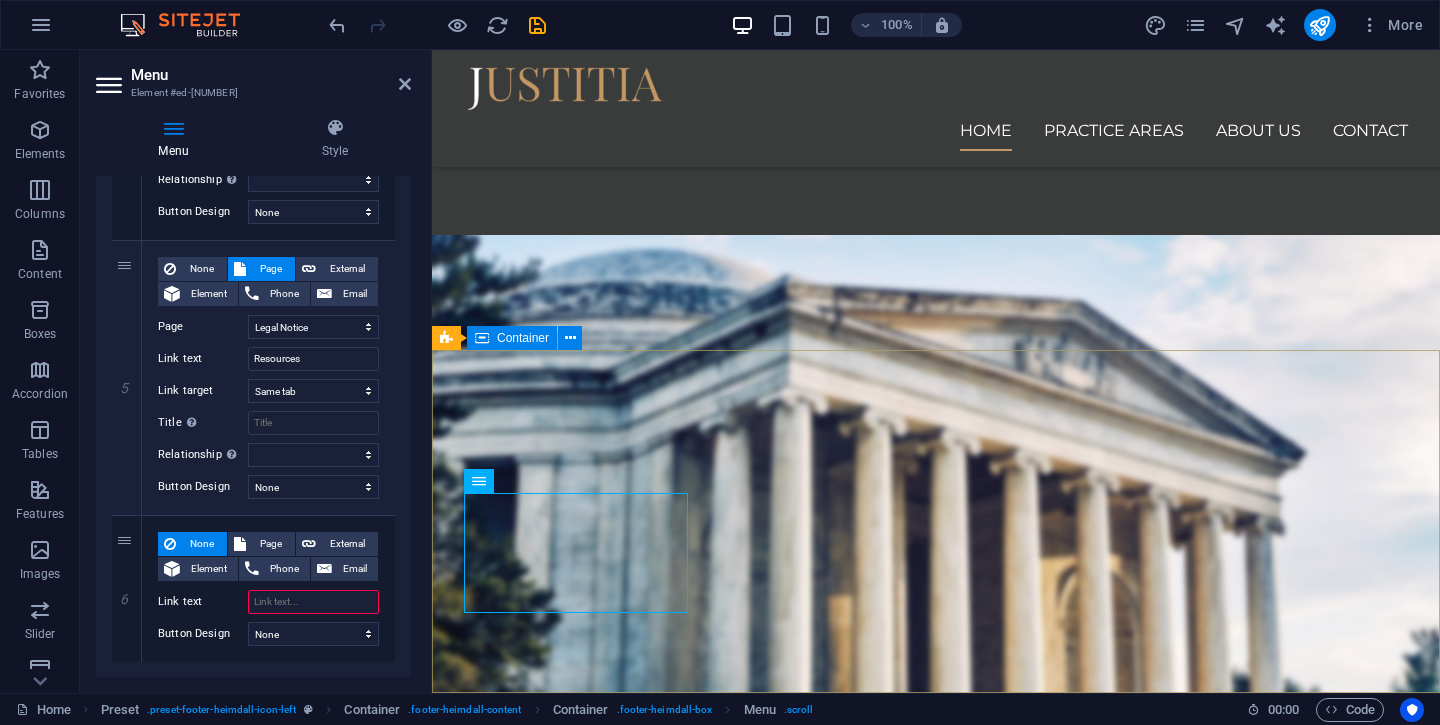 click on "Explore our site Home Services About us Contact Resources Lorem ipsum dolor sit amet, consetetur sadipscing elitr, sed diam nonumy eirmod tempor invidunt ut labore et dolore magna aliquyam erat, sed diam voluptua. Service Offerings Personal Injury Industrial Injury Insurance Claims Automobile Accindents Criminal Defense Elder Law Keep in touch Street [CITY]   [ZIP] [PHONE] [EMAIL] Mon-Fri: 8am- 5pm" at bounding box center (936, 4428) 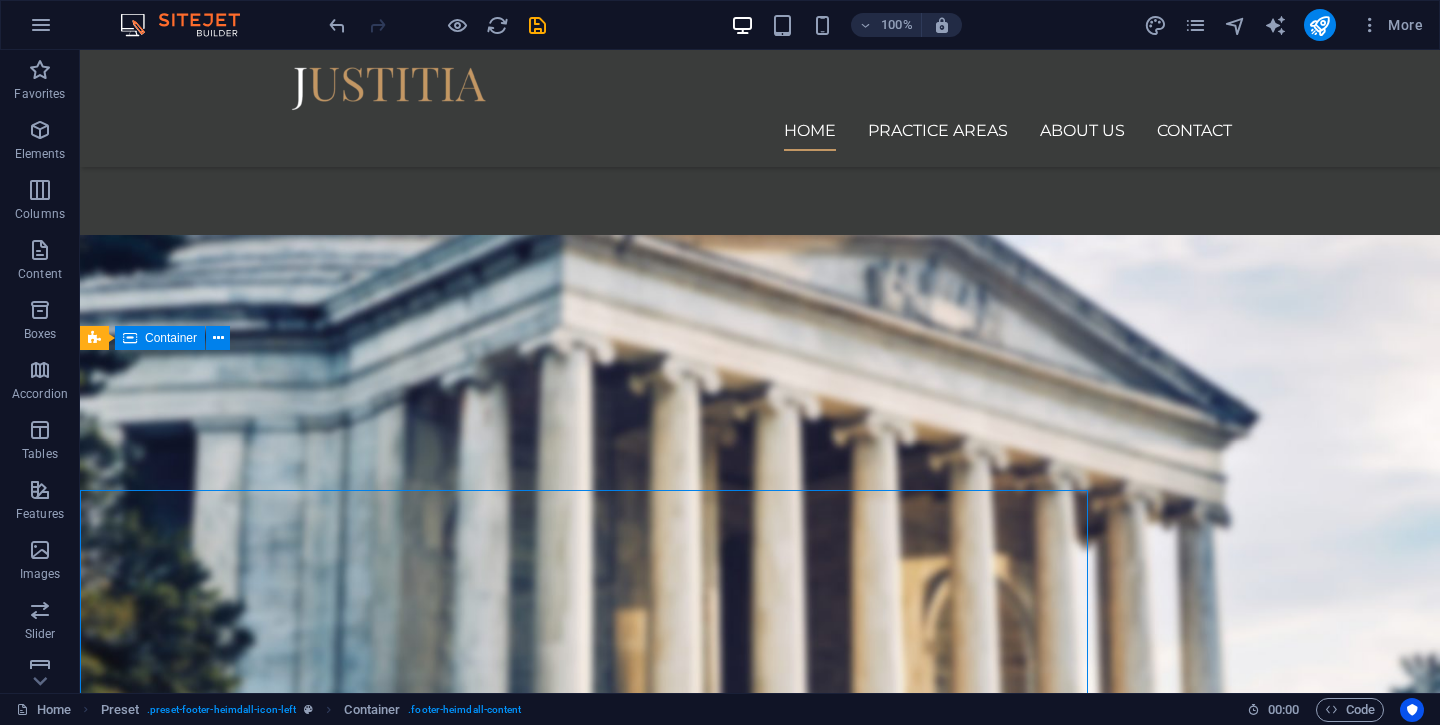 scroll, scrollTop: 1759, scrollLeft: 0, axis: vertical 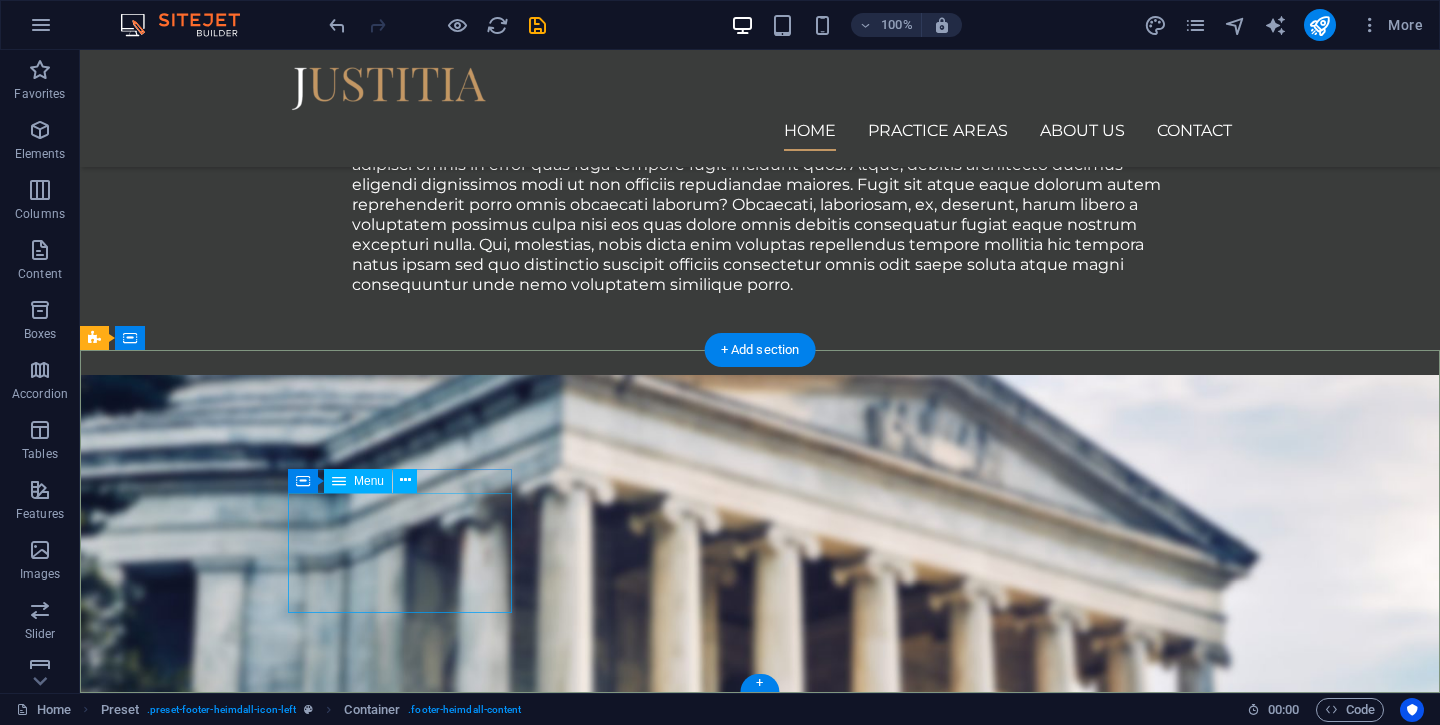 click on "Home Services About us Contact Resources" at bounding box center [568, 4339] 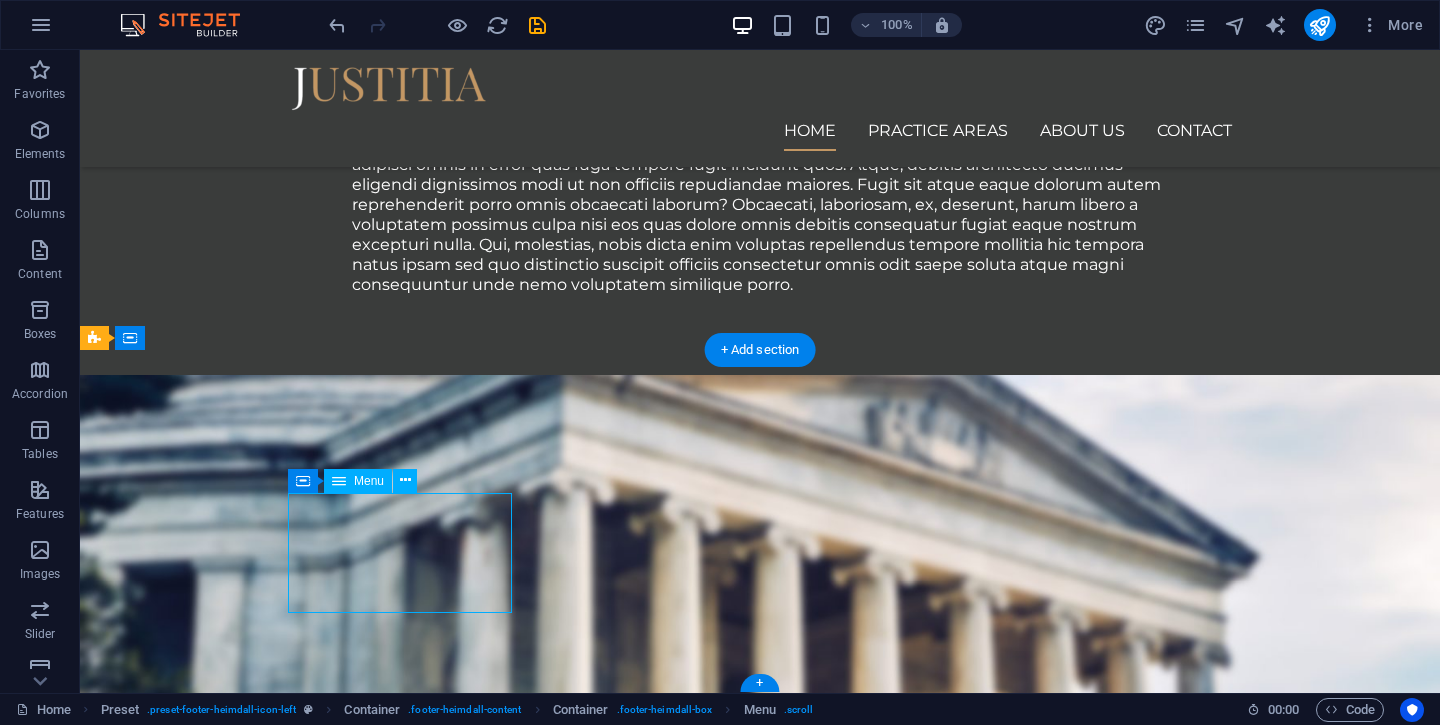click on "Home Services About us Contact Resources" at bounding box center (568, 4339) 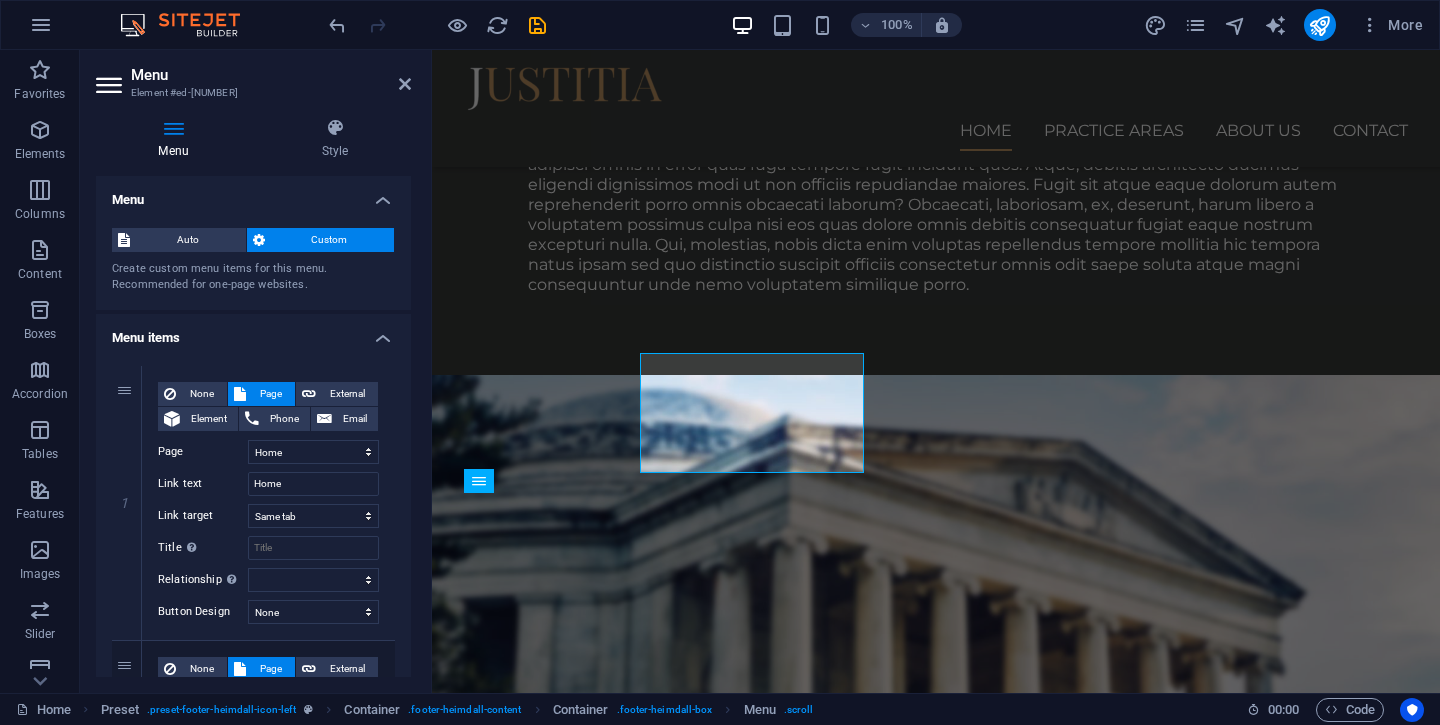 scroll, scrollTop: 1899, scrollLeft: 0, axis: vertical 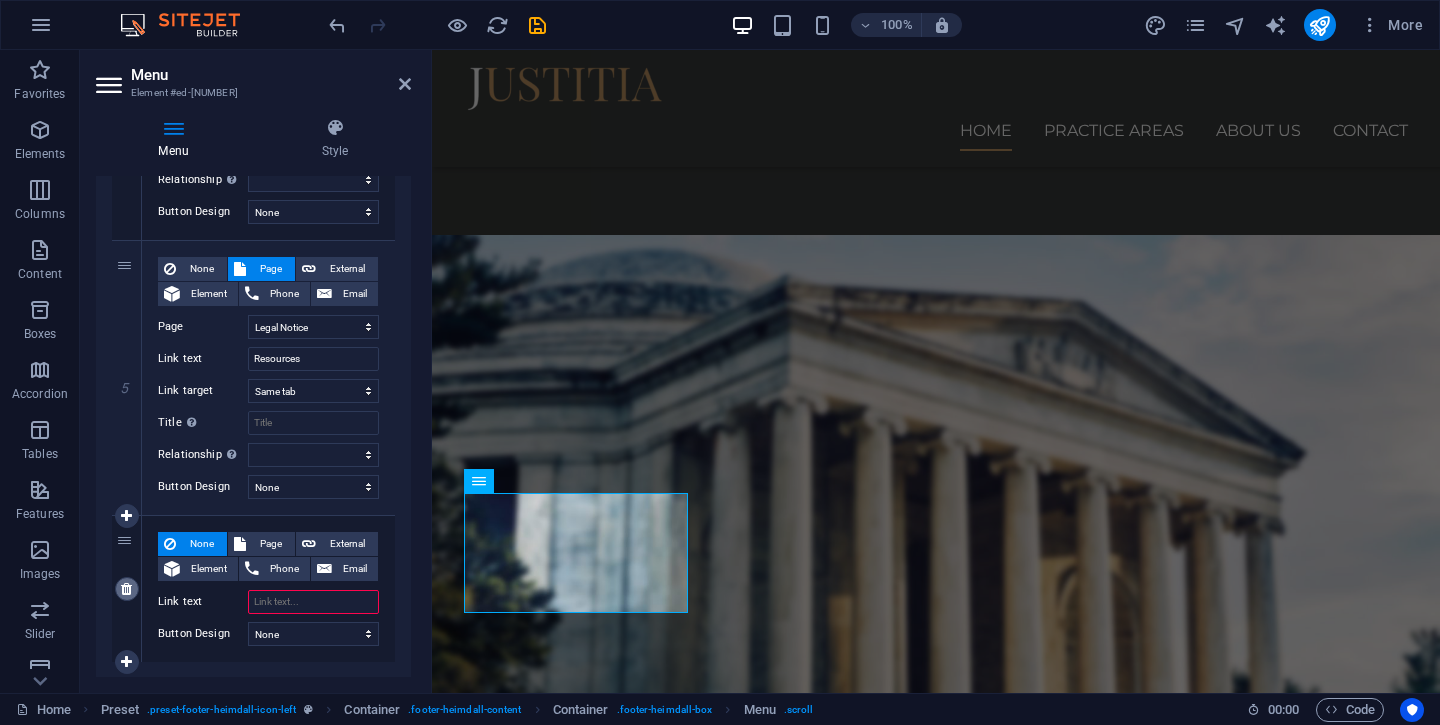 click at bounding box center [126, 589] 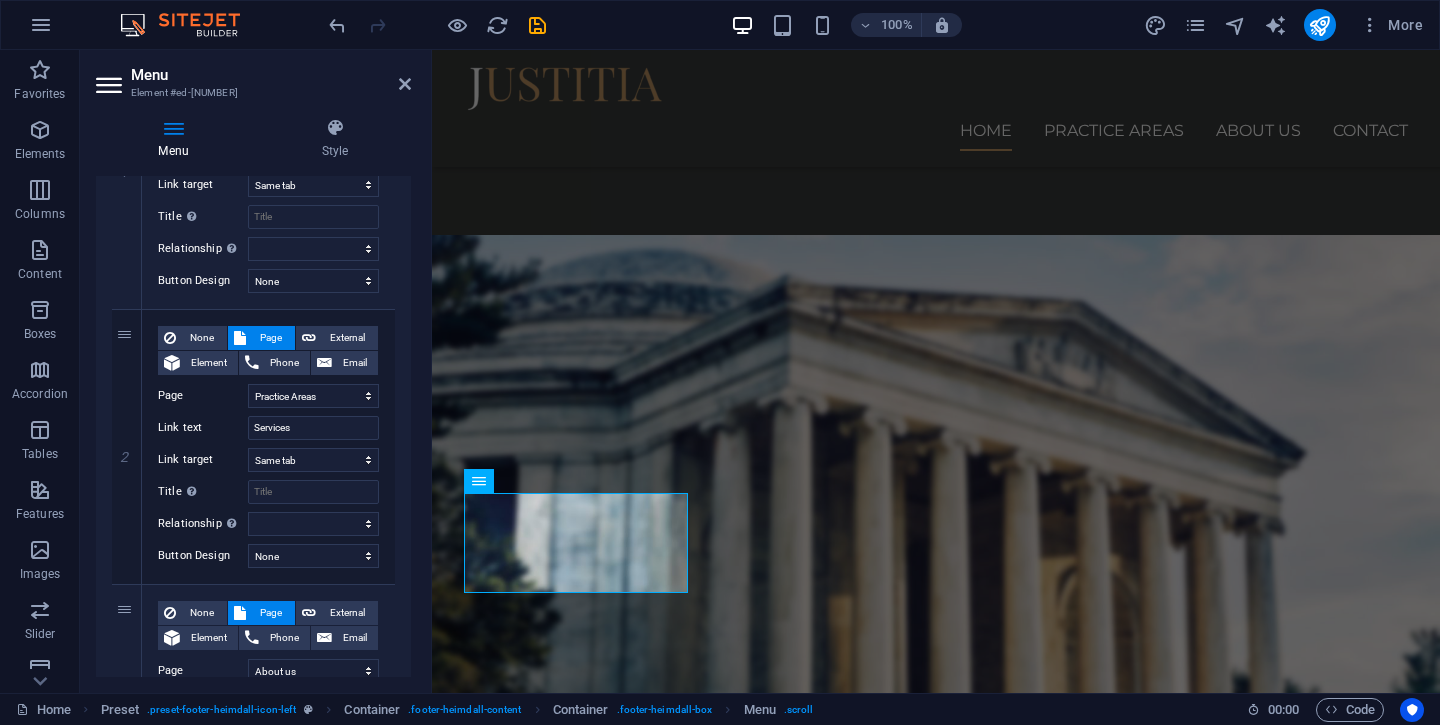 scroll, scrollTop: 0, scrollLeft: 0, axis: both 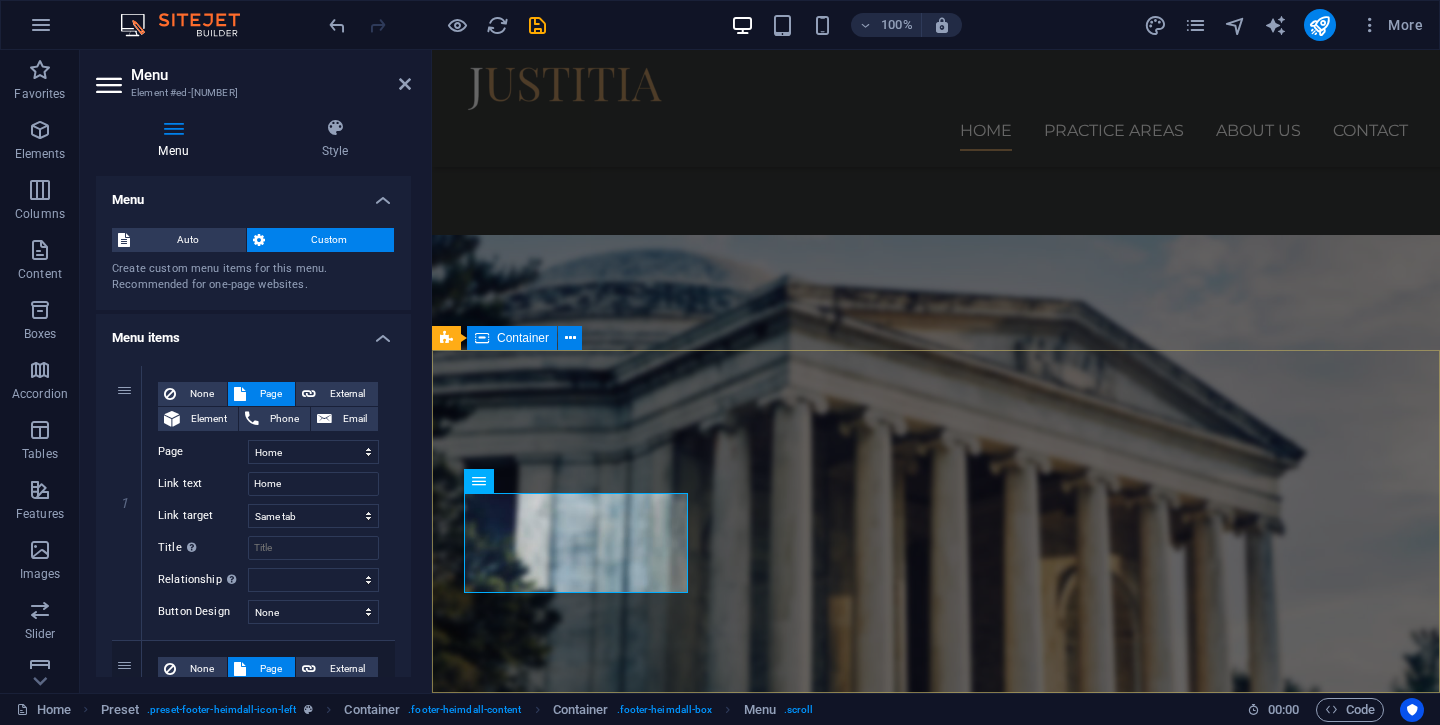 click on "Explore our site Home Services About us Contact Resources Lorem ipsum dolor sit amet, consetetur sadipscing elitr, sed diam nonumy eirmod tempor invidunt ut labore et dolore magna aliquyam erat, sed diam voluptua. Service Offerings Personal Injury Industrial Injury Insurance Claims Automobile Accindents Criminal Defense Elder Law Keep in touch Street [CITY]   [ZIP] [PHONE] [EMAIL] Mon-Fri: 8am- 5pm" at bounding box center (936, 4418) 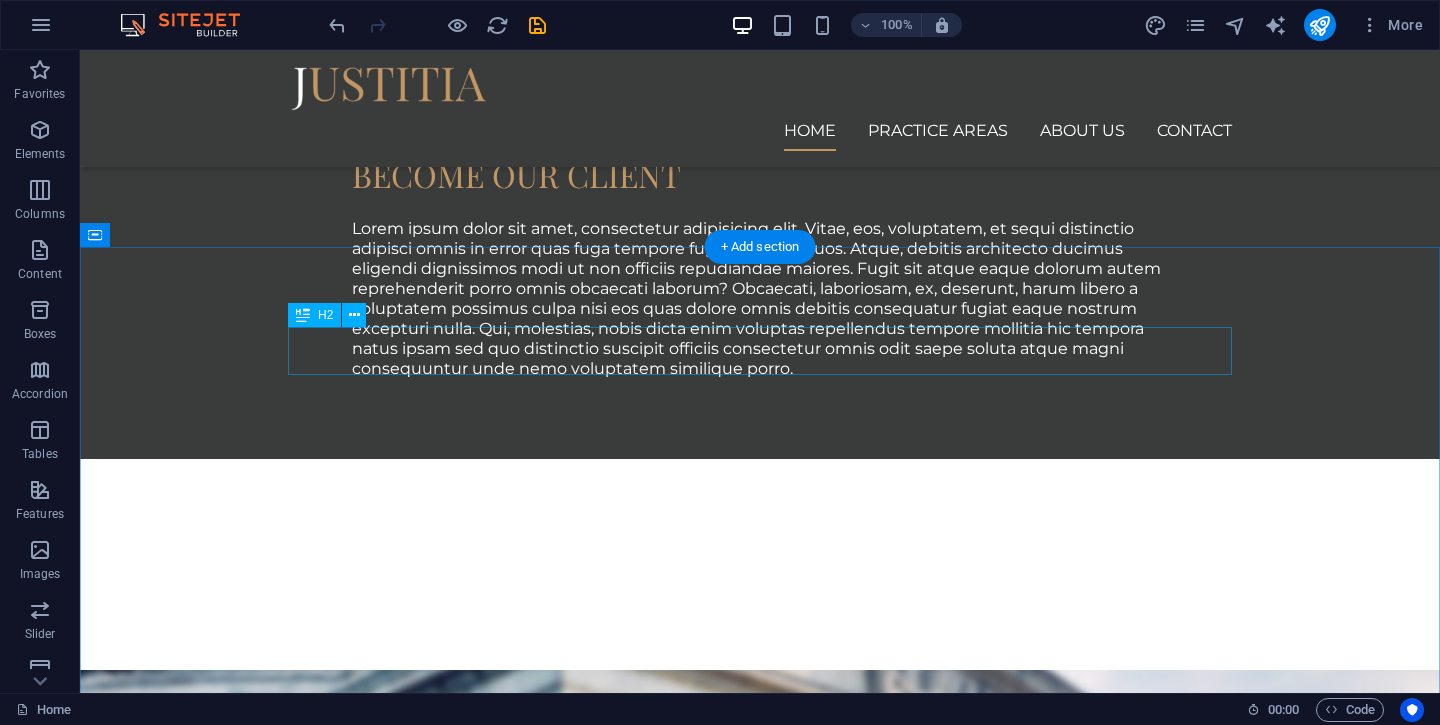 scroll, scrollTop: 1759, scrollLeft: 0, axis: vertical 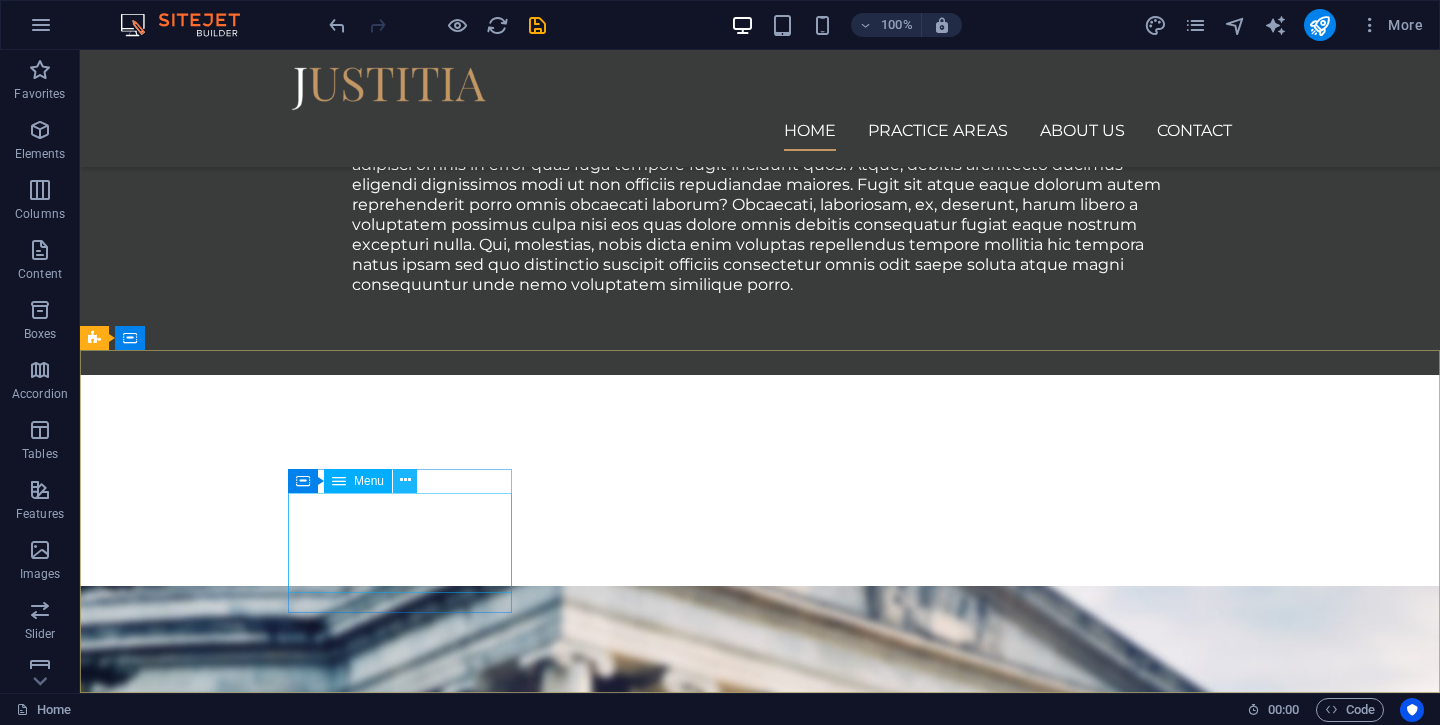 click at bounding box center (405, 480) 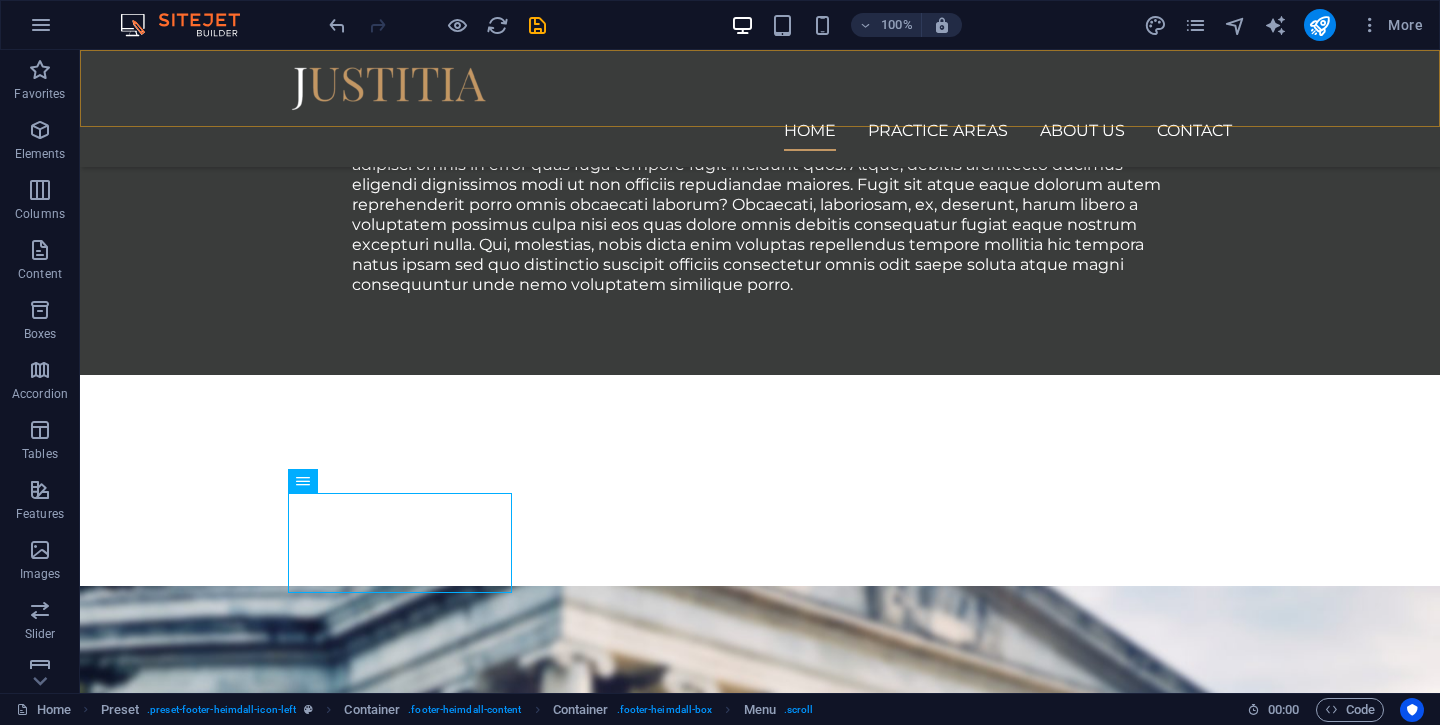 click on "Home Practice Areas About us Contact" at bounding box center [760, 108] 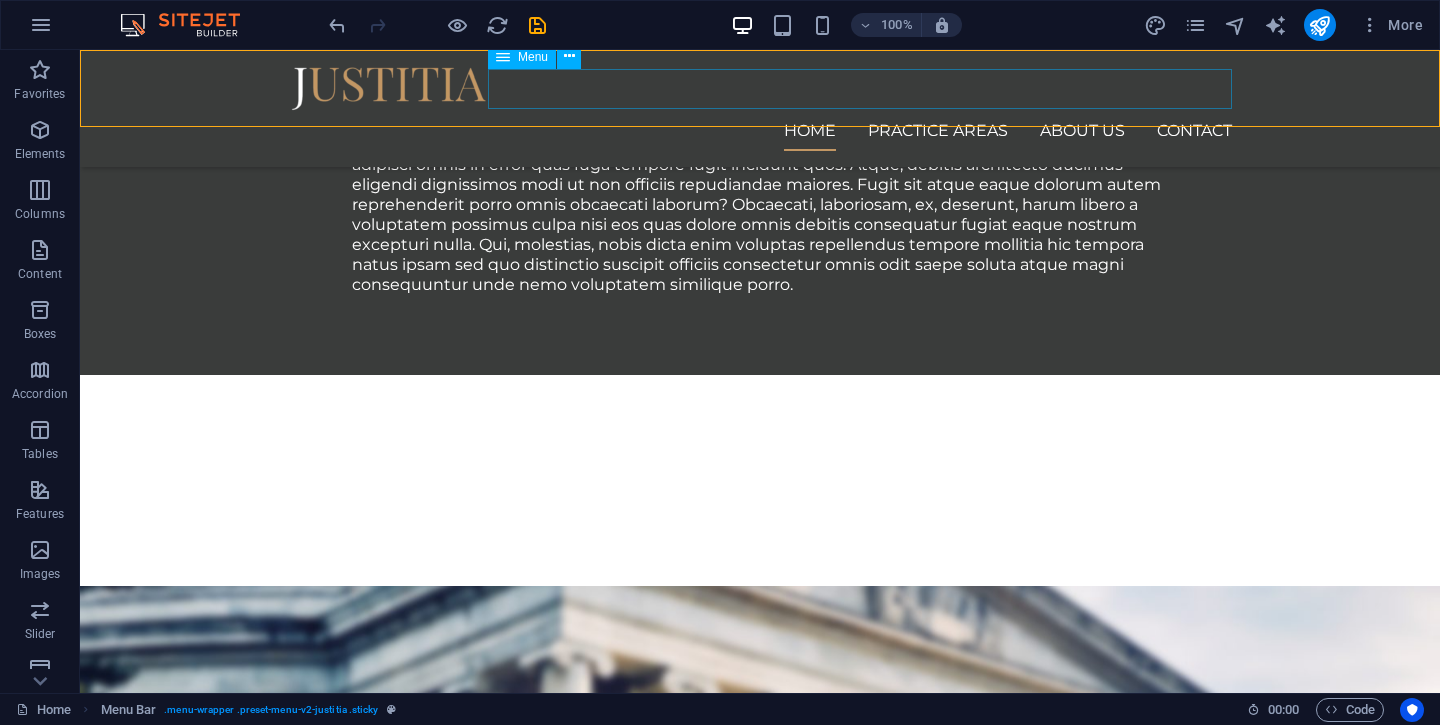 click on "Home Practice Areas About us Contact" at bounding box center [760, 131] 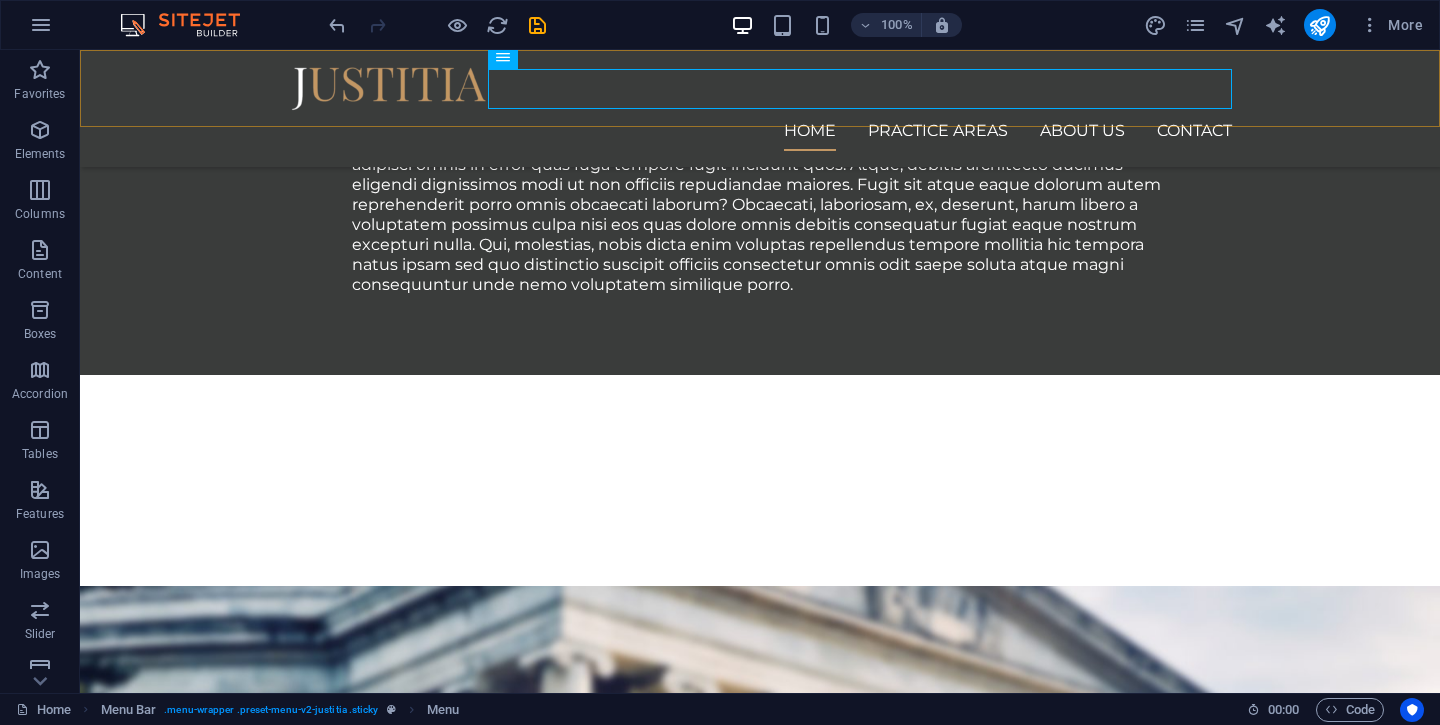 click on "Home Practice Areas About us Contact" at bounding box center (760, 108) 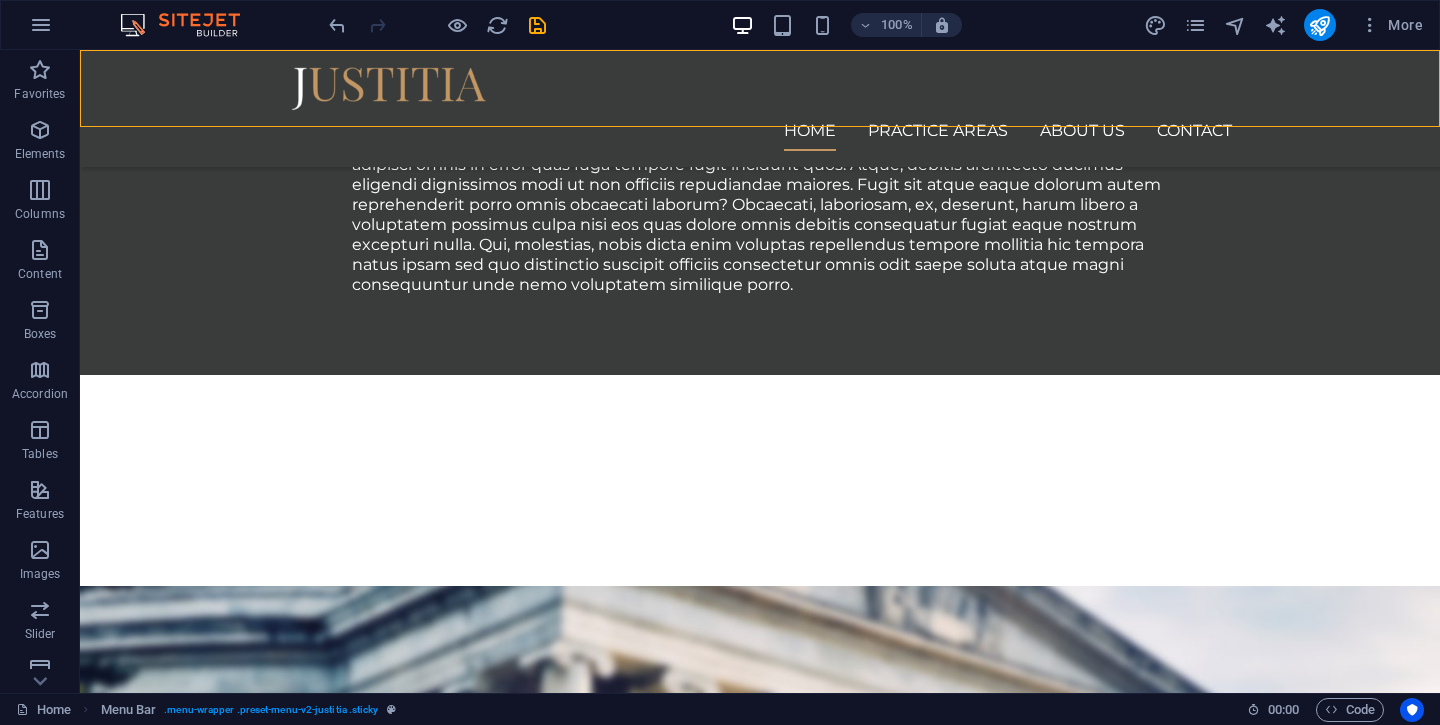 click on "Home Practice Areas About us Contact" at bounding box center [760, 108] 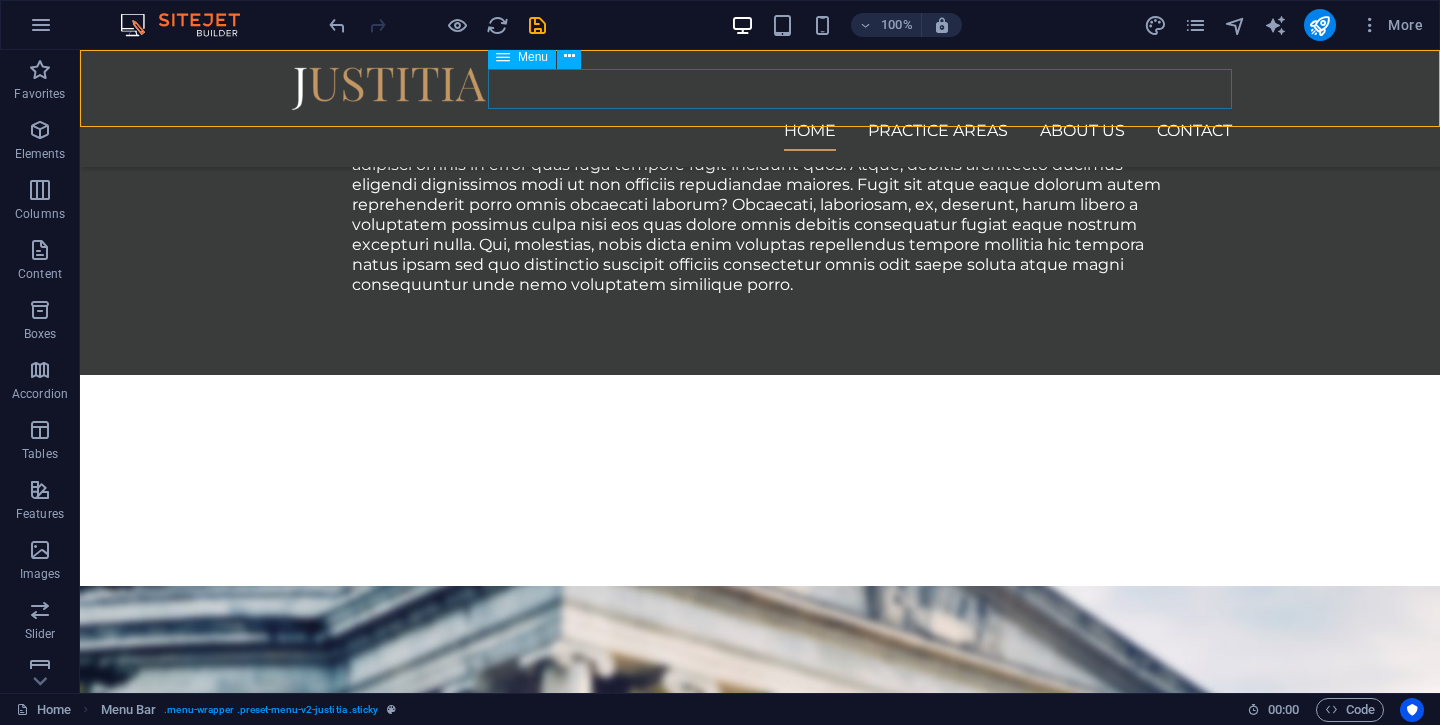 click on "Home Practice Areas About us Contact" at bounding box center (760, 131) 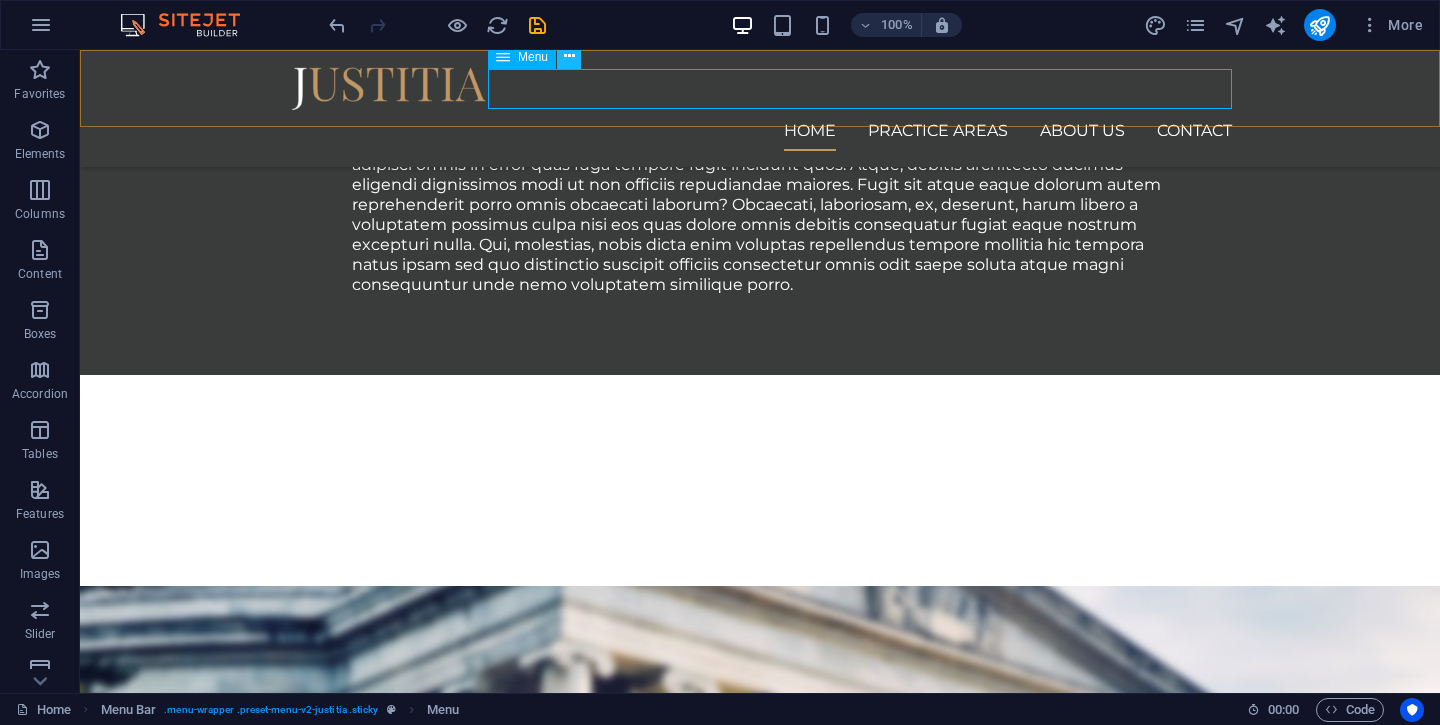 click at bounding box center (569, 57) 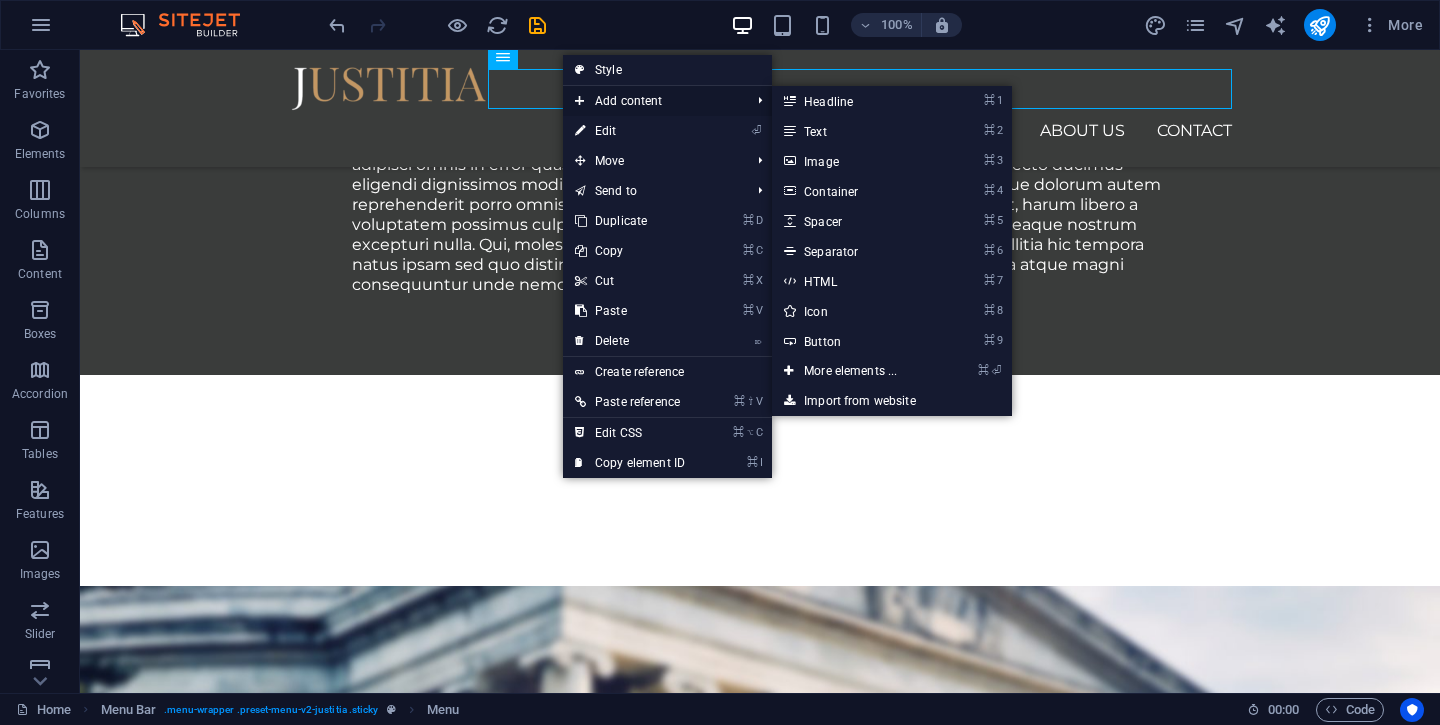 click on "Add content" at bounding box center (652, 101) 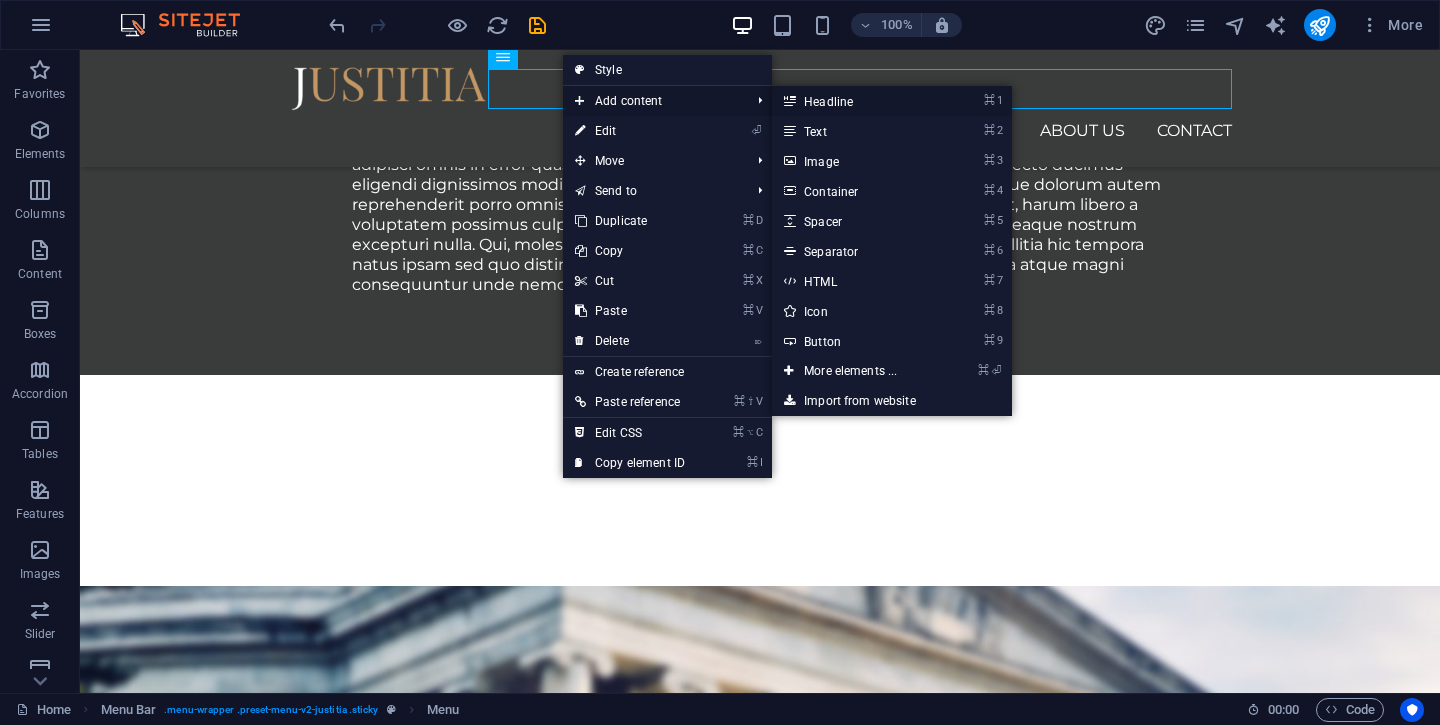 click on "⌘ 1  Headline" at bounding box center [854, 101] 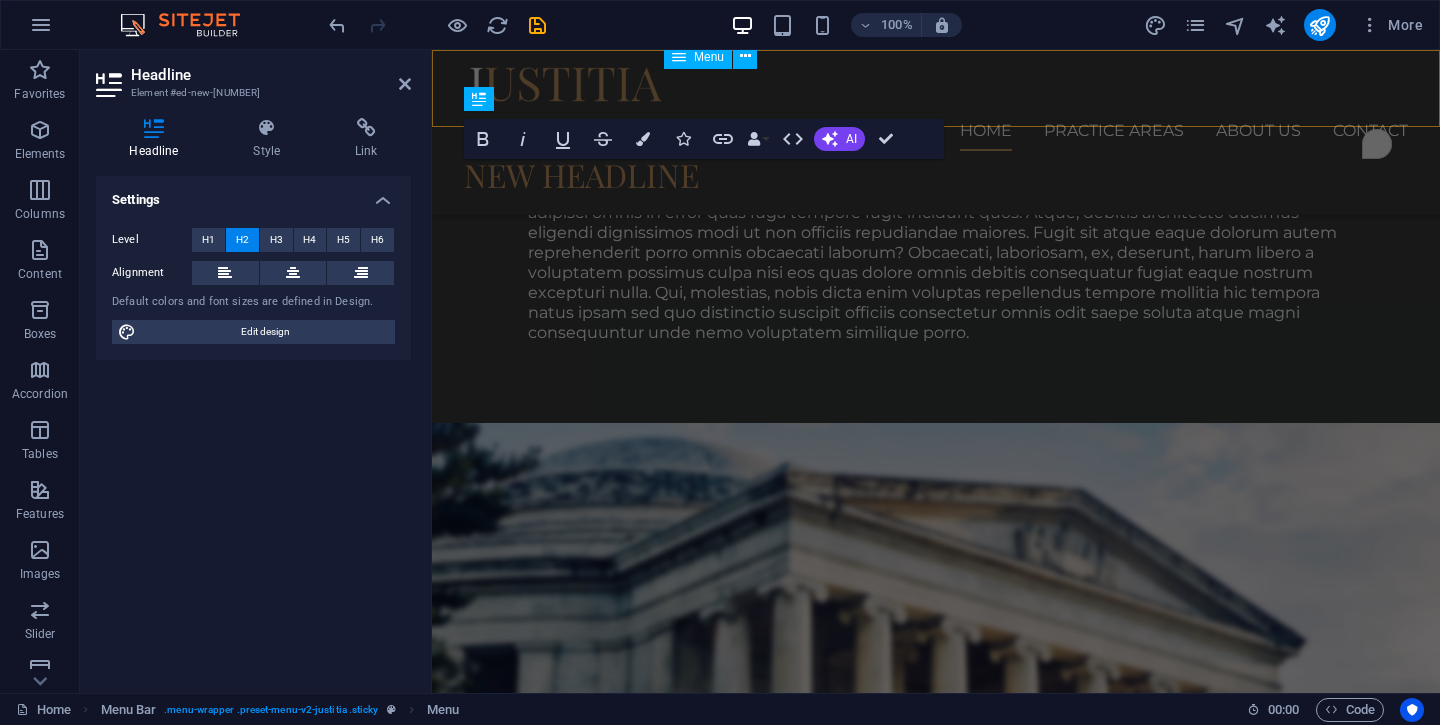 scroll, scrollTop: 1947, scrollLeft: 0, axis: vertical 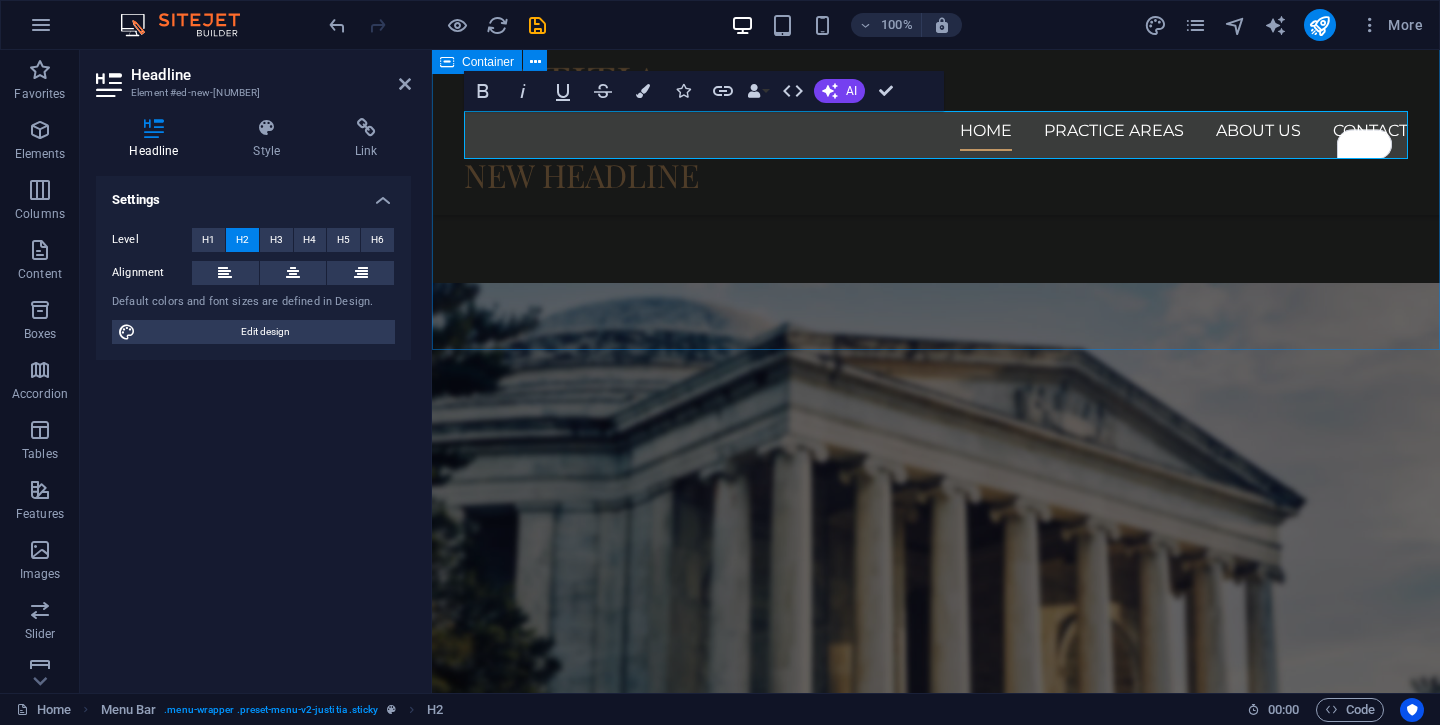 click on "Our PRACTICE AREAS Personal Injury Lorem ipsum dolor sit amet, consectetur adipisicing elit. Veritatis, dolorem!  Read more Industrial Injury Lorem ipsum dolor sit amet, consectetur adipisicing elit. Veritatis, dolorem!  Read more Insurance Claims Lorem ipsum dolor sit amet, consectetur adipisicing elit. Veritatis, dolorem!  Read more See all our practice areas" at bounding box center [936, 2833] 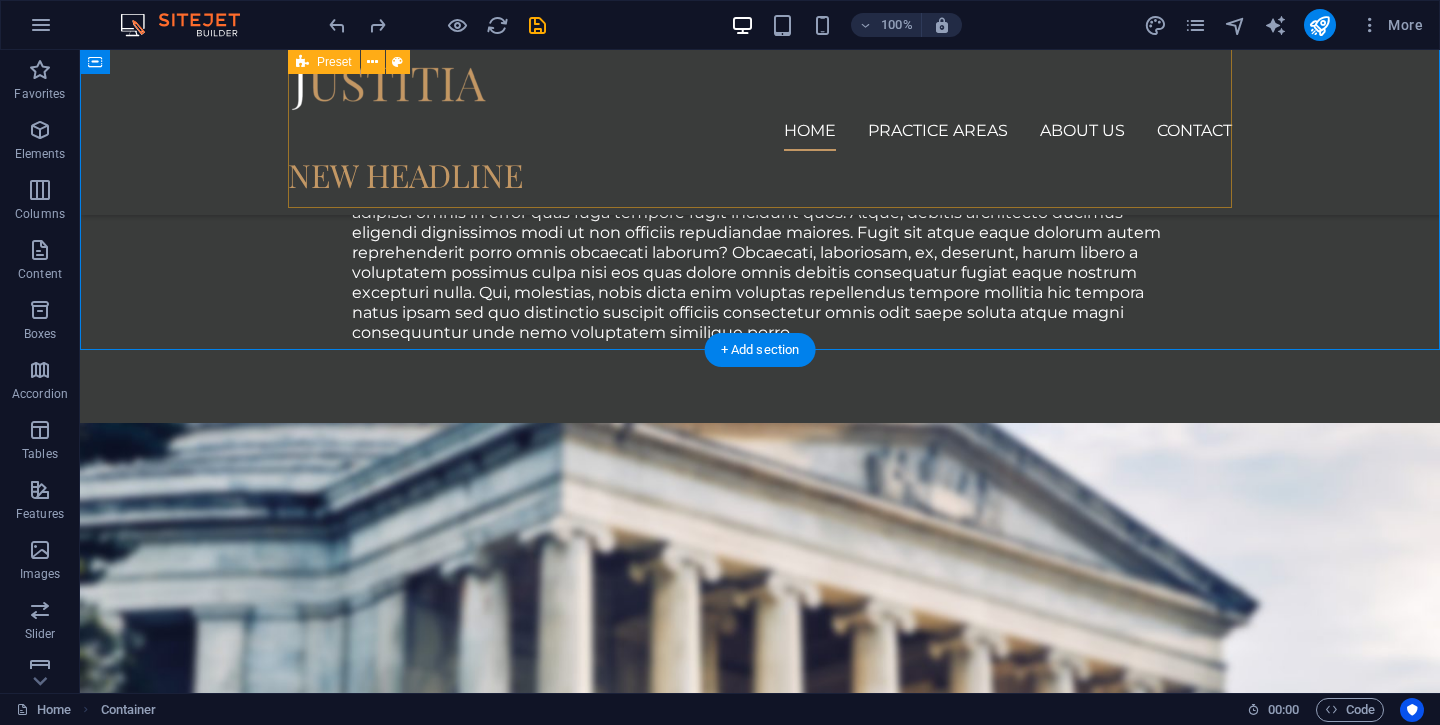 scroll, scrollTop: 1759, scrollLeft: 0, axis: vertical 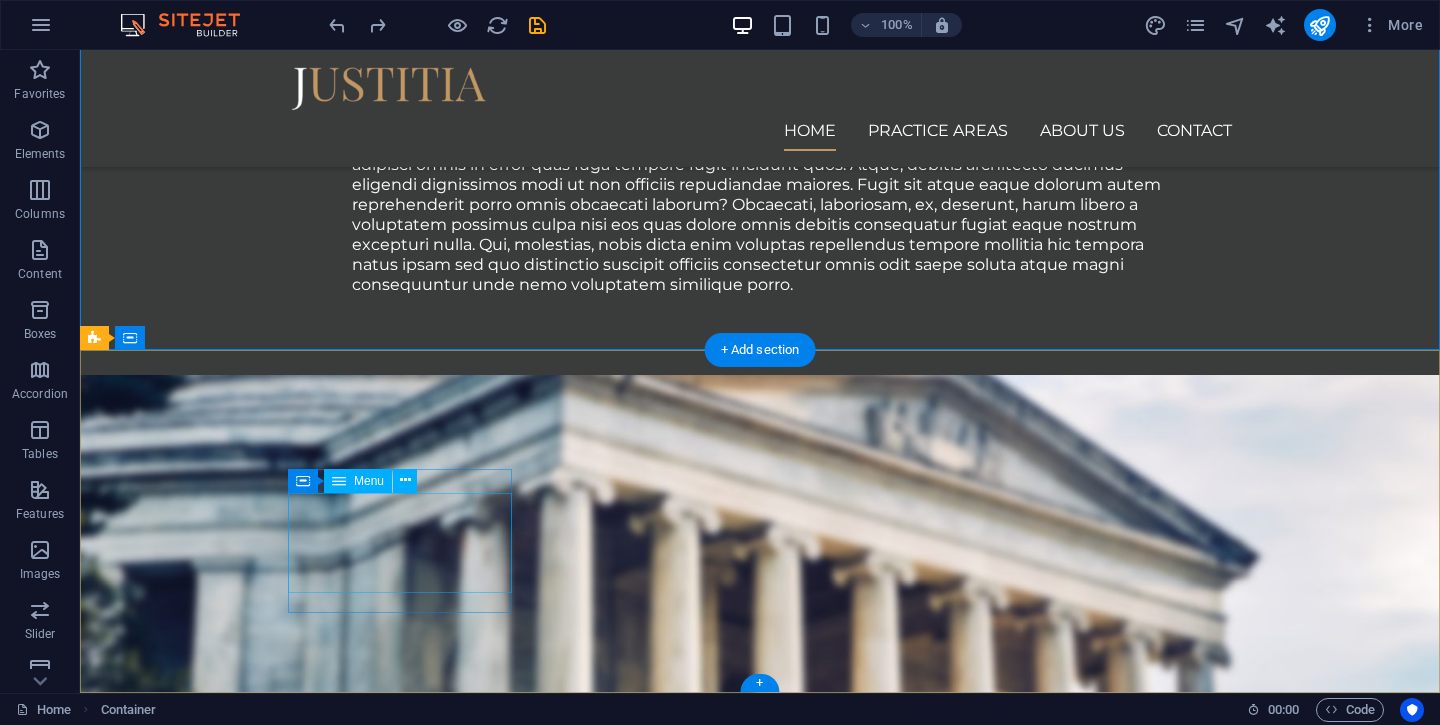 click on "Home Services About us Contact Resources" at bounding box center [568, 4329] 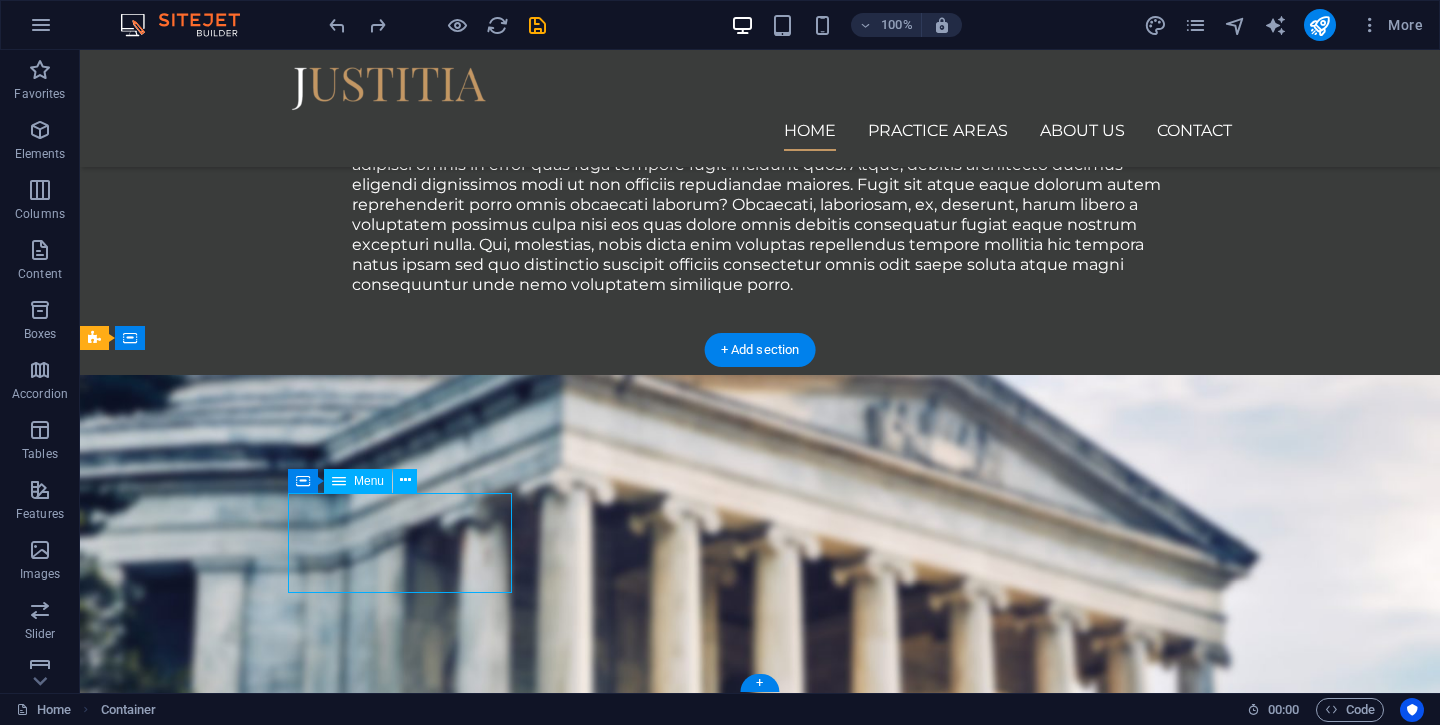 click on "Home Services About us Contact Resources" at bounding box center (568, 4329) 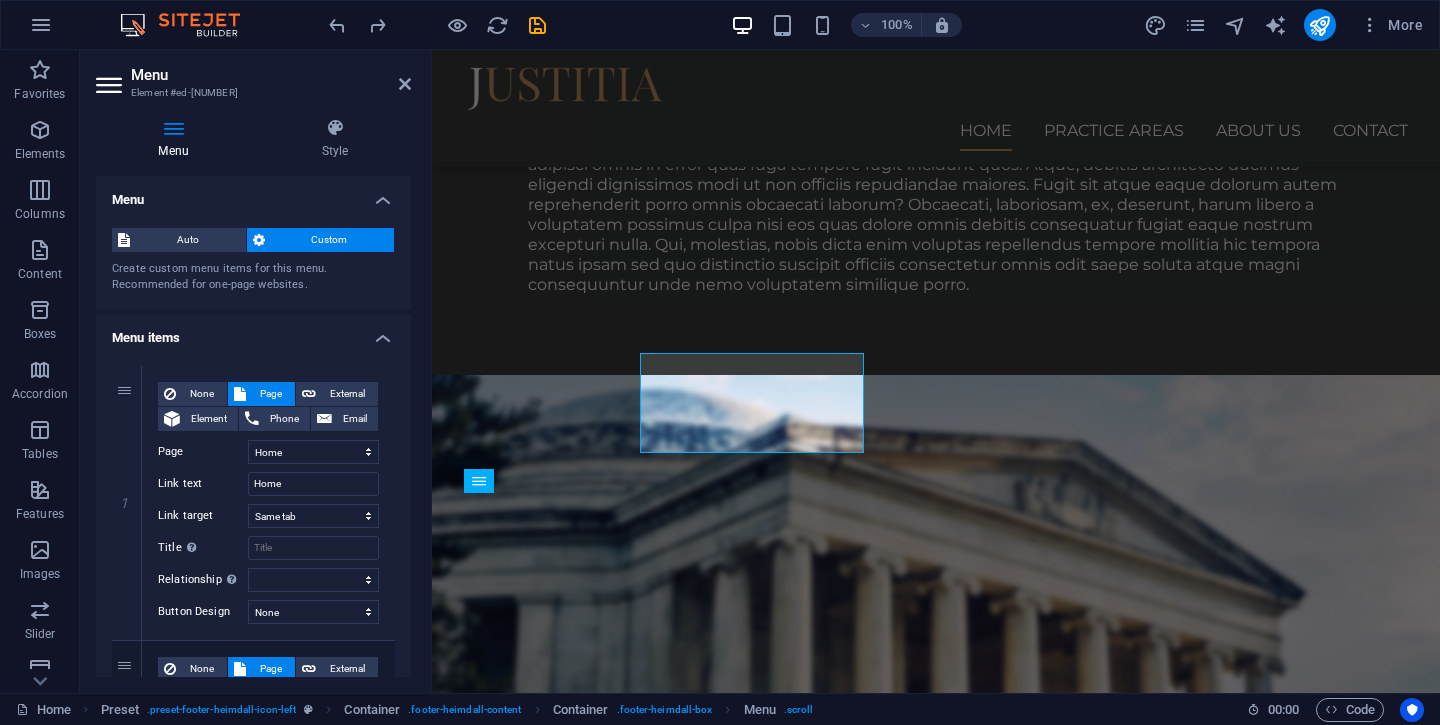 scroll, scrollTop: 1899, scrollLeft: 0, axis: vertical 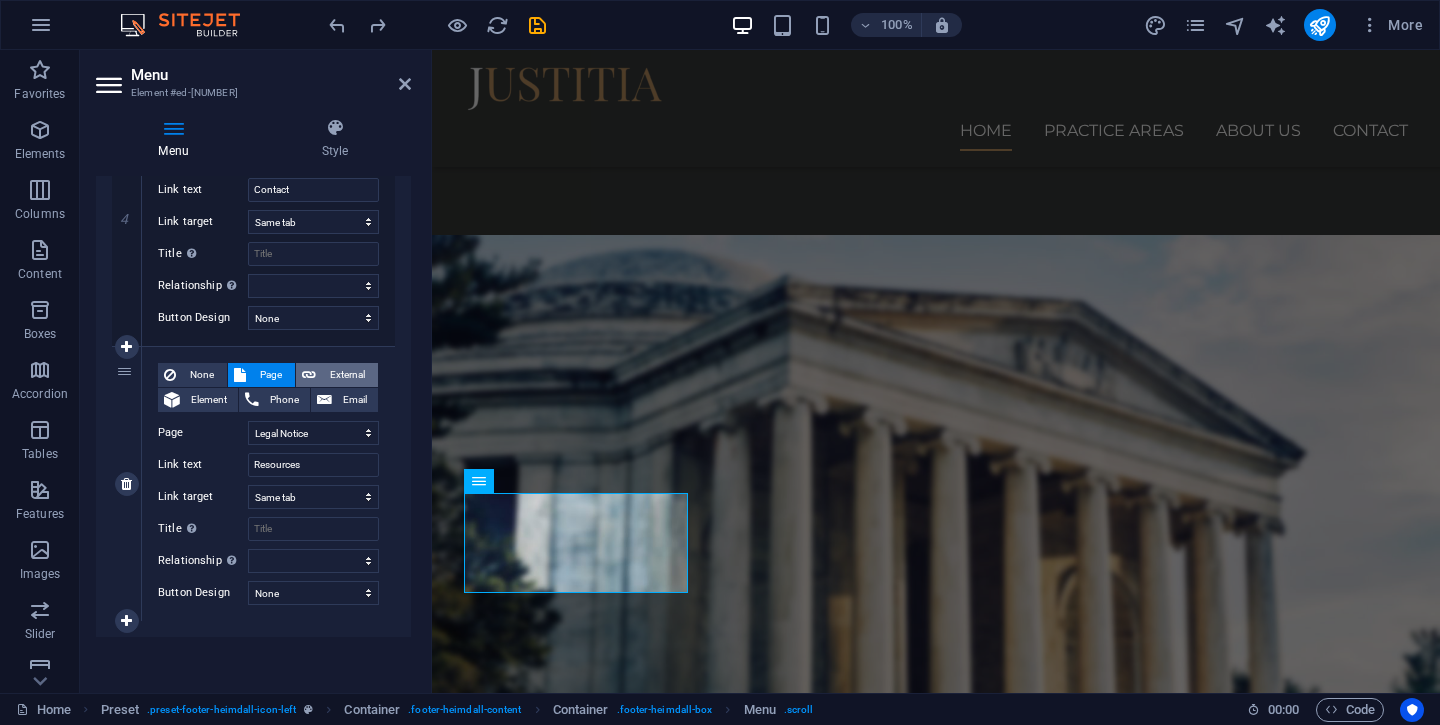click on "External" at bounding box center (347, 375) 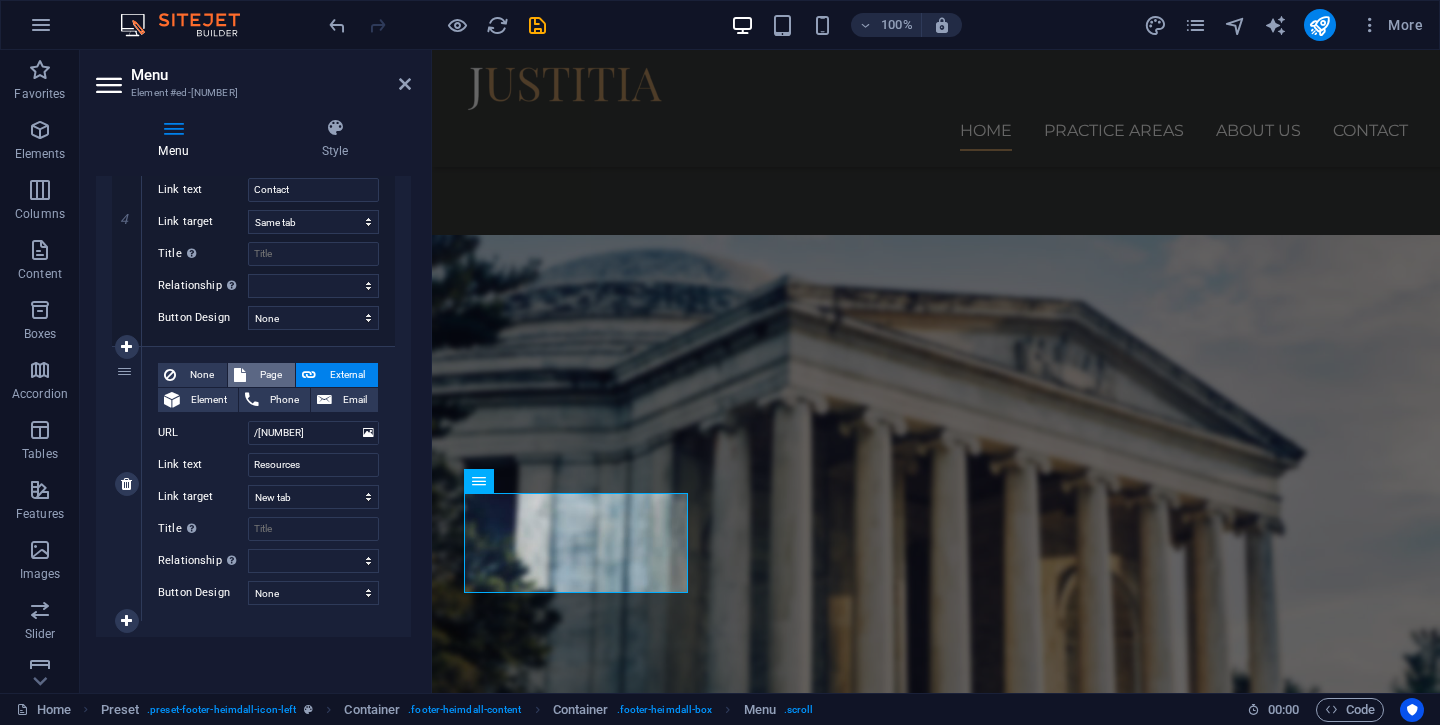 click on "Page" at bounding box center [270, 375] 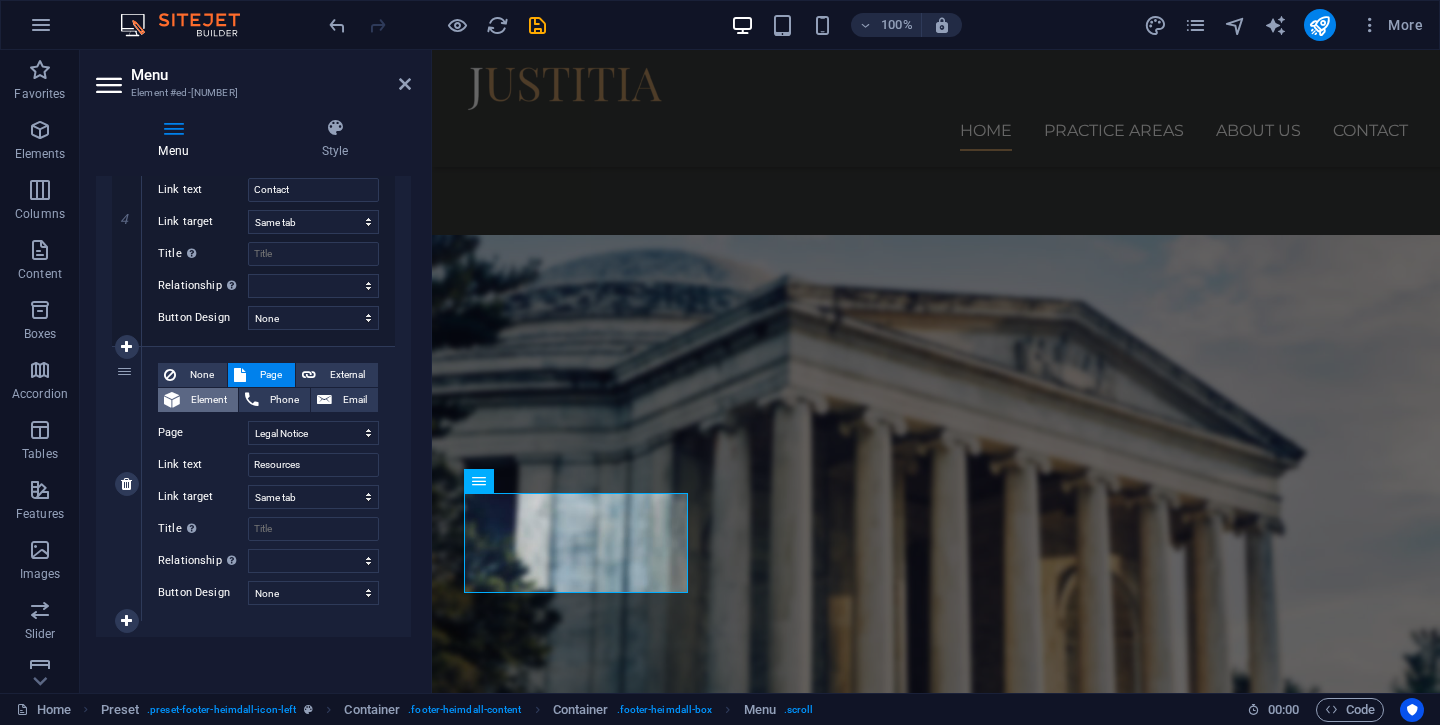 click on "Element" at bounding box center [209, 400] 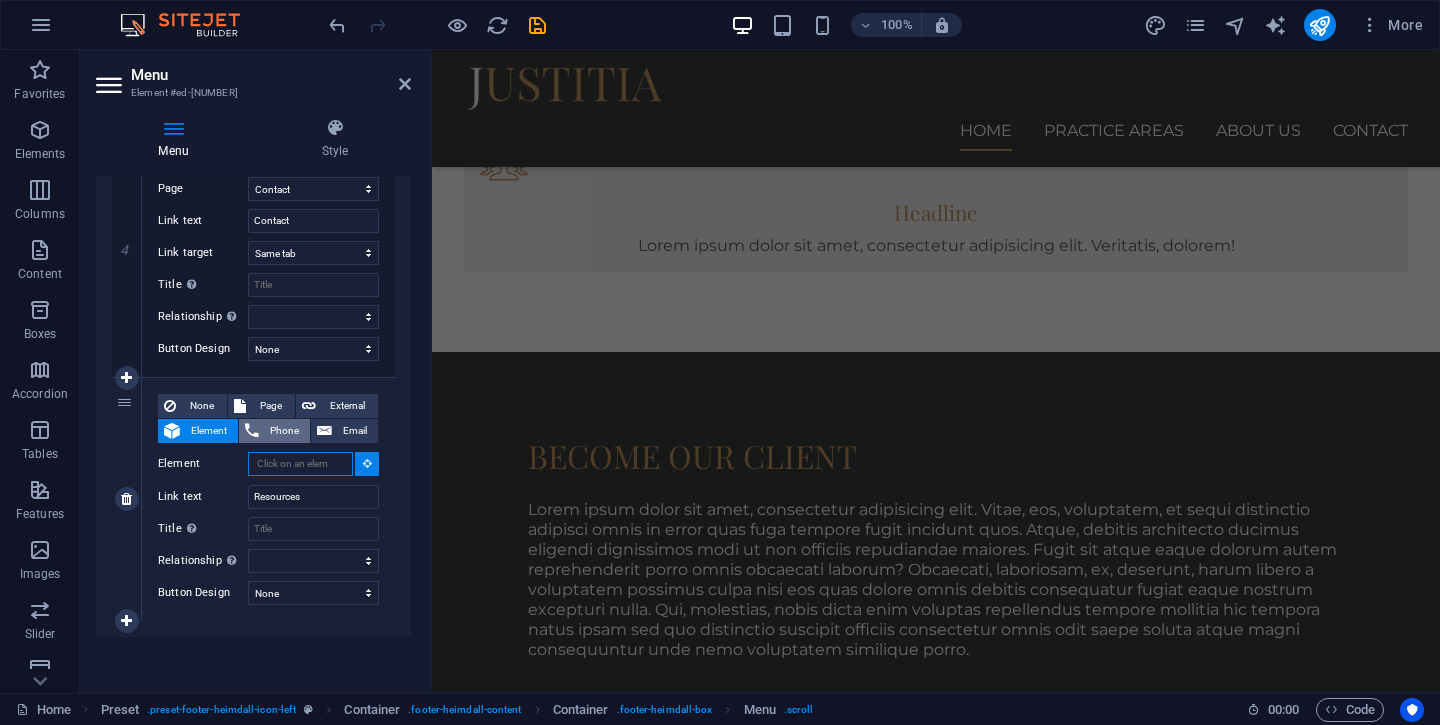 scroll, scrollTop: 1360, scrollLeft: 0, axis: vertical 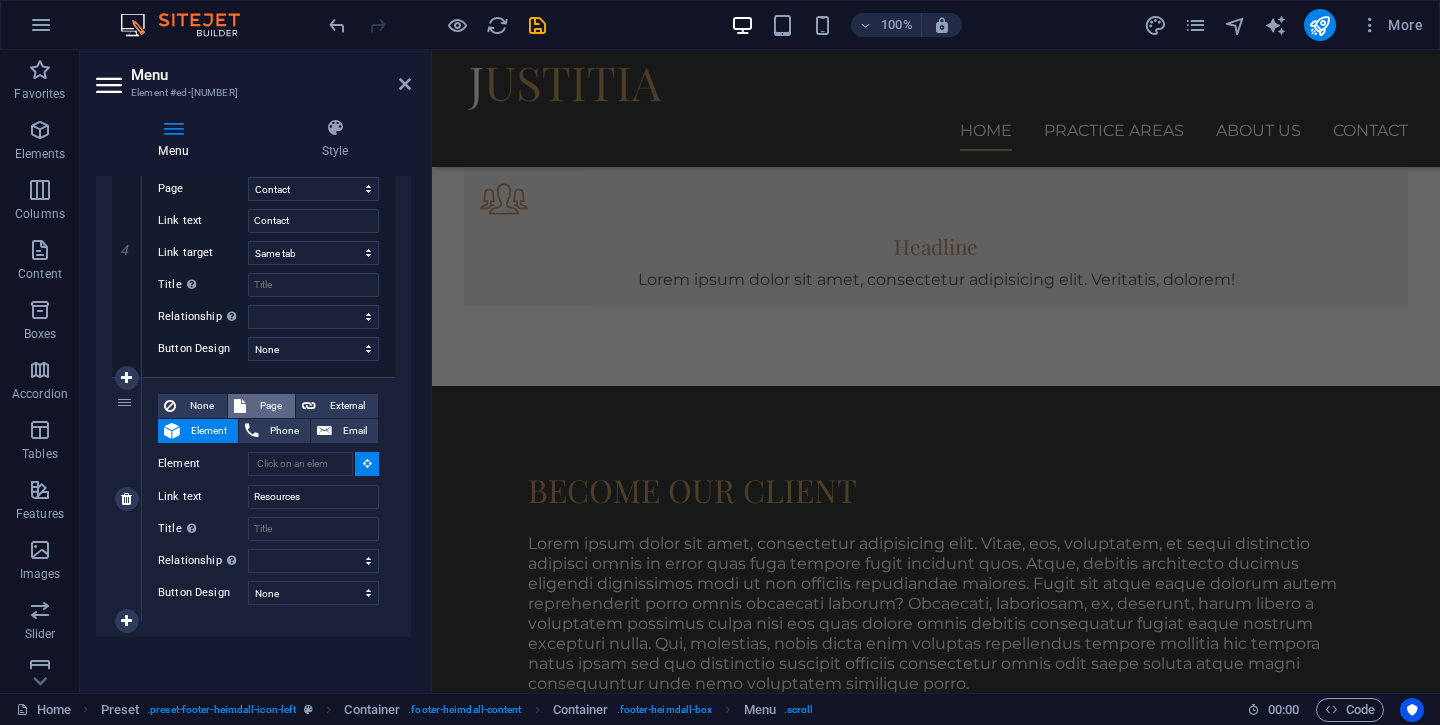 click on "Page" at bounding box center [270, 406] 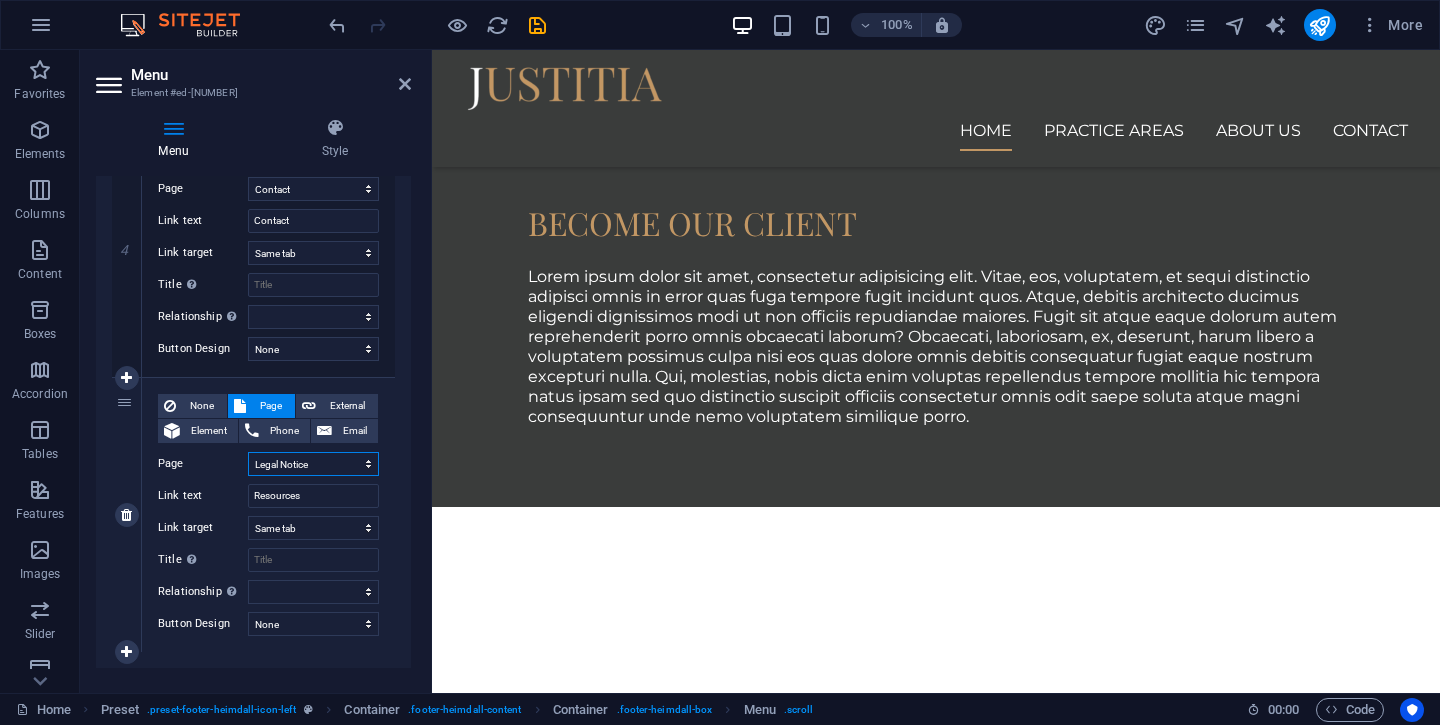 scroll, scrollTop: 1899, scrollLeft: 0, axis: vertical 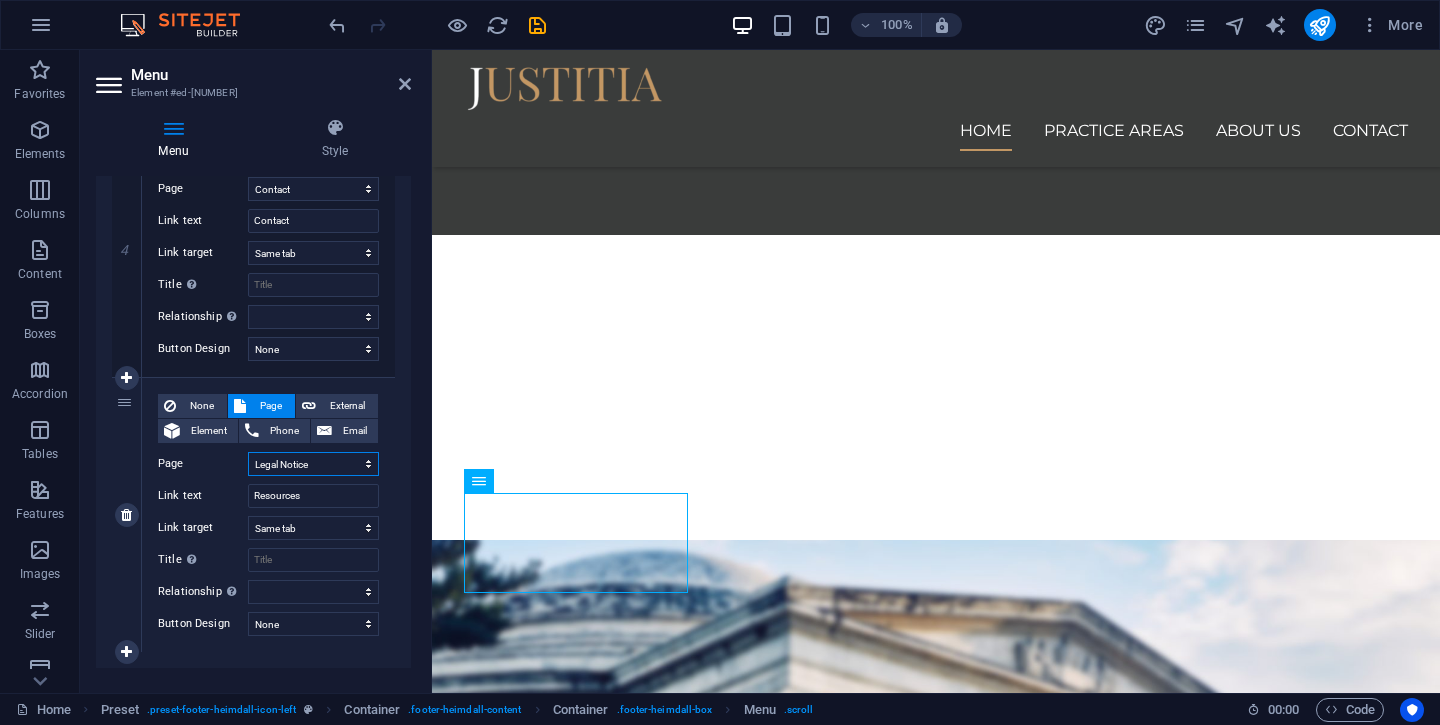 click on "Home Practice Areas About us Contact Legal Notice Privacy" at bounding box center (313, 464) 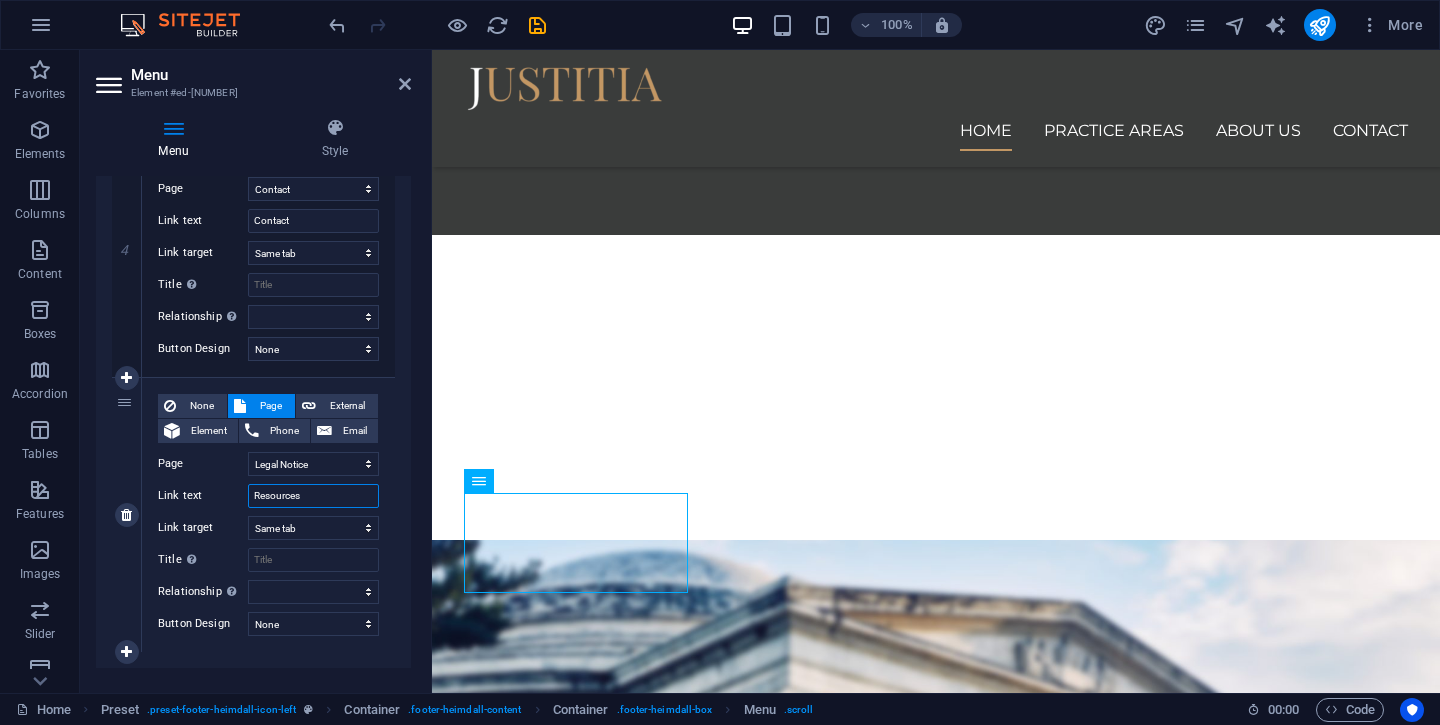 click on "Resources" at bounding box center [313, 496] 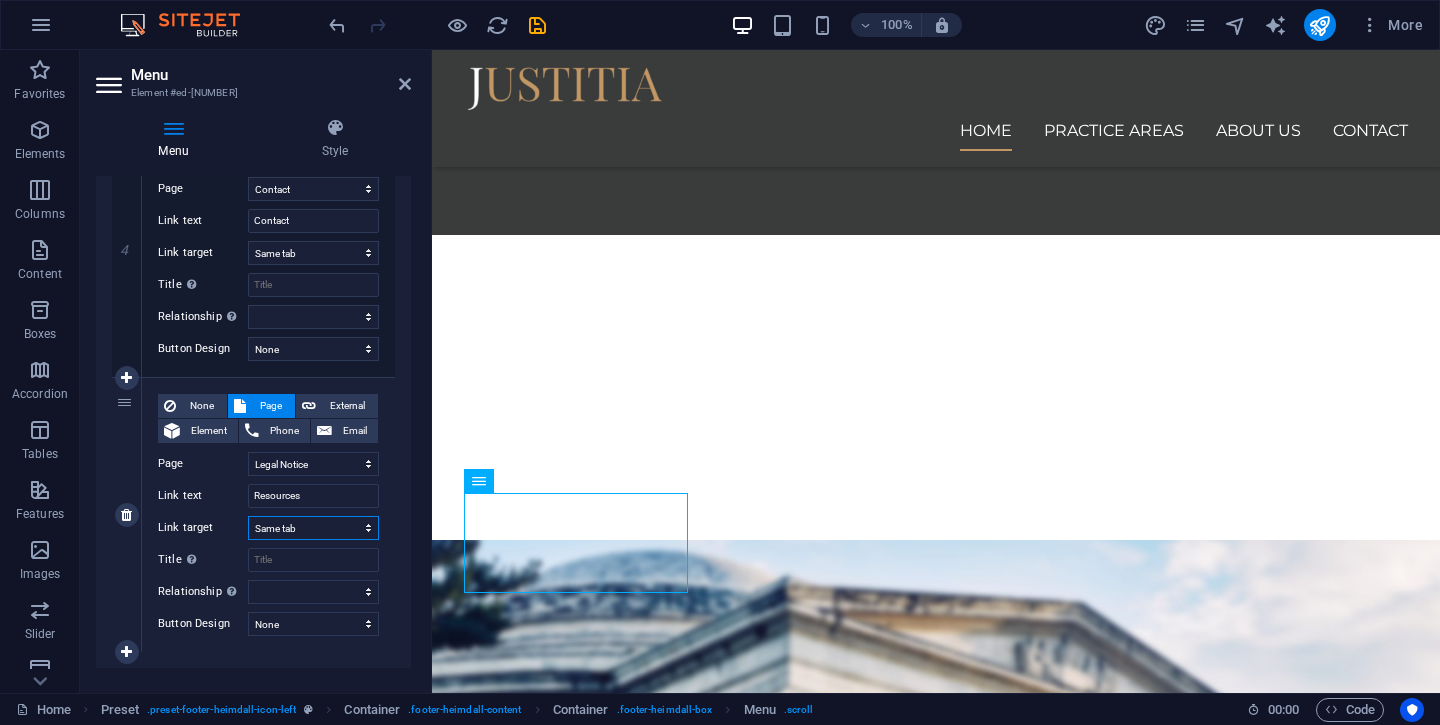 click on "New tab Same tab Overlay" at bounding box center (313, 528) 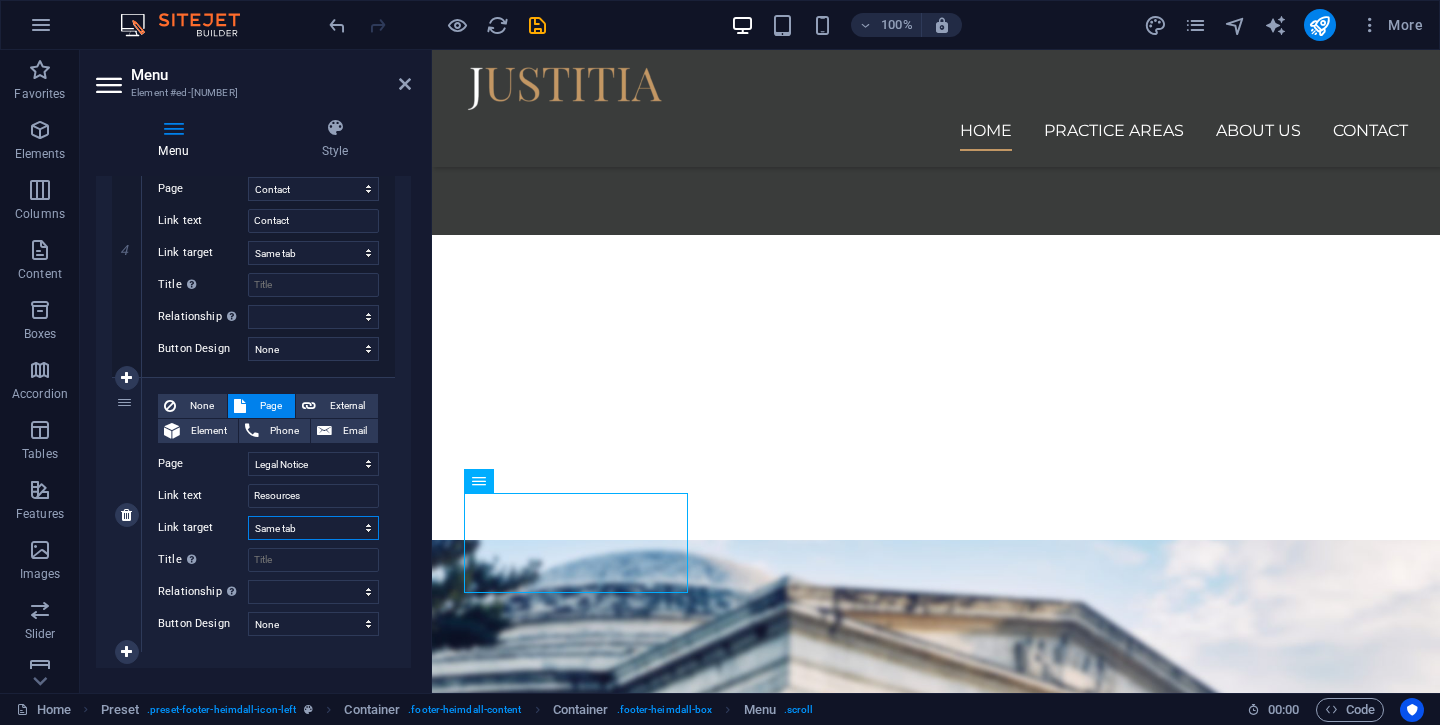 select on "overlay" 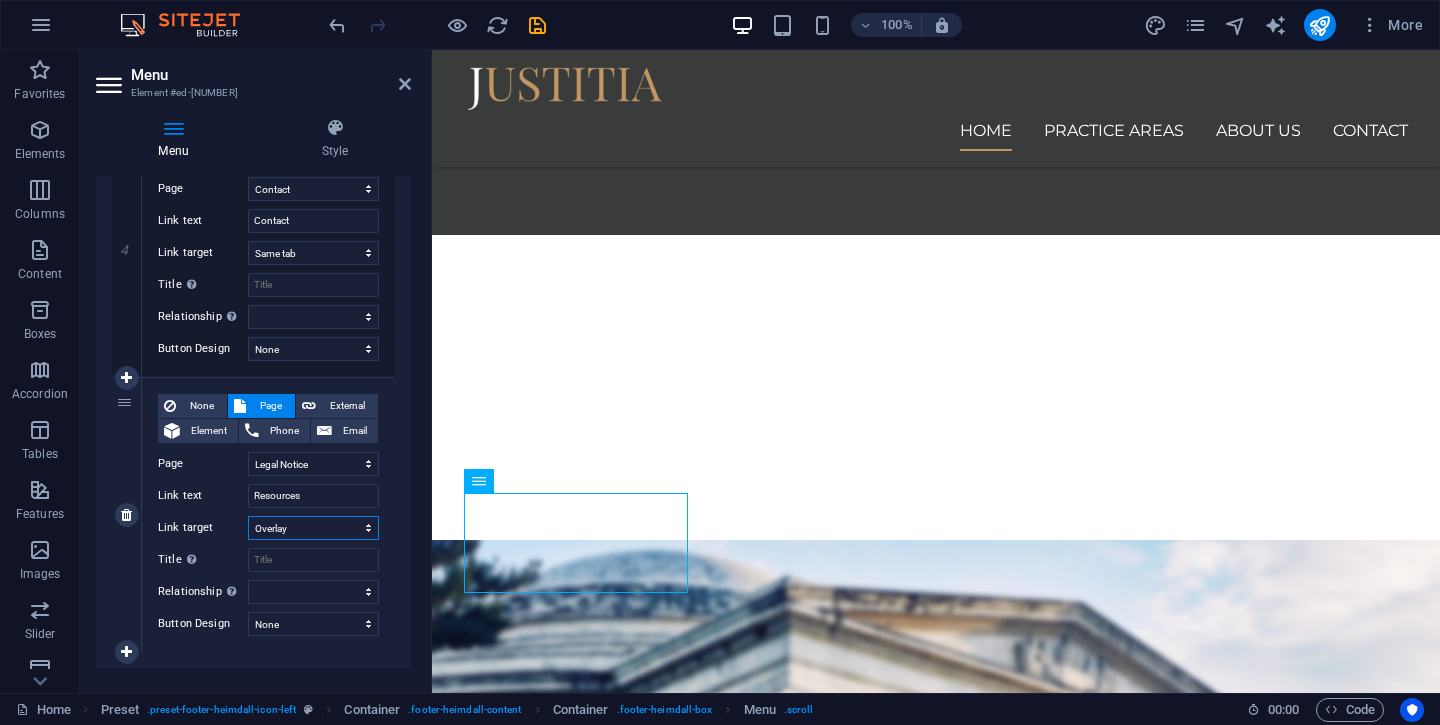 select 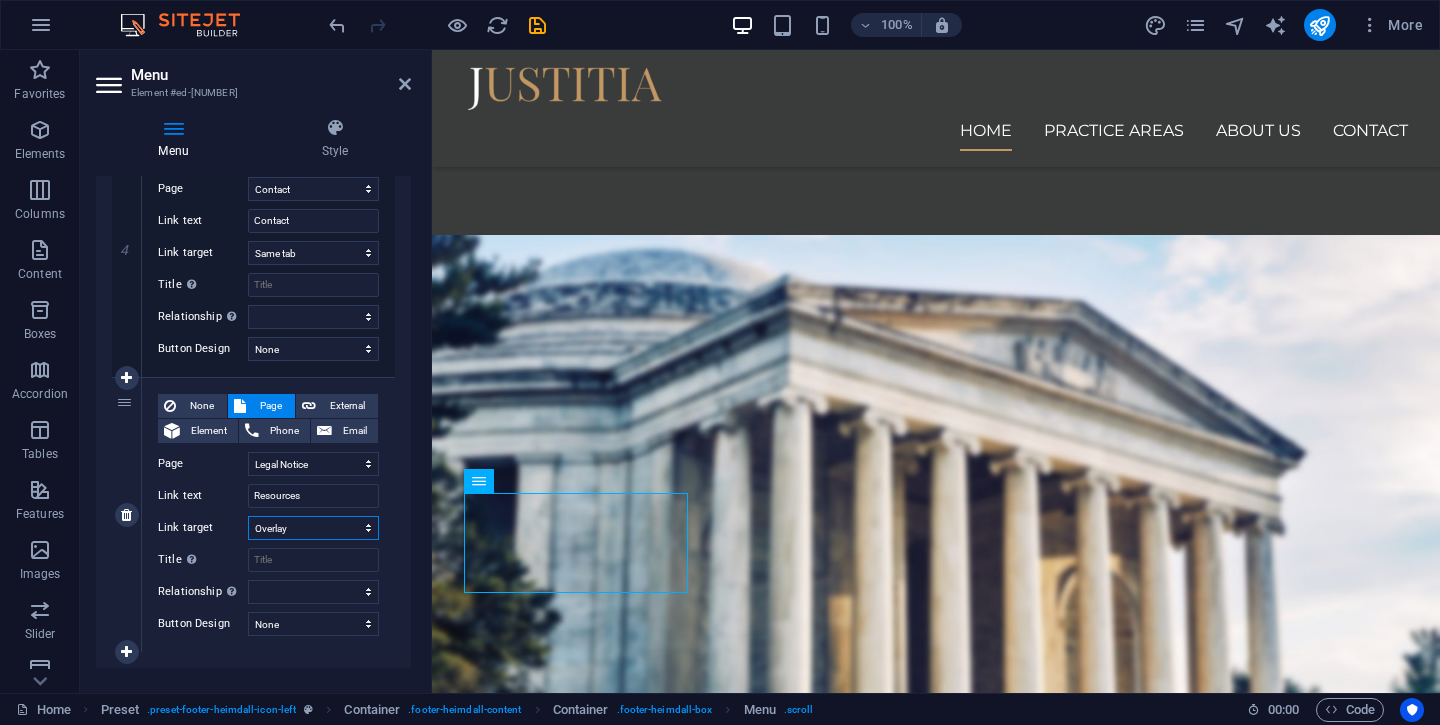 click on "New tab Same tab Overlay" at bounding box center (313, 528) 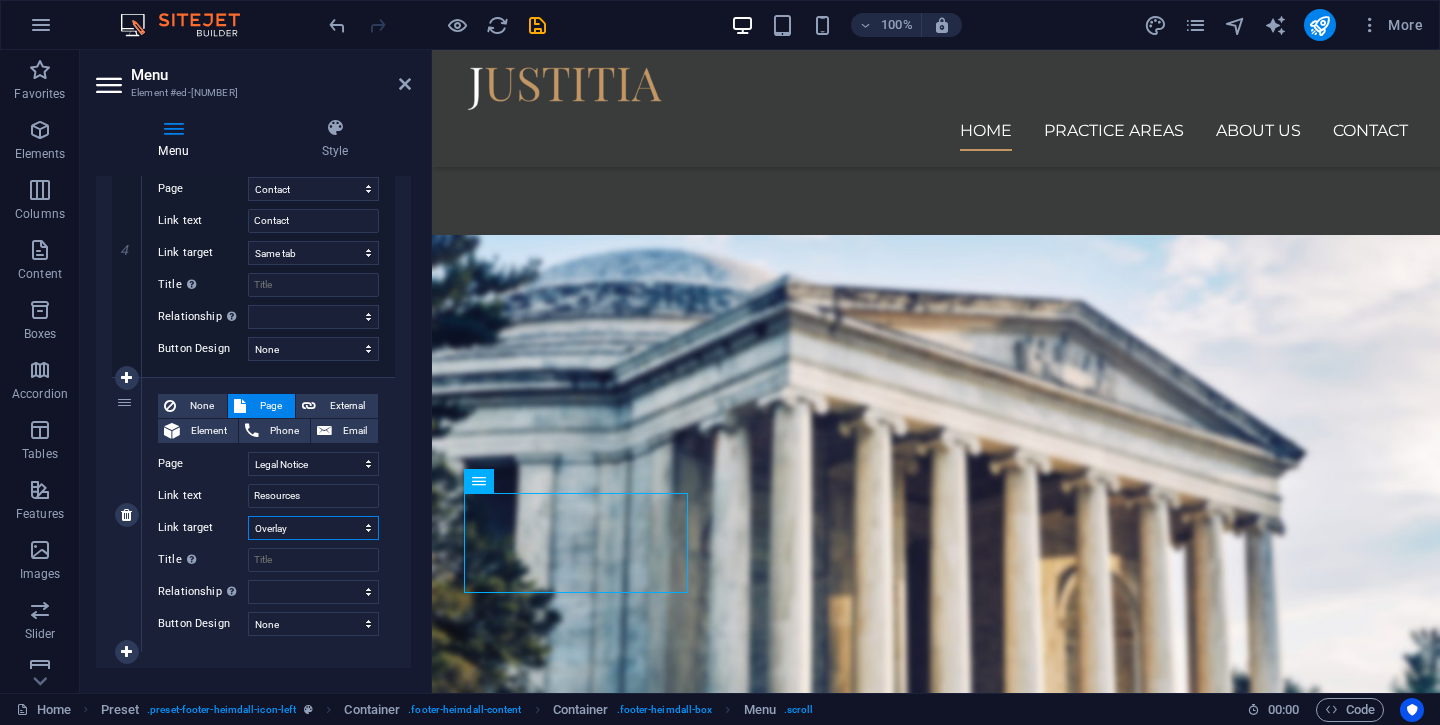 select 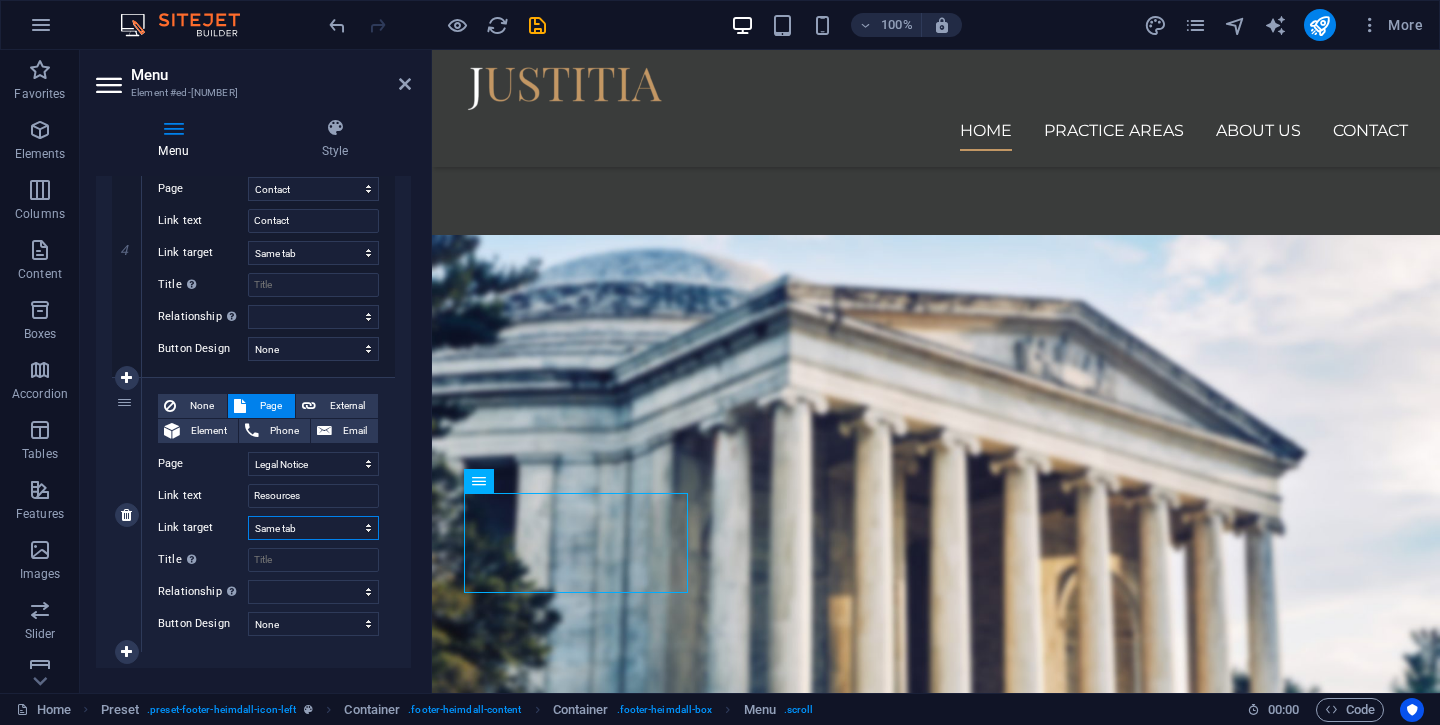select 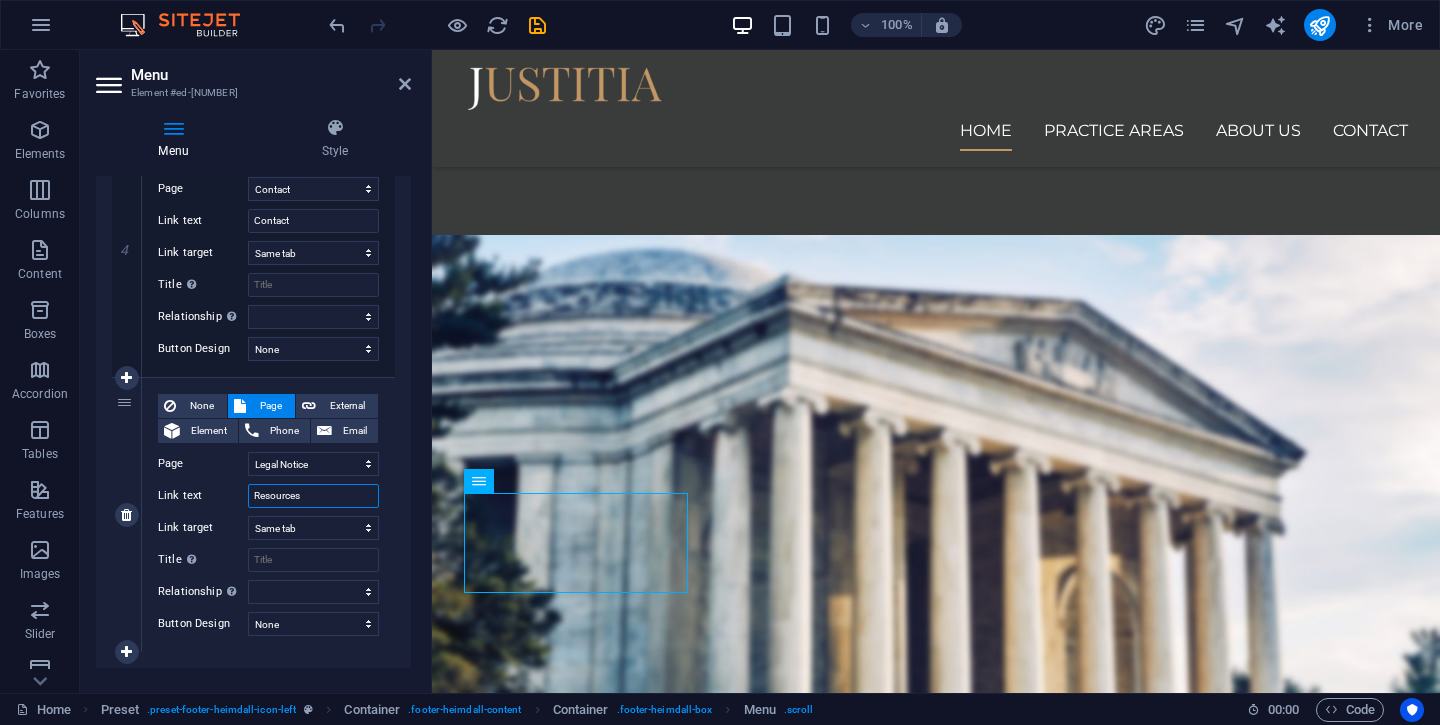 drag, startPoint x: 310, startPoint y: 499, endPoint x: 244, endPoint y: 499, distance: 66 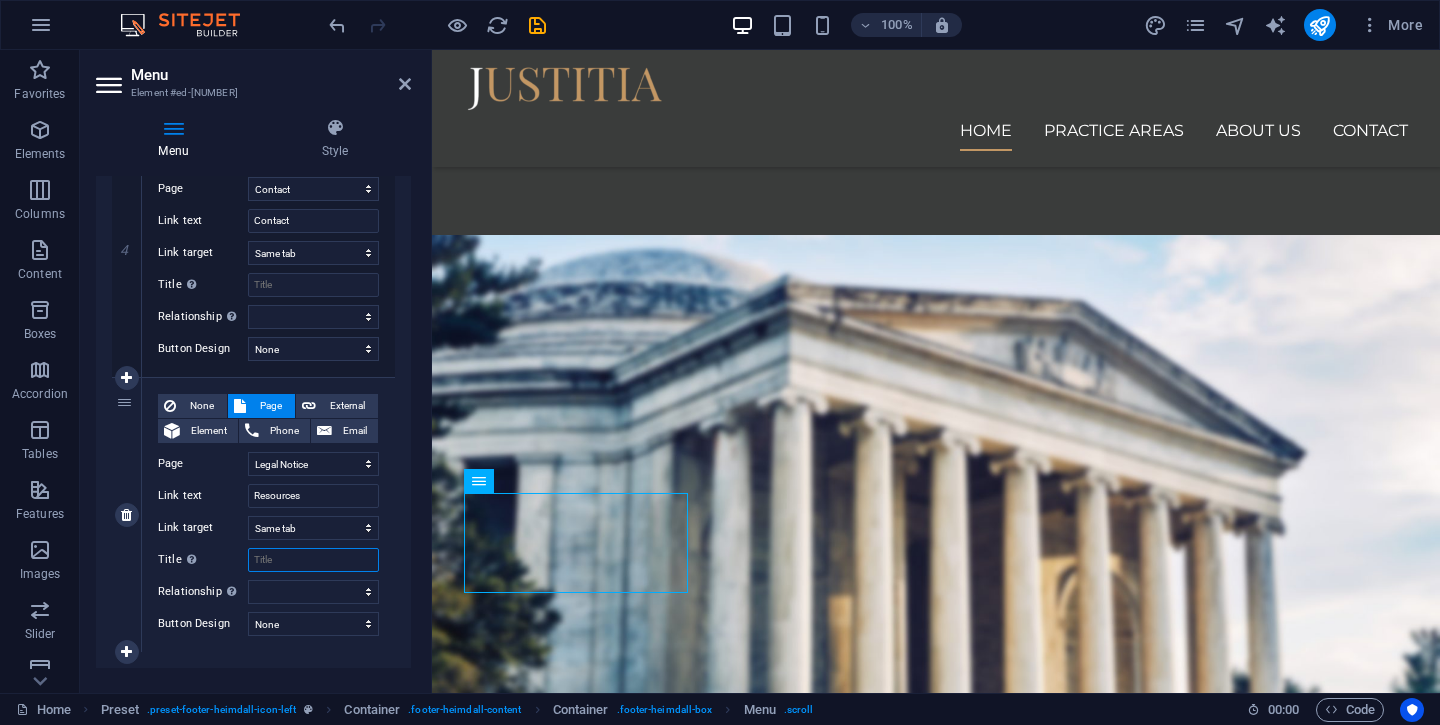 click on "Title Additional link description, should not be the same as the link text. The title is most often shown as a tooltip text when the mouse moves over the element. Leave empty if uncertain." at bounding box center [313, 560] 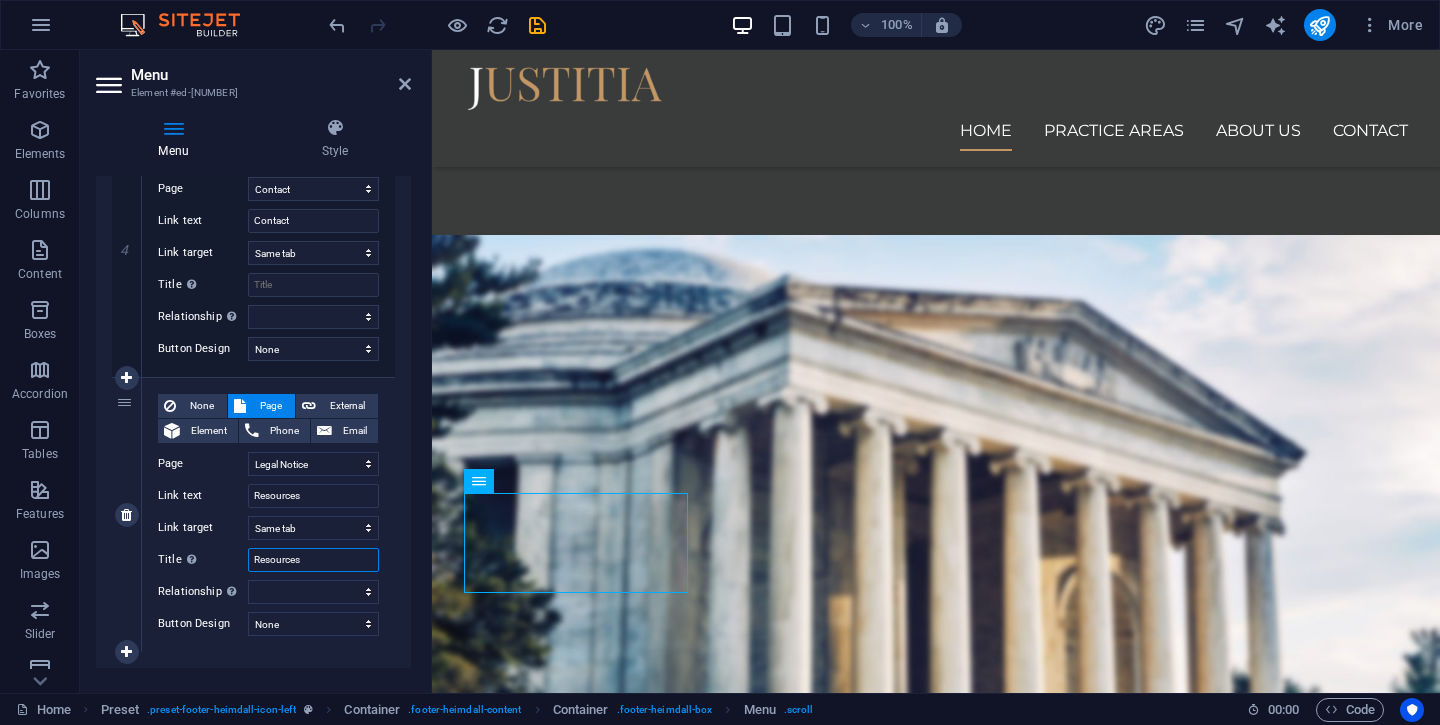 select 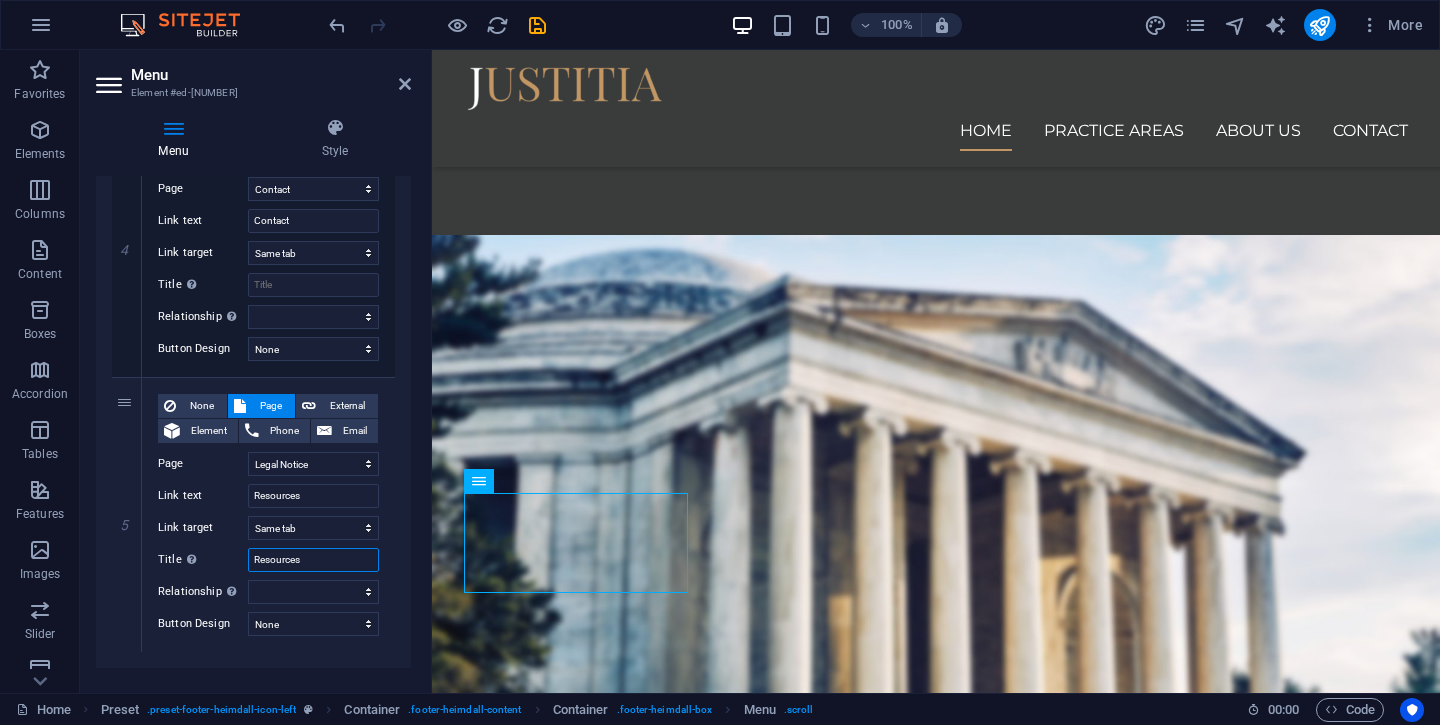 type on "Resources" 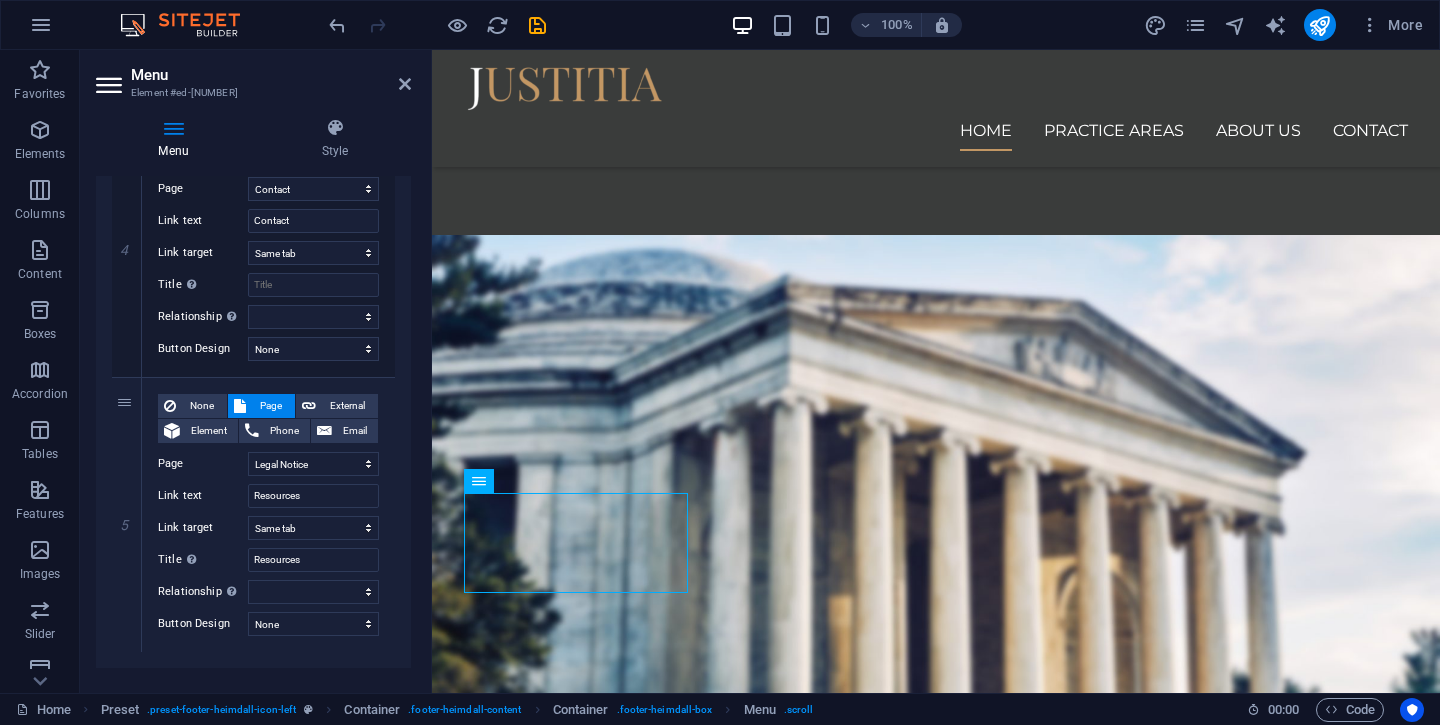 click on "1 None Page External Element Phone Email Page Home Practice Areas About us Contact Legal Notice Privacy Element
URL /[NUMBER] Phone Email Link text Home Link target New tab Same tab Overlay Title Additional link description, should not be the same as the link text. The title is most often shown as a tooltip text when the mouse moves over the element. Leave empty if uncertain. Relationship Sets the  relationship of this link to the link target . For example, the value "nofollow" instructs search engines not to follow the link. Can be left empty. alternate author bookmark external help license next nofollow noreferrer noopener prev search tag Button Design None Default Primary Secondary 2 None Page External Element Phone Email Page Home Practice Areas About us Contact Legal Notice Privacy Element
URL /[NUMBER] Phone Email Link text Services Link target New tab Same tab Overlay Title Relationship Sets the  relationship of this link to the link target alternate help" at bounding box center [253, -35] 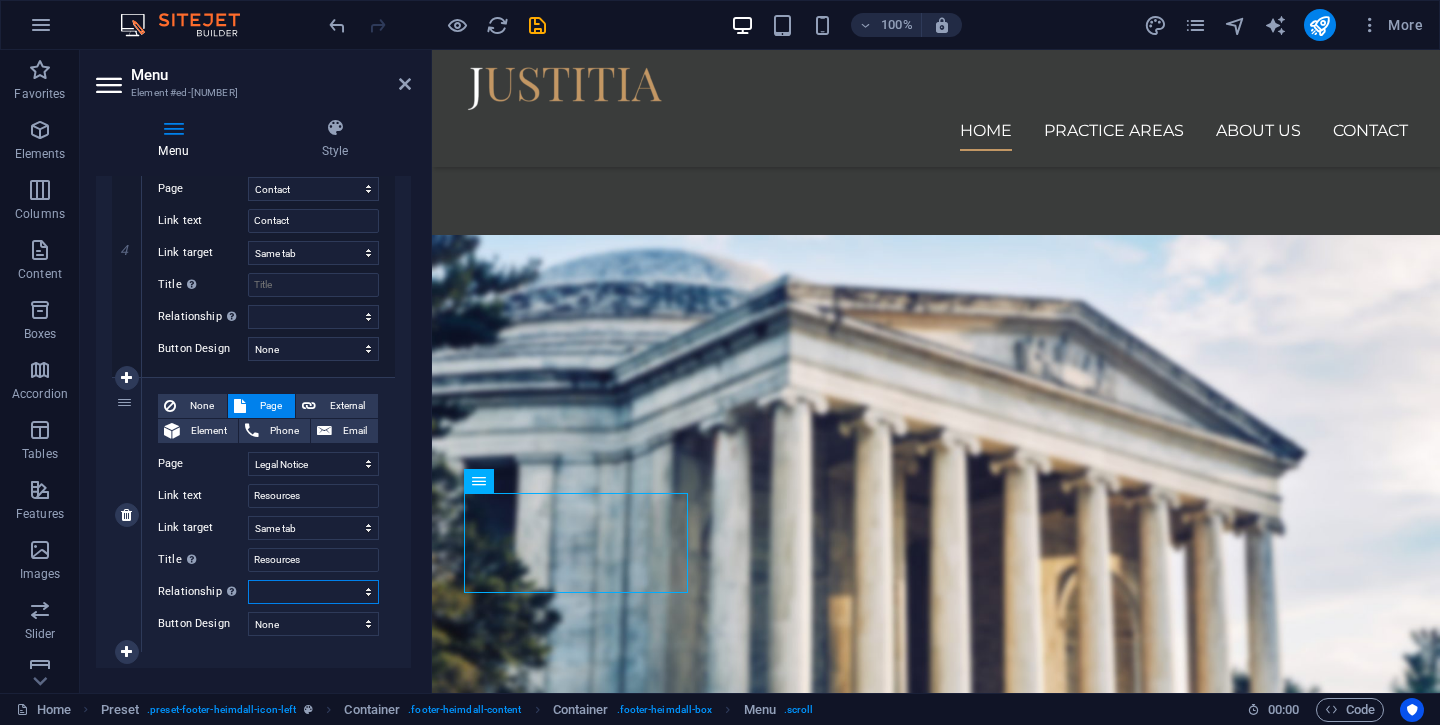 click on "alternate author bookmark external help license next nofollow noreferrer noopener prev search tag" at bounding box center (313, 592) 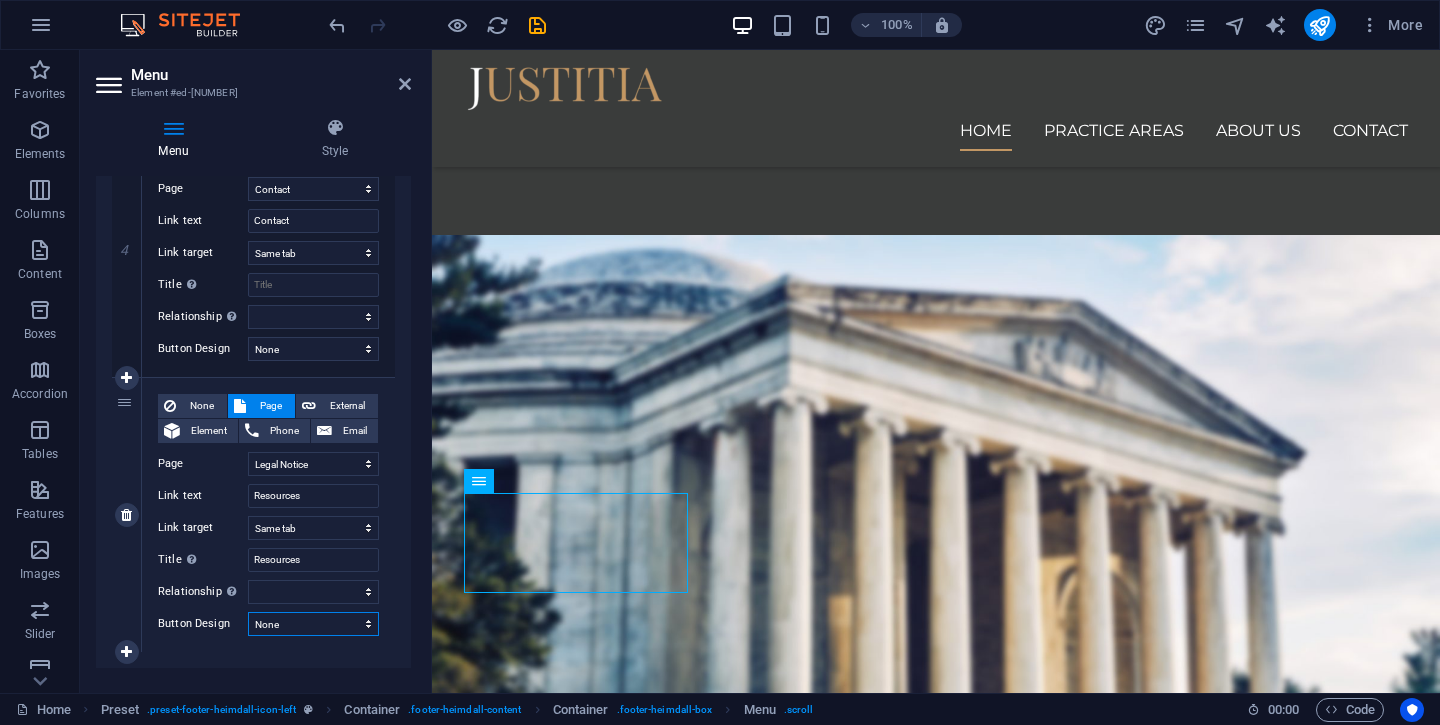 click on "None Default Primary Secondary" at bounding box center (313, 624) 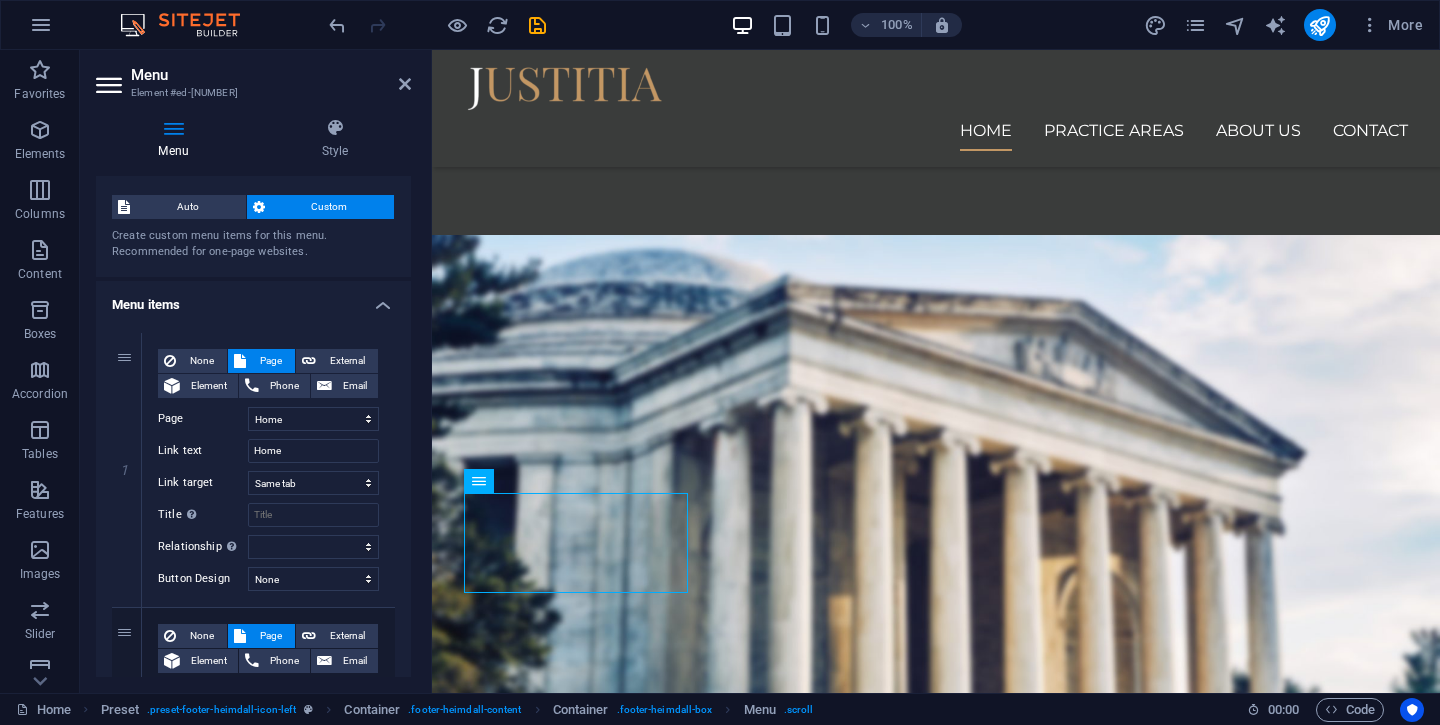 scroll, scrollTop: 0, scrollLeft: 0, axis: both 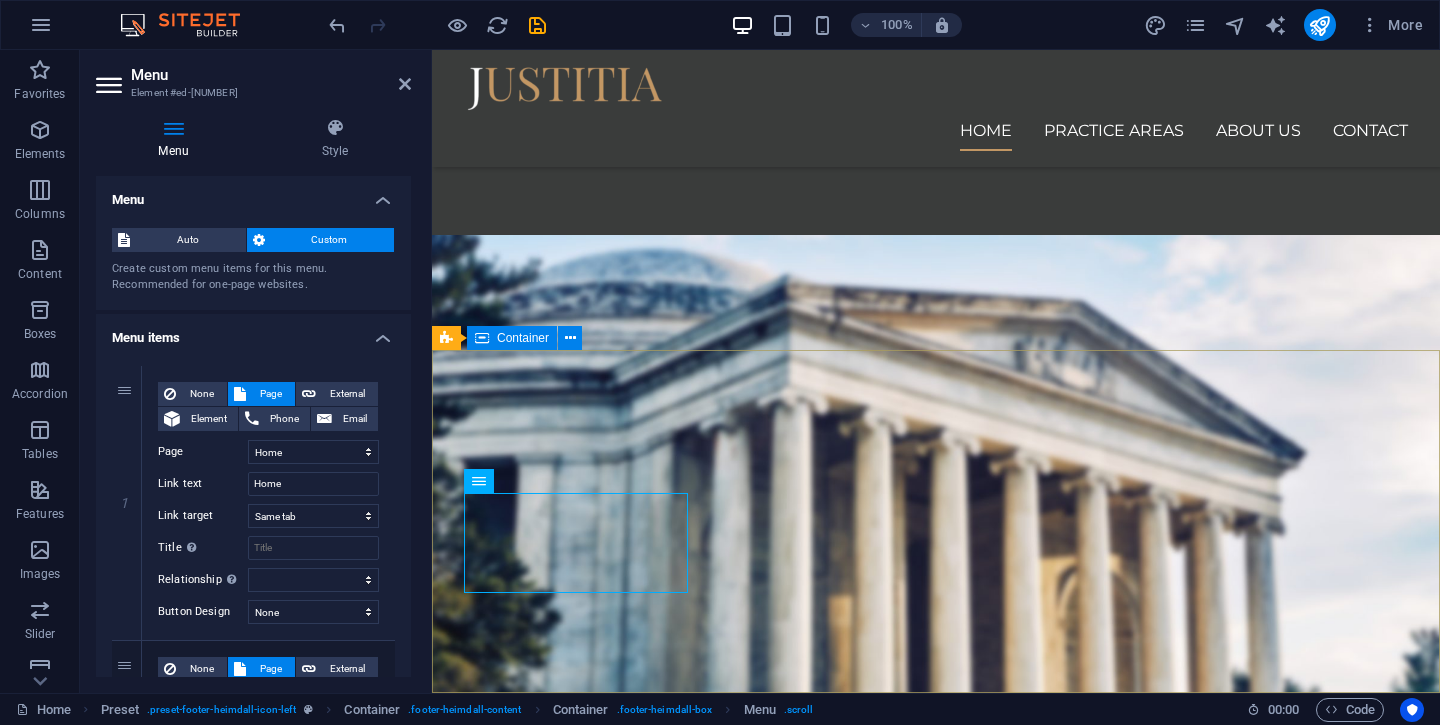 click on "Explore our site Home Services About us Contact Resources Lorem ipsum dolor sit amet, consetetur sadipscing elitr, sed diam nonumy eirmod tempor invidunt ut labore et dolore magna aliquyam erat, sed diam voluptua. Service Offerings Personal Injury Industrial Injury Insurance Claims Automobile Accindents Criminal Defense Elder Law Keep in touch Street [CITY]   [ZIP] [PHONE] [EMAIL] Mon-Fri: 8am- 5pm" at bounding box center (936, 4418) 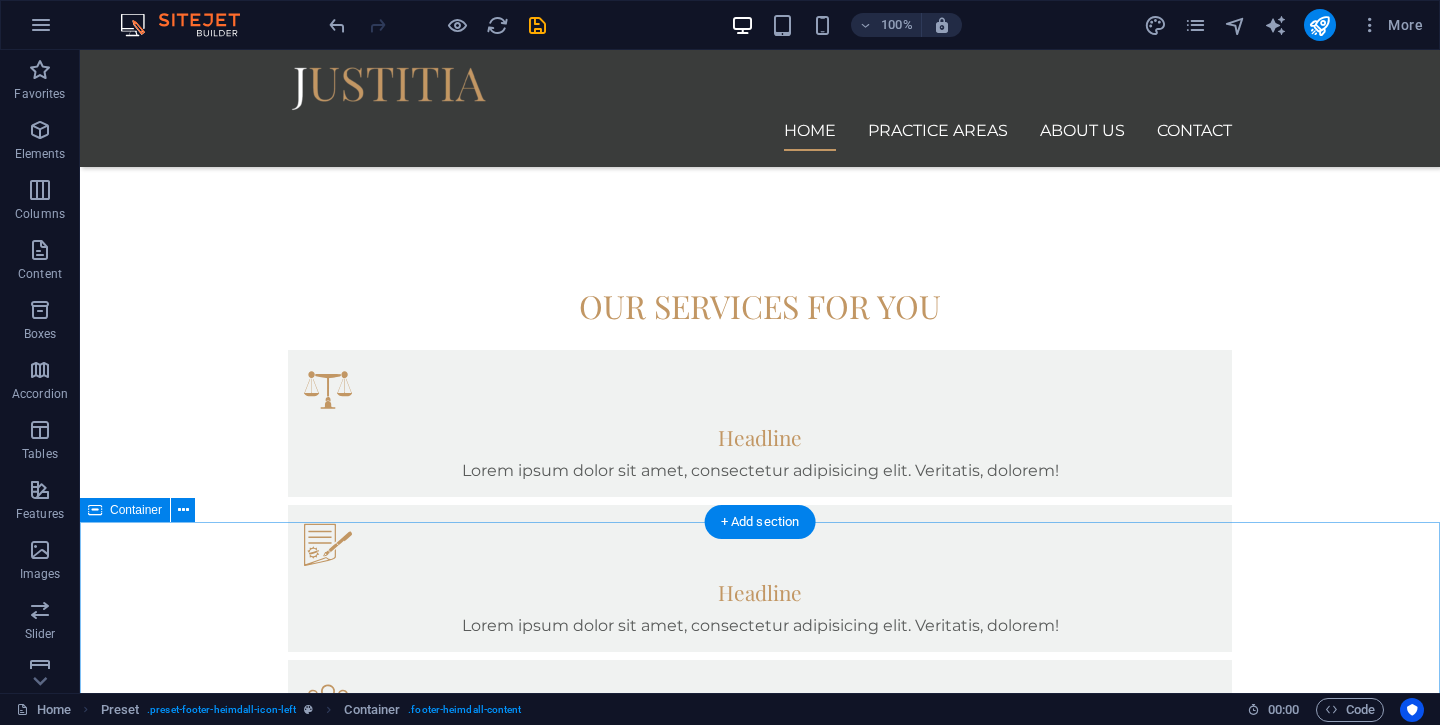 scroll, scrollTop: 0, scrollLeft: 0, axis: both 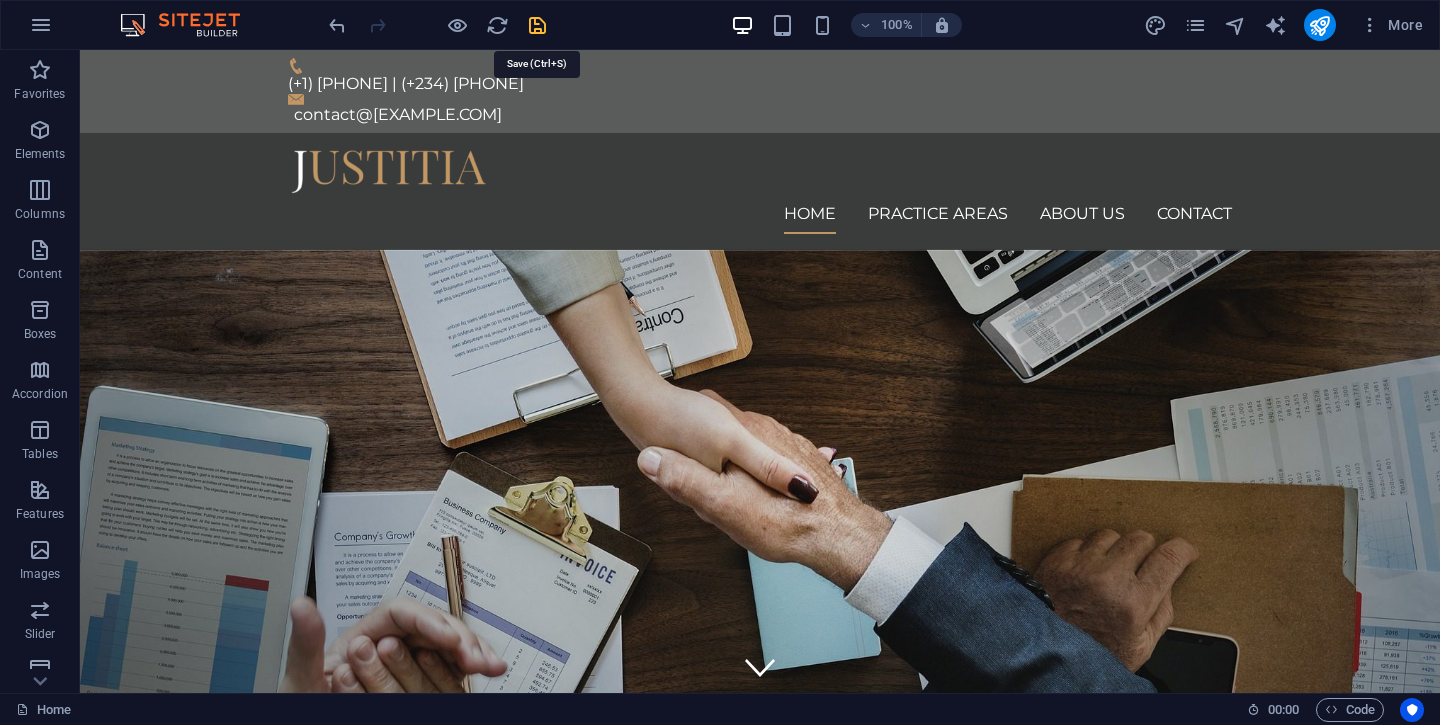 click at bounding box center [537, 25] 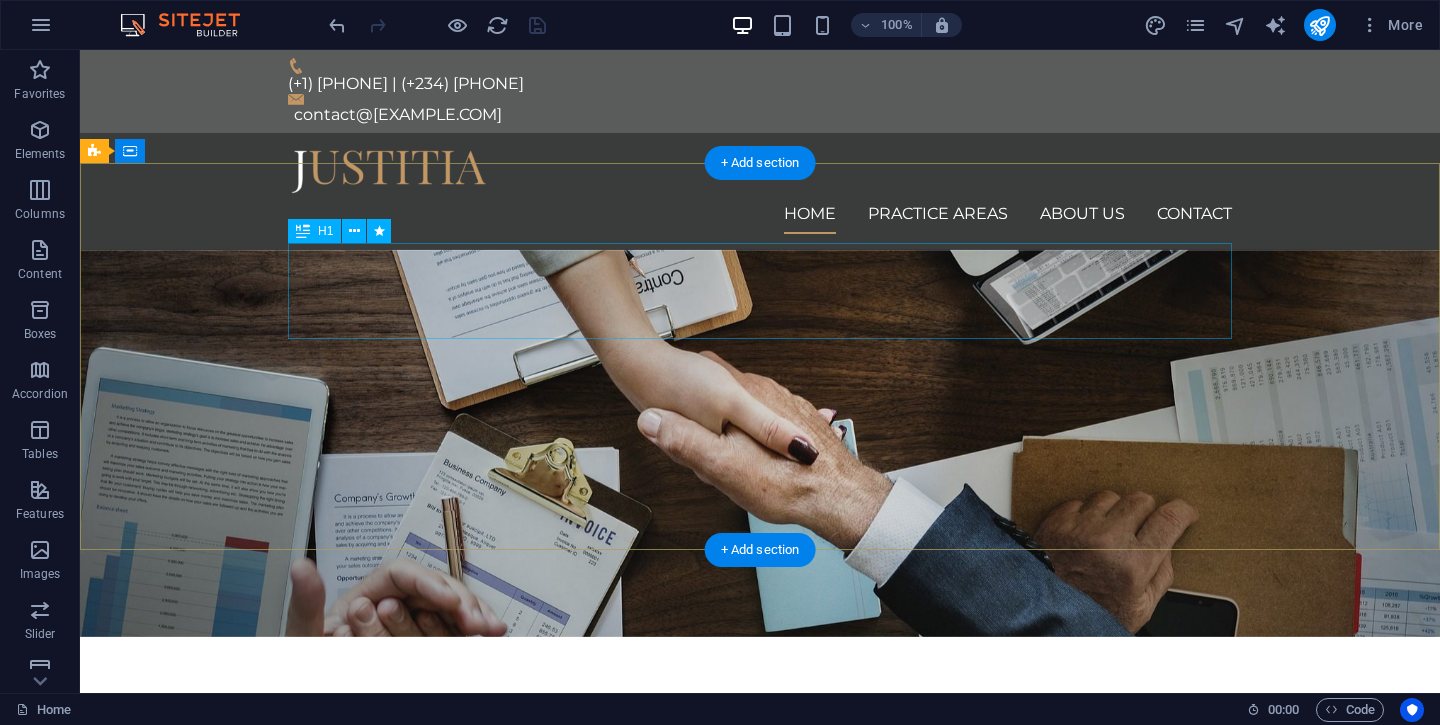 click on "We protect your rights" at bounding box center [760, 765] 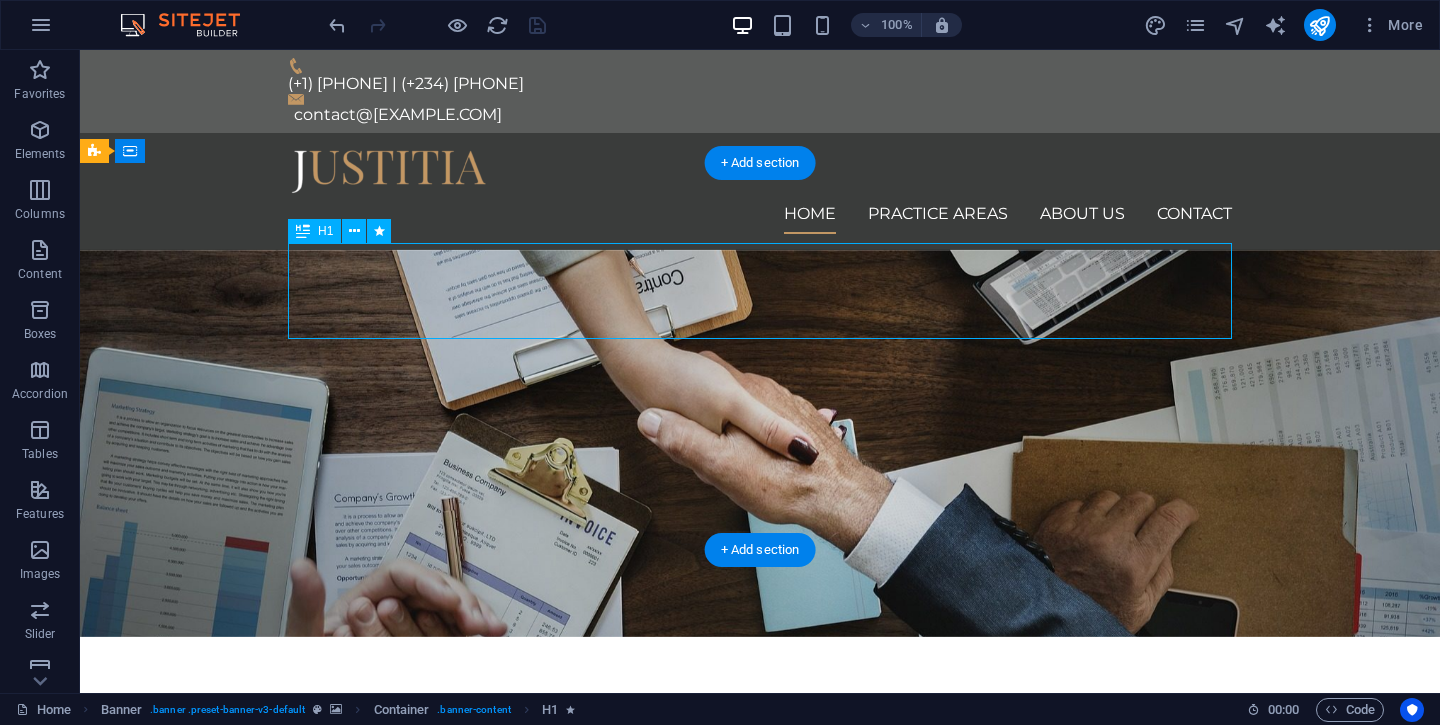 click on "We protect your rights" at bounding box center (760, 765) 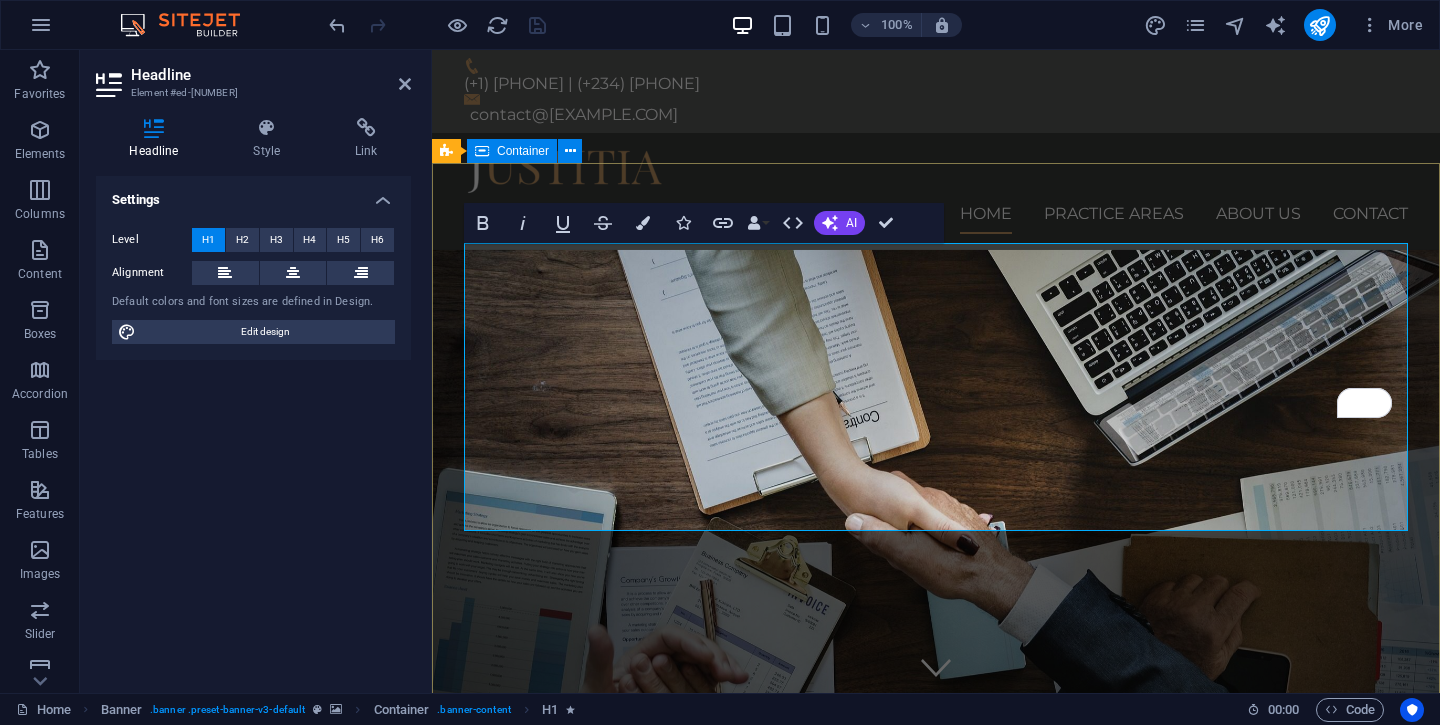 click on "Your Business Has a Great Product. But How Do You Take It To The Customer? Consetetur sadipscing elitr, sed diam nonumy eirmod tempor invidunt ut labore et dolore magna aliquyam erat, sed diam voluptua. At vero eos et accusam et justo duo dolores et ea rebum. Learn more" at bounding box center [936, 1118] 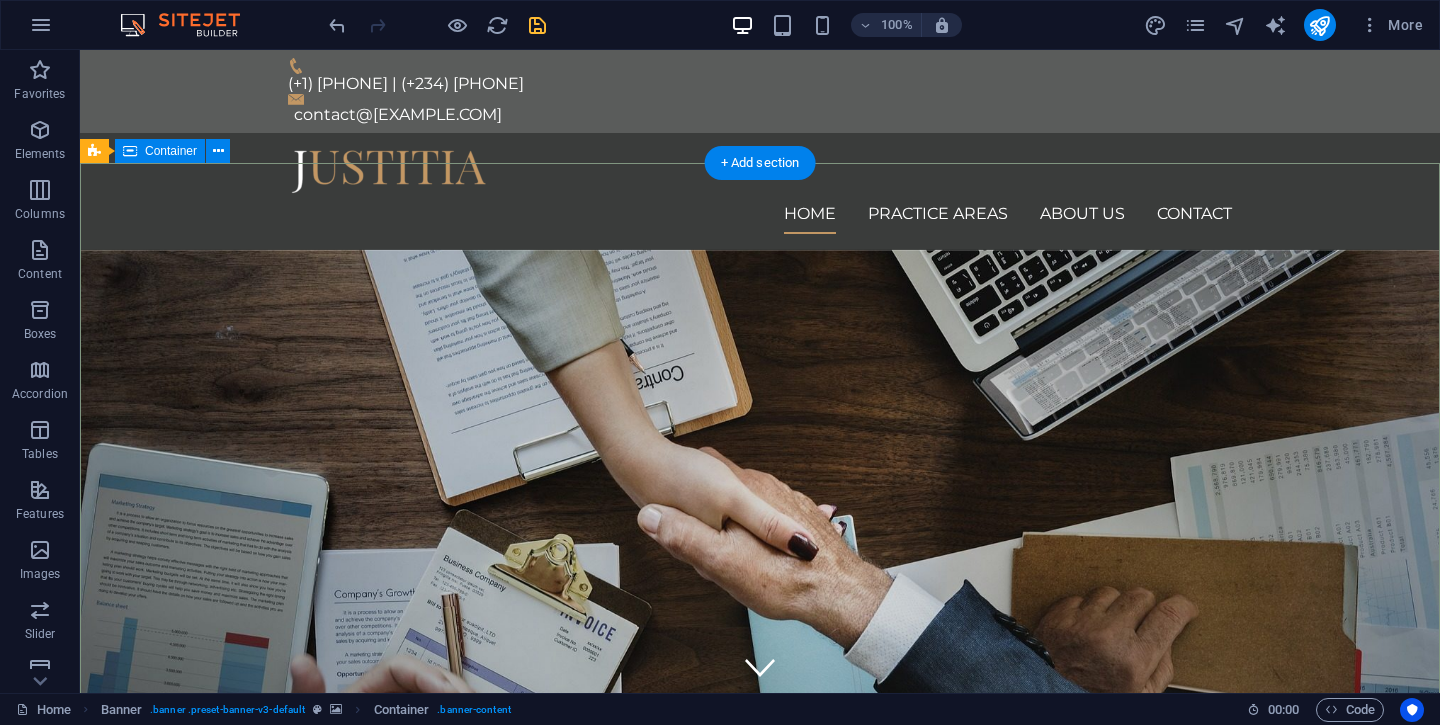 click on "Your Business Has a Great Product. But How Do You Take It To The Customer? Consetetur sadipscing elitr, sed diam nonumy eirmod tempor invidunt ut labore et dolore magna aliquyam erat, sed diam voluptua. At vero eos et accusam et justo duo dolores et ea rebum. Learn more" at bounding box center (760, 1118) 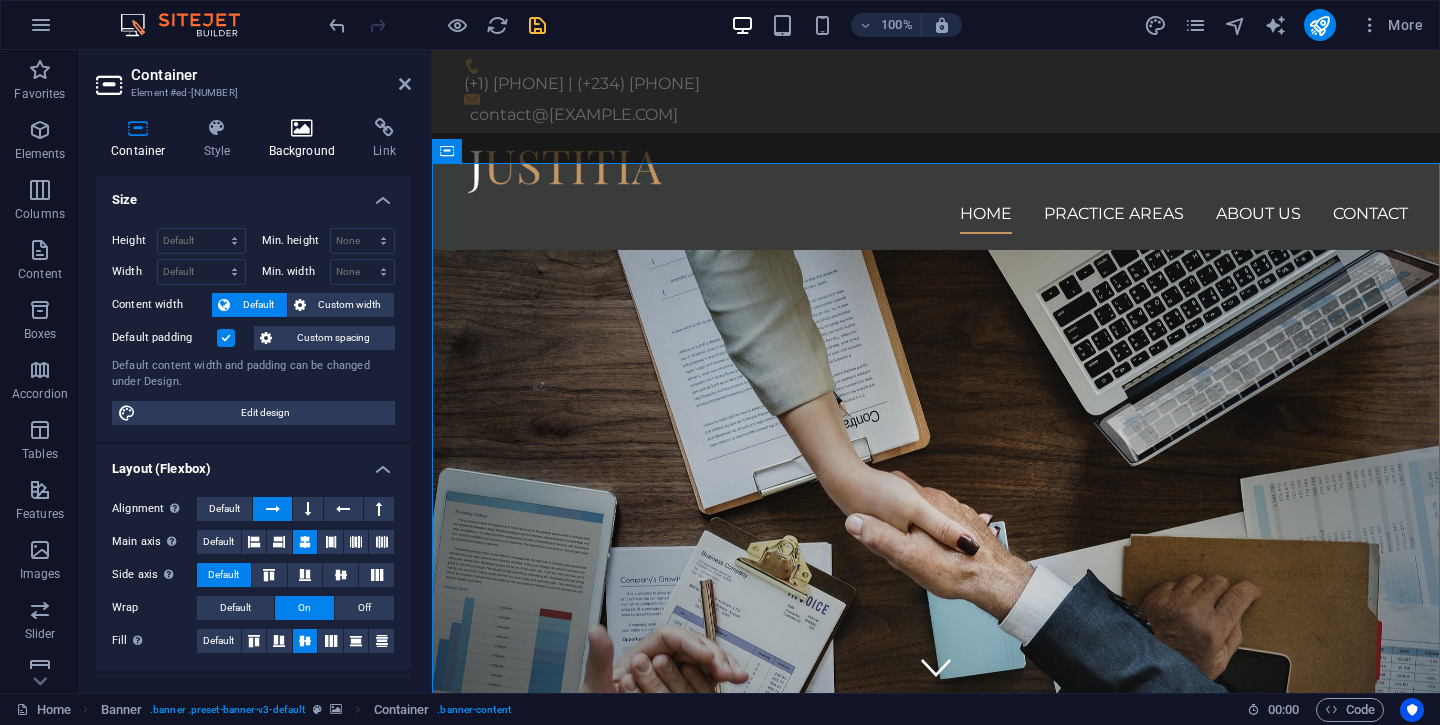 click at bounding box center [302, 128] 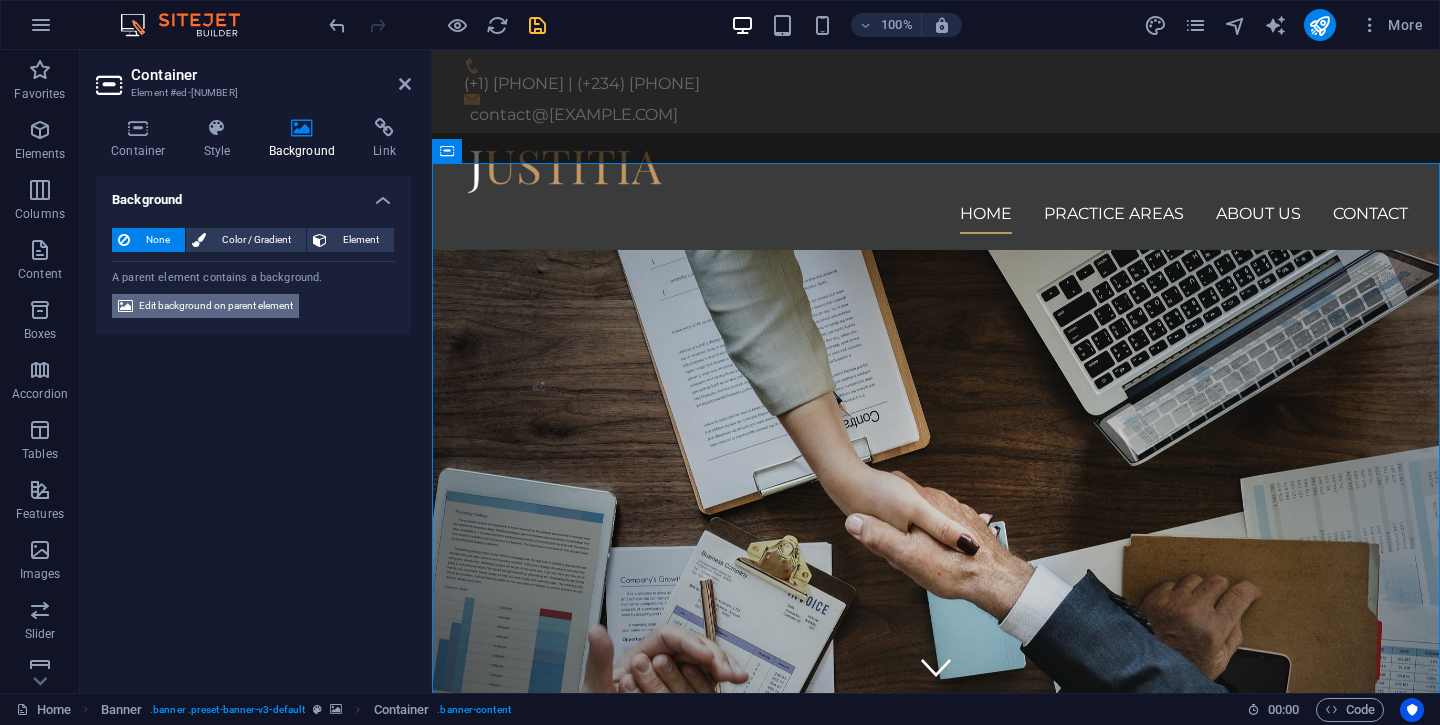 click on "Edit background on parent element" at bounding box center [216, 306] 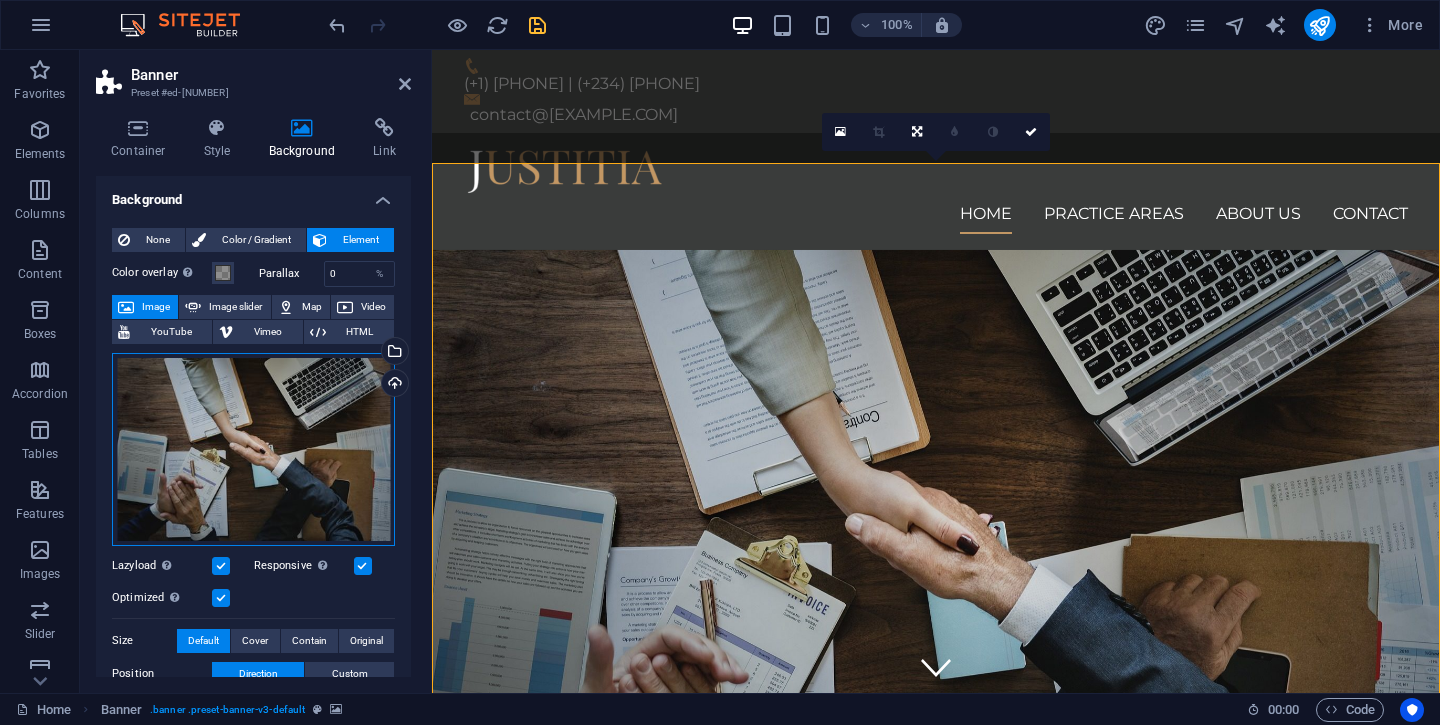 click on "Drag files here, click to choose files or select files from Files or our free stock photos & videos" at bounding box center (253, 449) 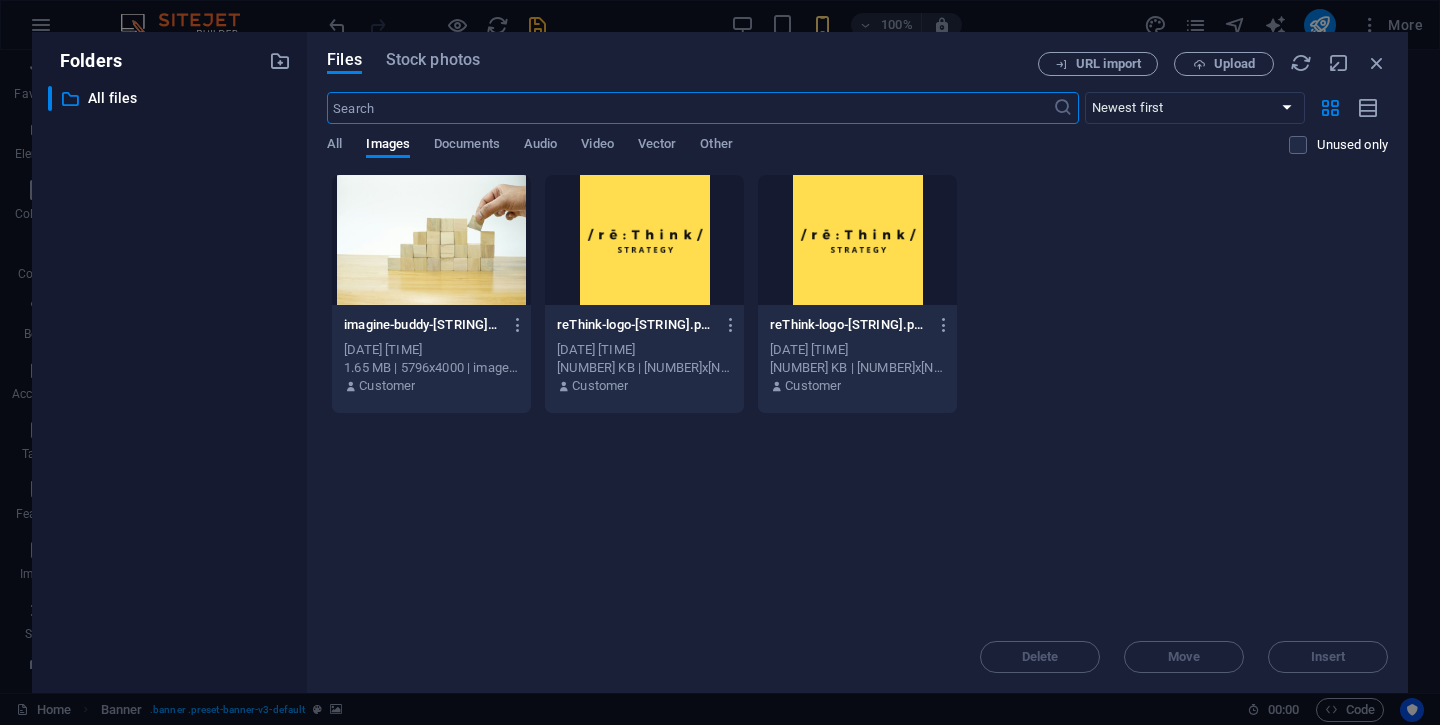 click at bounding box center (431, 240) 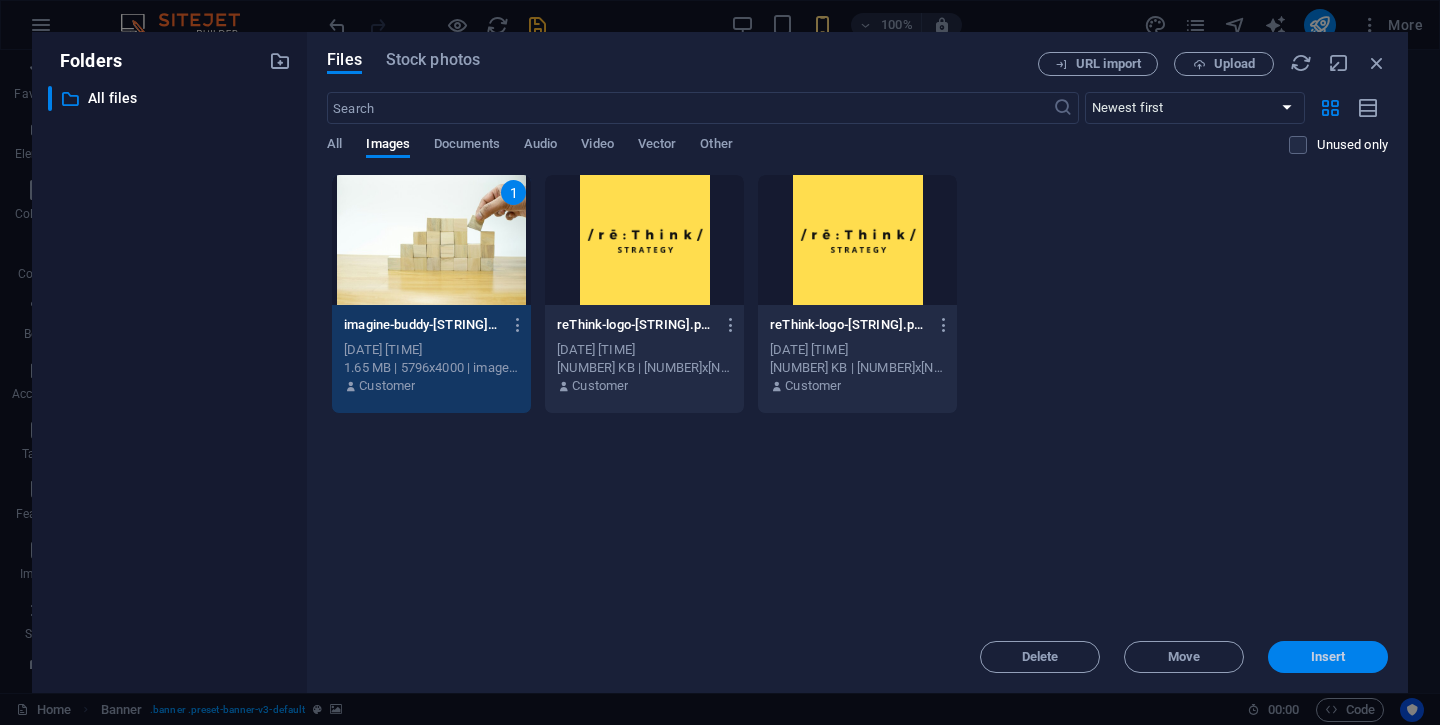 click on "Insert" at bounding box center [1328, 657] 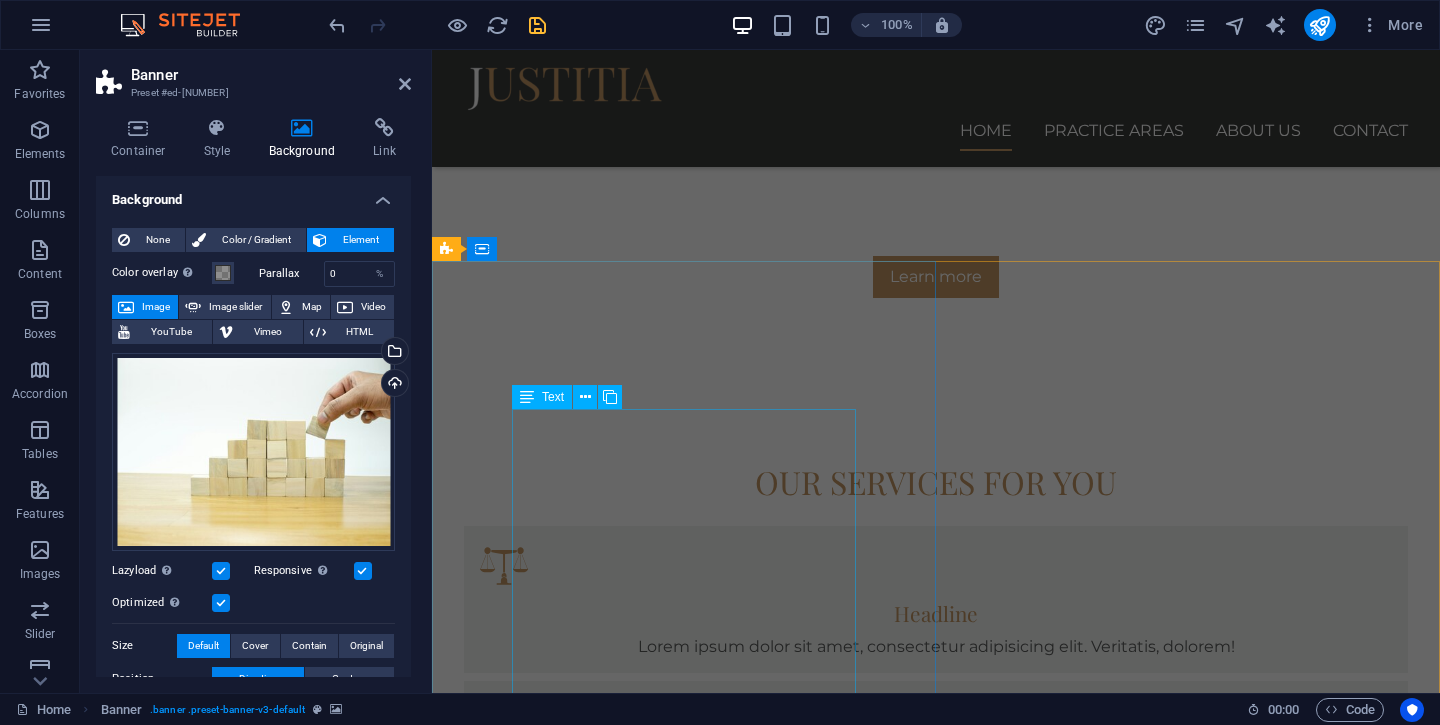 scroll, scrollTop: 1104, scrollLeft: 0, axis: vertical 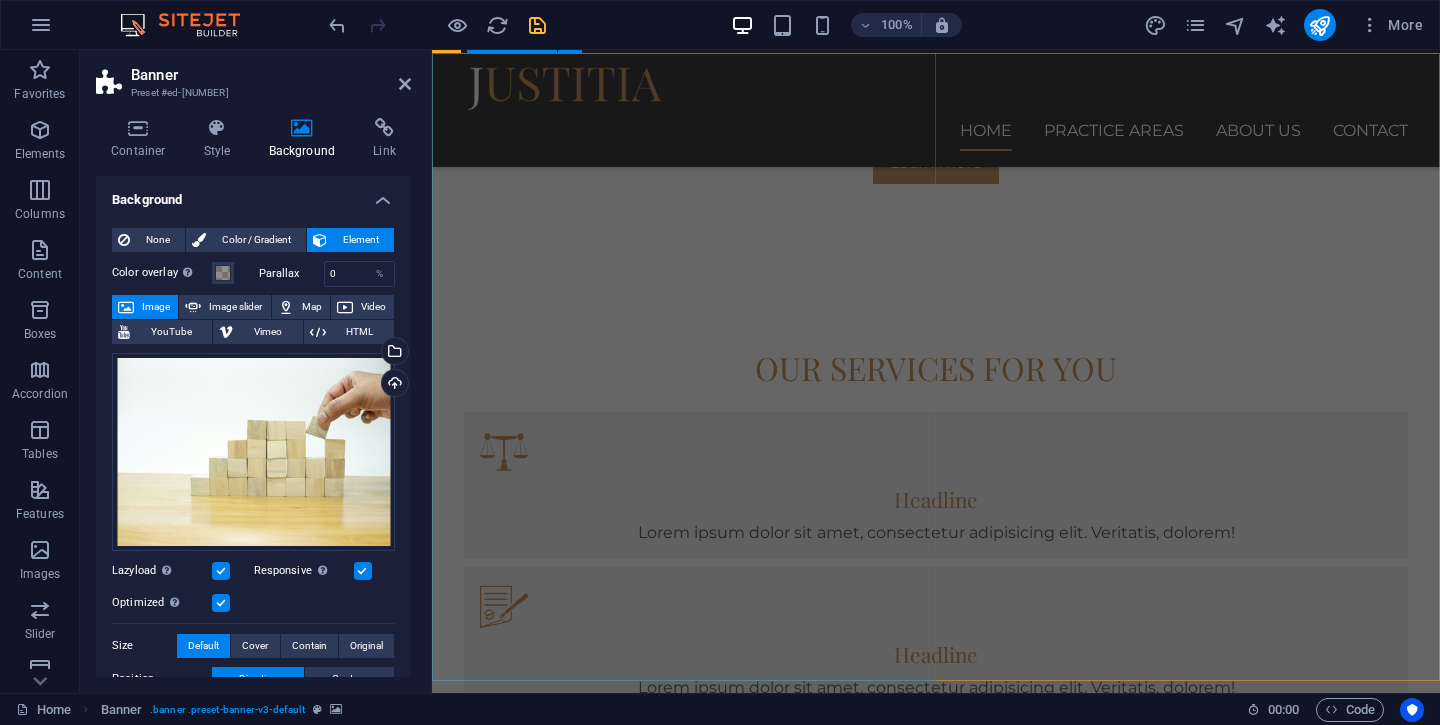 click on "Become our client Lorem ipsum dolor sit amet, consectetur adipisicing elit. Vitae, eos, voluptatem, et sequi distinctio adipisci omnis in error quas fuga tempore fugit incidunt quos. Atque, debitis architecto ducimus eligendi dignissimos modi ut non officiis repudiandae maiores. Fugit sit atque eaque dolorum autem reprehenderit porro omnis obcaecati laborum? Obcaecati, laboriosam, ex, deserunt, harum libero a voluptatem possimus culpa nisi eos quas dolore omnis debitis consequatur fugiat eaque nostrum excepturi nulla. Qui, molestias, nobis dicta enim voluptas repellendus tempore mollitia hic tempora natus ipsam sed quo distinctio suscipit officiis consectetur omnis odit saepe soluta atque magni consequuntur unde nemo voluptatem similique porro." at bounding box center [936, 1143] 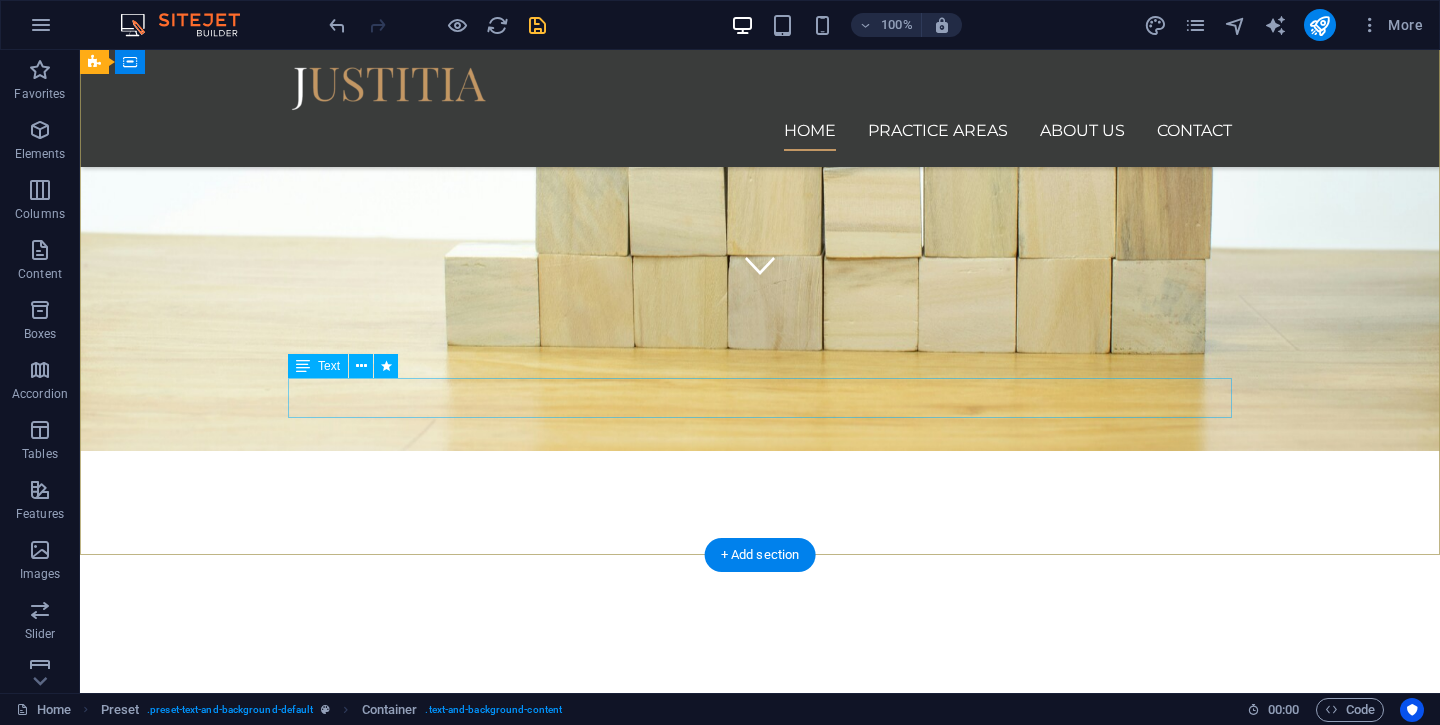 scroll, scrollTop: 0, scrollLeft: 0, axis: both 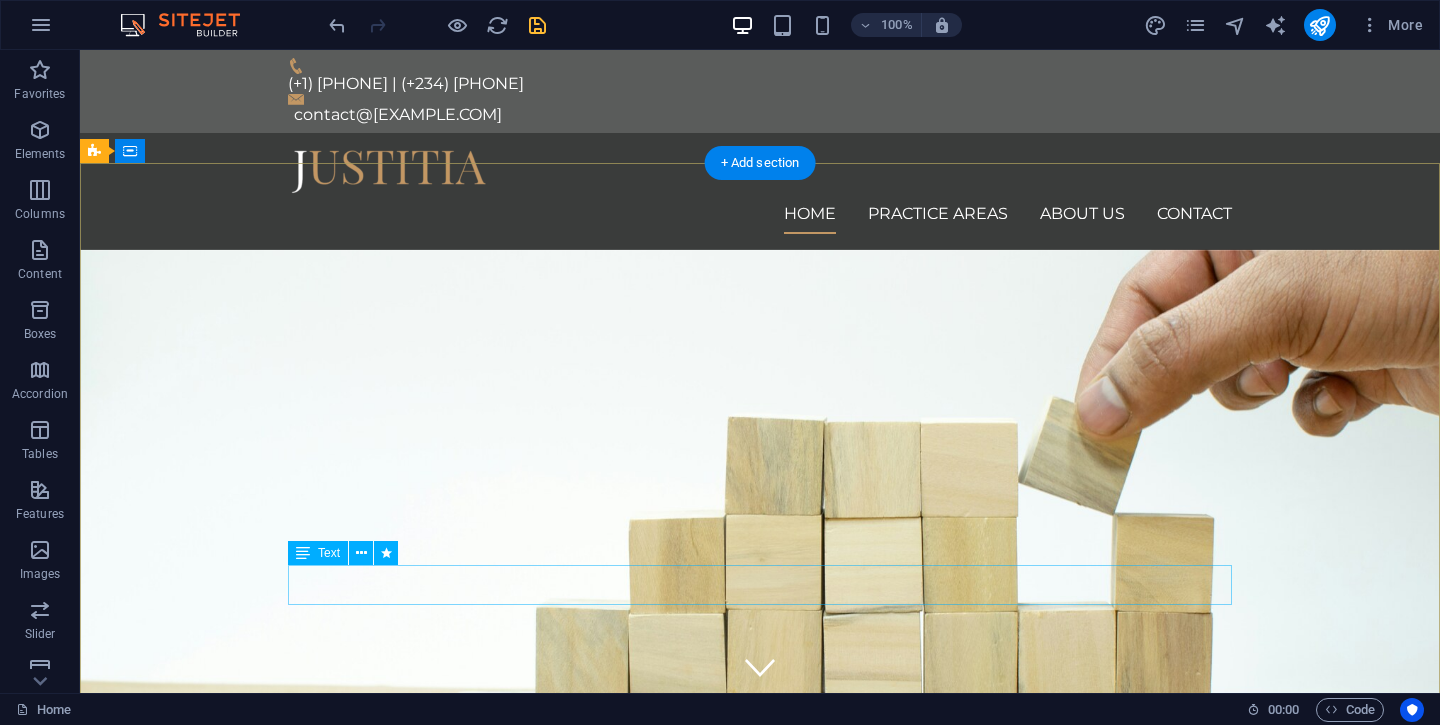 click on "Consetetur sadipscing elitr, sed diam nonumy eirmod tempor invidunt ut labore et dolore magna aliquyam erat, sed diam voluptua. At vero eos et accusam et justo duo dolores et ea rebum." at bounding box center (760, 1328) 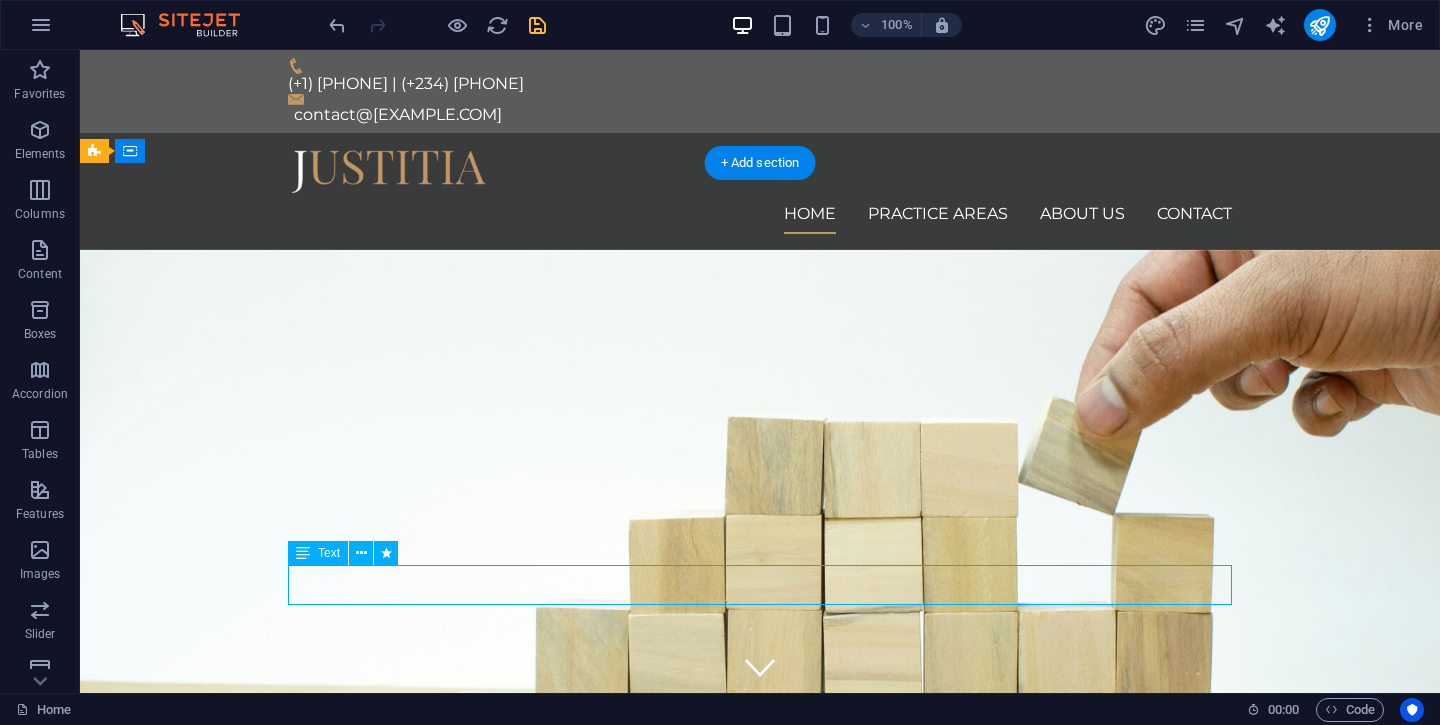 click on "Consetetur sadipscing elitr, sed diam nonumy eirmod tempor invidunt ut labore et dolore magna aliquyam erat, sed diam voluptua. At vero eos et accusam et justo duo dolores et ea rebum." at bounding box center (760, 1328) 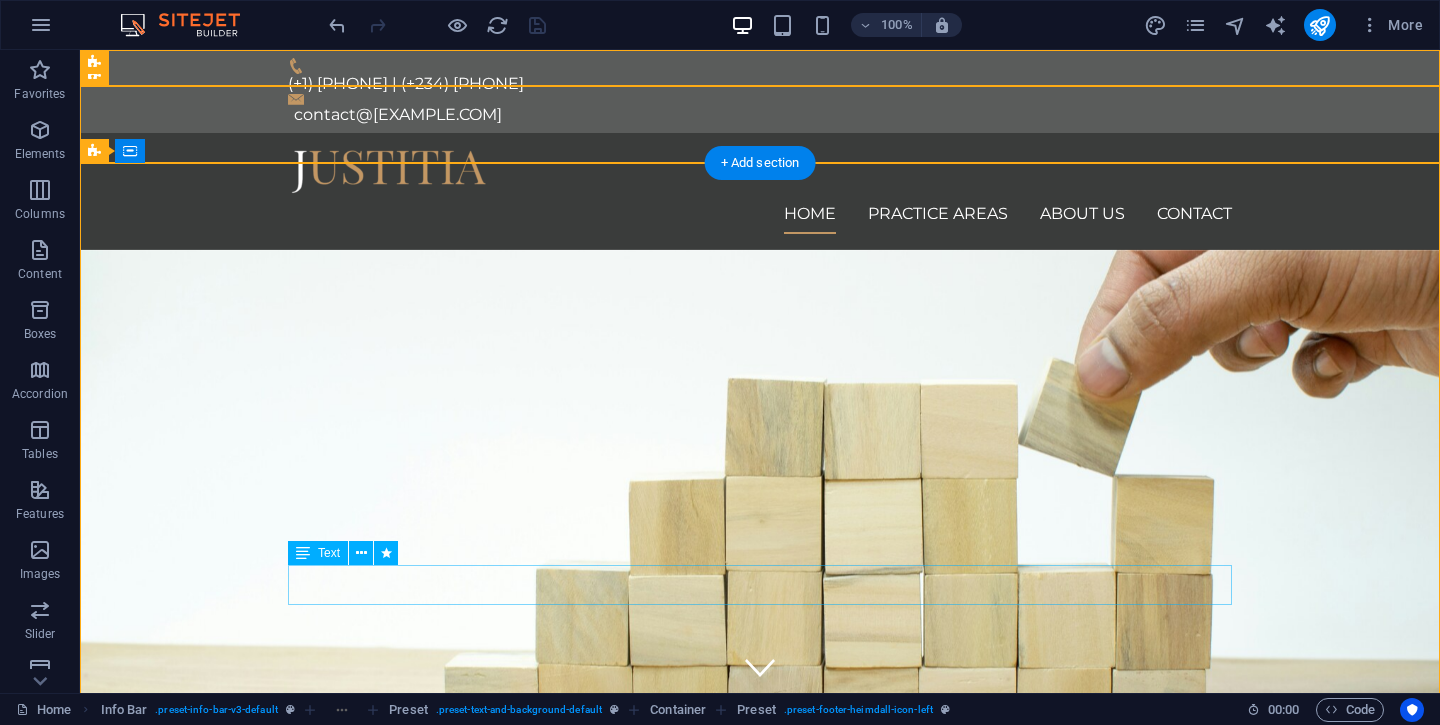 click on "Consetetur sadipscing elitr, sed diam nonumy eirmod tempor invidunt ut labore et dolore magna aliquyam erat, sed diam voluptua. At vero eos et accusam et justo duo dolores et ea rebum." at bounding box center [760, 1251] 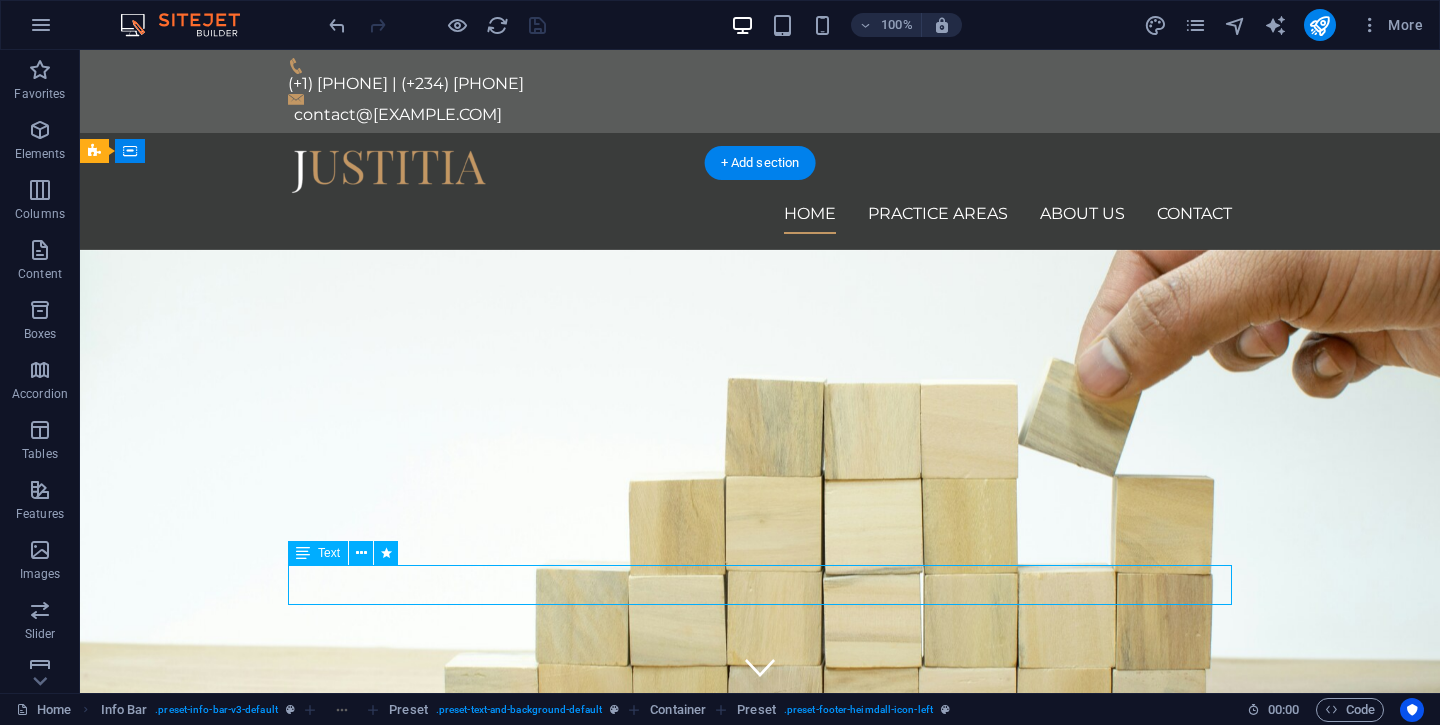 click on "Consetetur sadipscing elitr, sed diam nonumy eirmod tempor invidunt ut labore et dolore magna aliquyam erat, sed diam voluptua. At vero eos et accusam et justo duo dolores et ea rebum." at bounding box center (760, 1251) 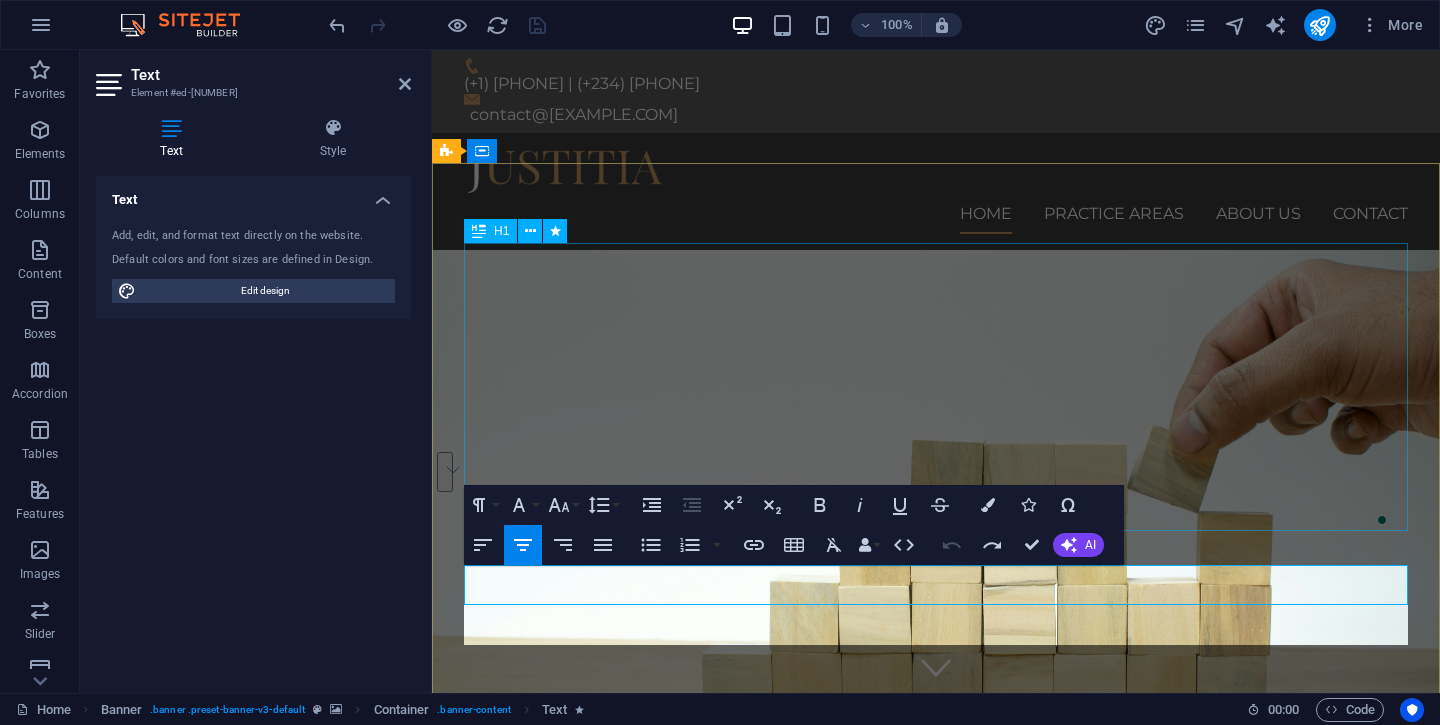 scroll, scrollTop: 3812, scrollLeft: 0, axis: vertical 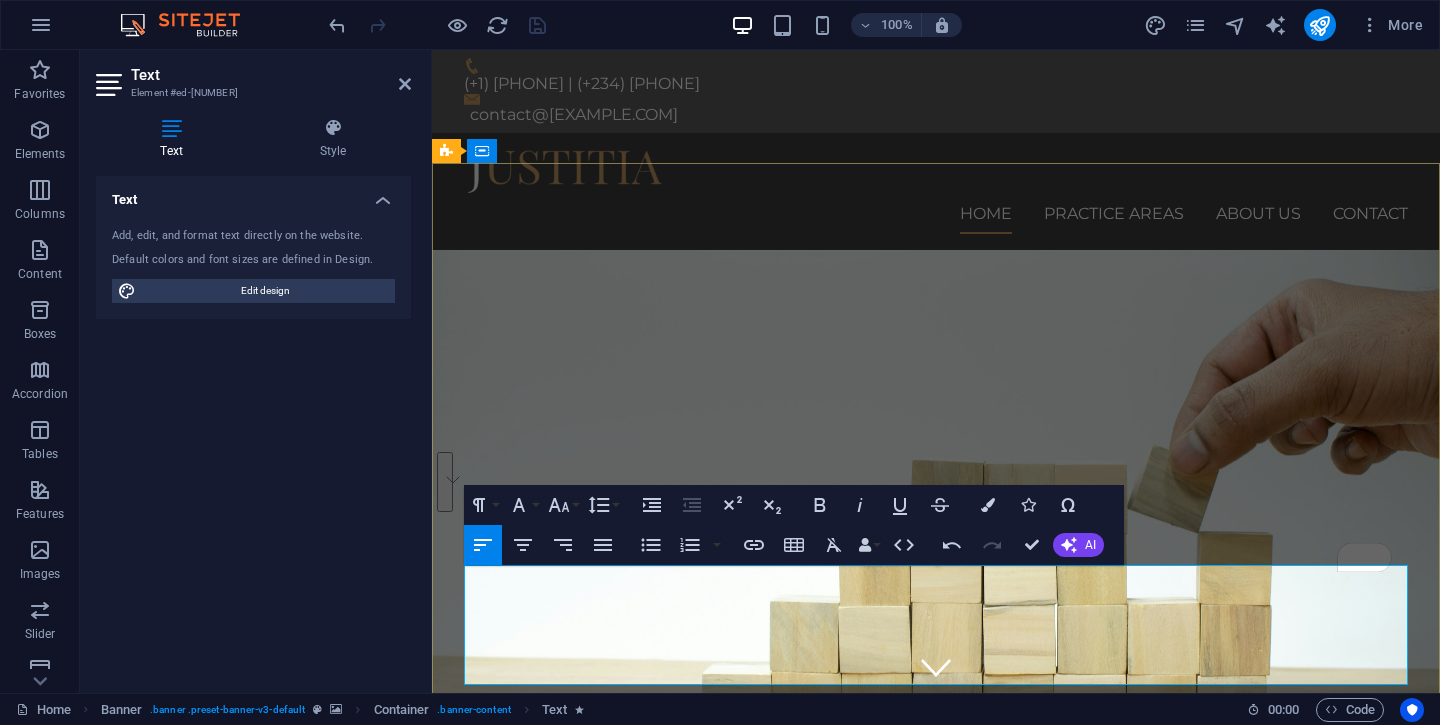 drag, startPoint x: 568, startPoint y: 659, endPoint x: 465, endPoint y: 606, distance: 115.83609 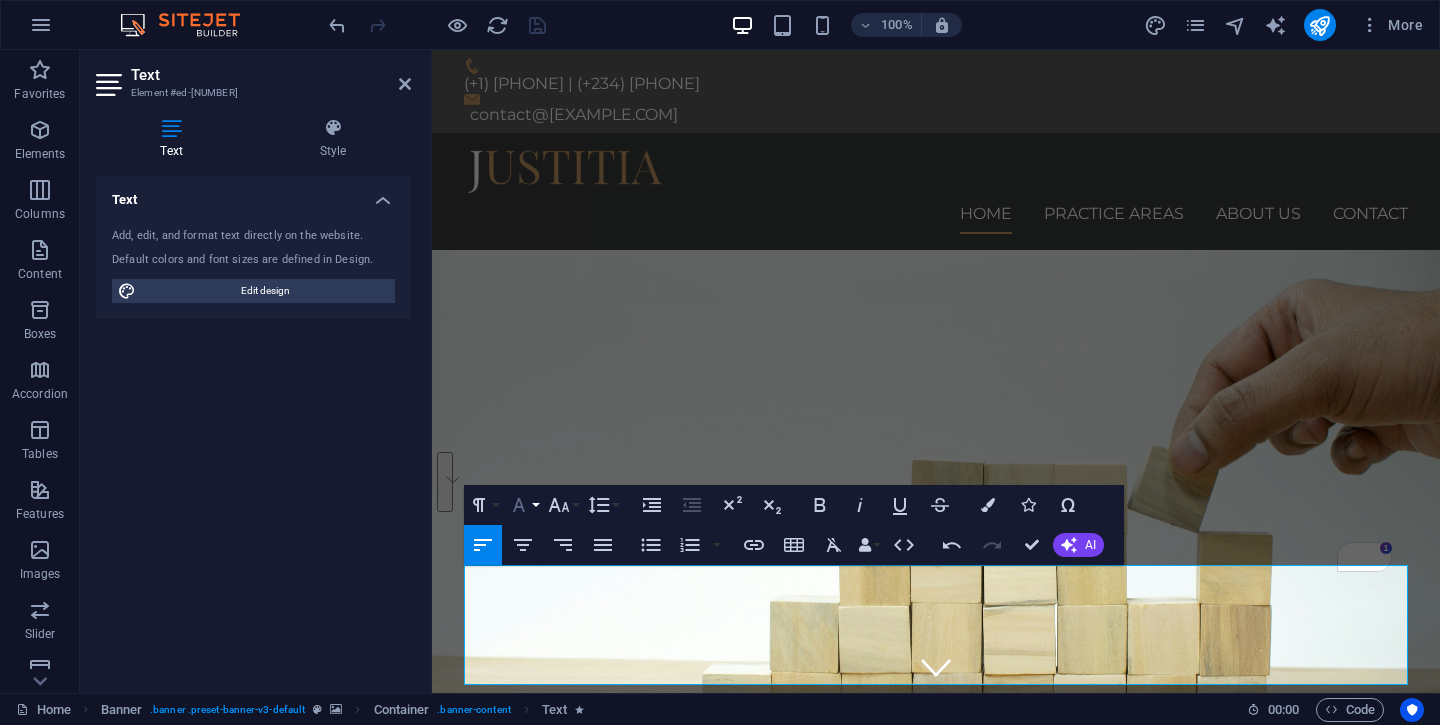 click on "Font Family" at bounding box center [523, 505] 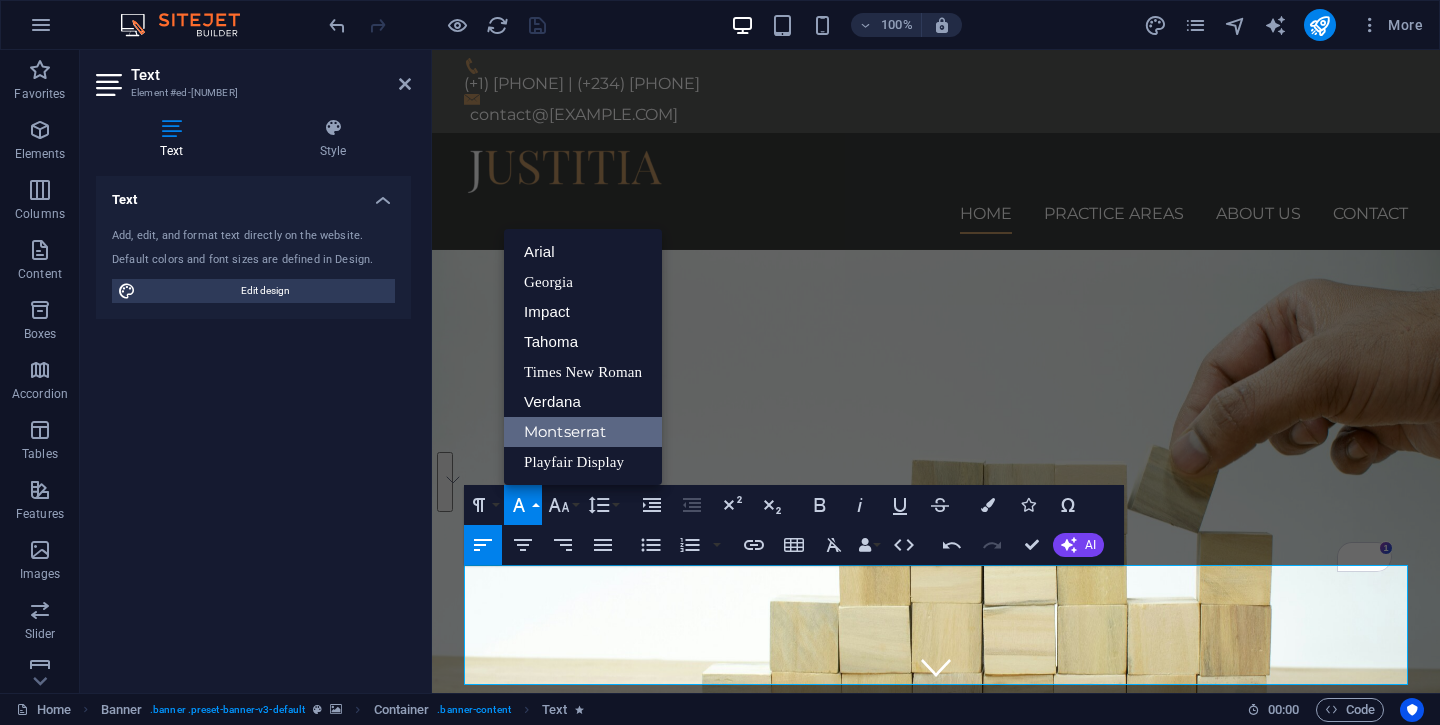 scroll, scrollTop: 0, scrollLeft: 0, axis: both 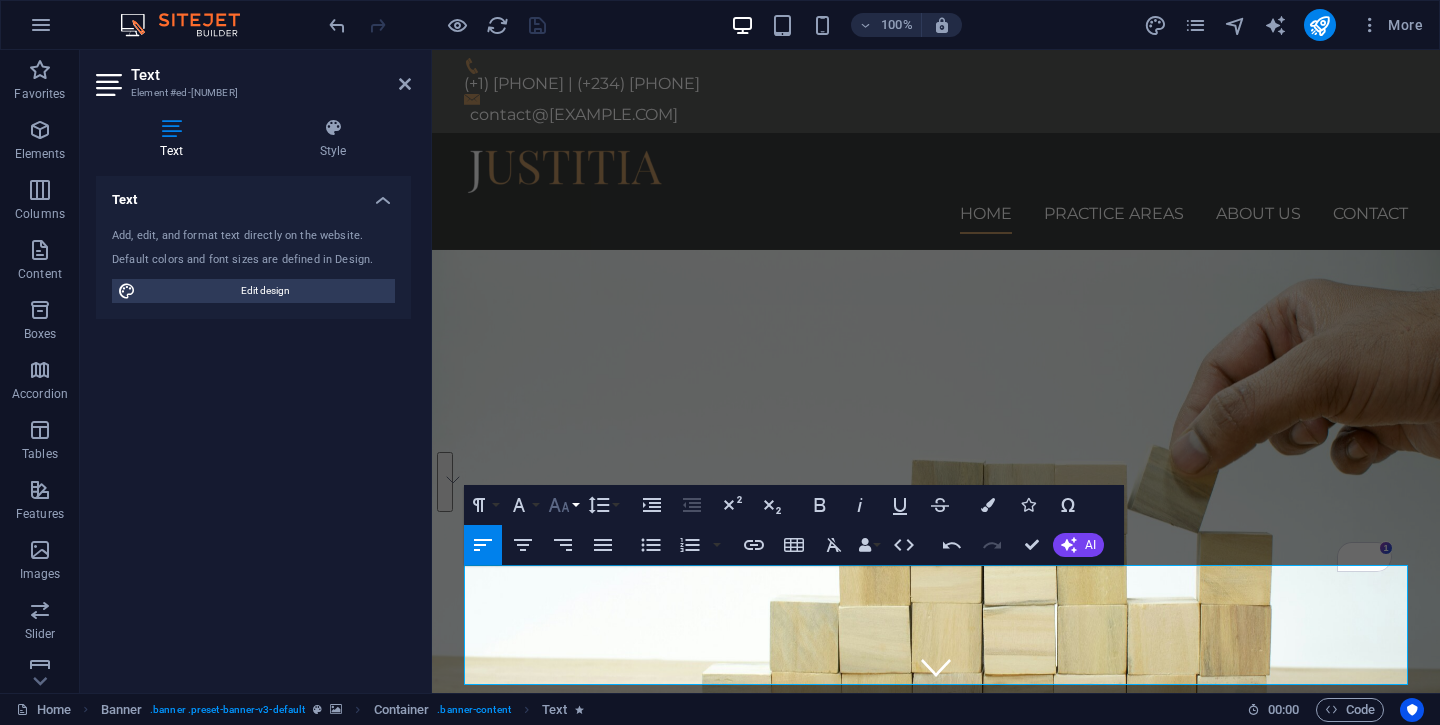 click on "Font Size" at bounding box center (563, 505) 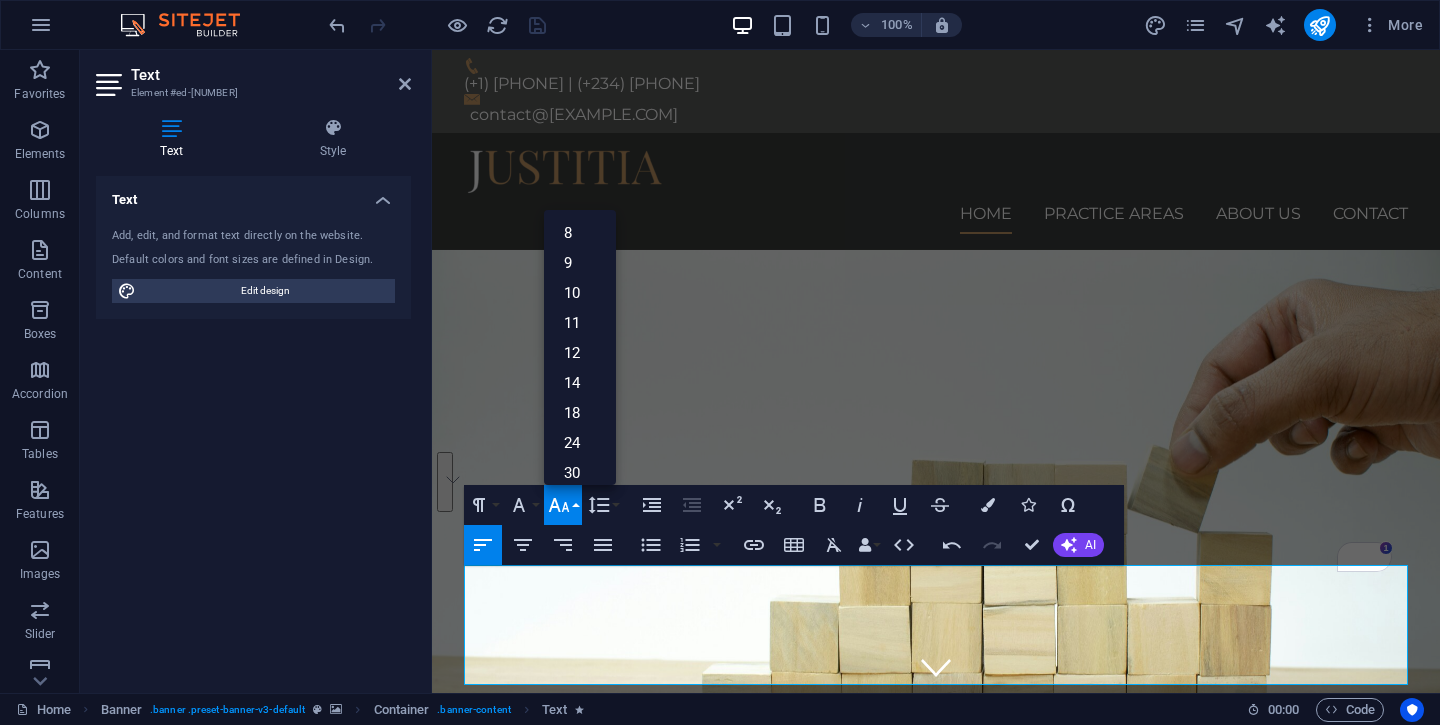 click on "Font Size" at bounding box center [563, 505] 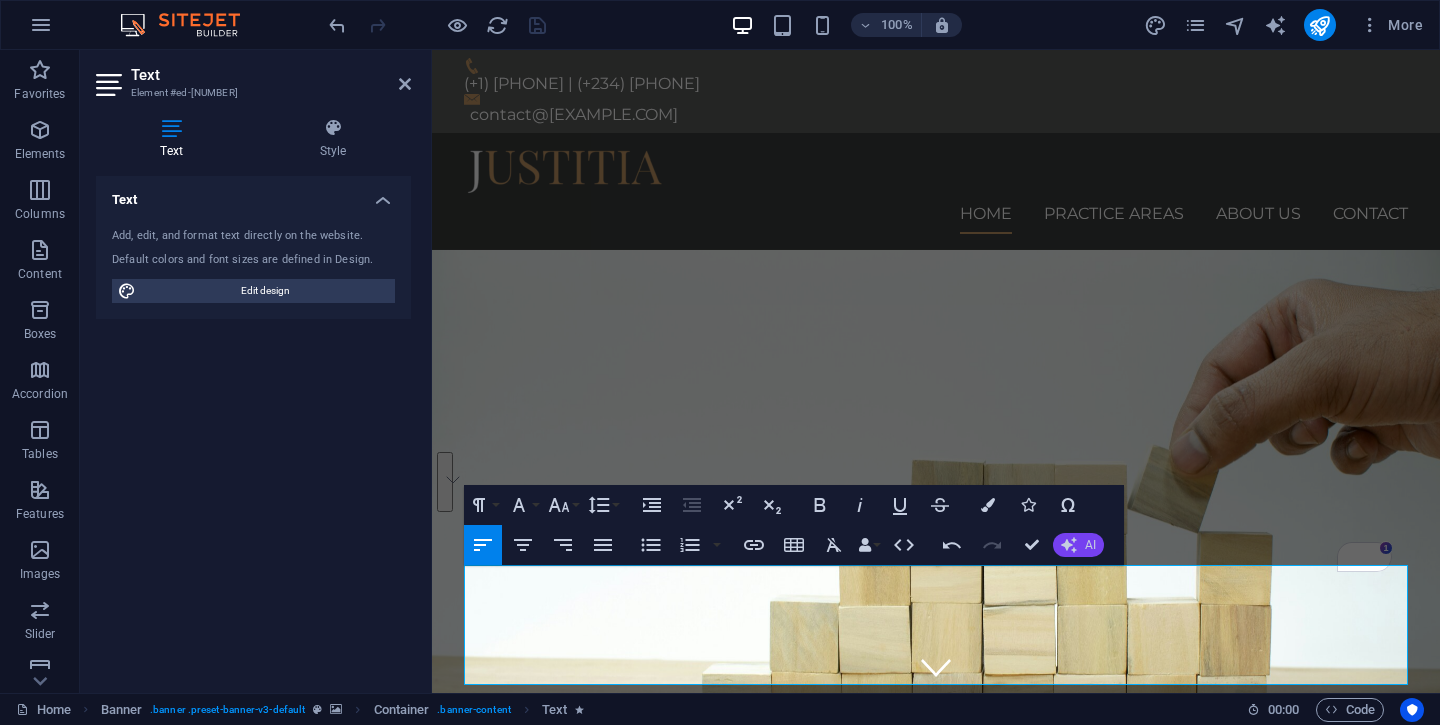click 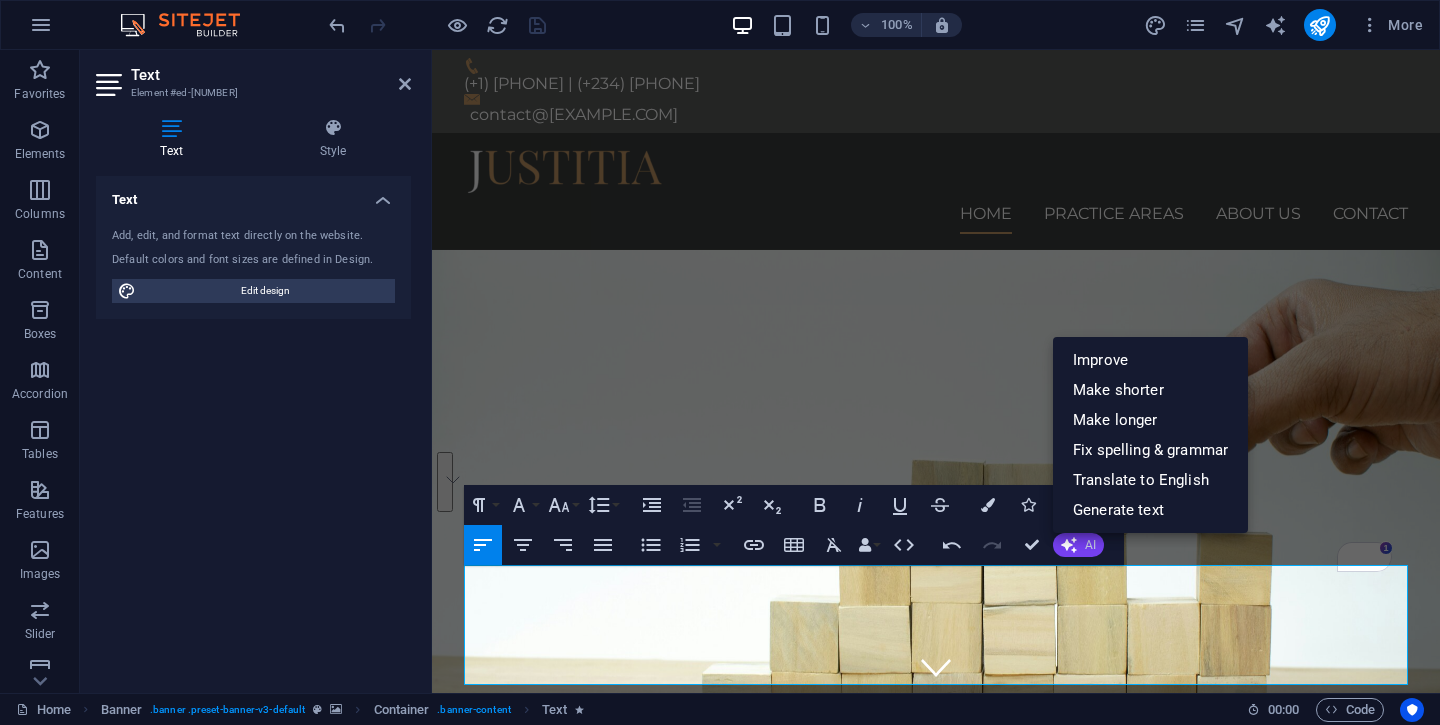 click on "AI" at bounding box center (1078, 545) 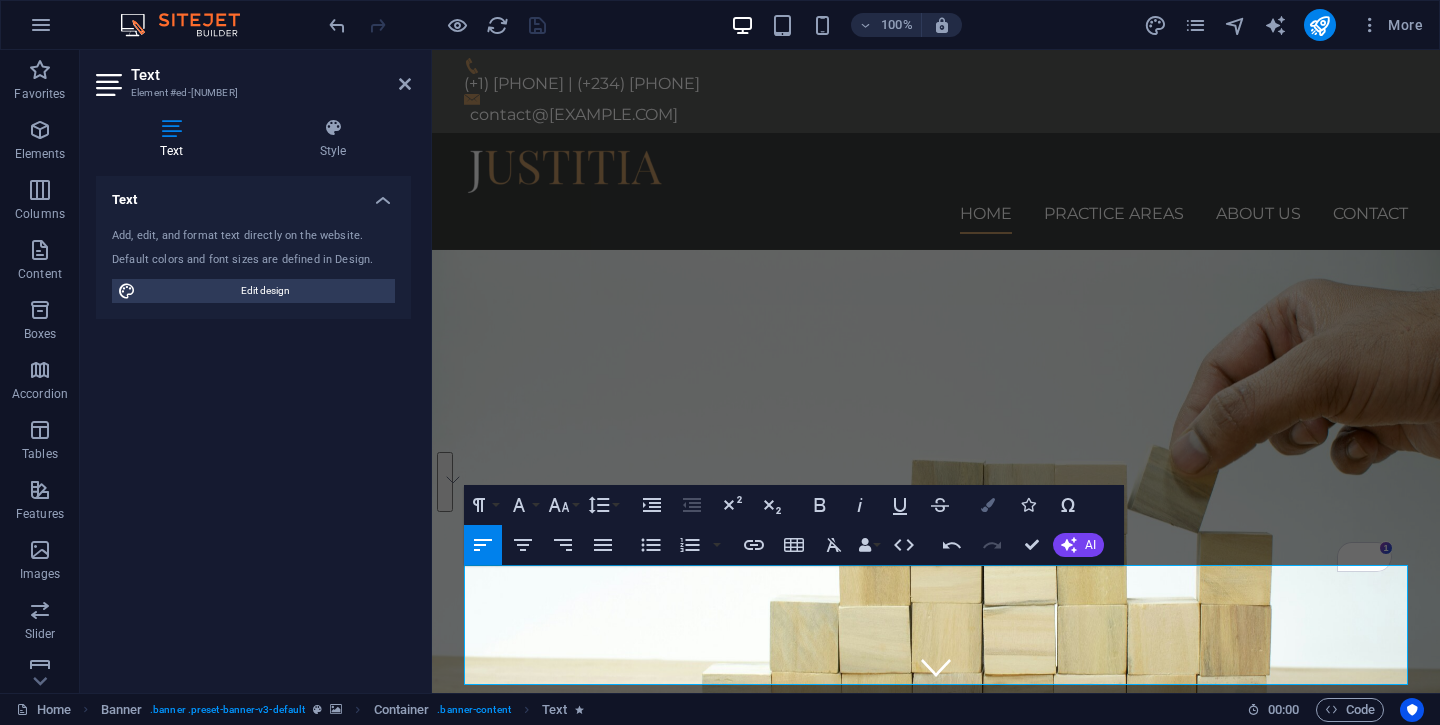 click at bounding box center (988, 505) 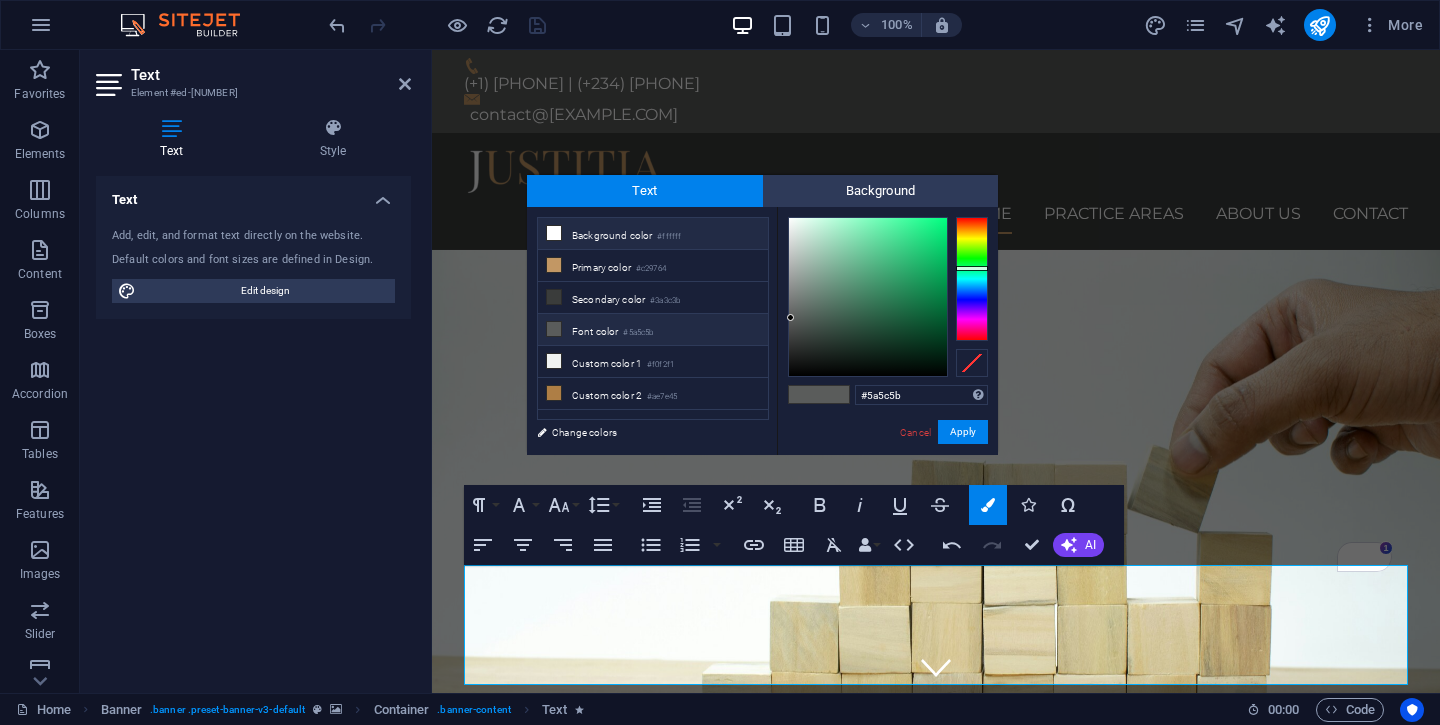 click at bounding box center (554, 233) 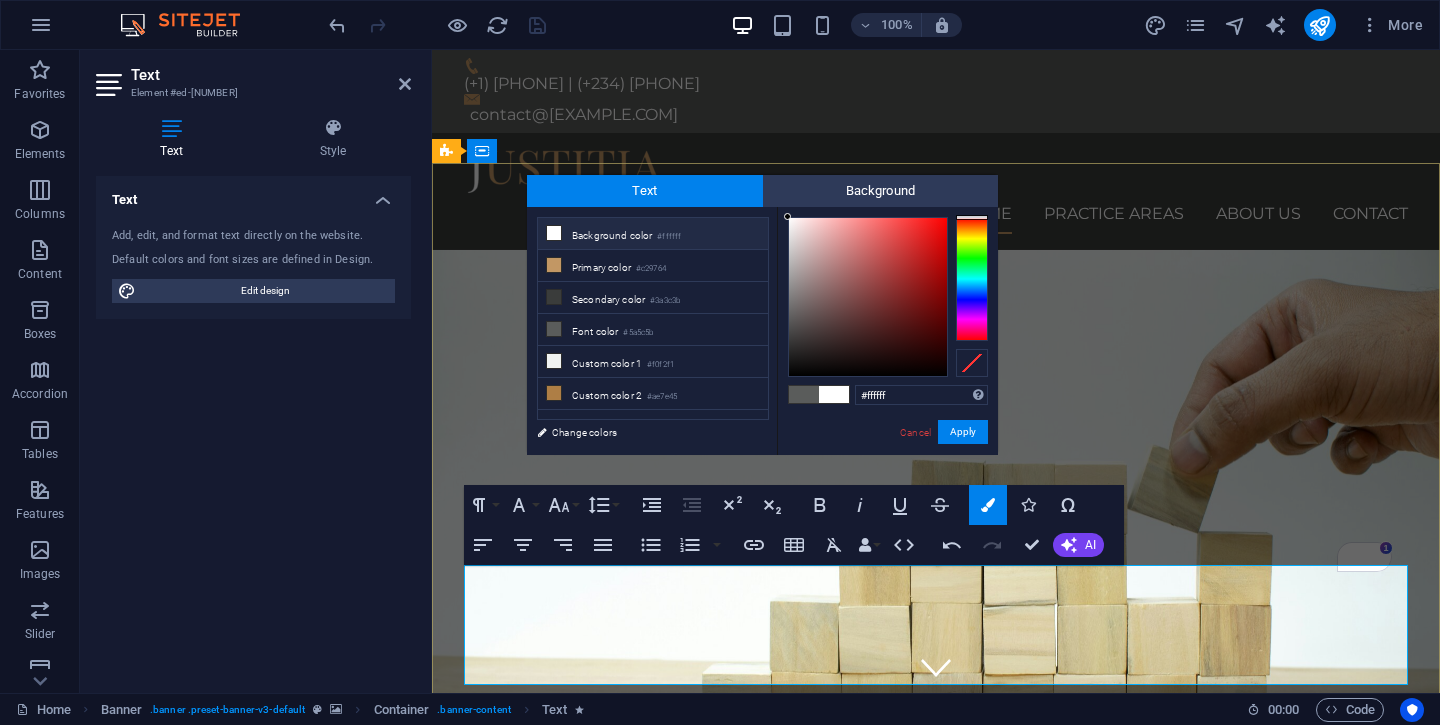 click on "​ Most startups & SMEs fail not because they lack innovation, but because they're using go-to-market strategies designed for different markets. We help you discover what your customers actually need and how to take it to them profitably ​" at bounding box center [936, 1381] 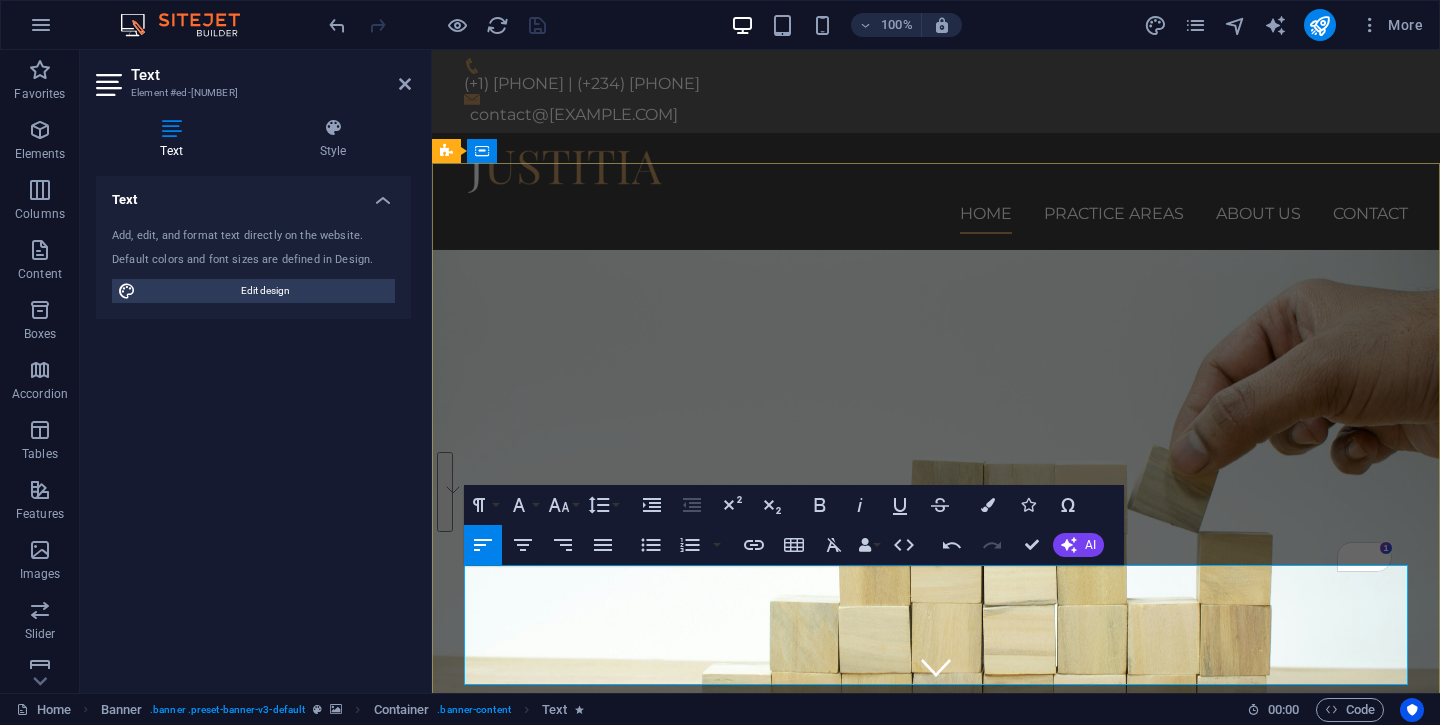 drag, startPoint x: 580, startPoint y: 641, endPoint x: 470, endPoint y: 590, distance: 121.24768 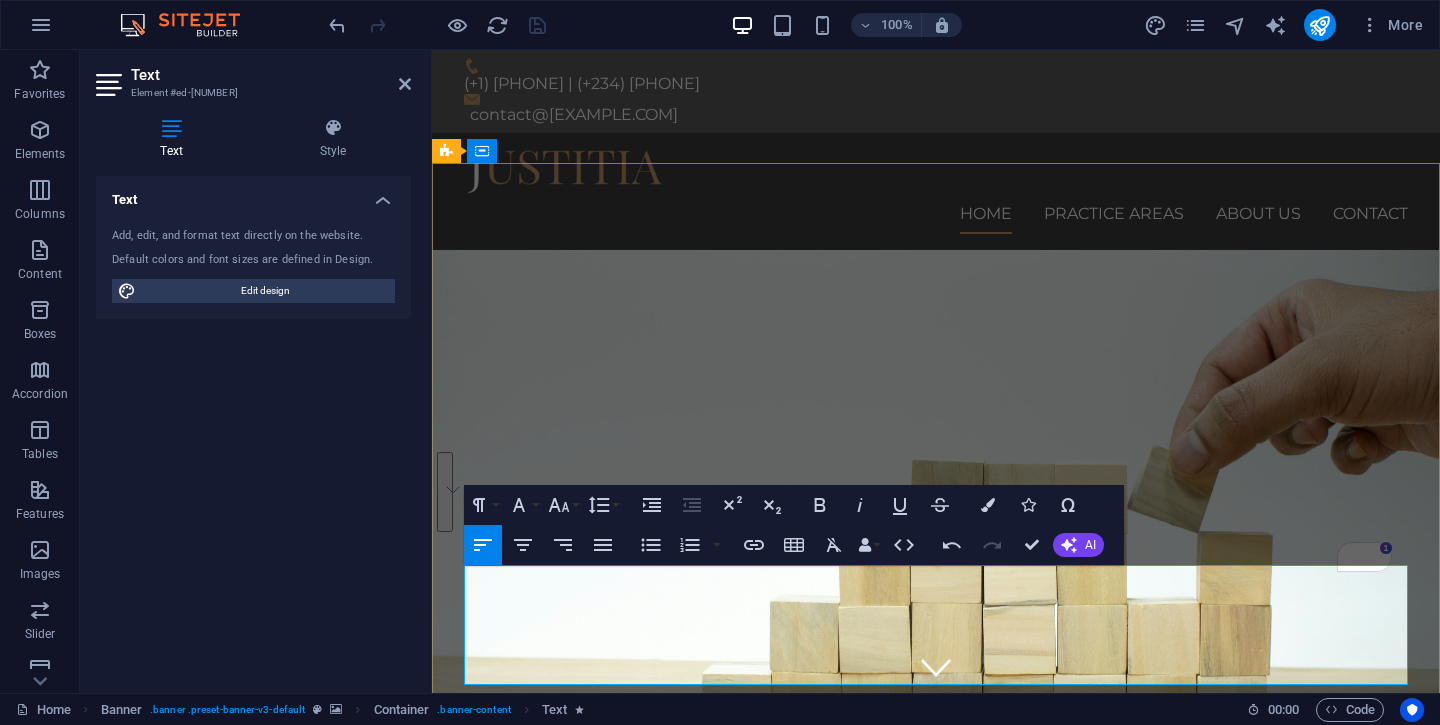 click on "Consetetur sadipscing elitr, sed diam nonumy eirmod tempor invidunt ut labore et dolore magna aliquyam erat, sed diam voluptua. At vero eos et accusam et justo duo dolores et ea rebum. Most startups & SMEs fail not because they lack innovation, but because they're using go-to-market strategies designed for different markets. We help you discover what your customers actually need and how to take it to them profitably" at bounding box center [936, 1371] 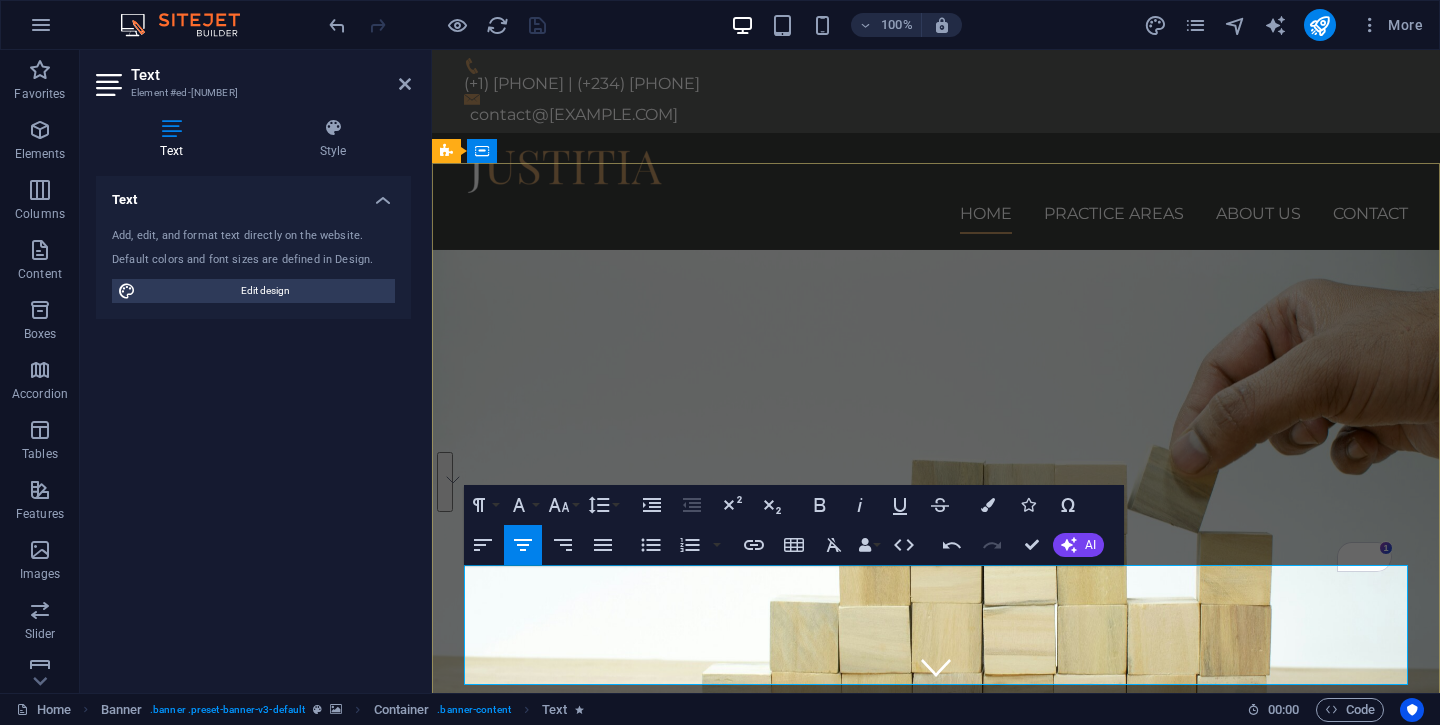 click on "Most startups & SMEs fail not because they lack innovation, but because they're using go-to-market strategies designed for different markets. We help you discover what your customers actually need and how to take it to them profitably" at bounding box center (936, 1381) 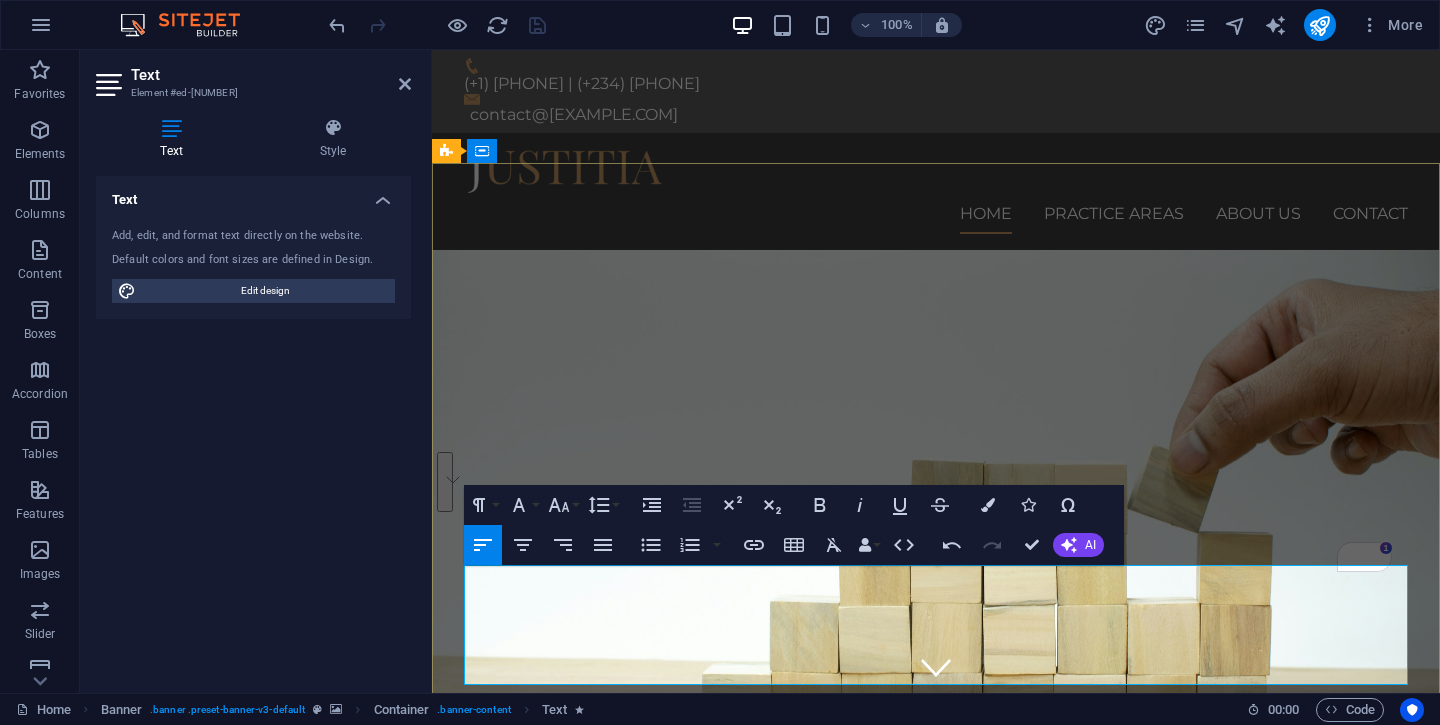 drag, startPoint x: 470, startPoint y: 615, endPoint x: 547, endPoint y: 664, distance: 91.26884 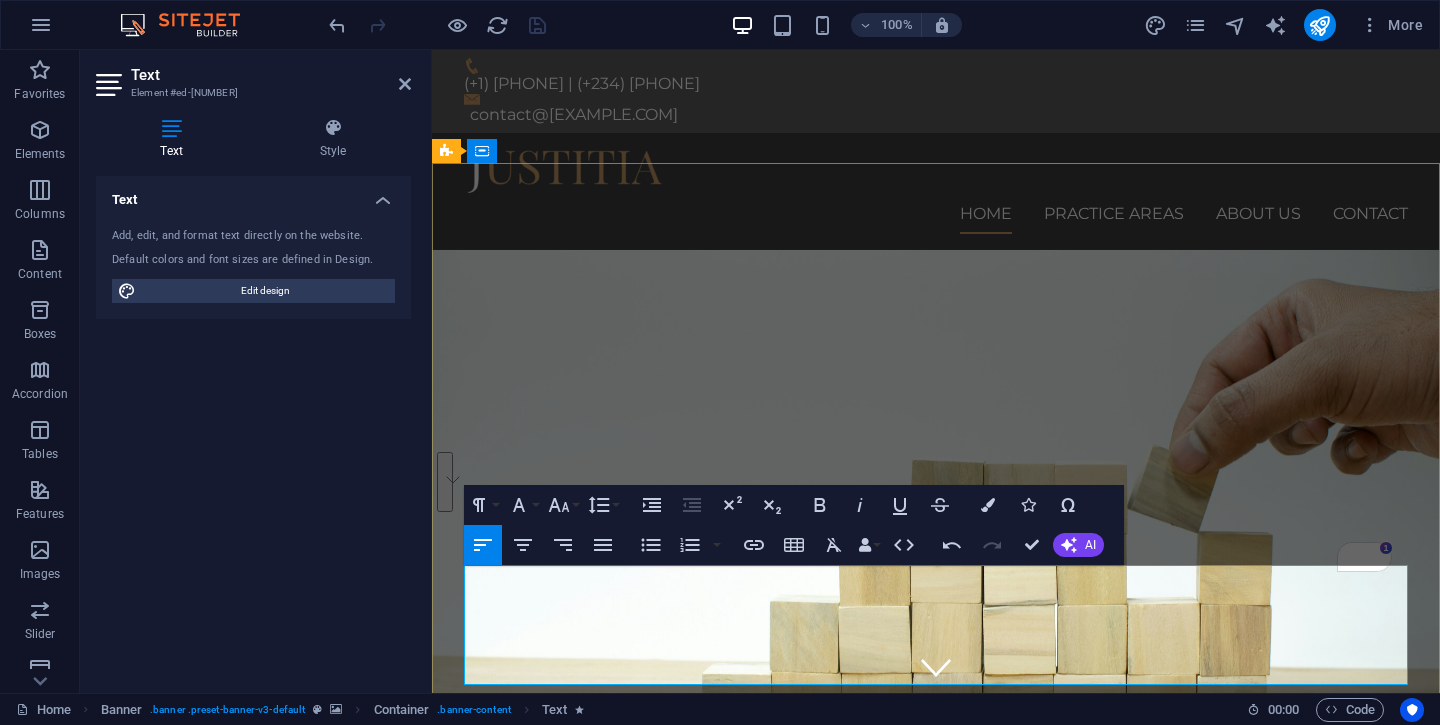 click on "Most startups & SMEs fail not because they lack innovation, but because they're using go-to-market strategies designed for different markets. We help you discover what your customers actually need and how to take it to them profitably" at bounding box center (936, 1381) 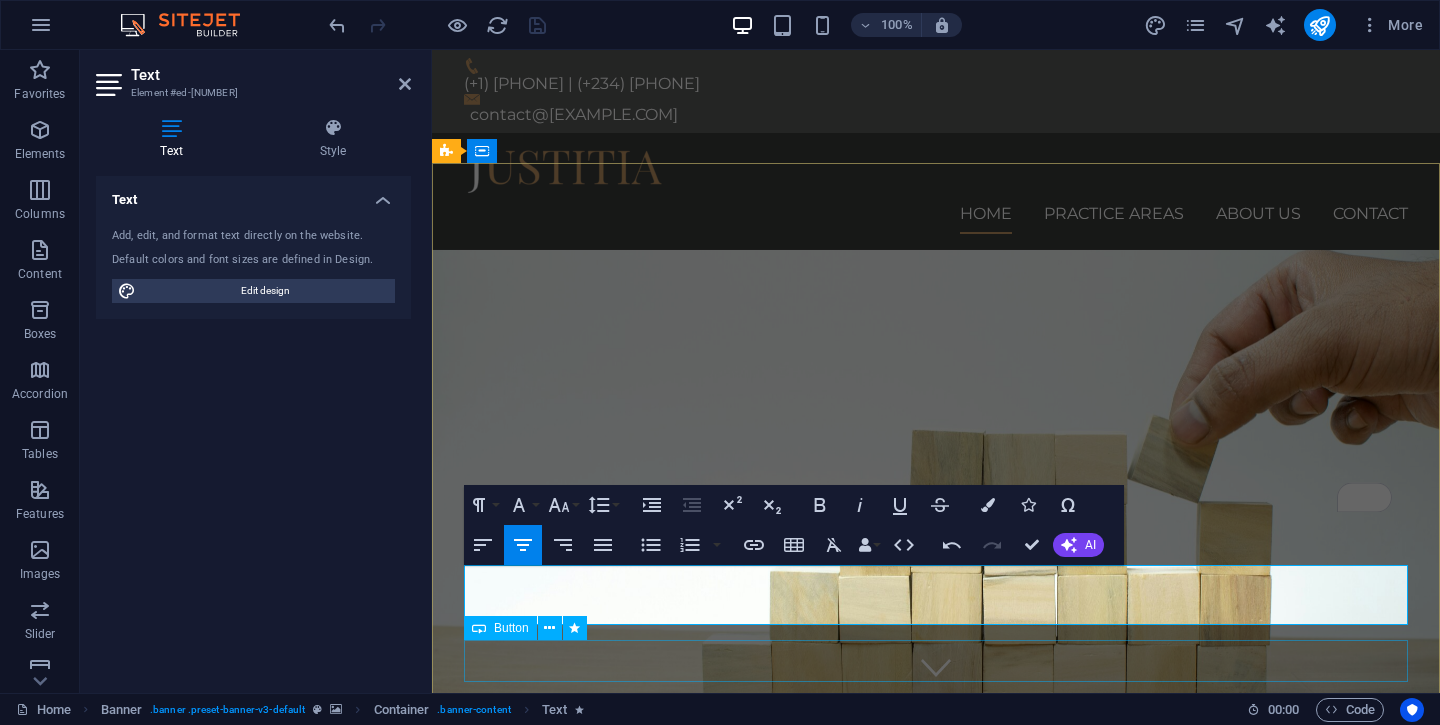 type 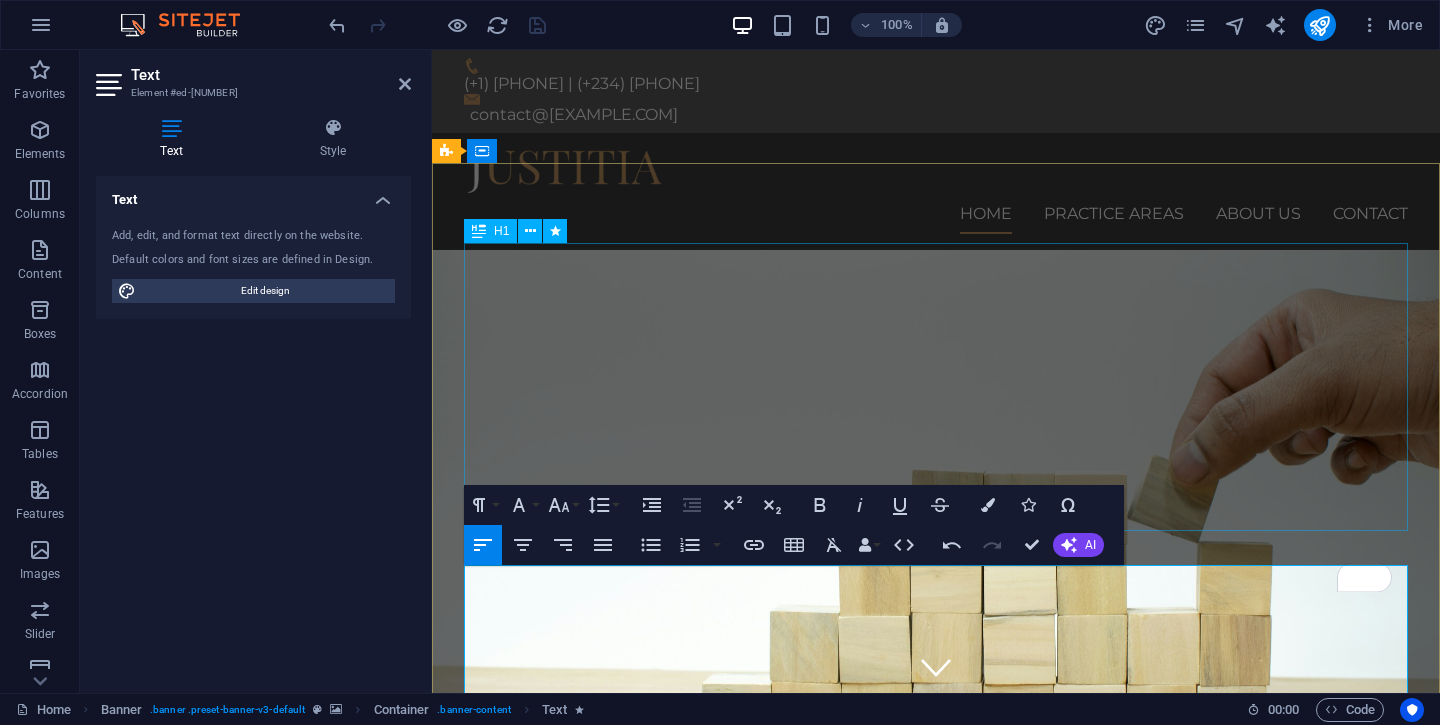 click on "Your Business Has a Great Product. But How Do You Take It To The Customer?" at bounding box center [936, 1153] 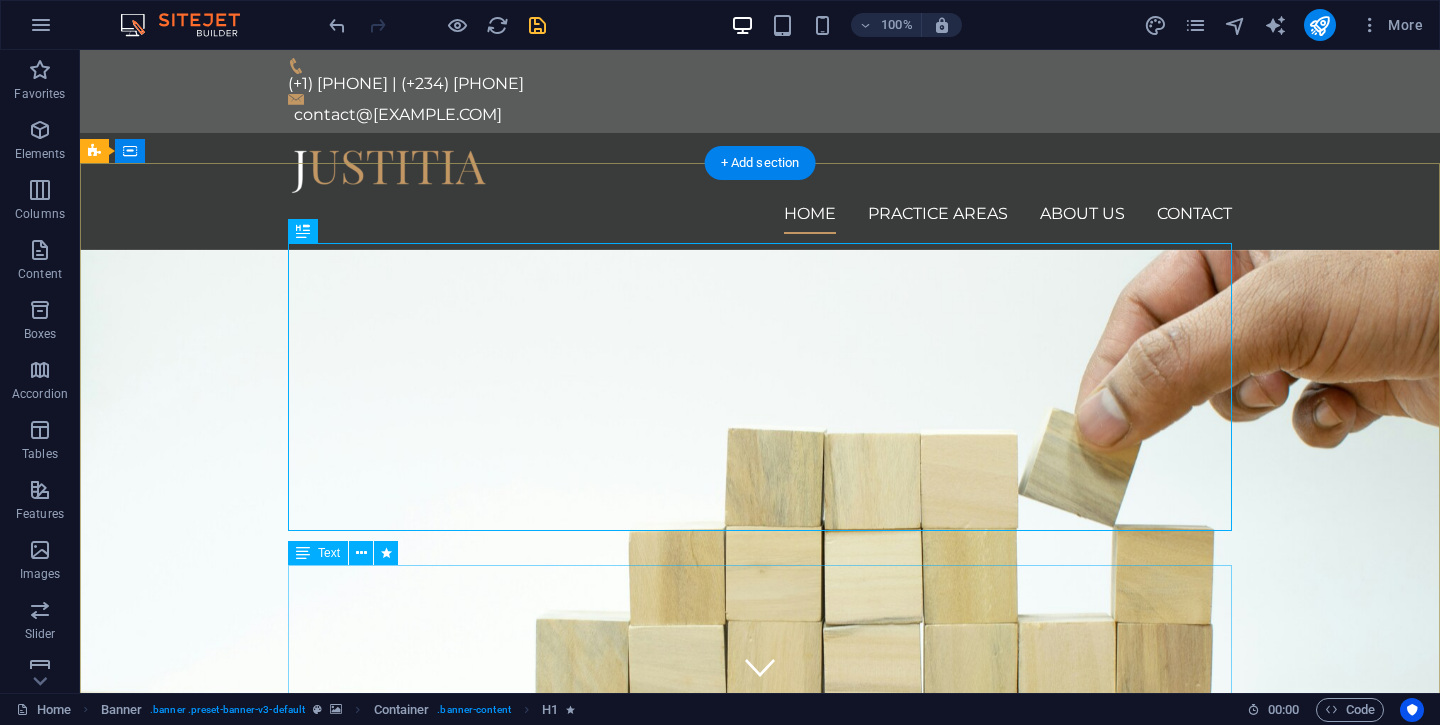 click on "Consetetur sadipscing elitr, sed diam nonumy eirmod tempor invidunt ut labore et dolore magna aliquyam erat, sed diam voluptua. At vero eos et accusam et justo duo dolores et ea rebum.h  Most startups & SMEs fail not because they lack innovation, but because they're using go-to-market strategies designed for different markets. We help you discover what your customers actually need and how to take it to them profitably" at bounding box center [760, 1401] 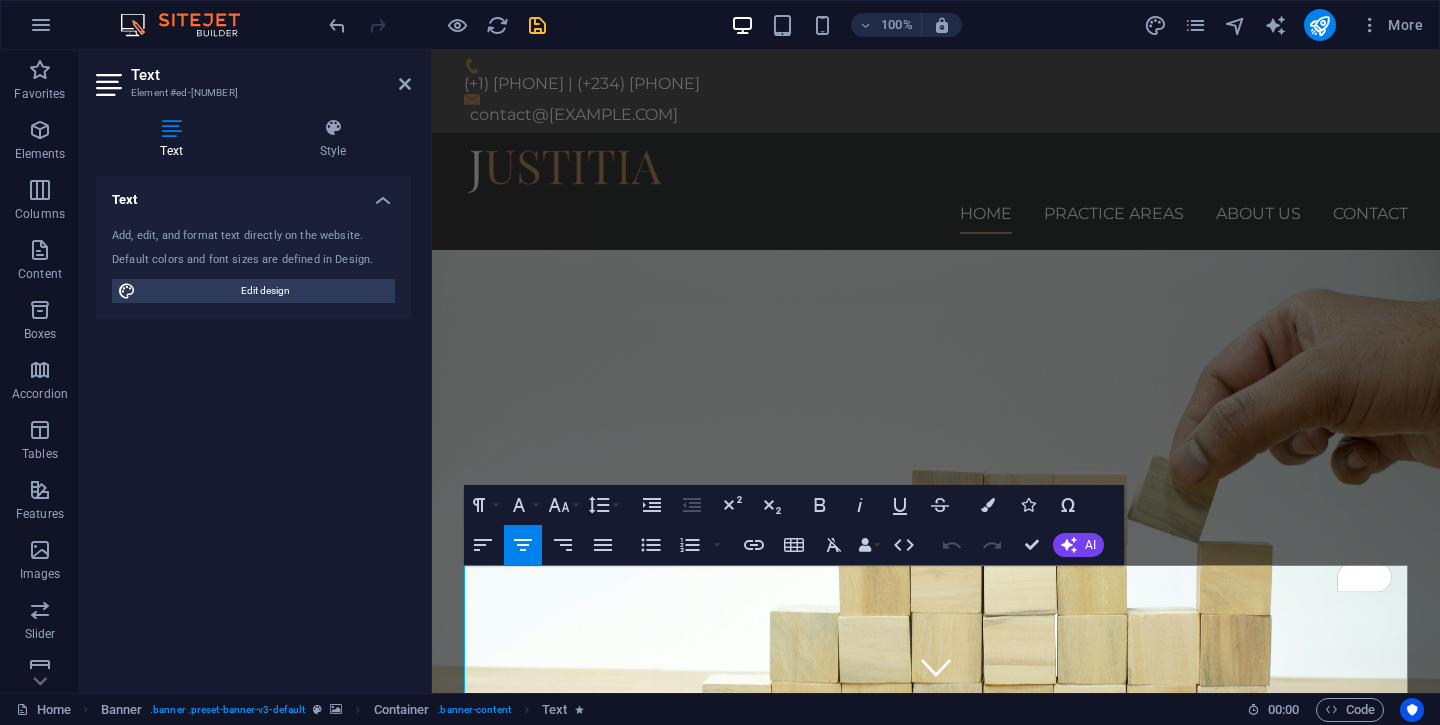 drag, startPoint x: 471, startPoint y: 616, endPoint x: 596, endPoint y: 704, distance: 152.86923 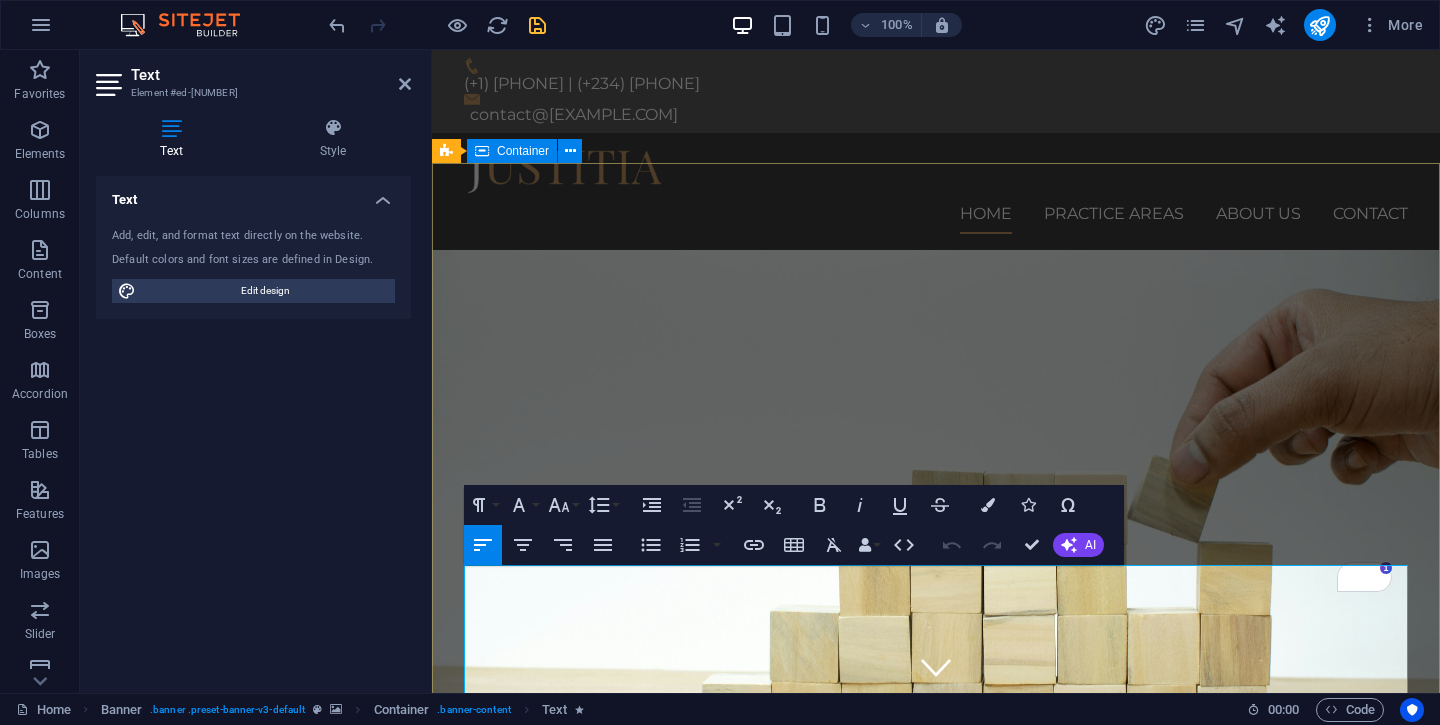 drag, startPoint x: 560, startPoint y: 665, endPoint x: 459, endPoint y: 599, distance: 120.65239 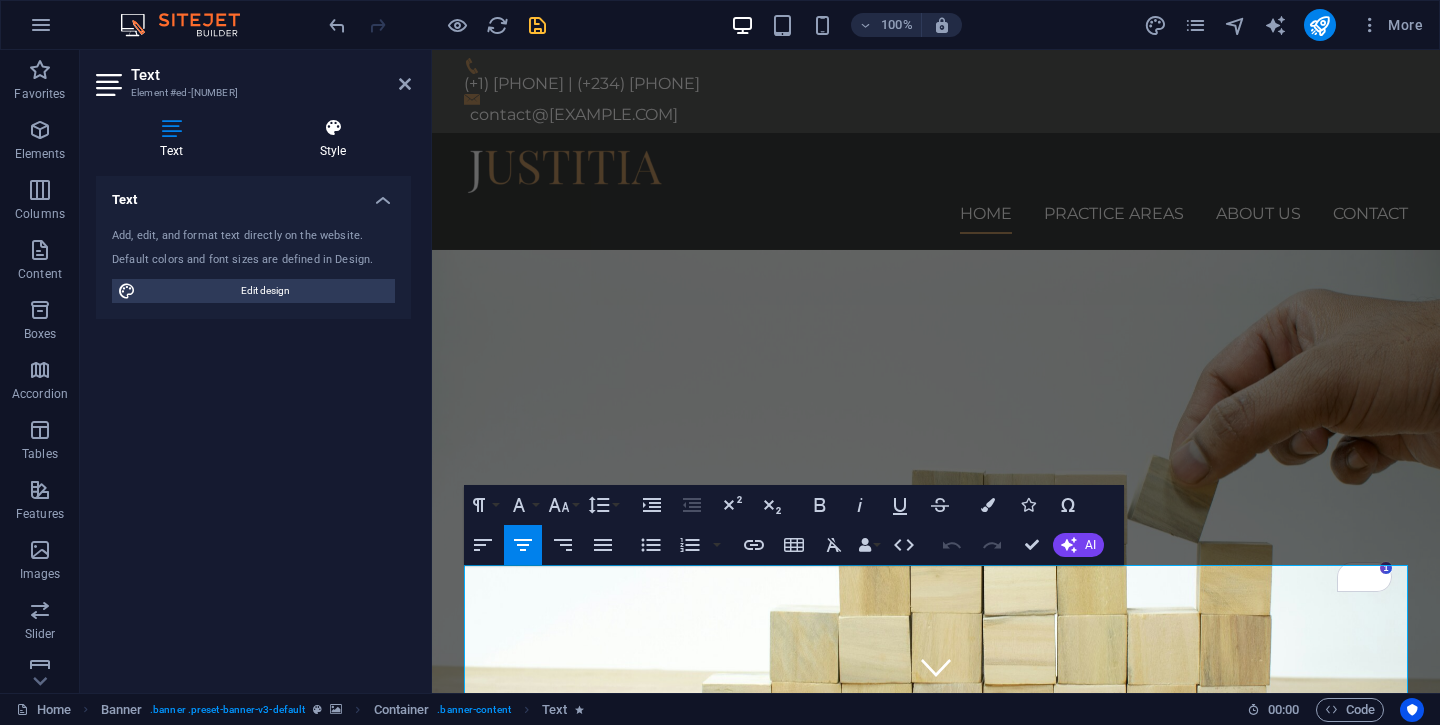 click at bounding box center (333, 128) 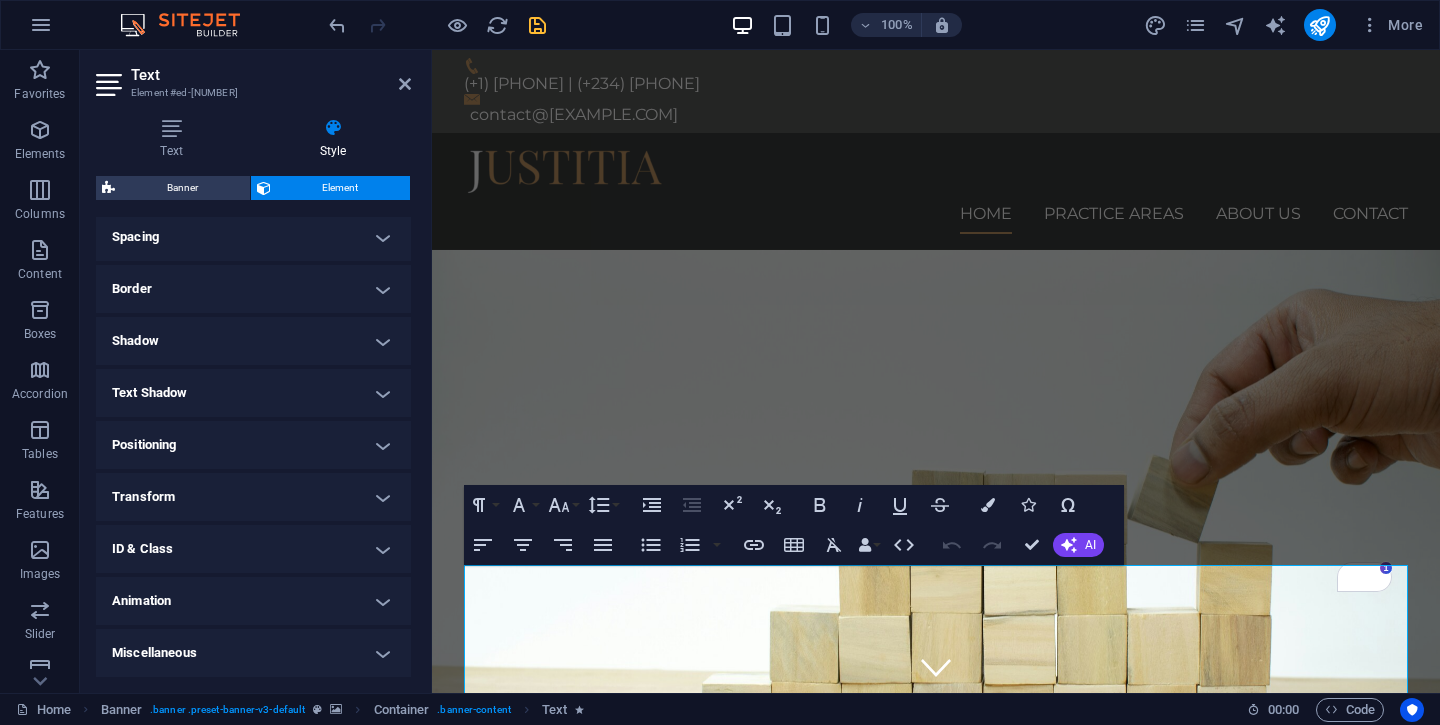 scroll, scrollTop: 0, scrollLeft: 0, axis: both 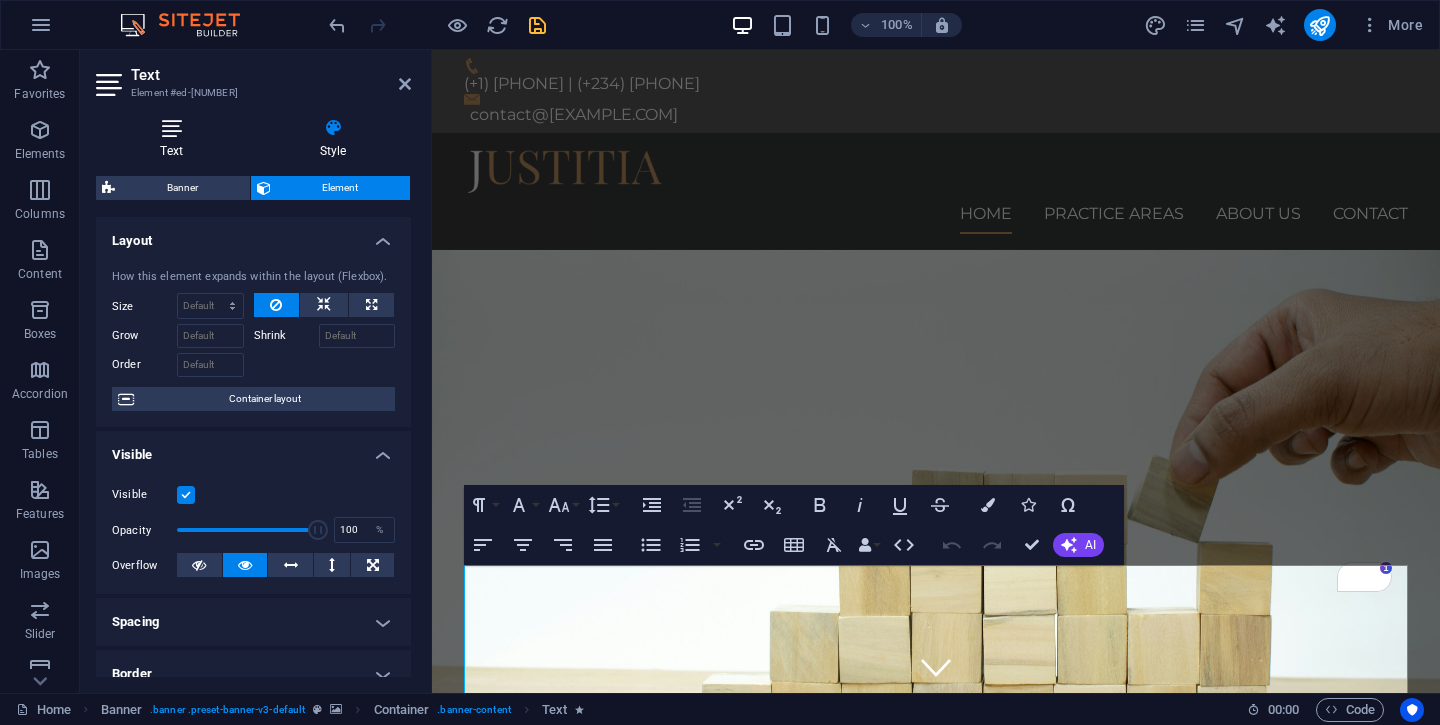 click at bounding box center (171, 128) 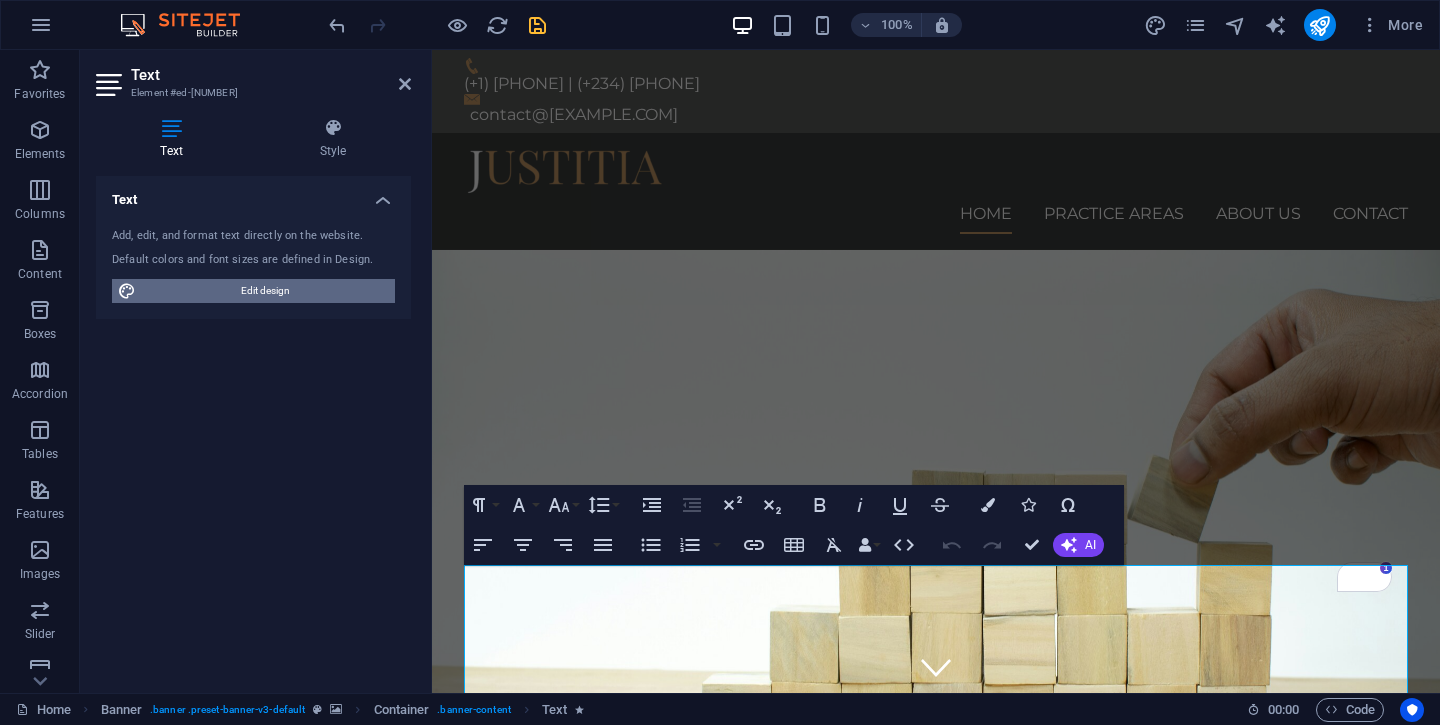 click on "Edit design" at bounding box center (265, 291) 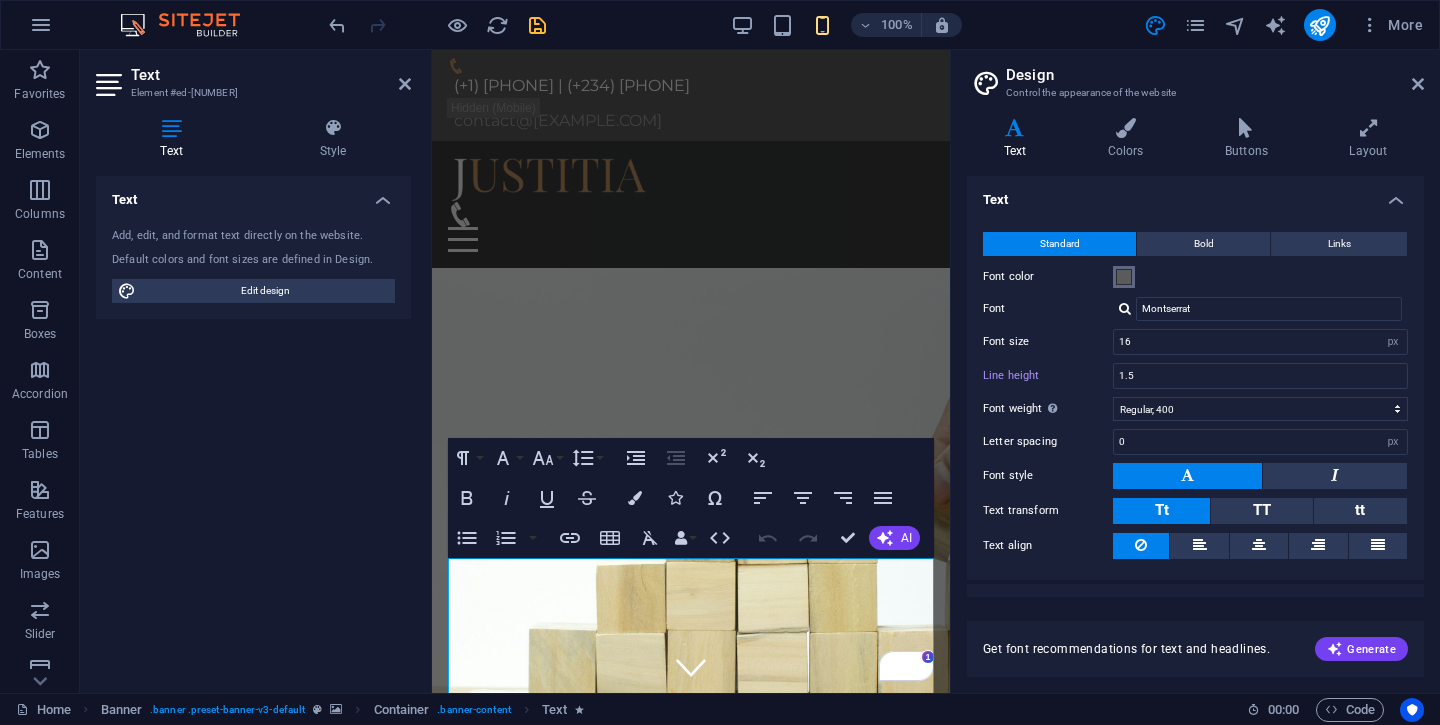click at bounding box center (1124, 277) 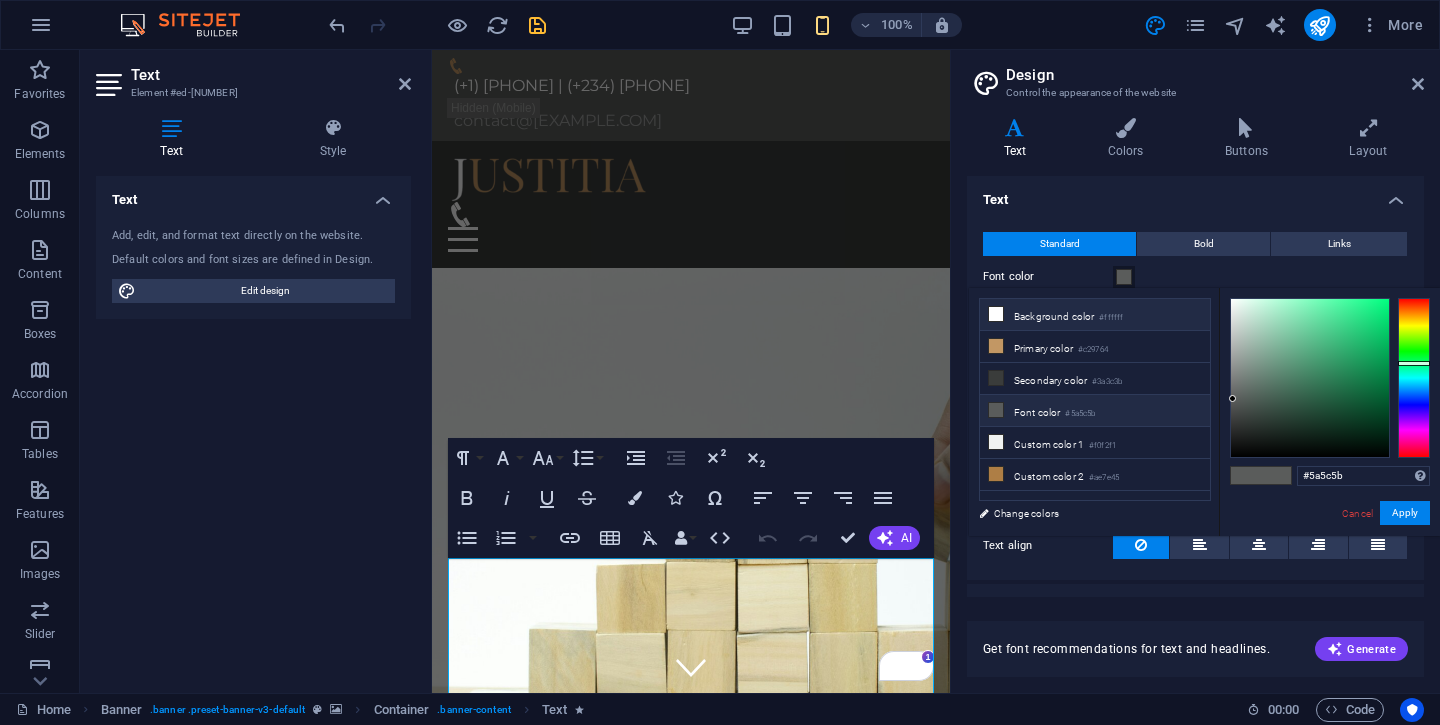 click at bounding box center [996, 314] 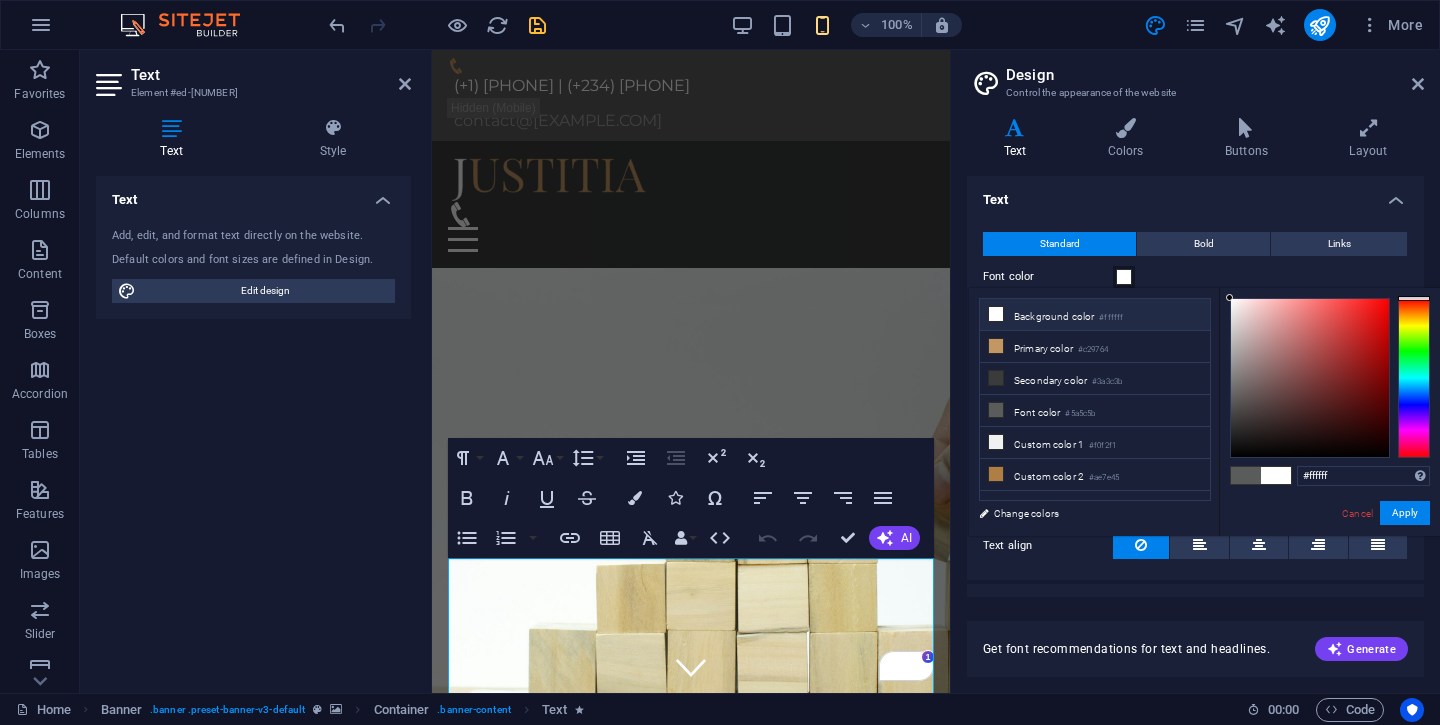 click at bounding box center (996, 314) 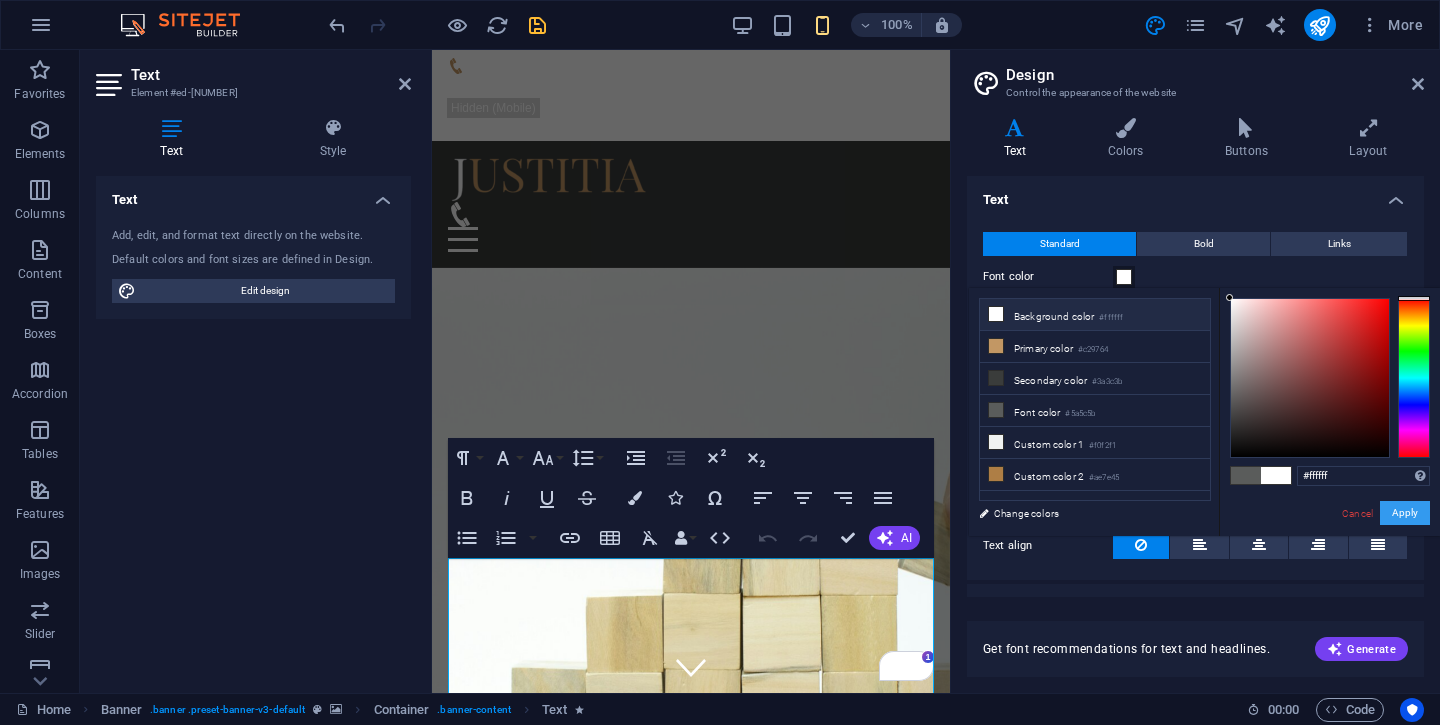click on "Apply" at bounding box center (1405, 513) 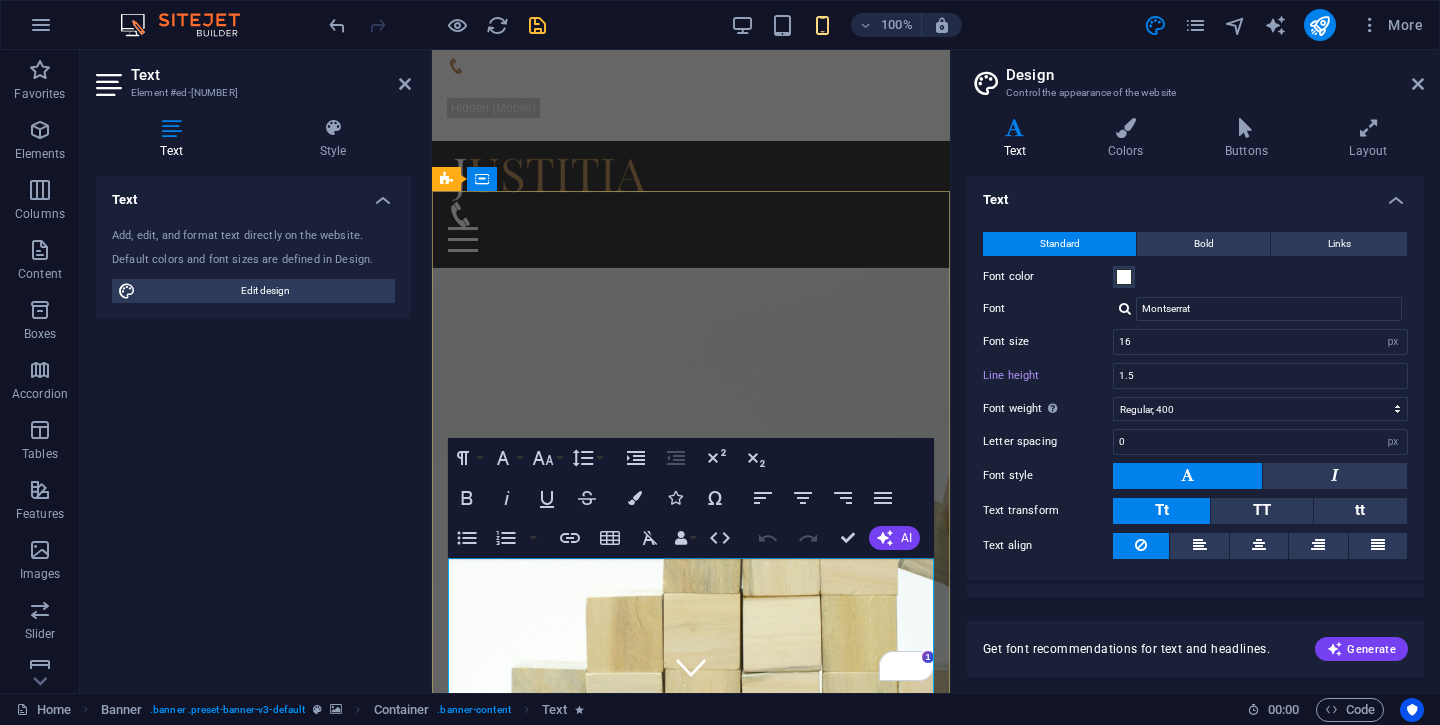 click on "Consetetur sadipscing elitr, sed diam nonumy eirmod tempor invidunt ut labore et dolore magna aliquyam erat, sed diam voluptua. At vero eos et accusam et justo duo dolores et ea rebum.h" at bounding box center [691, 1434] 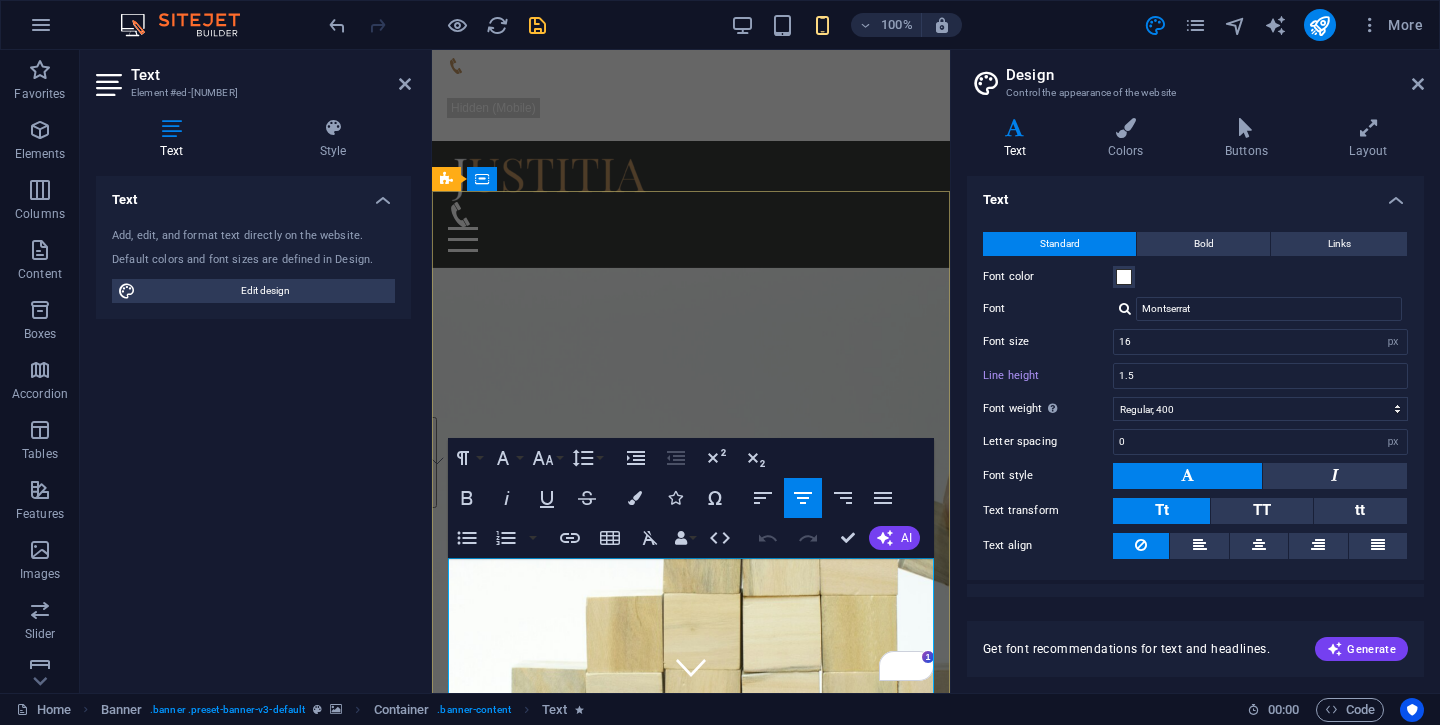drag, startPoint x: 809, startPoint y: 642, endPoint x: 455, endPoint y: 576, distance: 360.09998 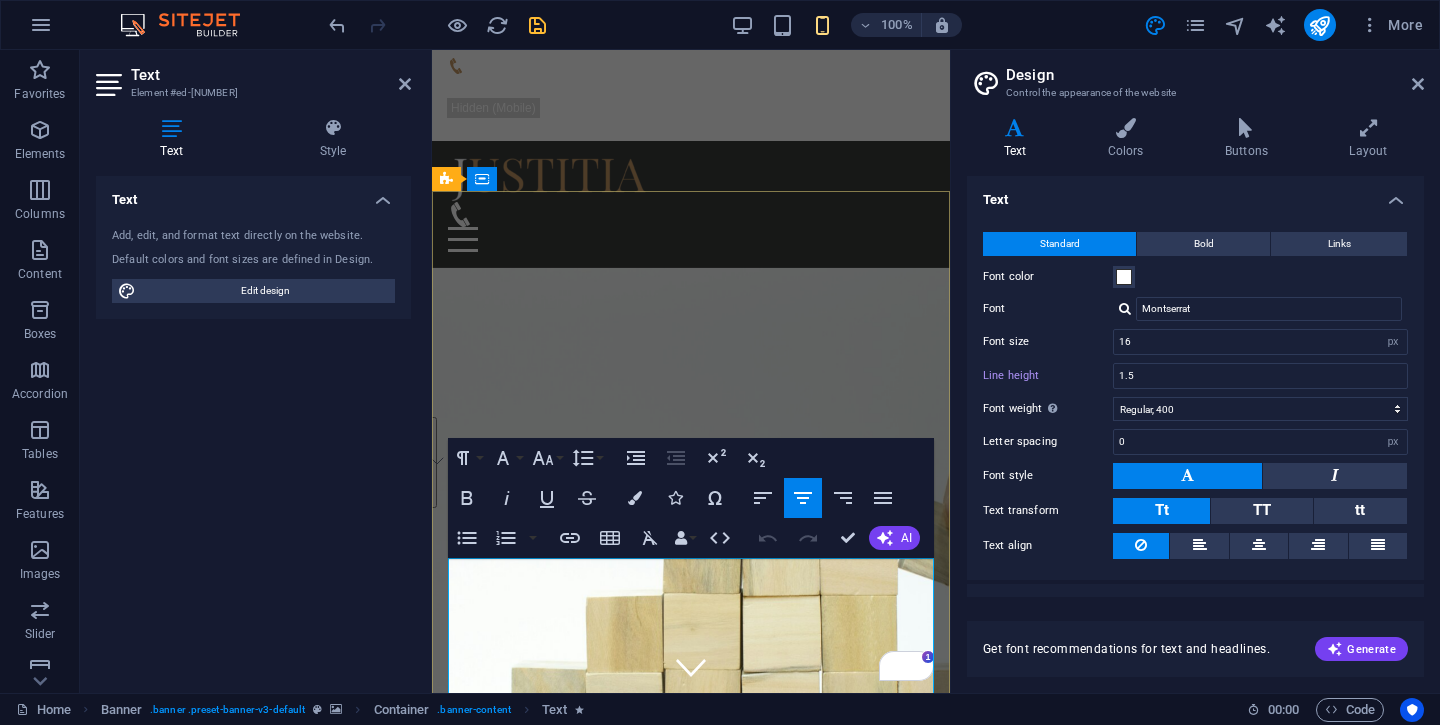 click on "Consetetur sadipscing elitr, sed diam nonumy eirmod tempor invidunt ut labore et dolore magna aliquyam erat, sed diam voluptua. At vero eos et accusam et justo duo dolores et ea rebum.h" at bounding box center (691, 1434) 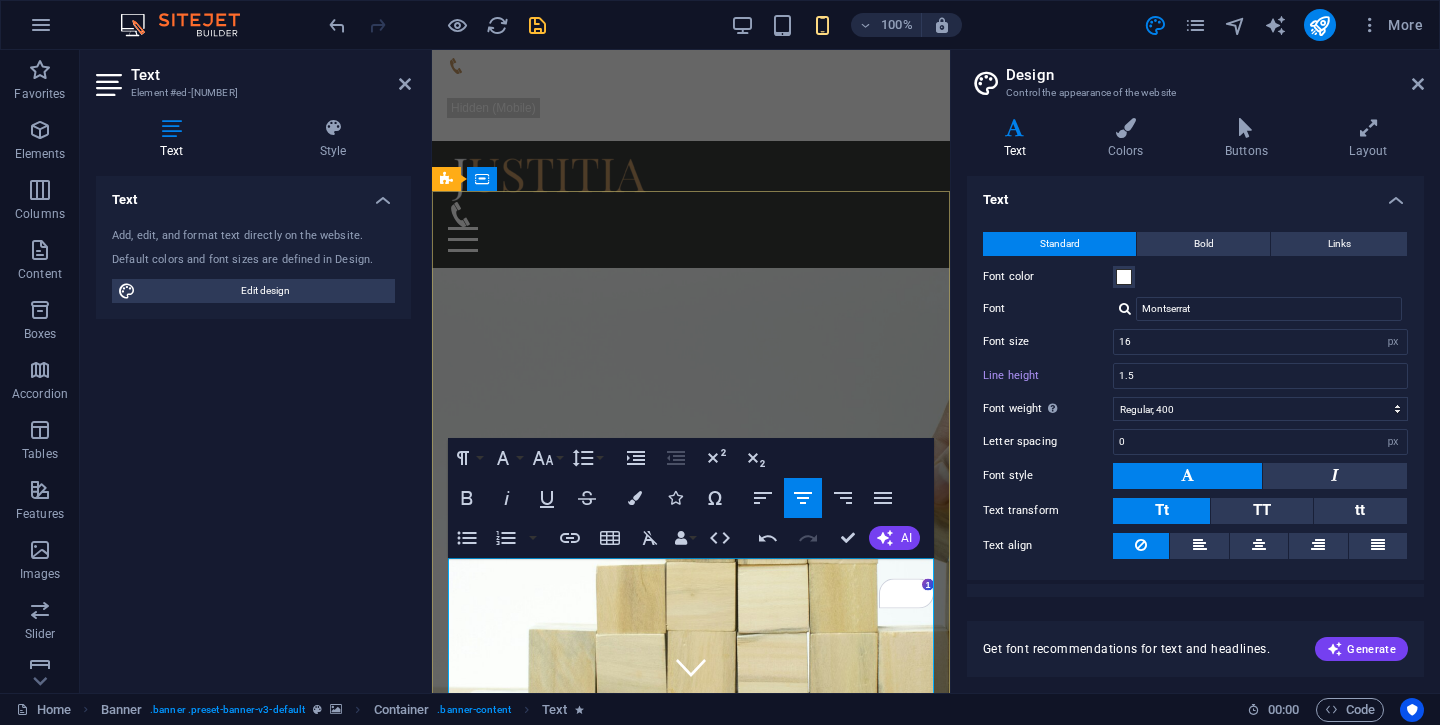 click on "Most startups & SMEs fail not because they lack innovation, but because they're using go-to-market strategies designed for different markets. We help you discover what your customers actually need and how to take it to them profitably" at bounding box center [691, 1398] 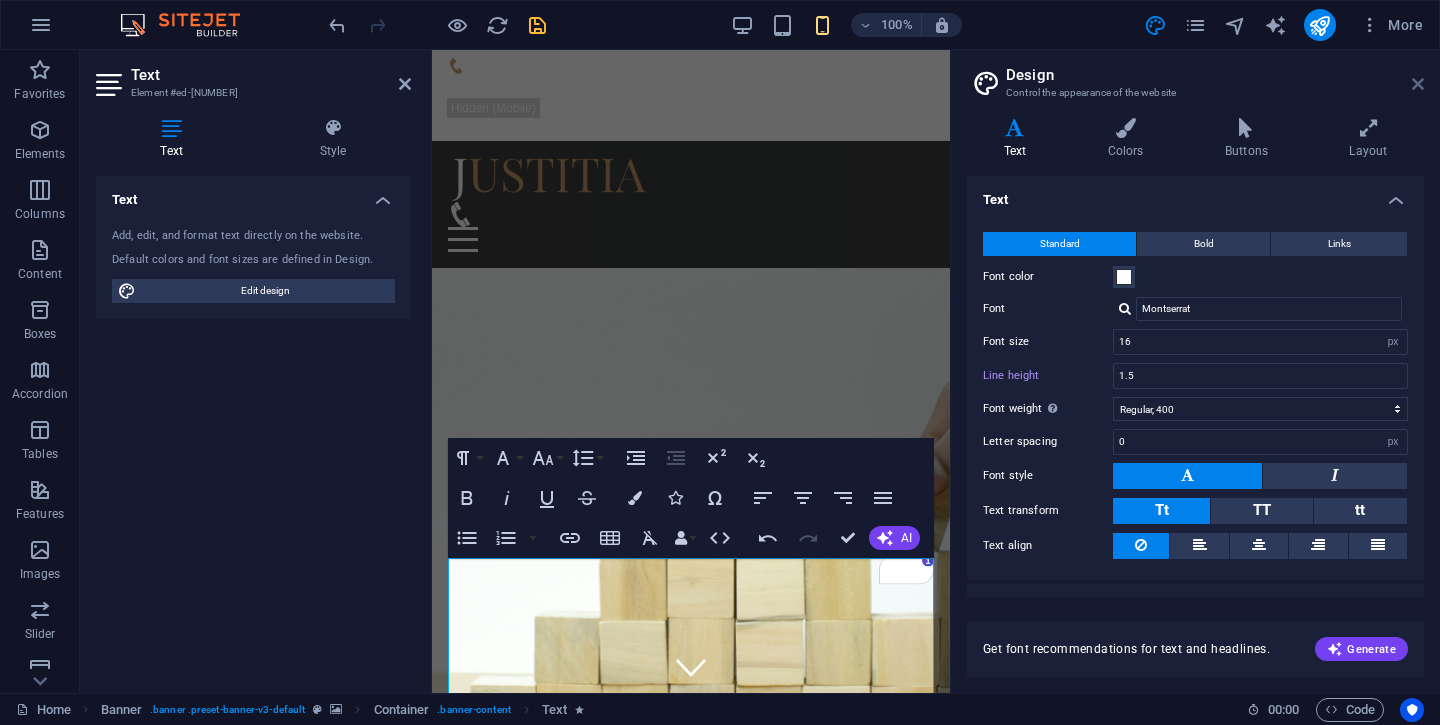 click at bounding box center [1418, 84] 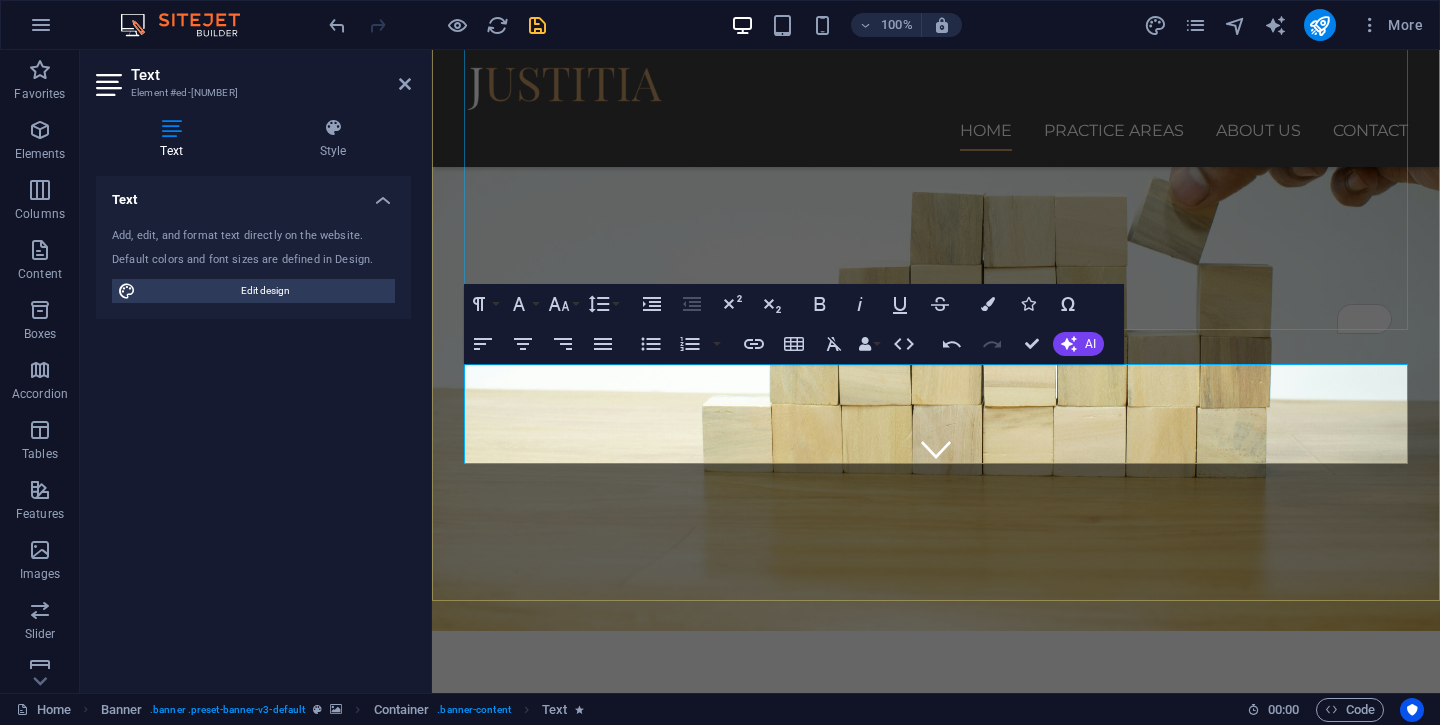 scroll, scrollTop: 224, scrollLeft: 0, axis: vertical 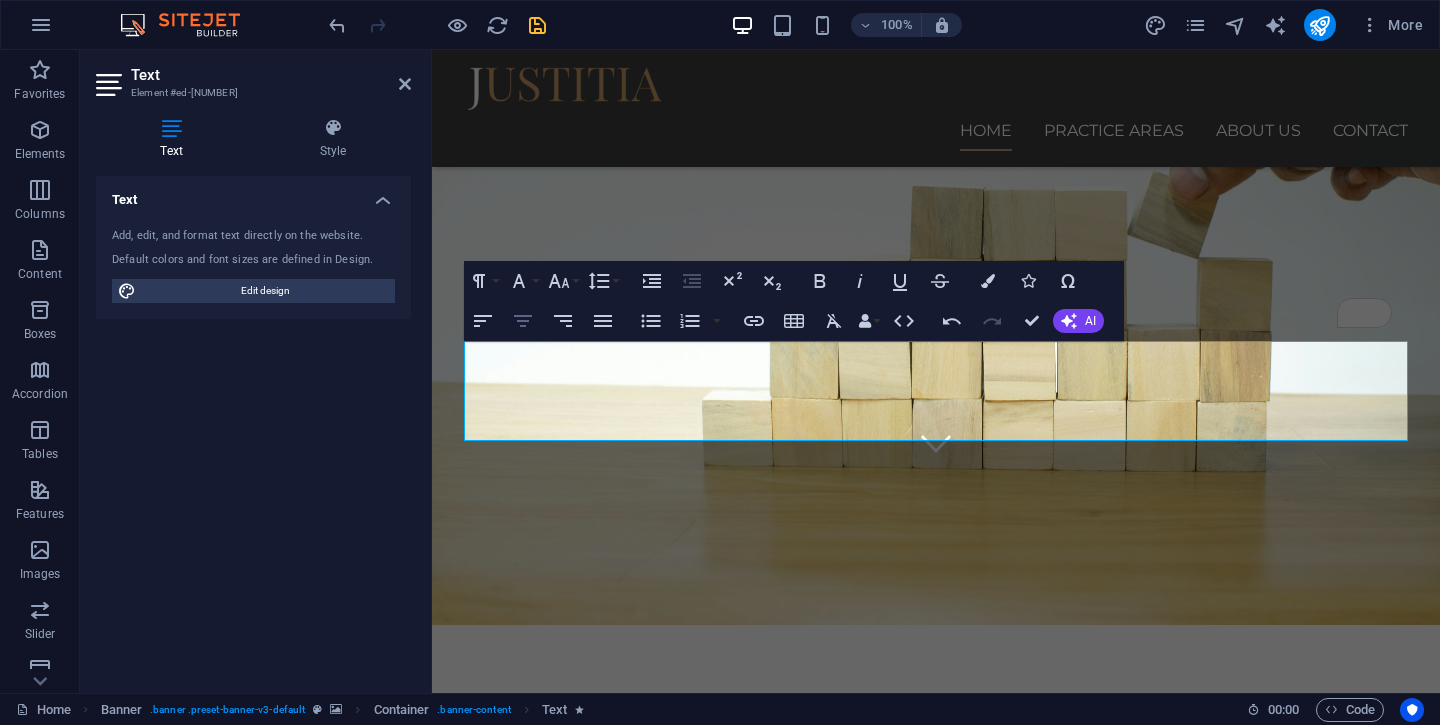 click 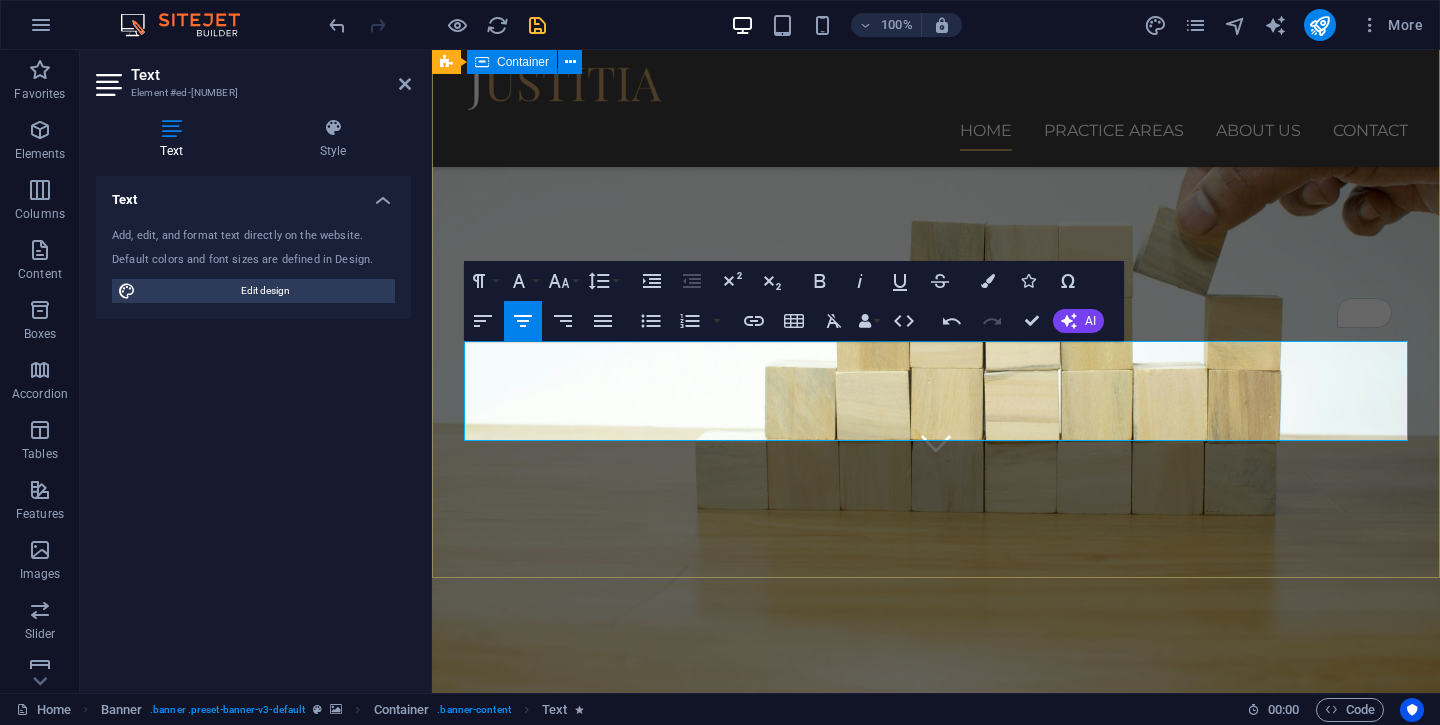 click on "Your Business Has a Great Product. But How Do You Take It To The Customer? Most startups & SMEs fail not because they lack innovation, but because they're using go-to-market strategies designed for different markets. We help you discover what your customers actually need and how to take it to them profitably Learn more" at bounding box center (936, 1021) 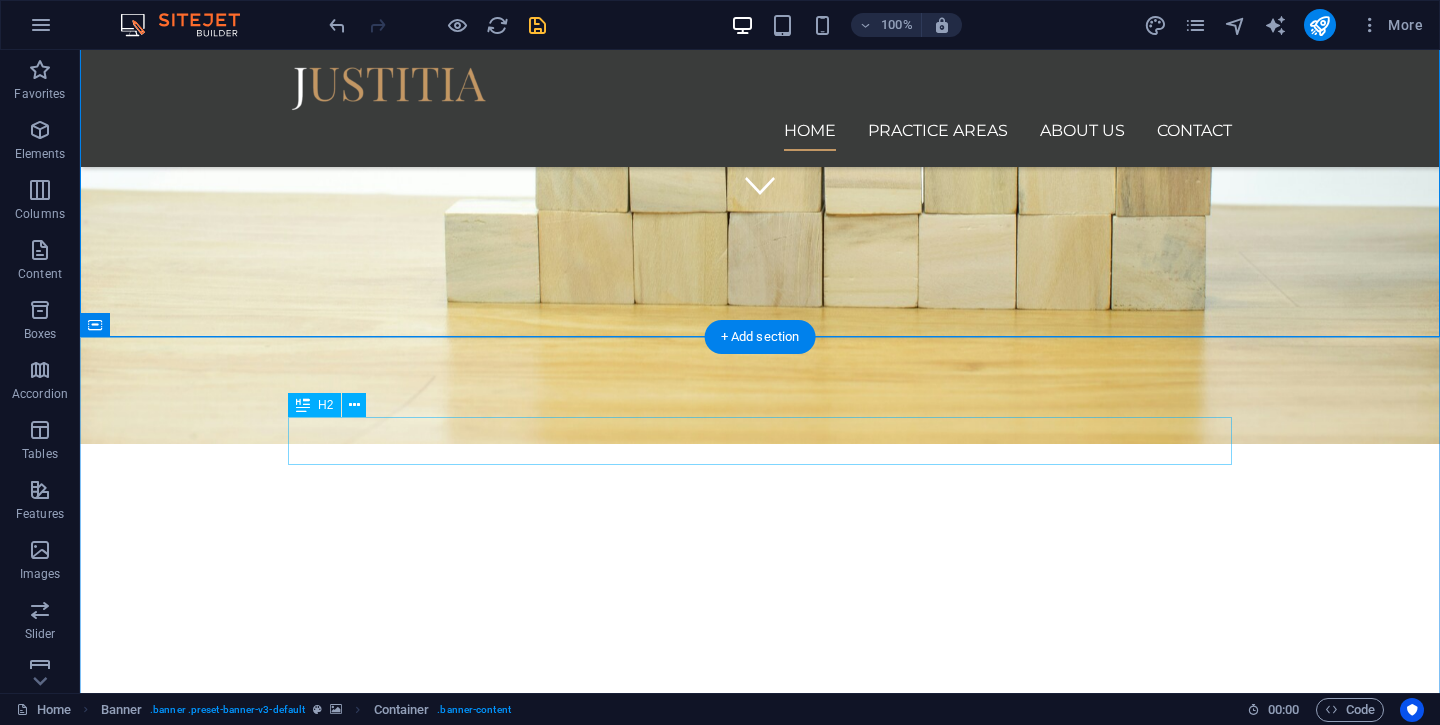 scroll, scrollTop: 306, scrollLeft: 0, axis: vertical 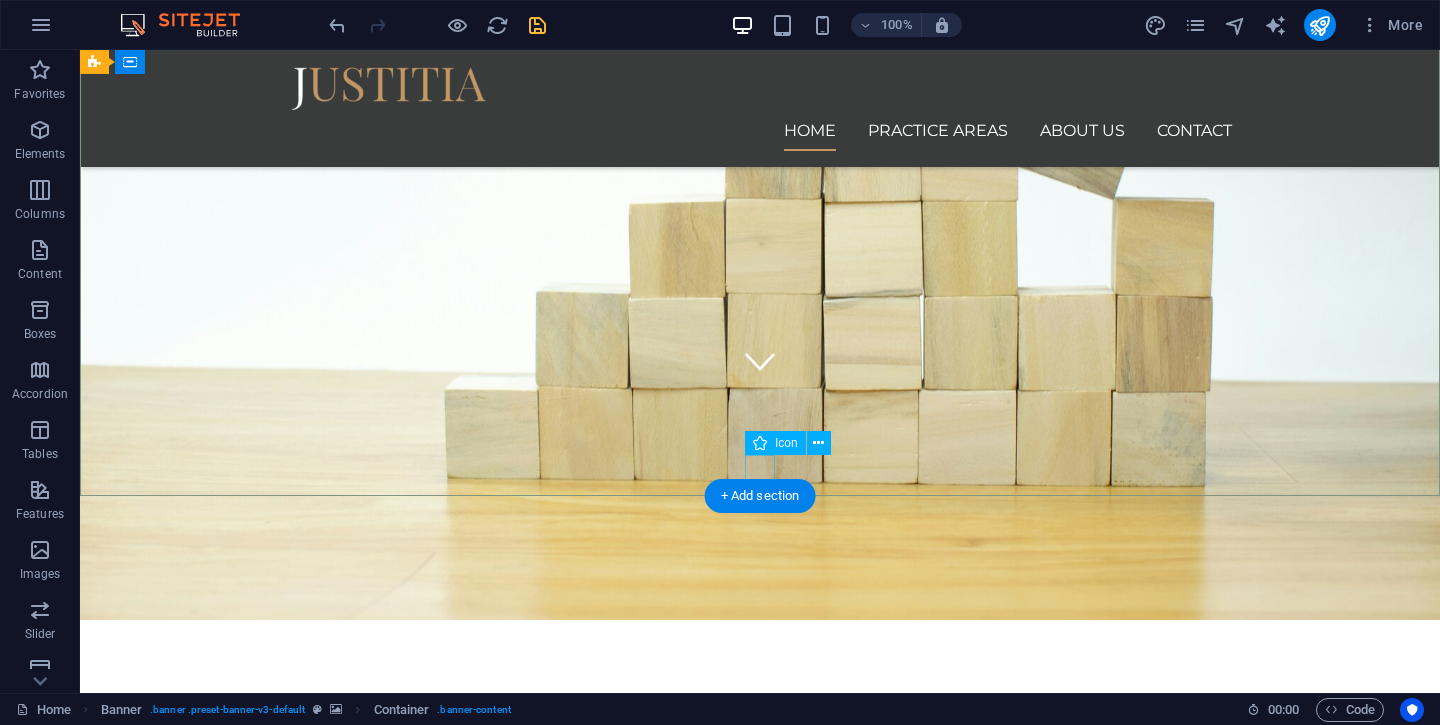 click at bounding box center (760, 361) 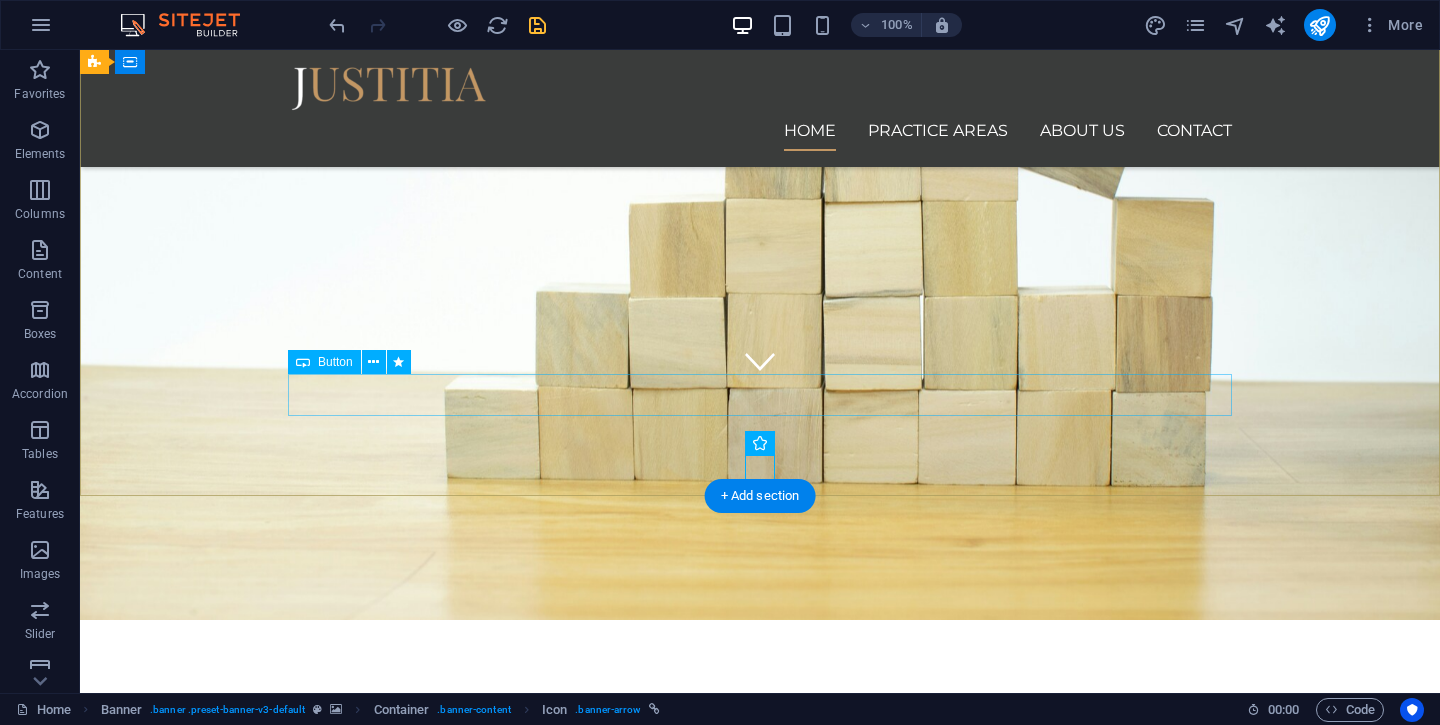 click on "Learn more" at bounding box center [760, 1158] 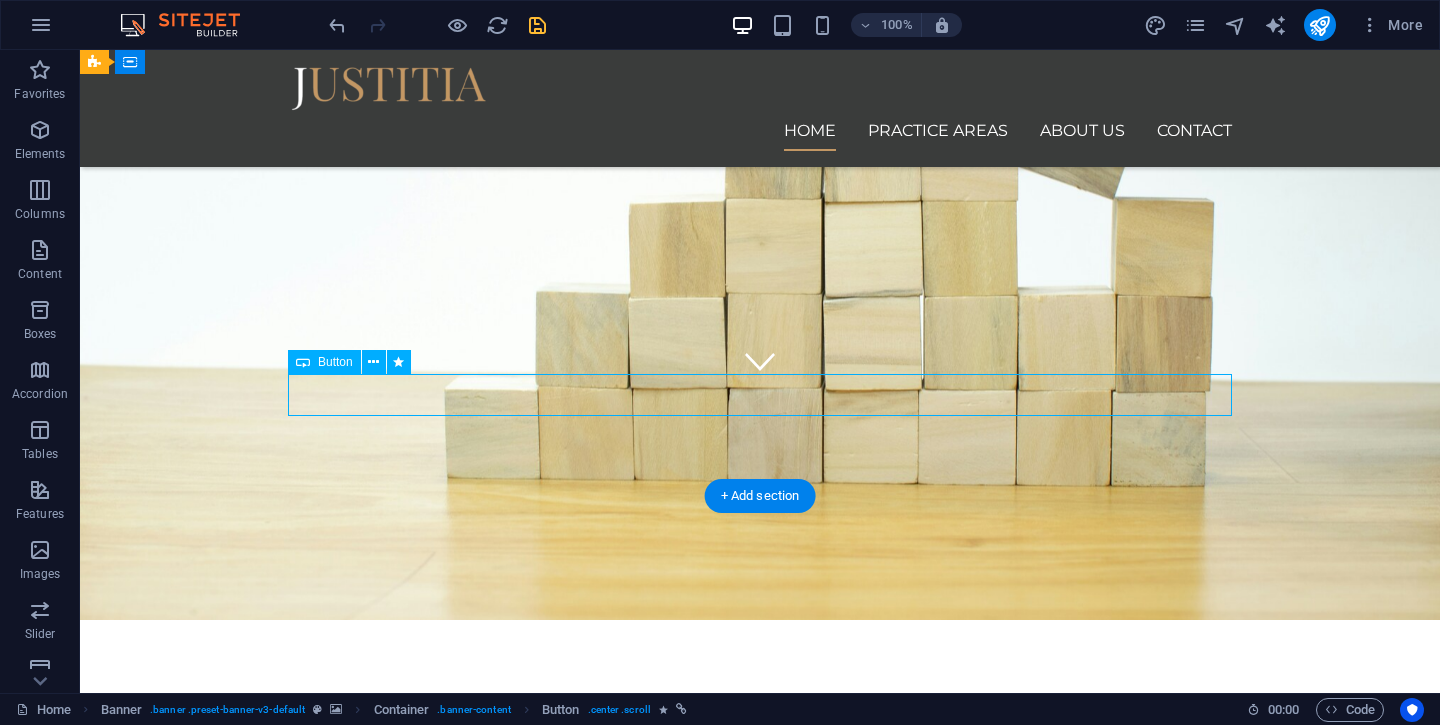 click on "Learn more" at bounding box center (760, 1158) 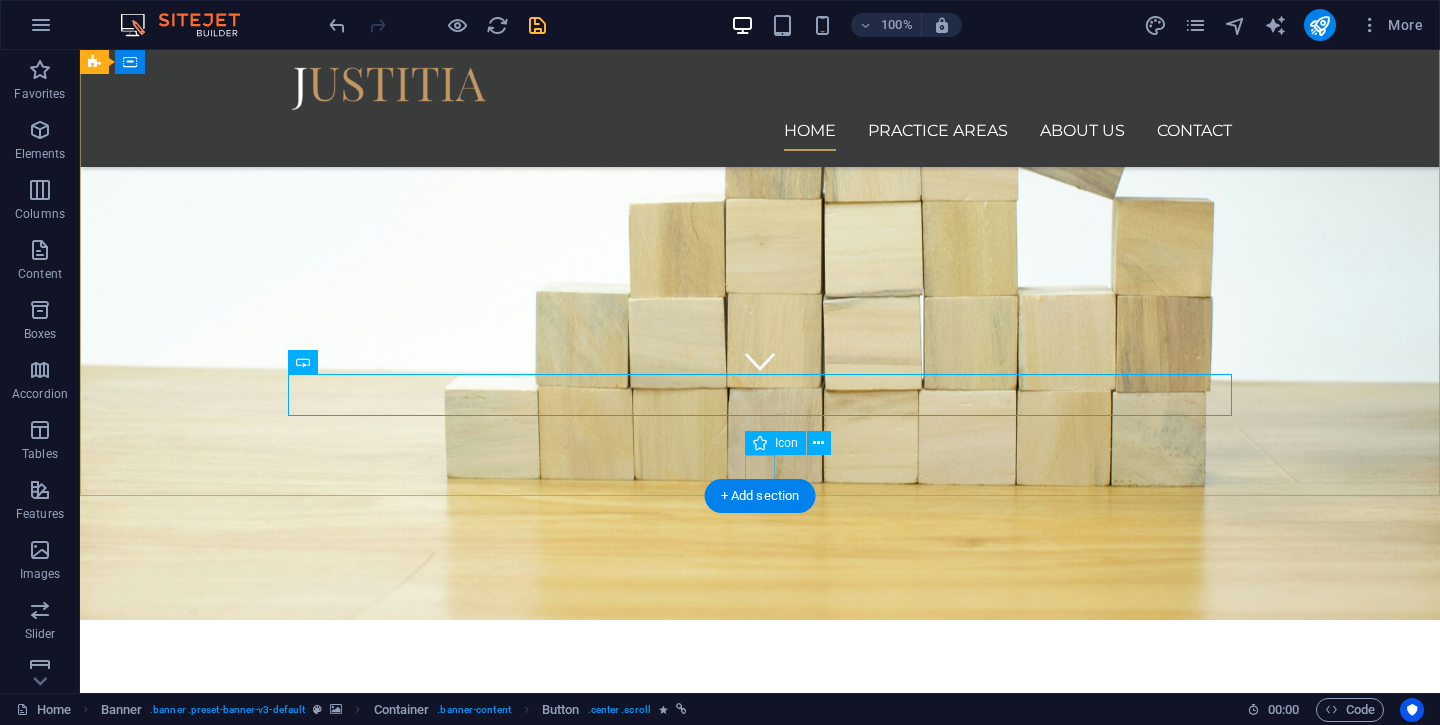 click at bounding box center (760, 361) 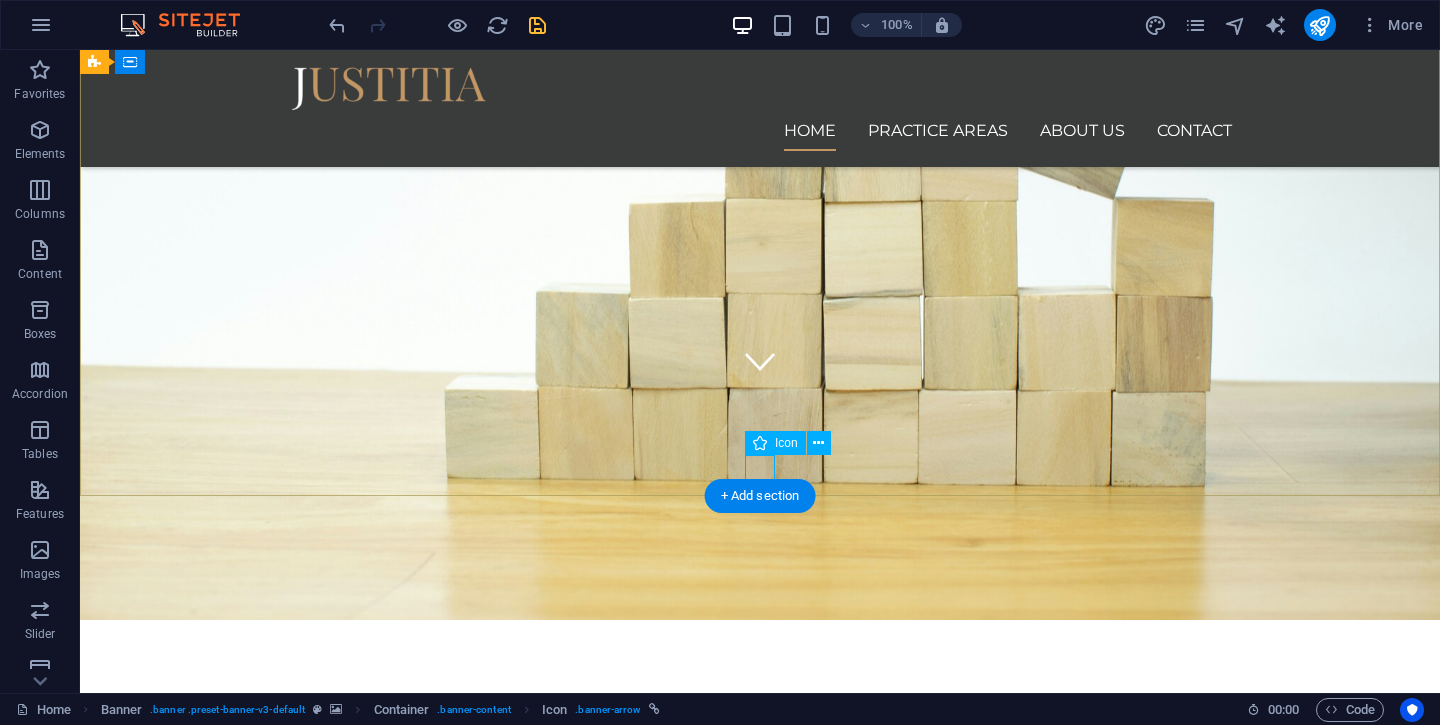 click at bounding box center [760, 361] 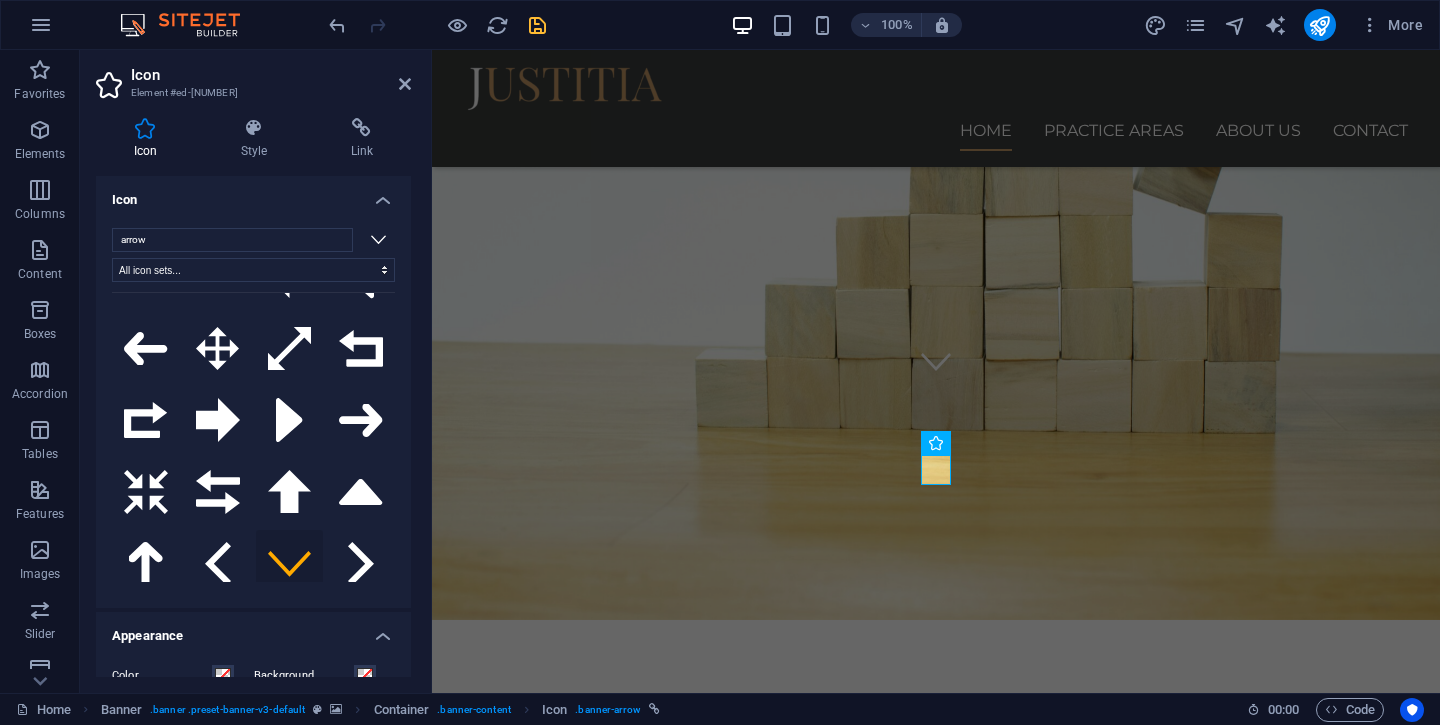 scroll, scrollTop: 759, scrollLeft: 0, axis: vertical 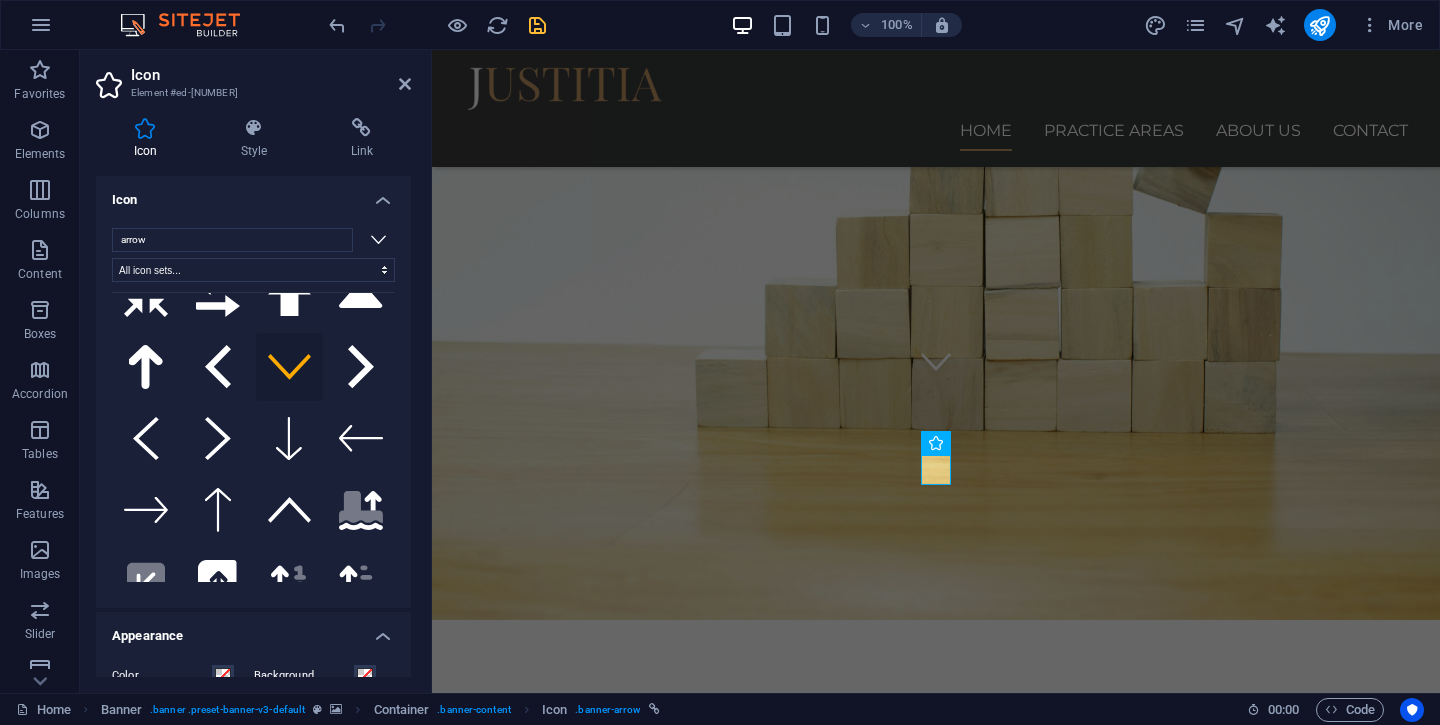 click 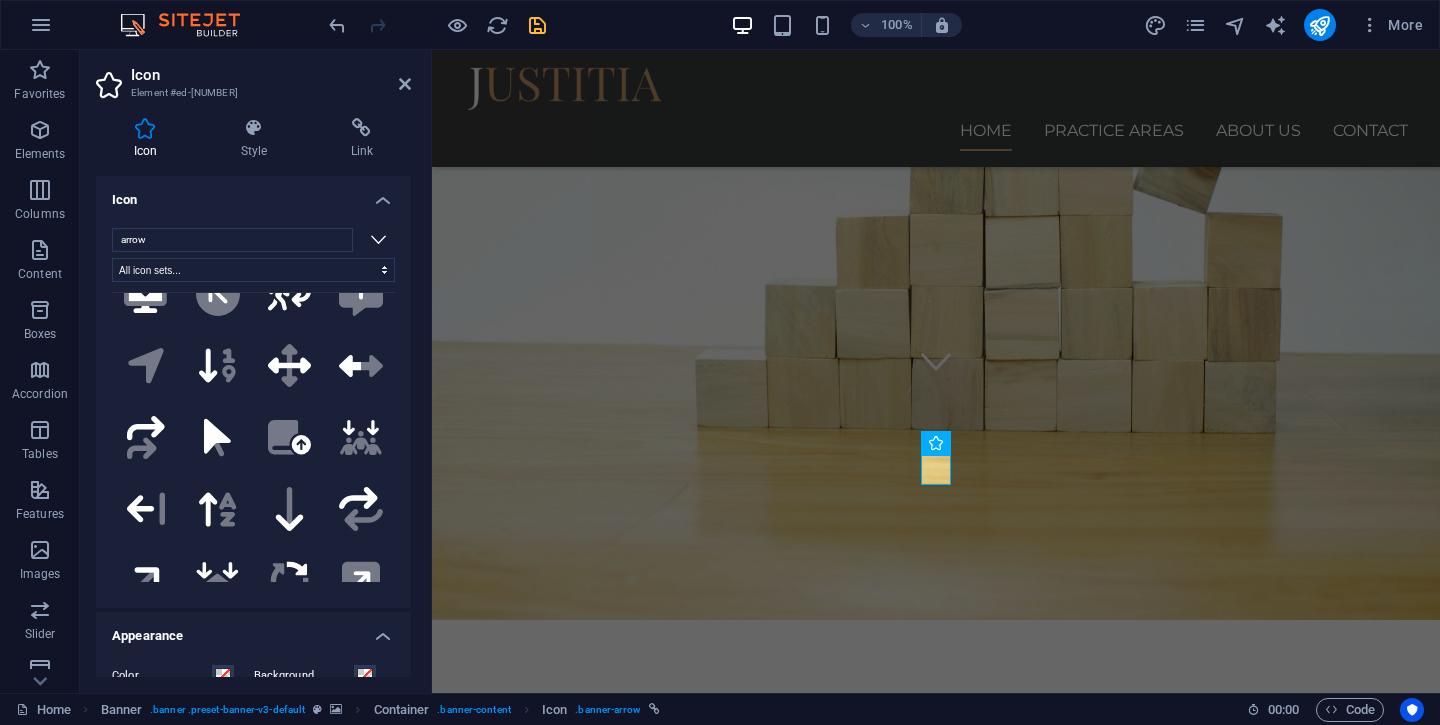 scroll, scrollTop: 1433, scrollLeft: 0, axis: vertical 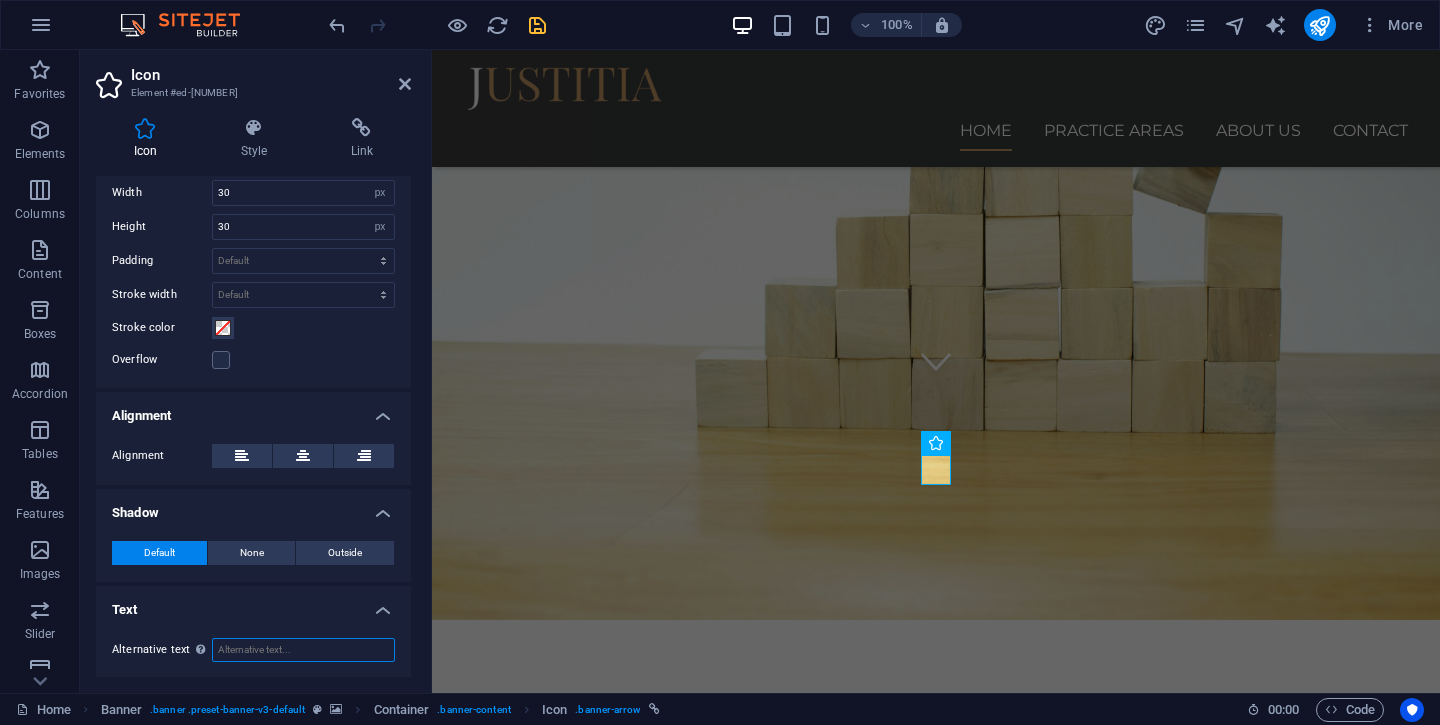 click on "Alternative text The alternative text is used by devices that cannot display images (e.g. image search engines) and should be added to every image to improve website accessibility." at bounding box center [303, 650] 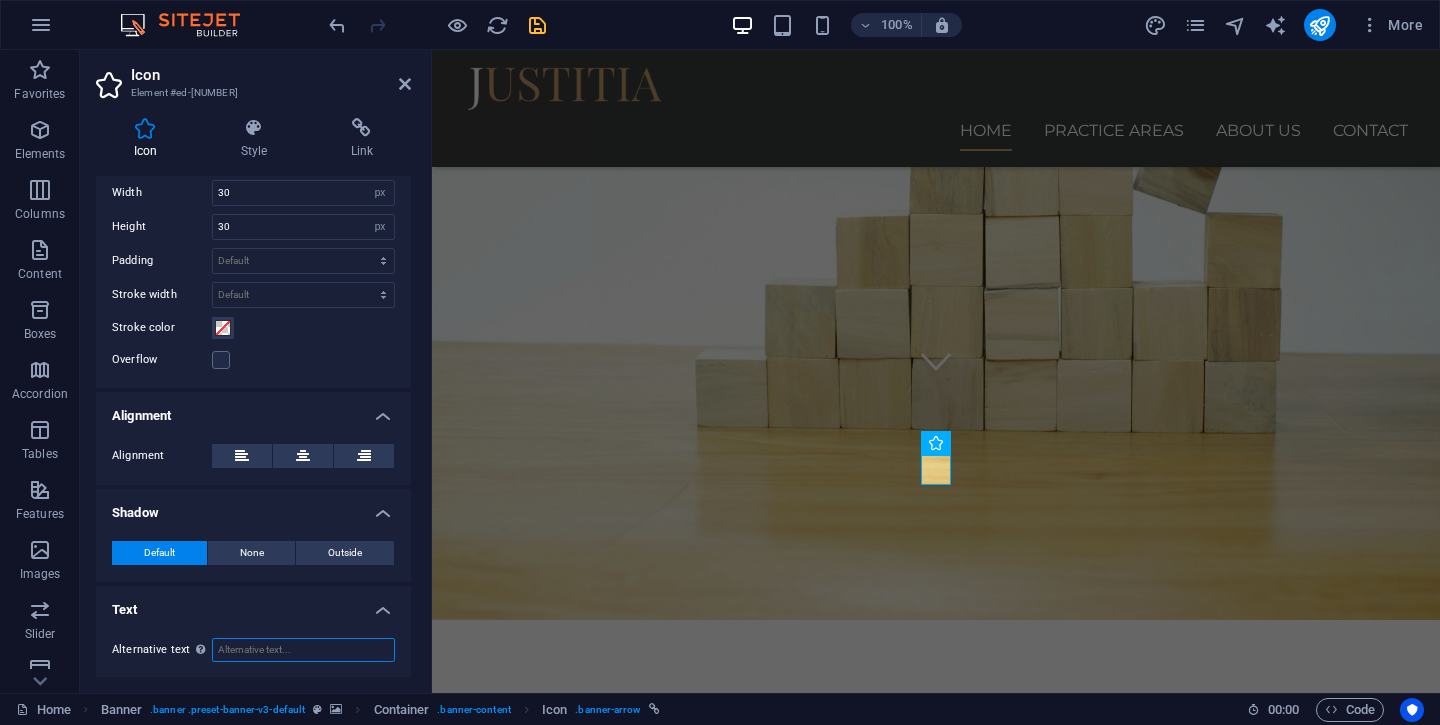 paste on "Every day, brilliant founders build products that should succeed. They have the vision, the team, and the funding. Yet 70% fail within the first two years. Not because their product doesn't work, but because they never truly understood their market dynamics. The problem isn't your product. It's your go-to-market strategy." 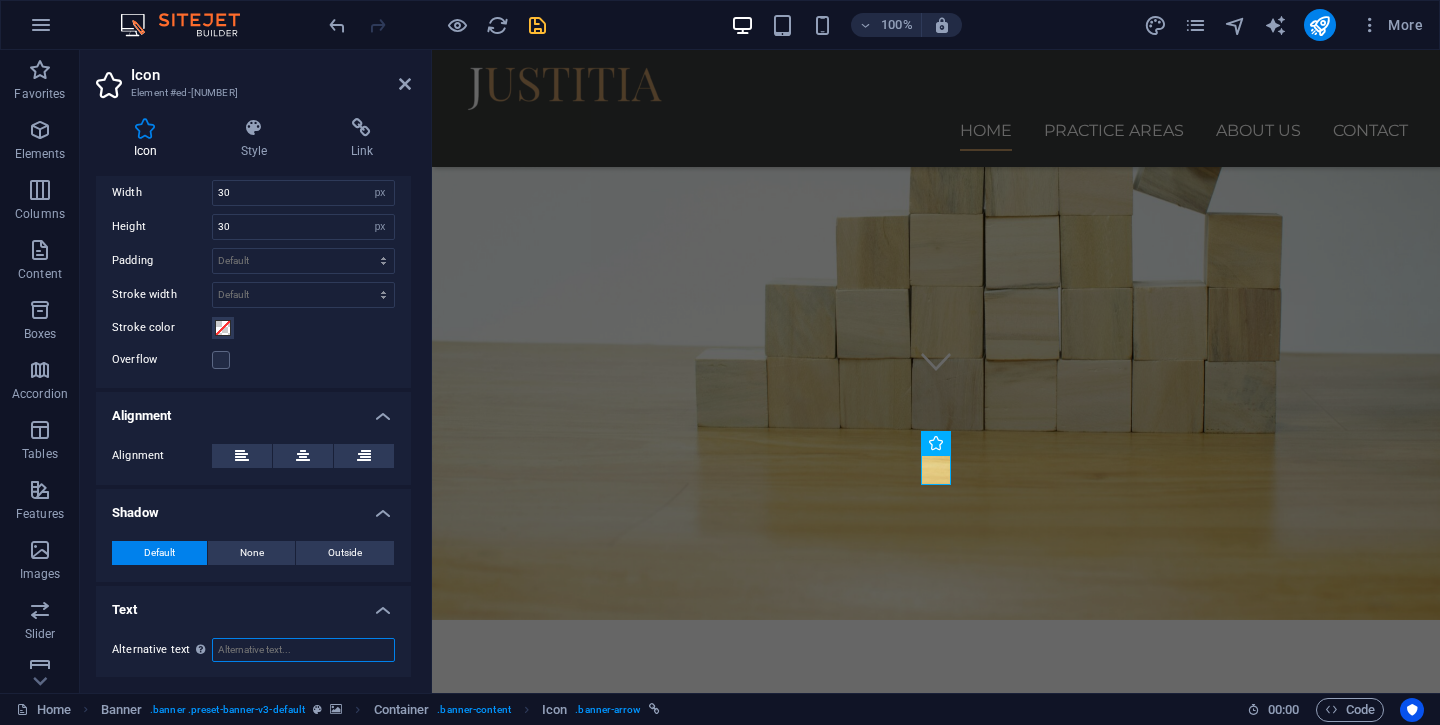 type on "Every day, brilliant founders build products that should succeed. They have the vision, the team, and the funding. Yet 70% fail within the first two years. Not because their product doesn't work, but because they never truly understood their market dynamics. The problem isn't your product. It's your go-to-market strategy." 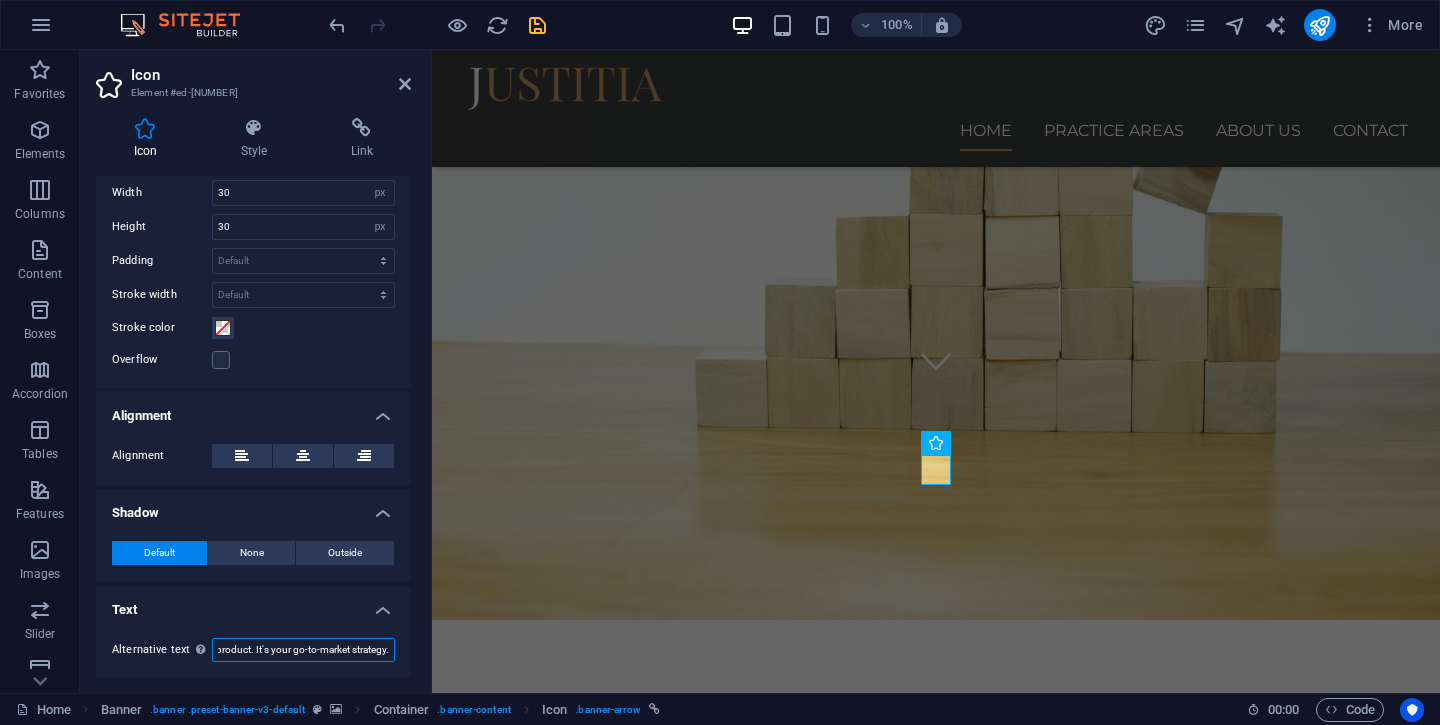 scroll, scrollTop: 0, scrollLeft: 0, axis: both 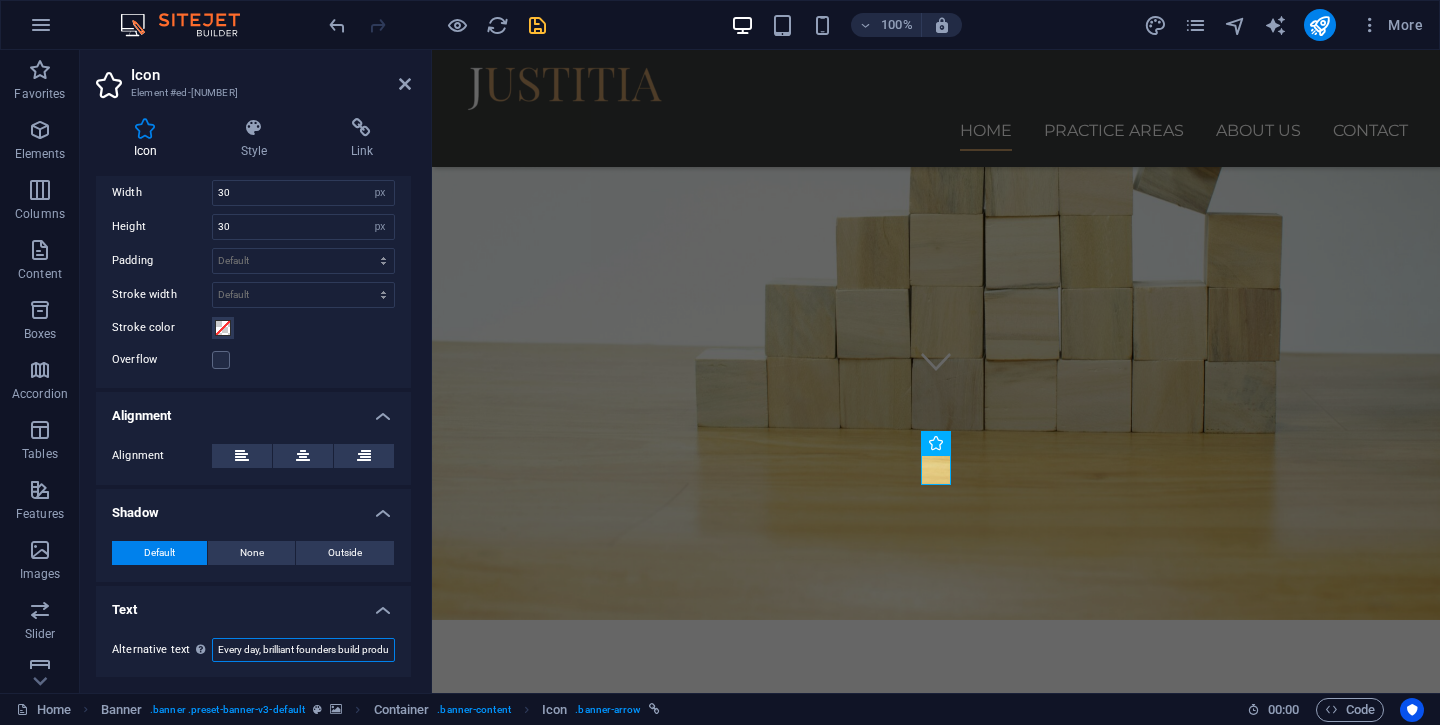 type 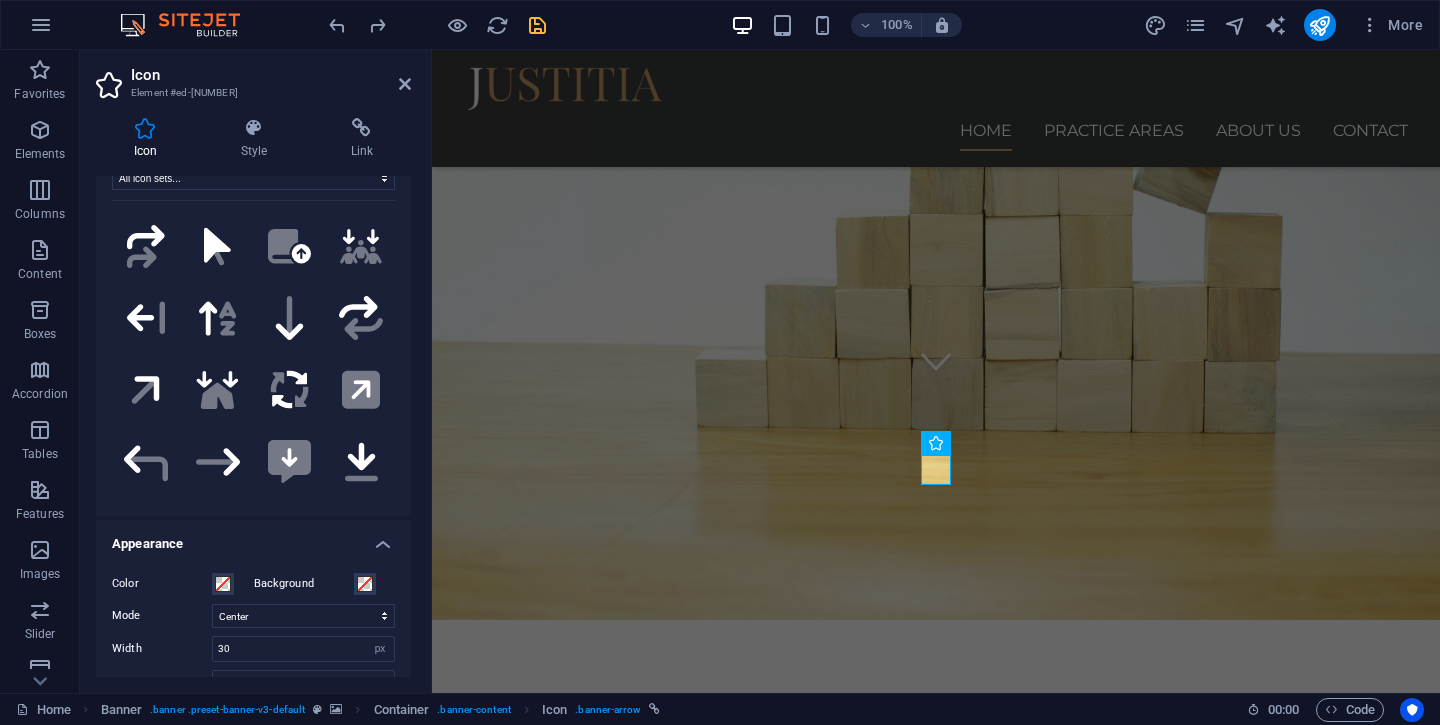 scroll, scrollTop: 0, scrollLeft: 0, axis: both 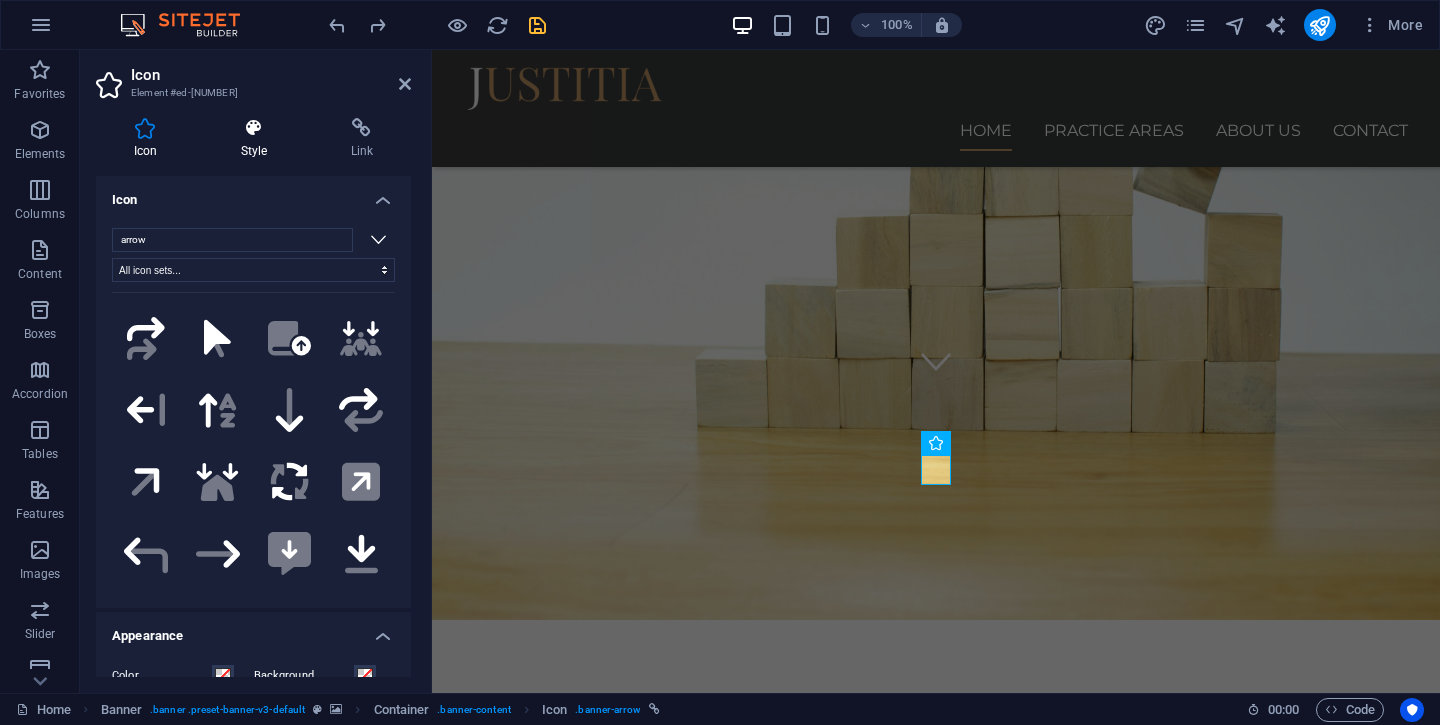 click on "Style" at bounding box center (258, 139) 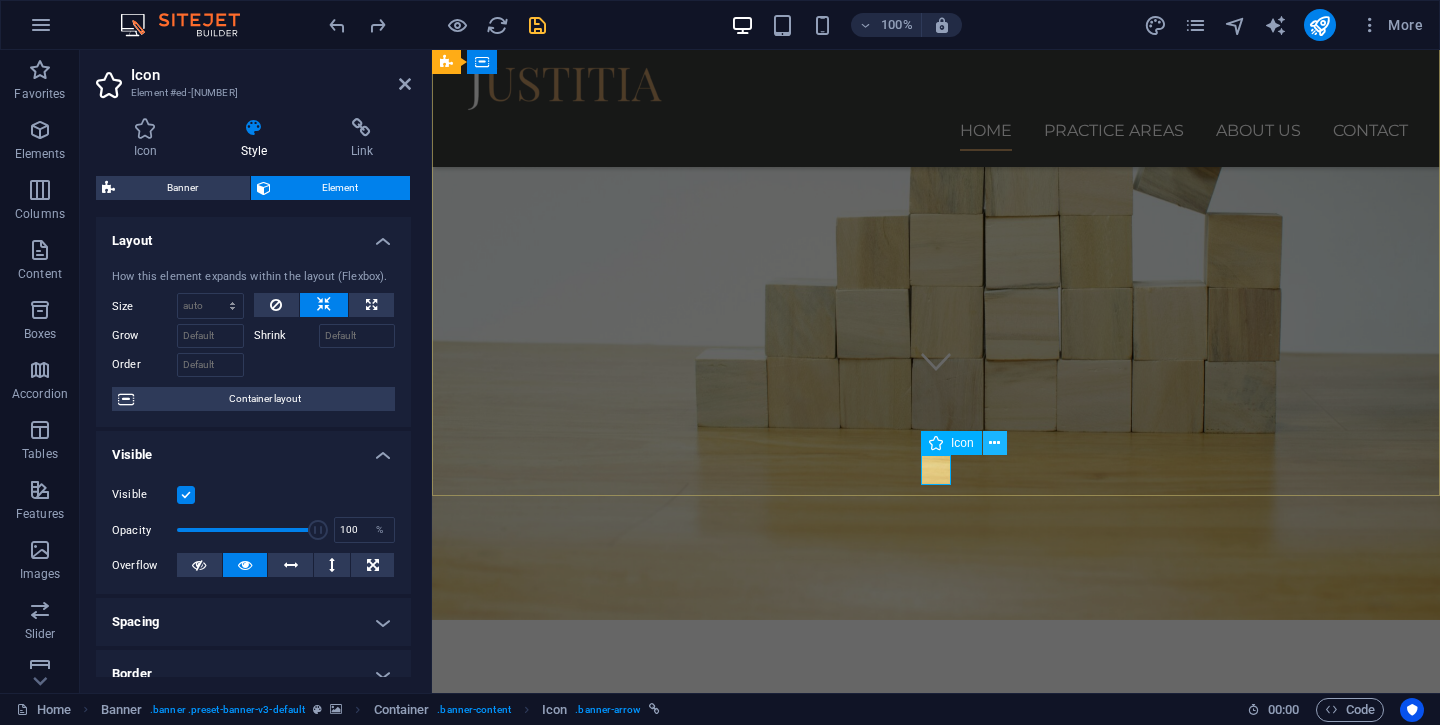 click at bounding box center (994, 443) 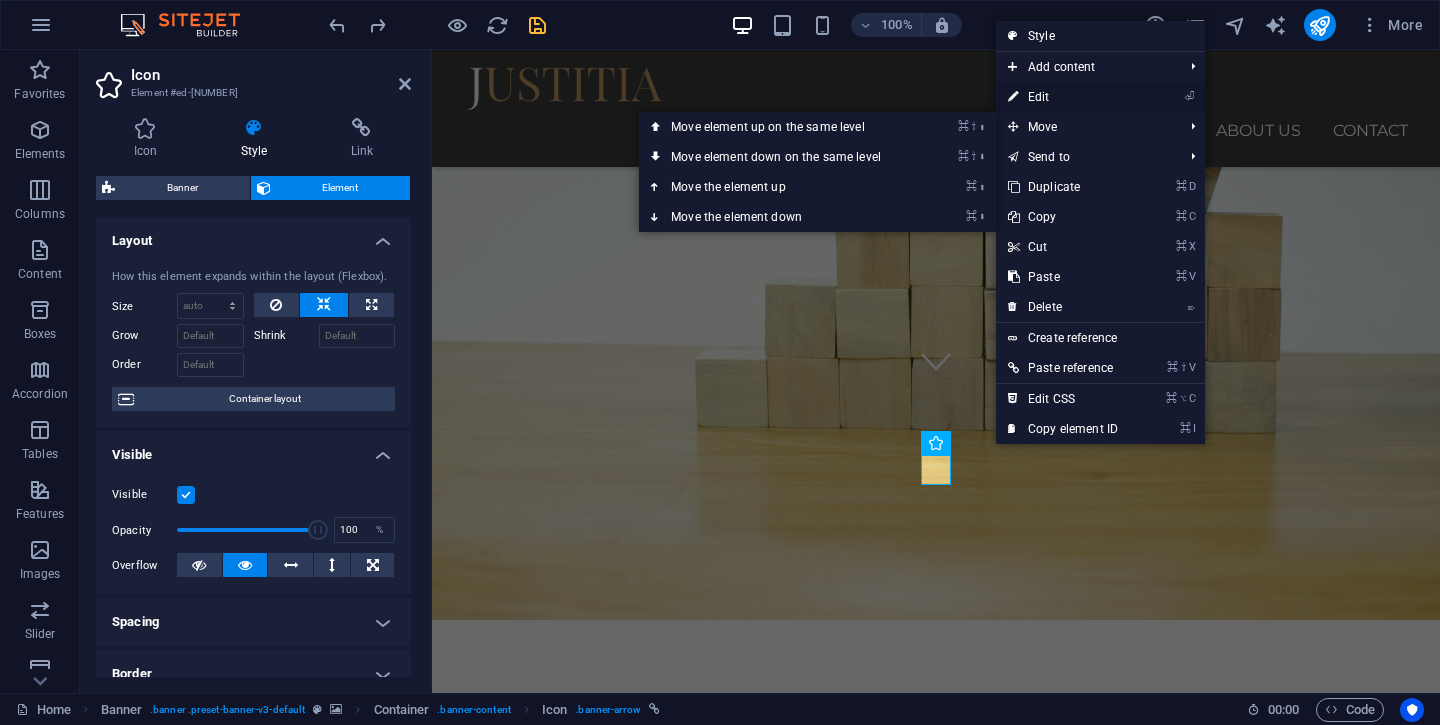 click on "⏎  Edit" at bounding box center [1063, 97] 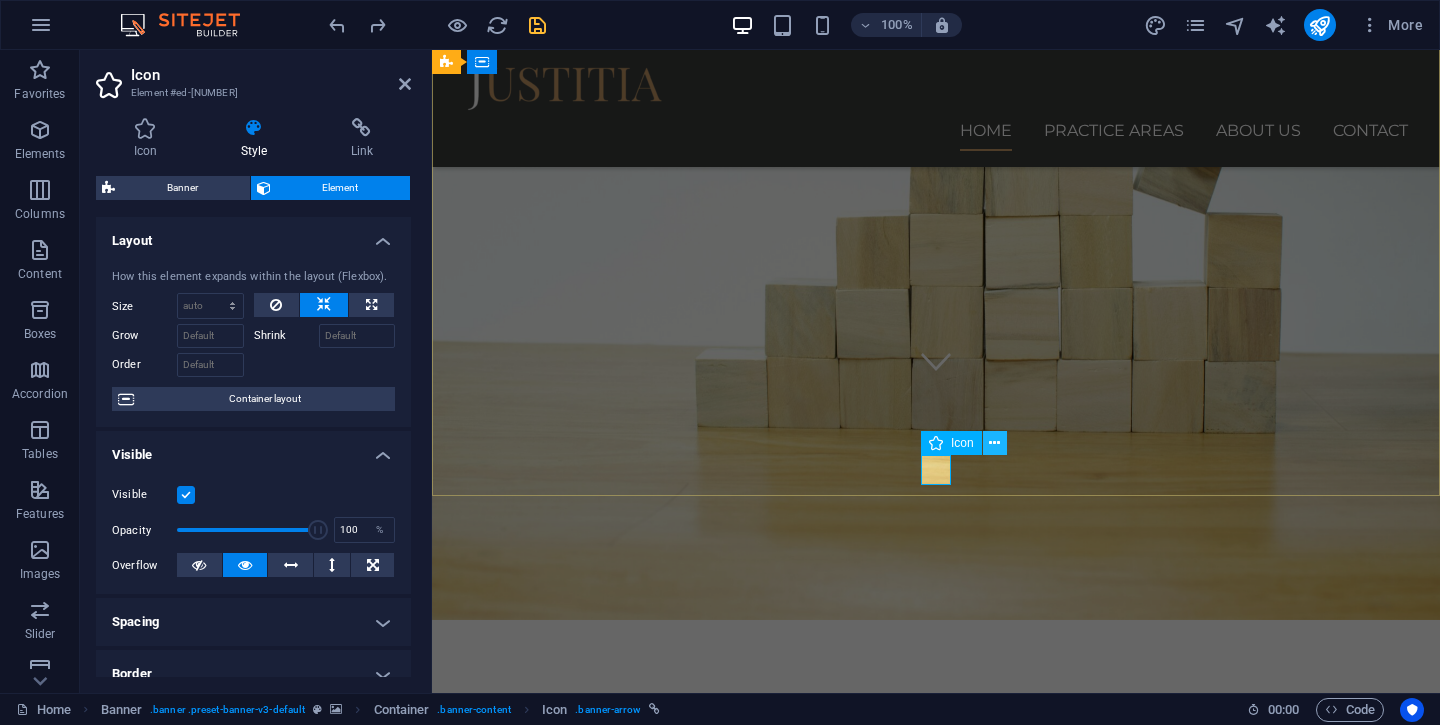 click at bounding box center [994, 443] 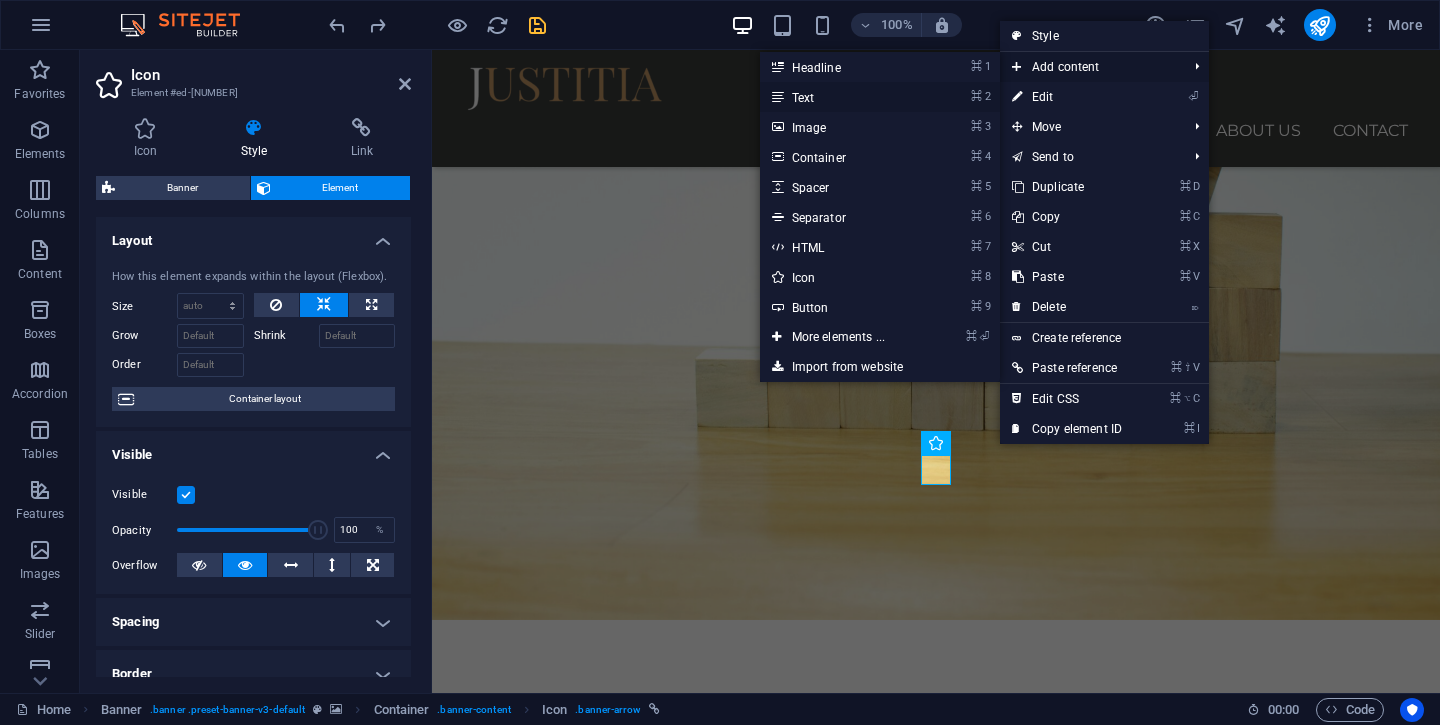 click on "⌘ 2  Text" at bounding box center (842, 97) 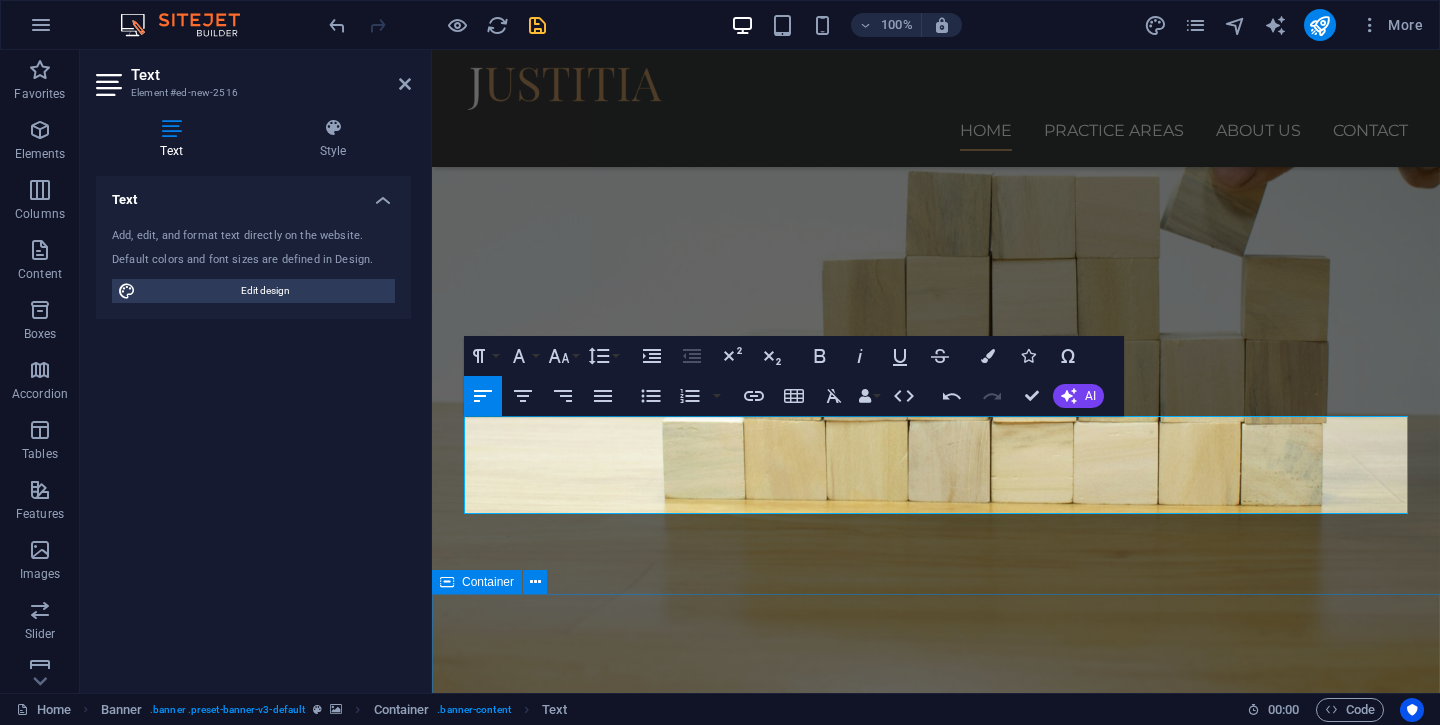 click on "Our services for you Headline Lorem ipsum dolor sit amet, consectetur adipisicing elit. Veritatis, dolorem! Headline Lorem ipsum dolor sit amet, consectetur adipisicing elit. Veritatis, dolorem! Headline Lorem ipsum dolor sit amet, consectetur adipisicing elit. Veritatis, dolorem!" at bounding box center [936, 1798] 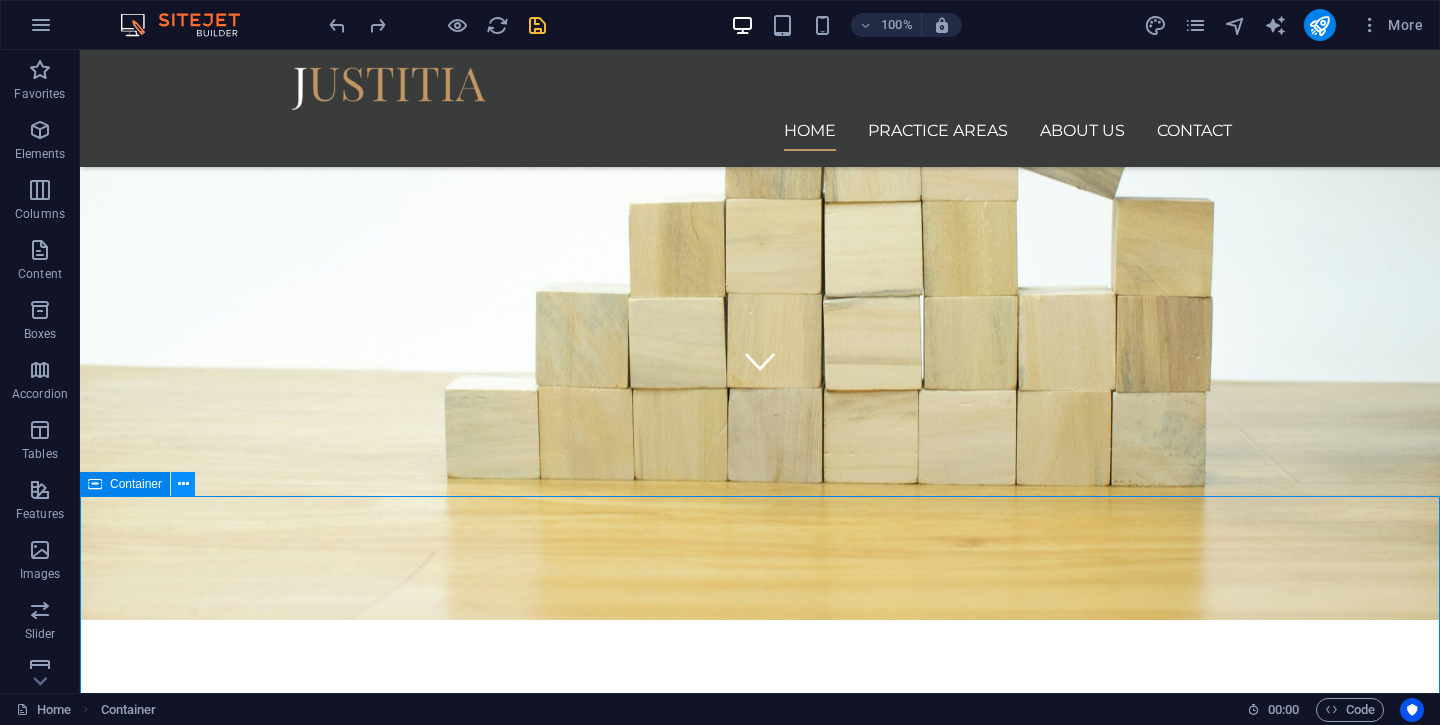 click at bounding box center [183, 484] 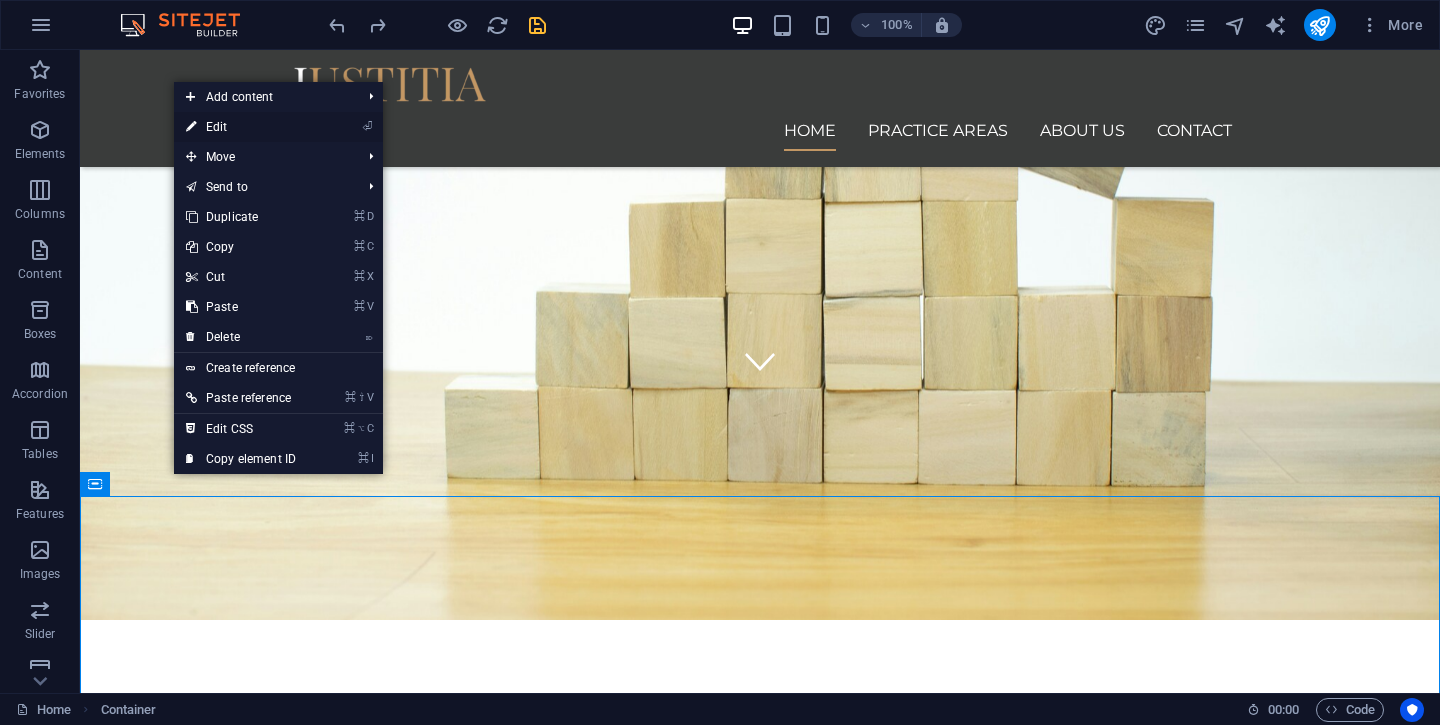 click on "⏎  Edit" at bounding box center (241, 127) 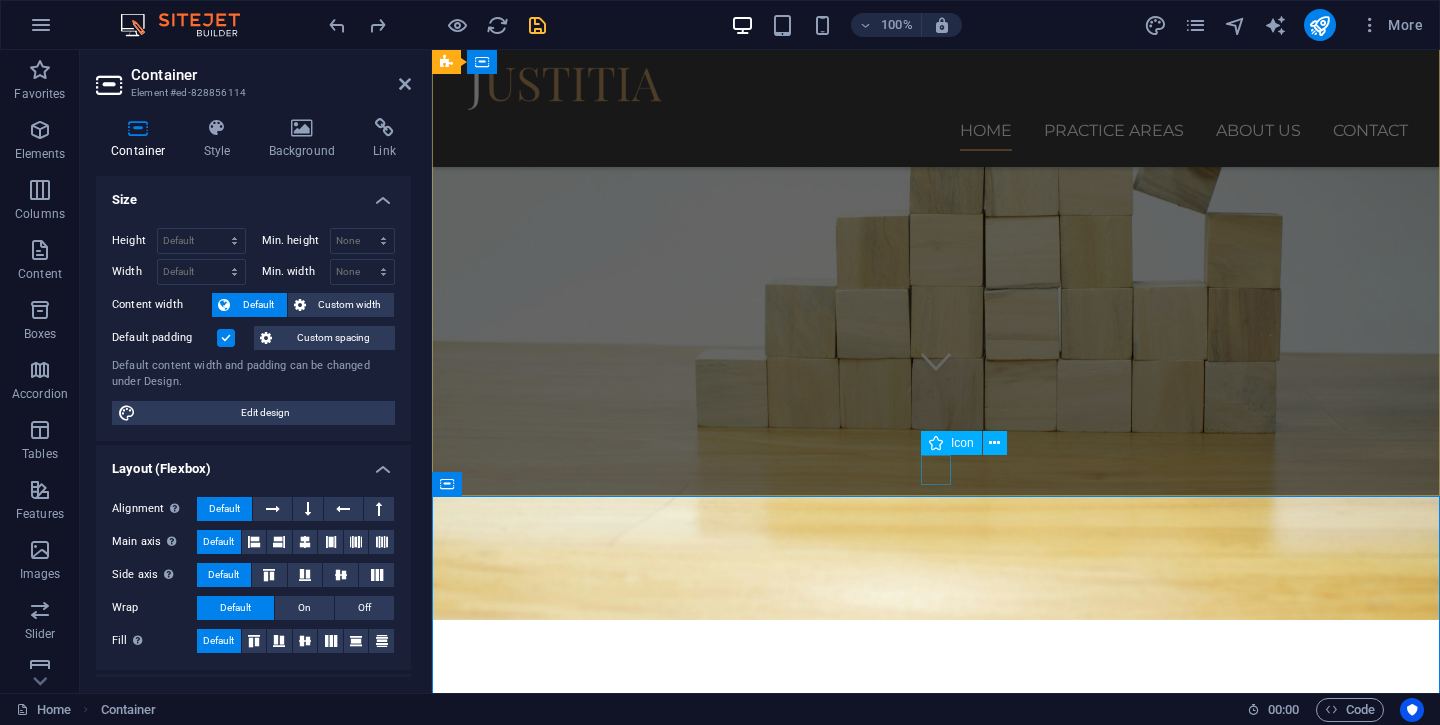 click at bounding box center (936, 361) 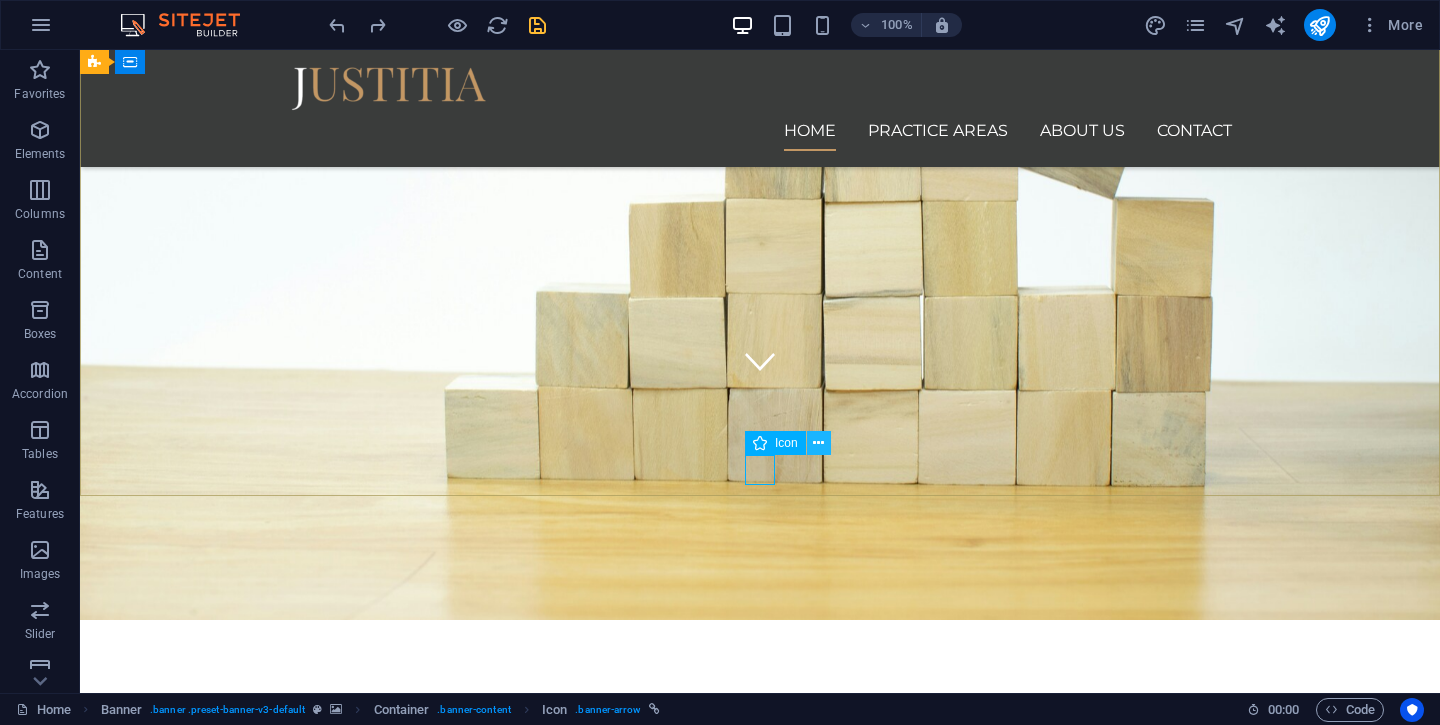 click at bounding box center [818, 443] 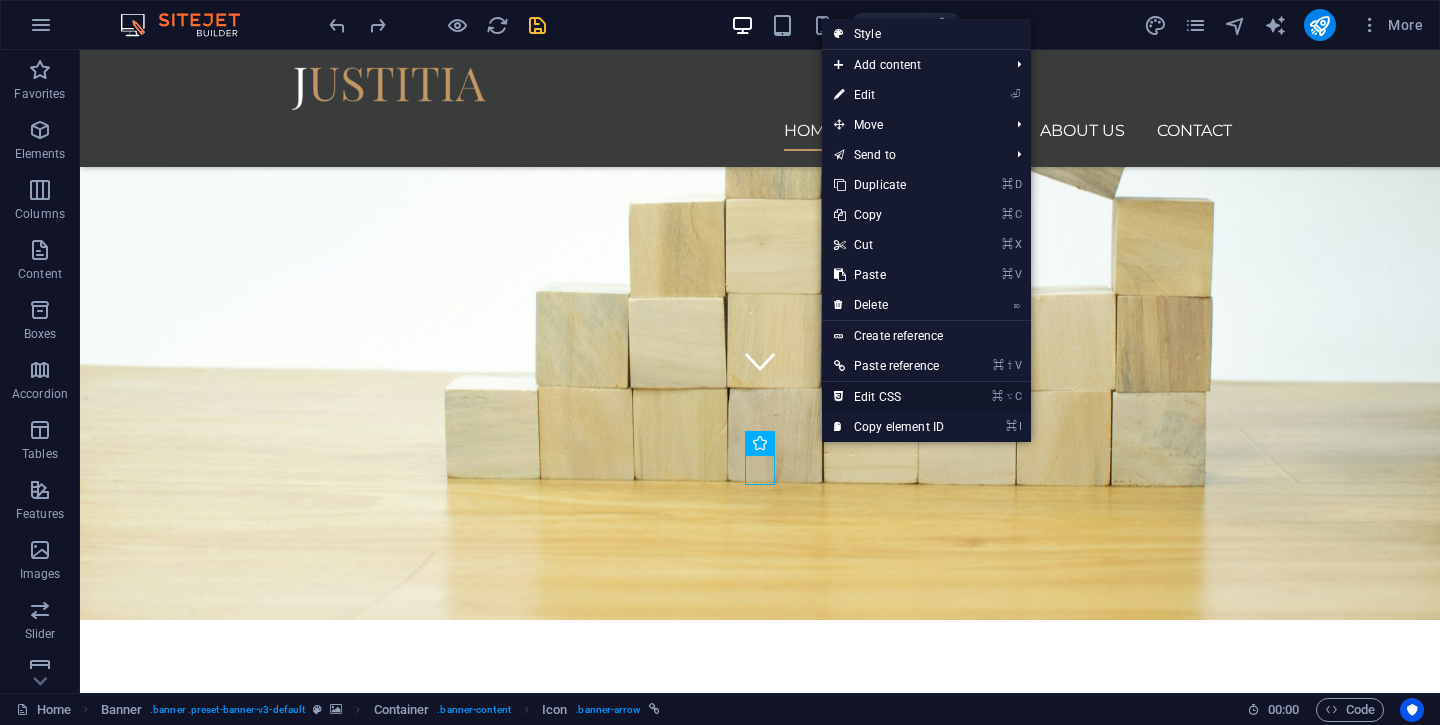 click on "⌘ ⌥ C  Edit CSS" at bounding box center (889, 397) 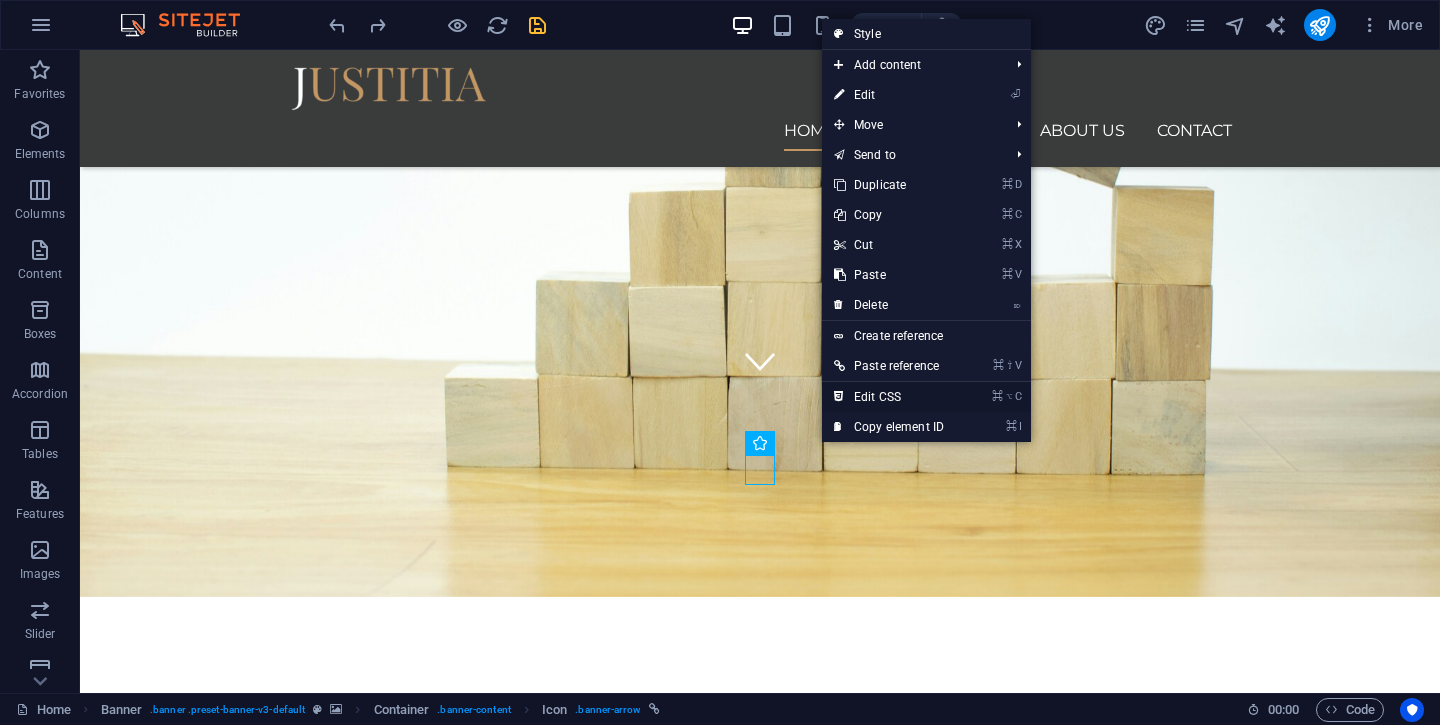 scroll, scrollTop: 310, scrollLeft: 0, axis: vertical 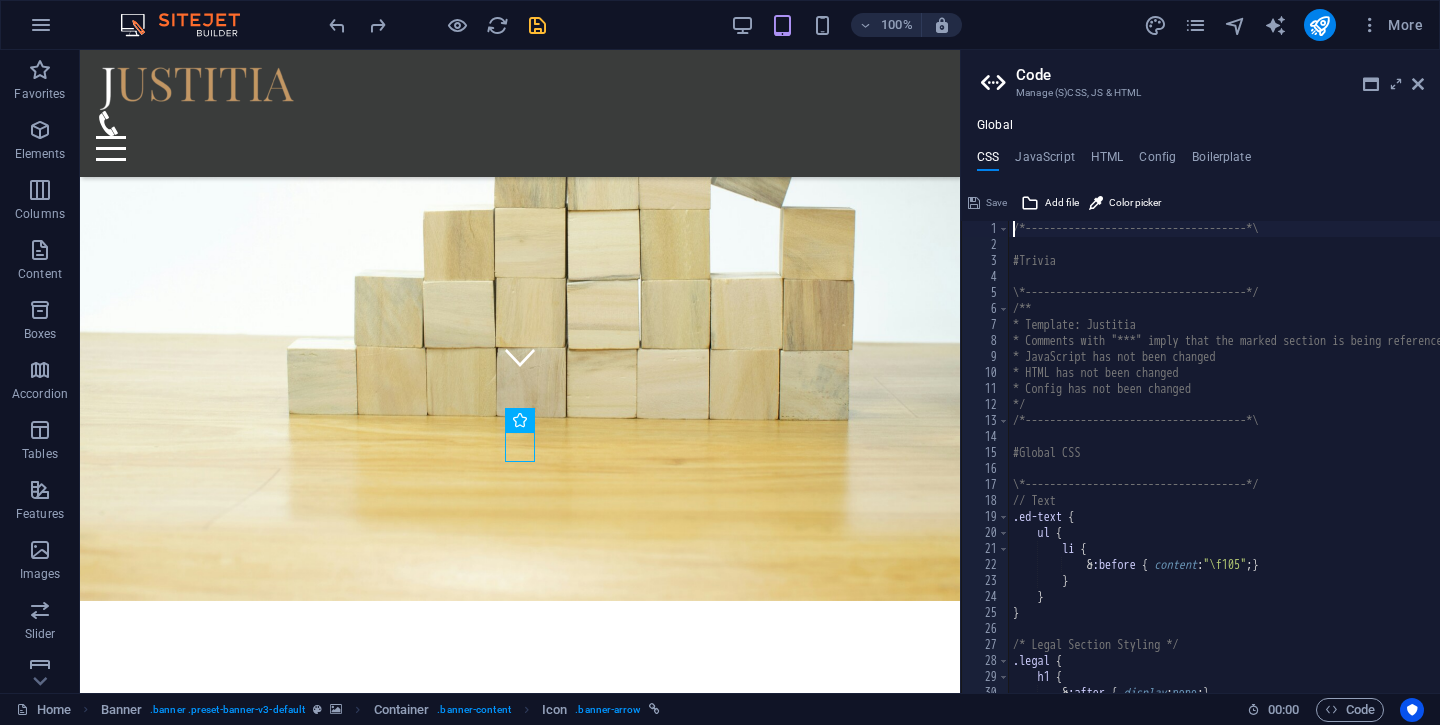 click on "/*------------------------------------*\     #Trivia      \*------------------------------------*/ /**   * Template: Justitia   * Comments with "***" imply that the marked section is being referenced somewhere else   * JavaScript has not been changed   * HTML has not been changed   * Config has not been changed   */ /*------------------------------------*\     #Global CSS      \*------------------------------------*/ // Text        .ed-text   {      ul   {           li   {                & :before   {   content :  "\f105" ;  }           }      } } /* Legal Section Styling */ .legal   {      h1   {           & :after   {   display :  none ;  }      }" at bounding box center (1336, 473) 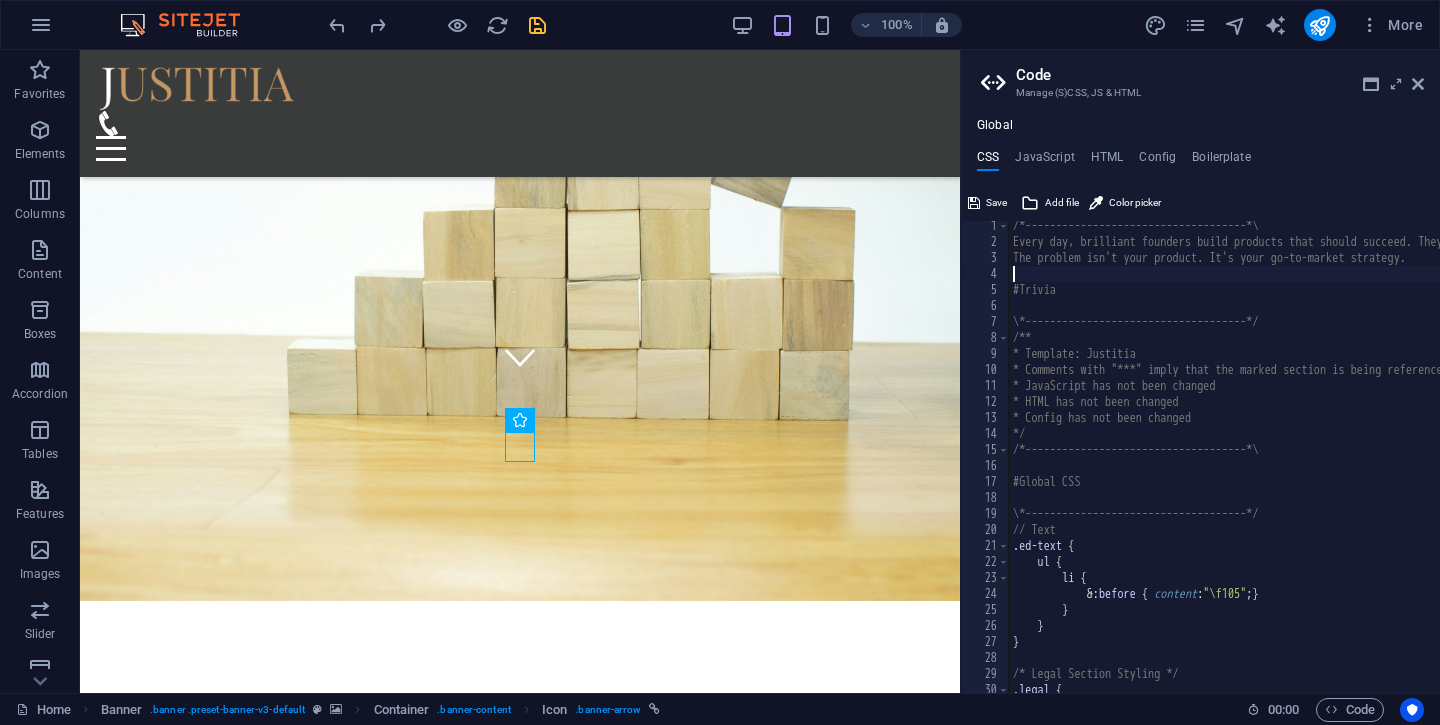 scroll, scrollTop: 220, scrollLeft: 0, axis: vertical 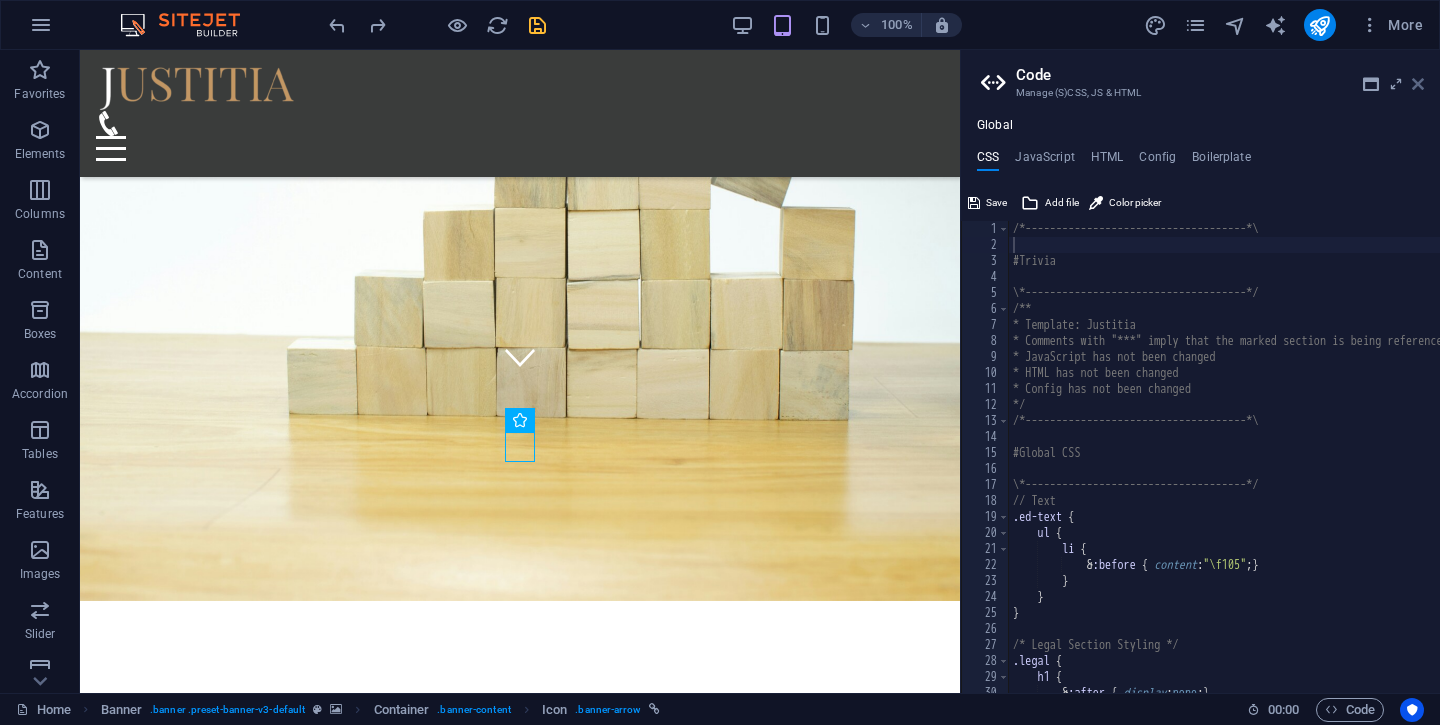 click at bounding box center [1418, 84] 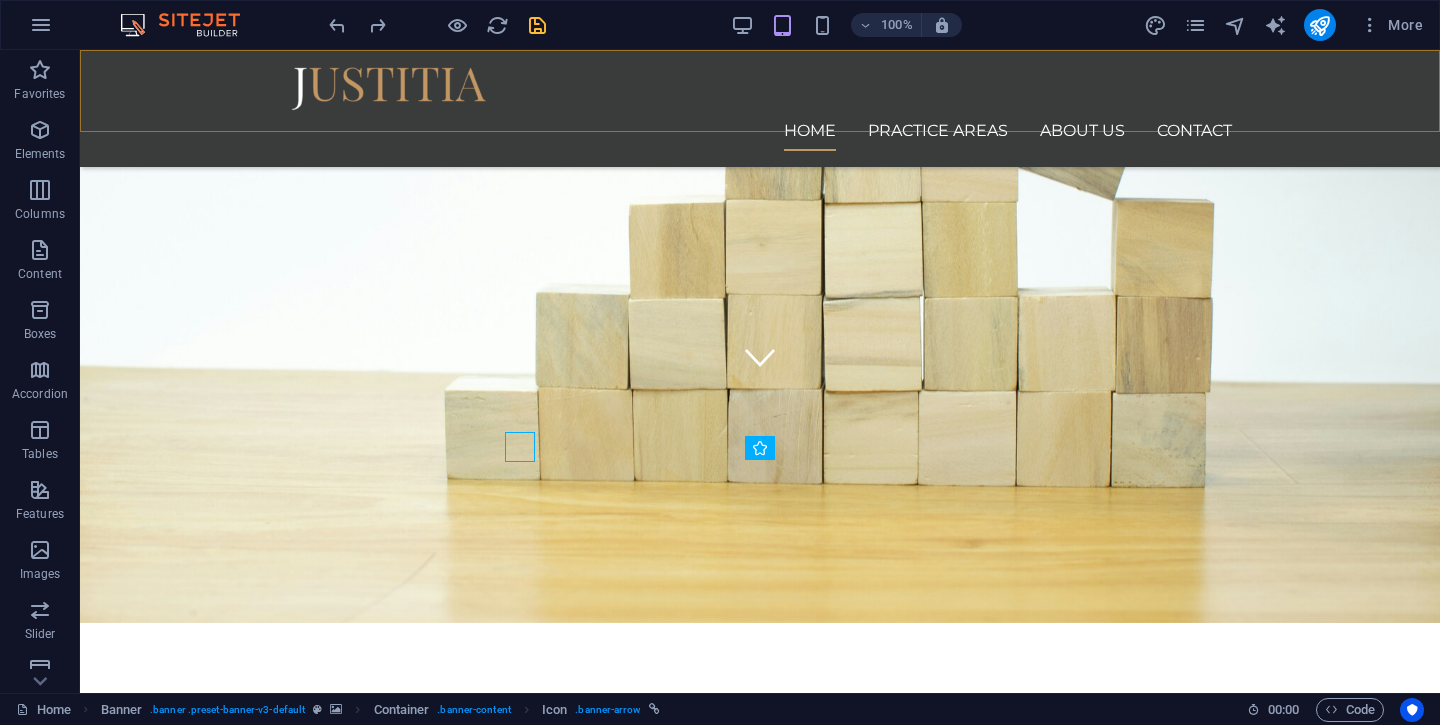 scroll, scrollTop: 309, scrollLeft: 0, axis: vertical 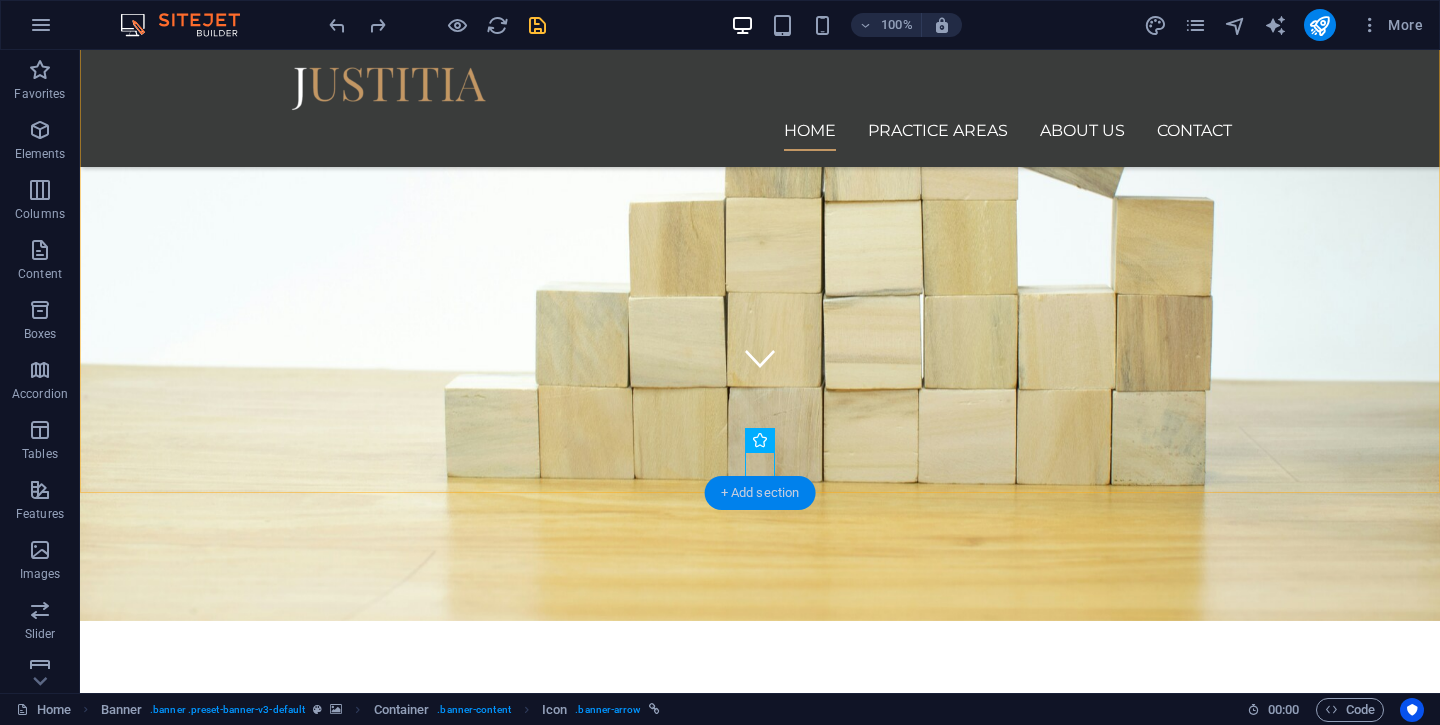 click on "+ Add section" at bounding box center (760, 493) 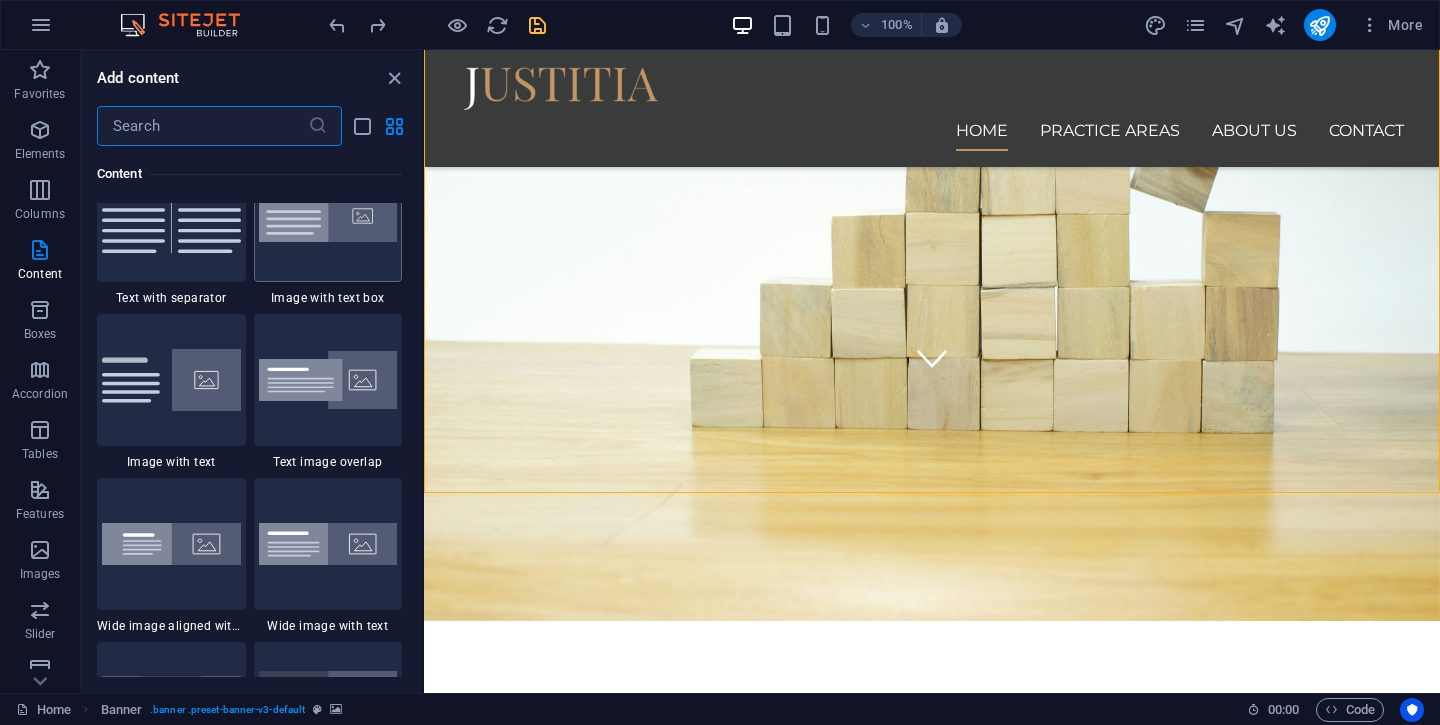 scroll, scrollTop: 3720, scrollLeft: 0, axis: vertical 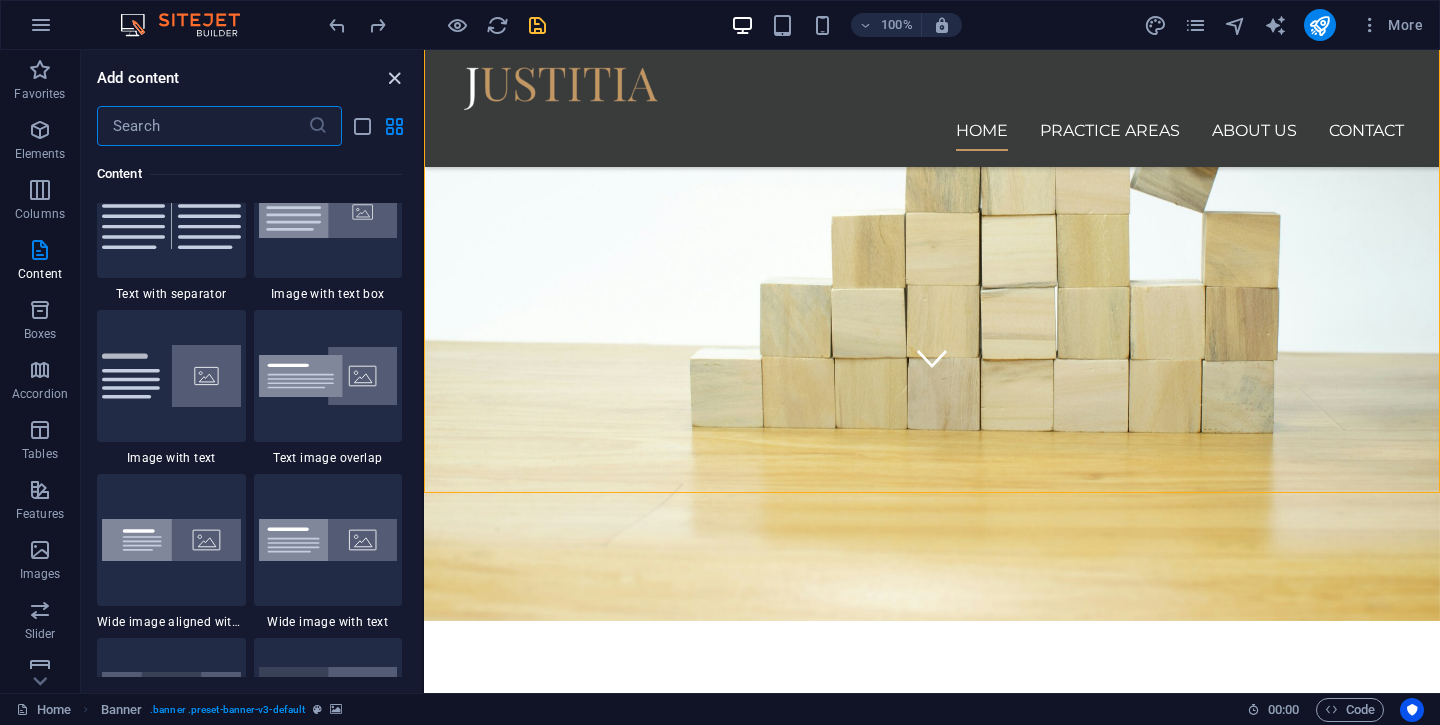 click at bounding box center (394, 78) 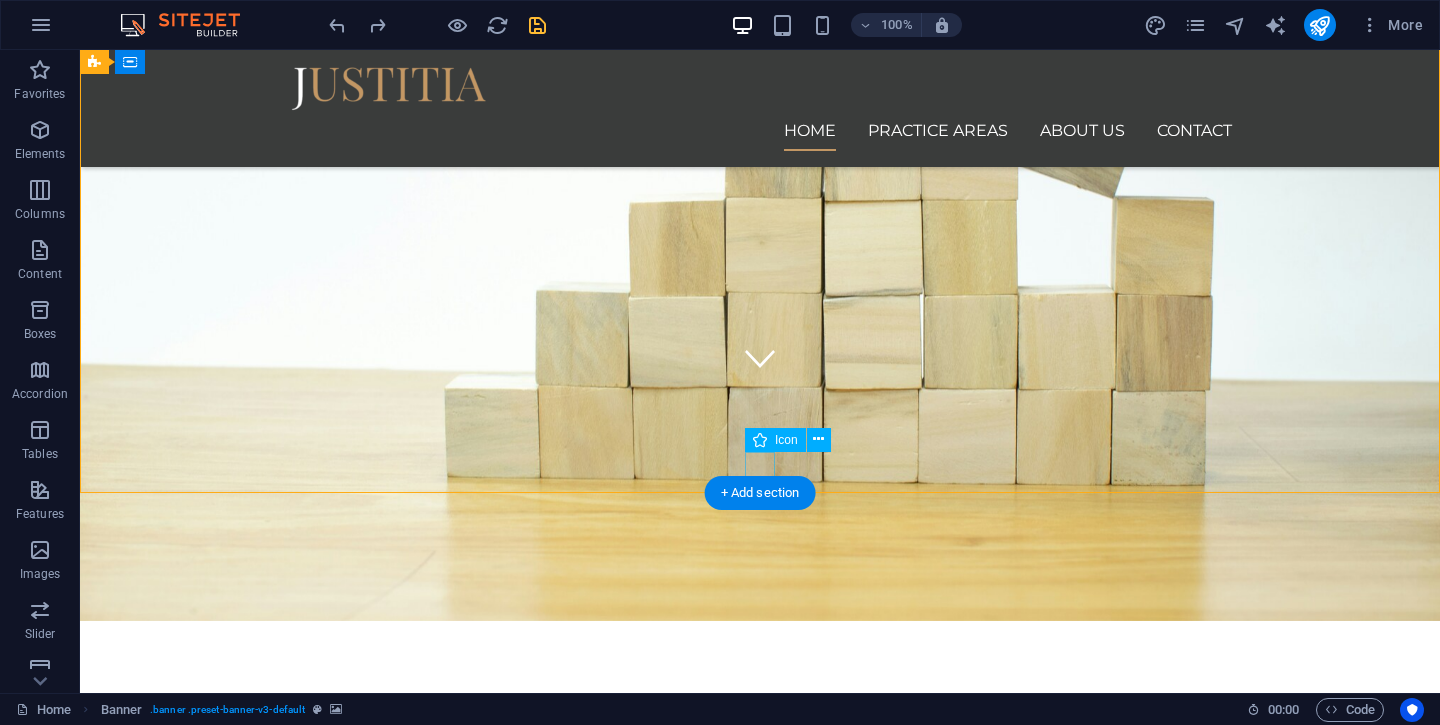 click at bounding box center (760, 358) 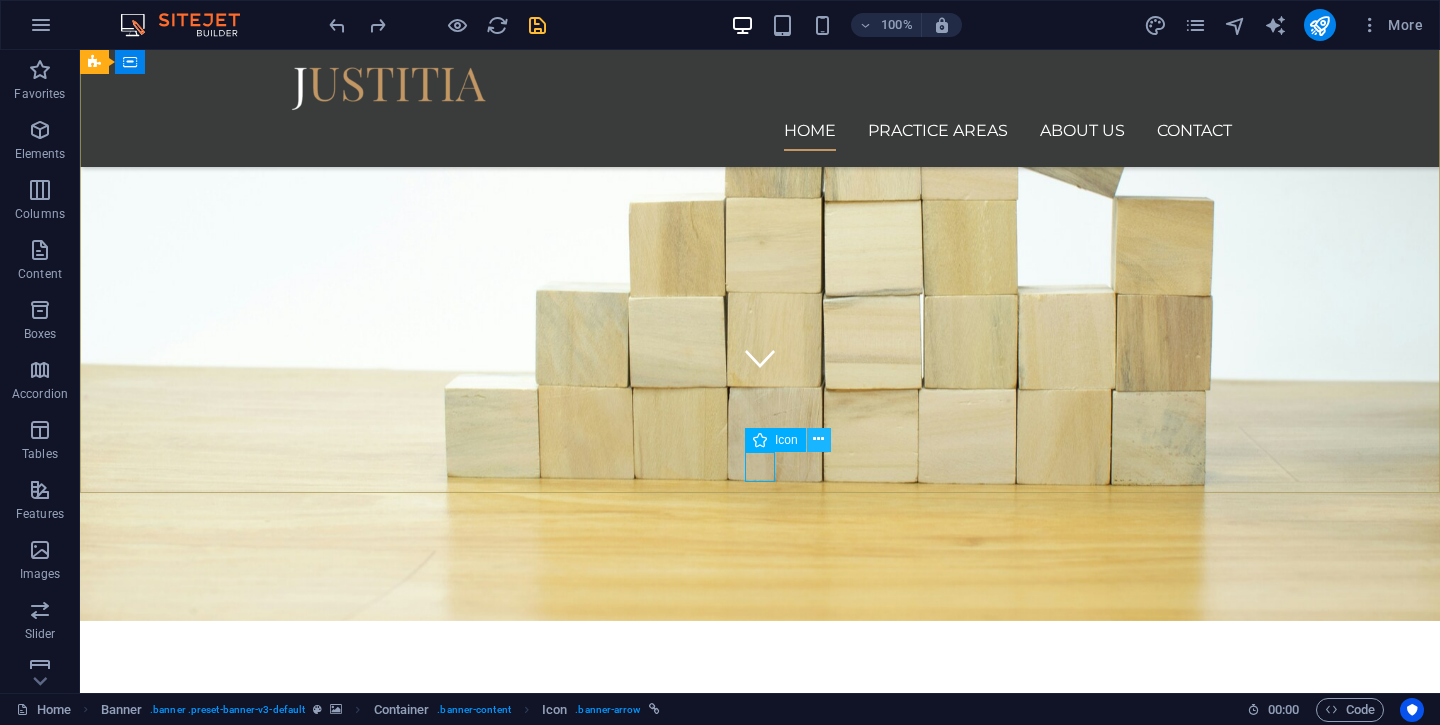 click at bounding box center (819, 440) 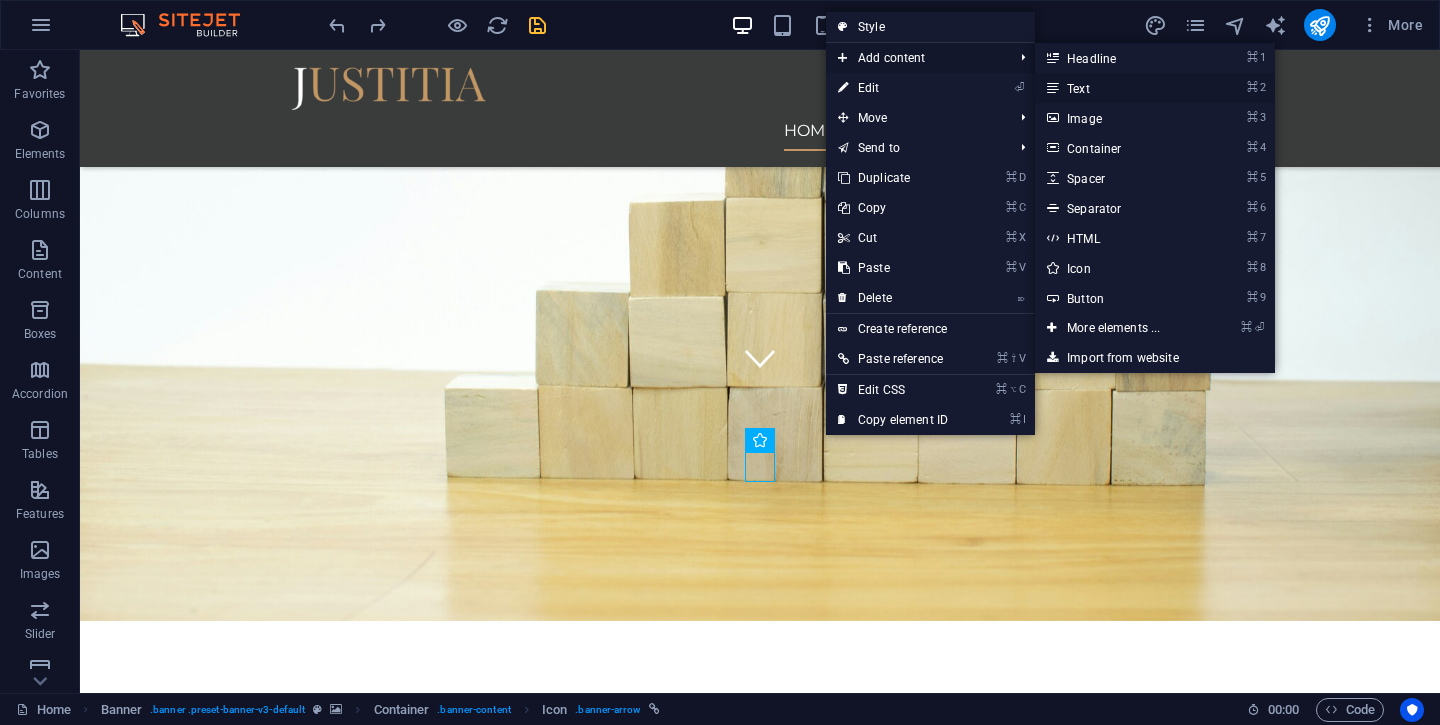 click on "⌘ 2  Text" at bounding box center [1117, 88] 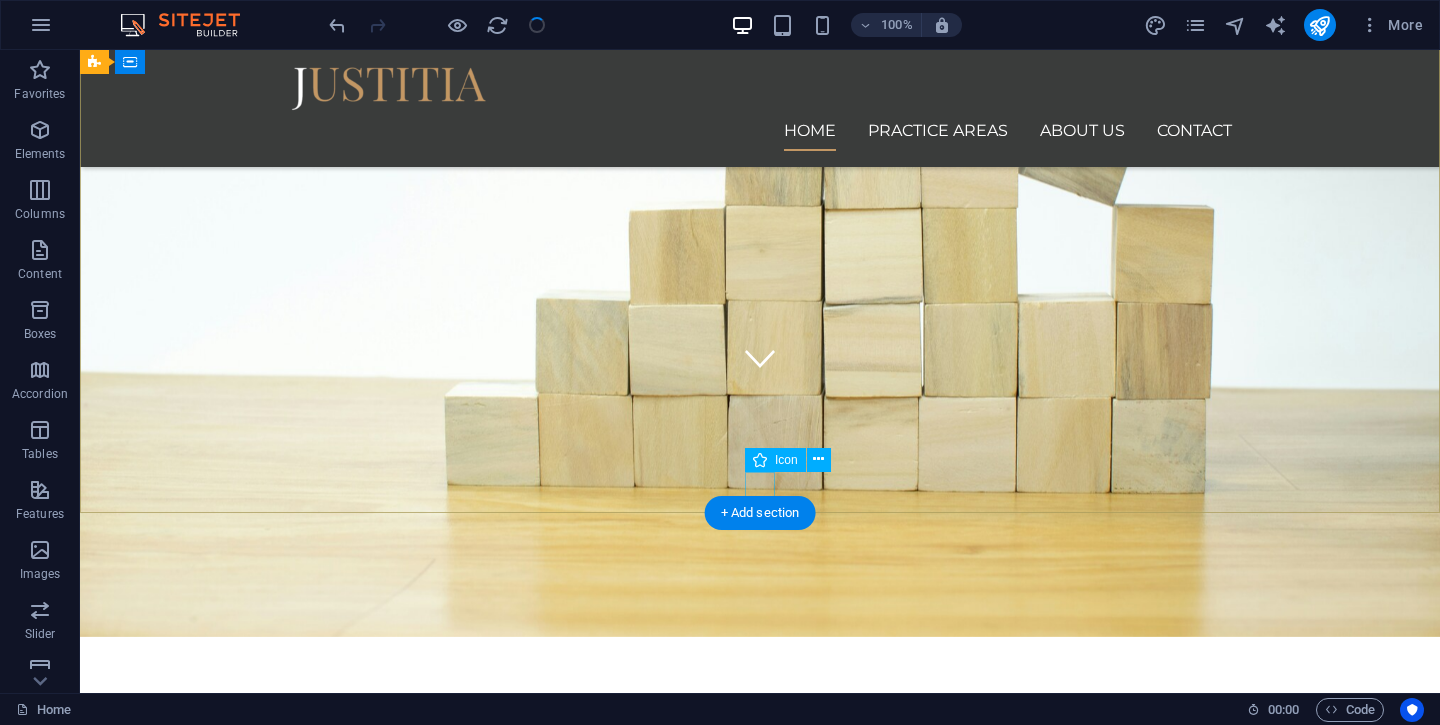 click at bounding box center (760, 358) 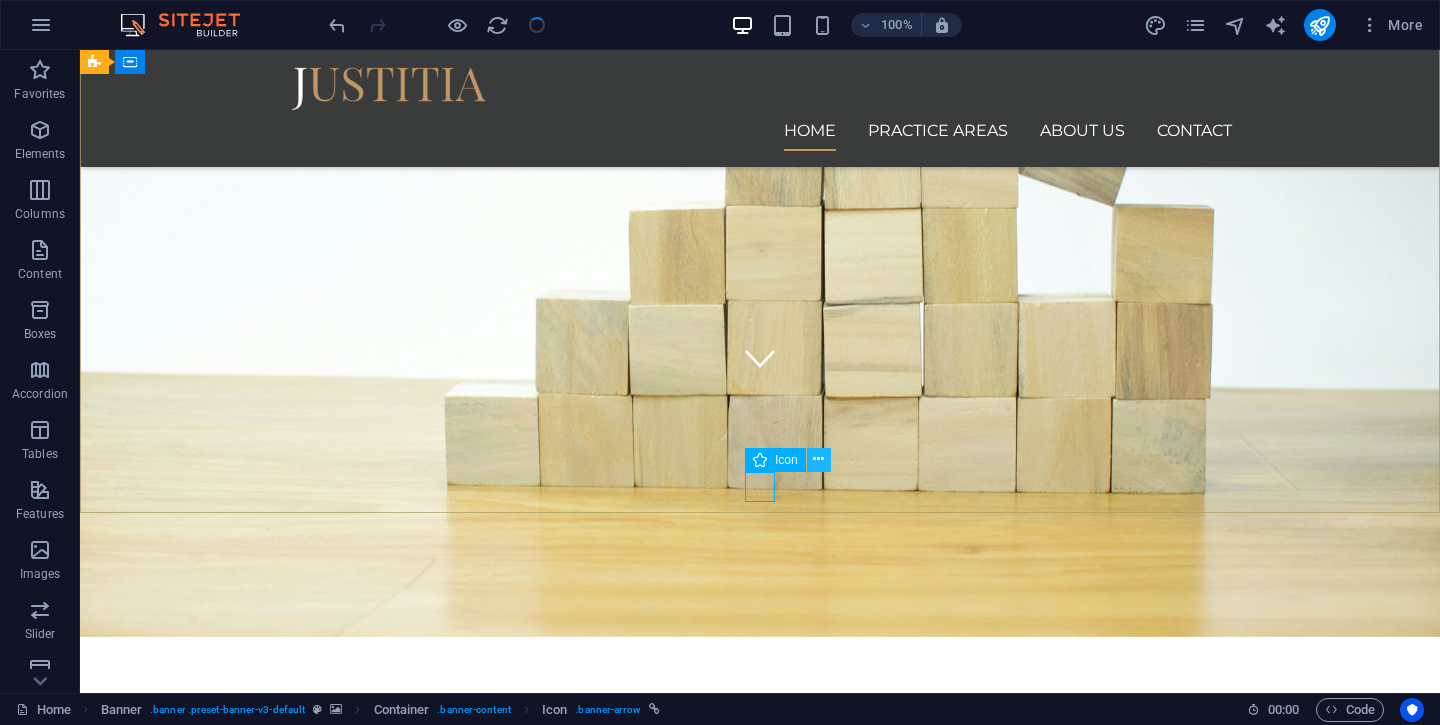 click at bounding box center (818, 459) 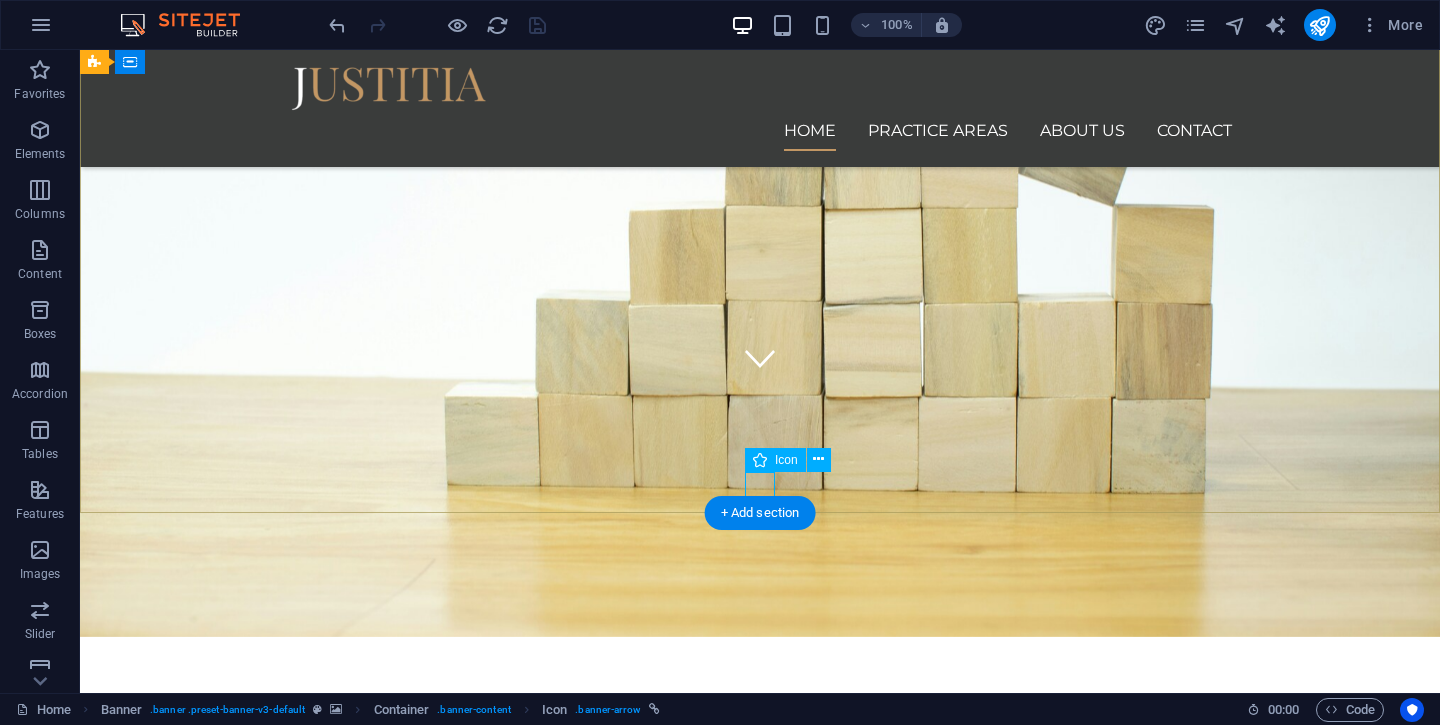 click at bounding box center (760, 358) 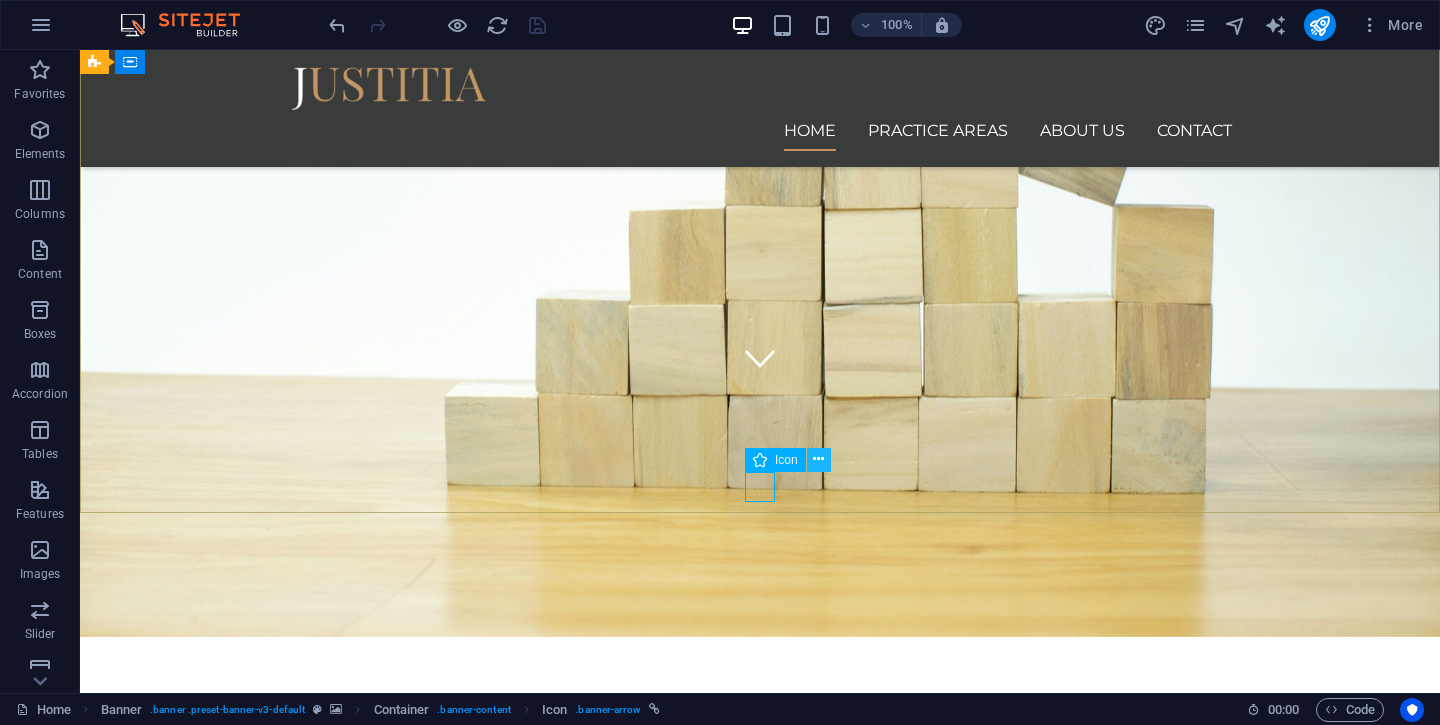 click at bounding box center (818, 459) 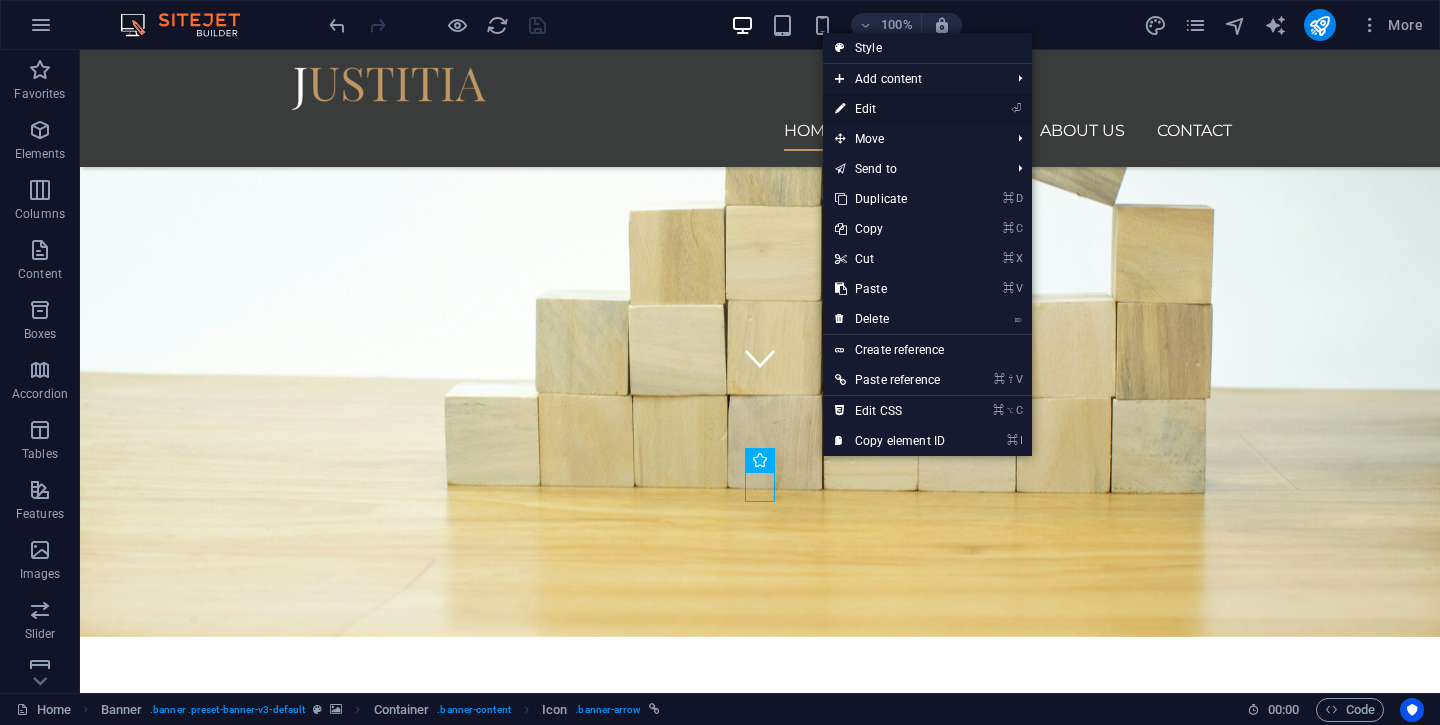 click on "⏎  Edit" at bounding box center (890, 109) 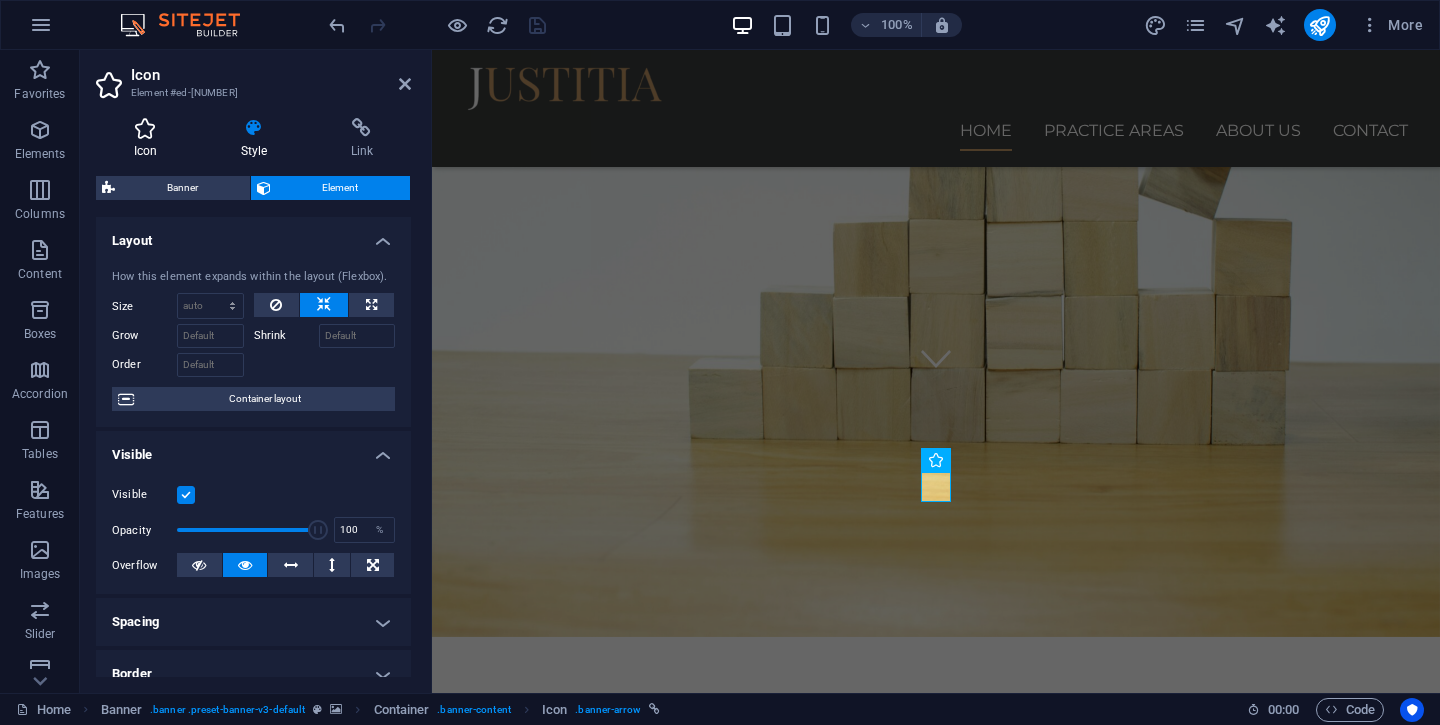 click at bounding box center (145, 128) 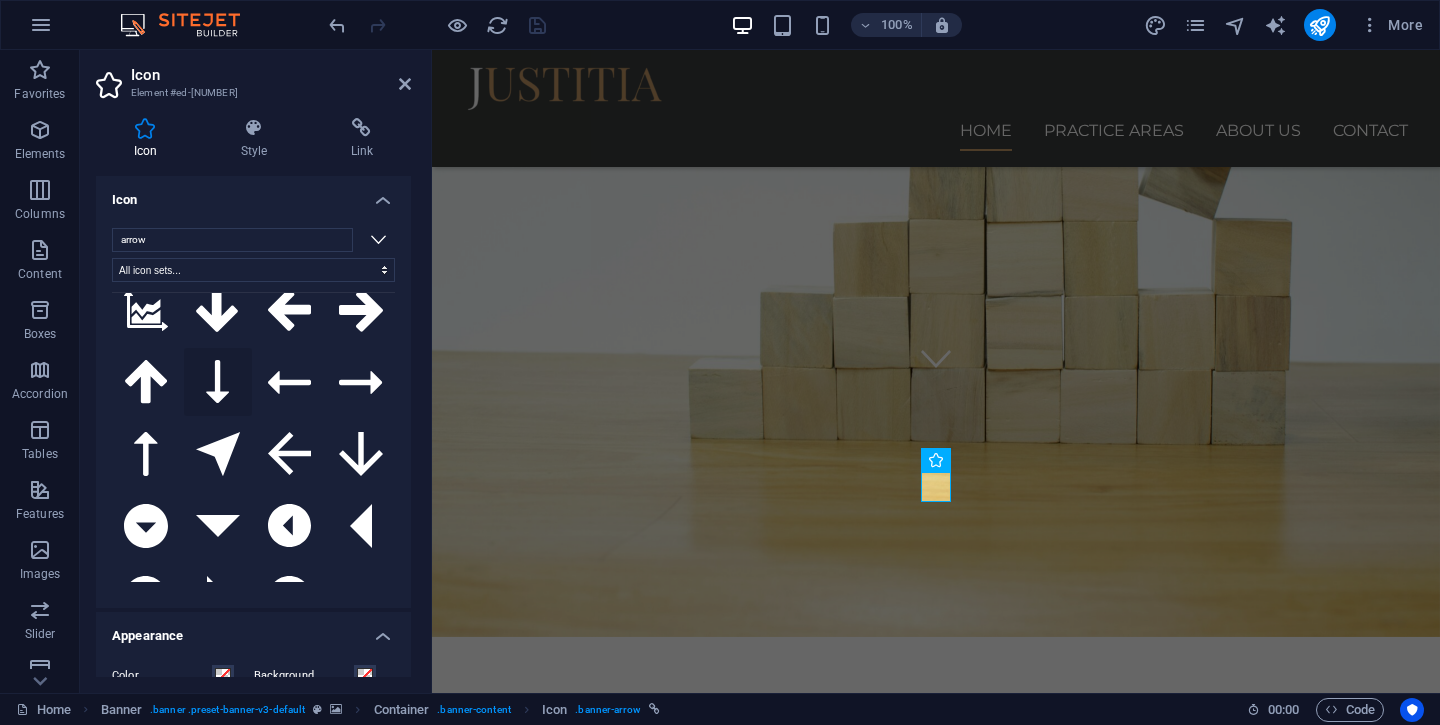scroll, scrollTop: 0, scrollLeft: 0, axis: both 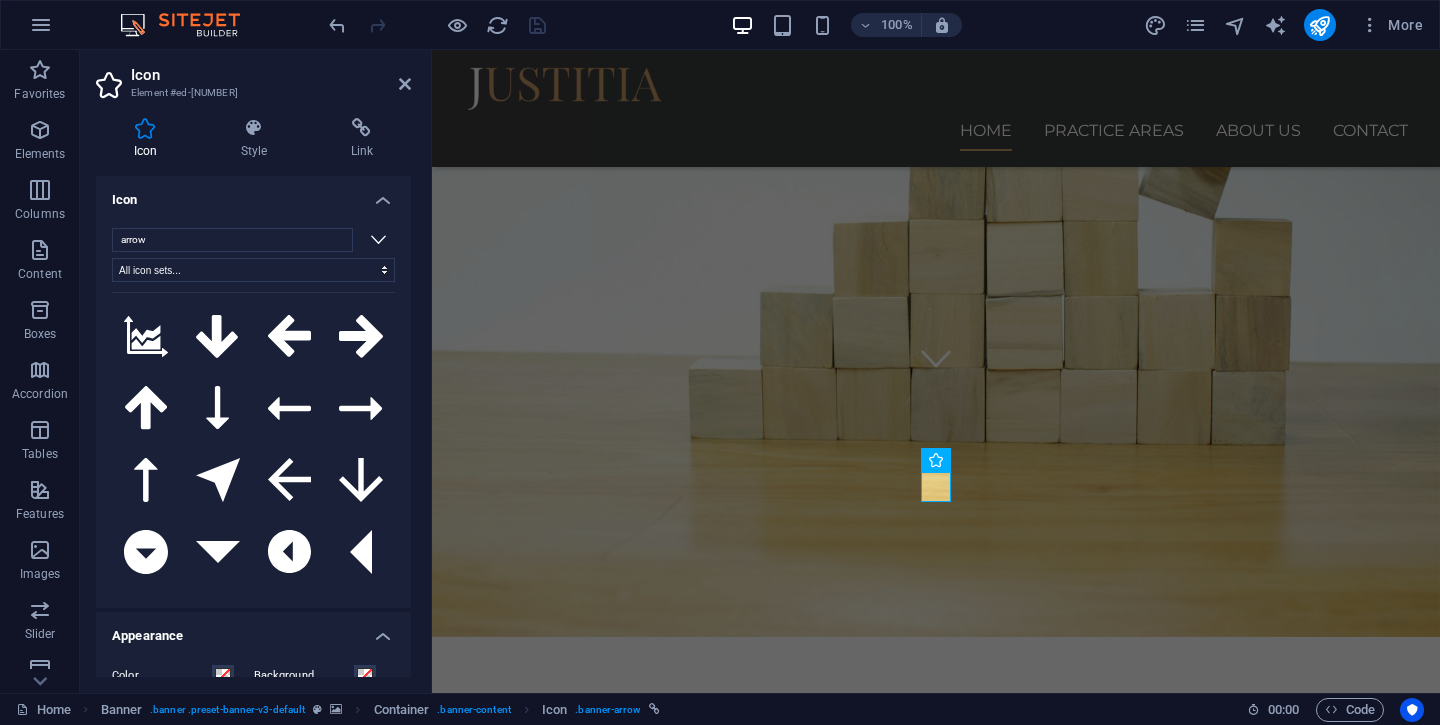 click on "Icon" at bounding box center [253, 194] 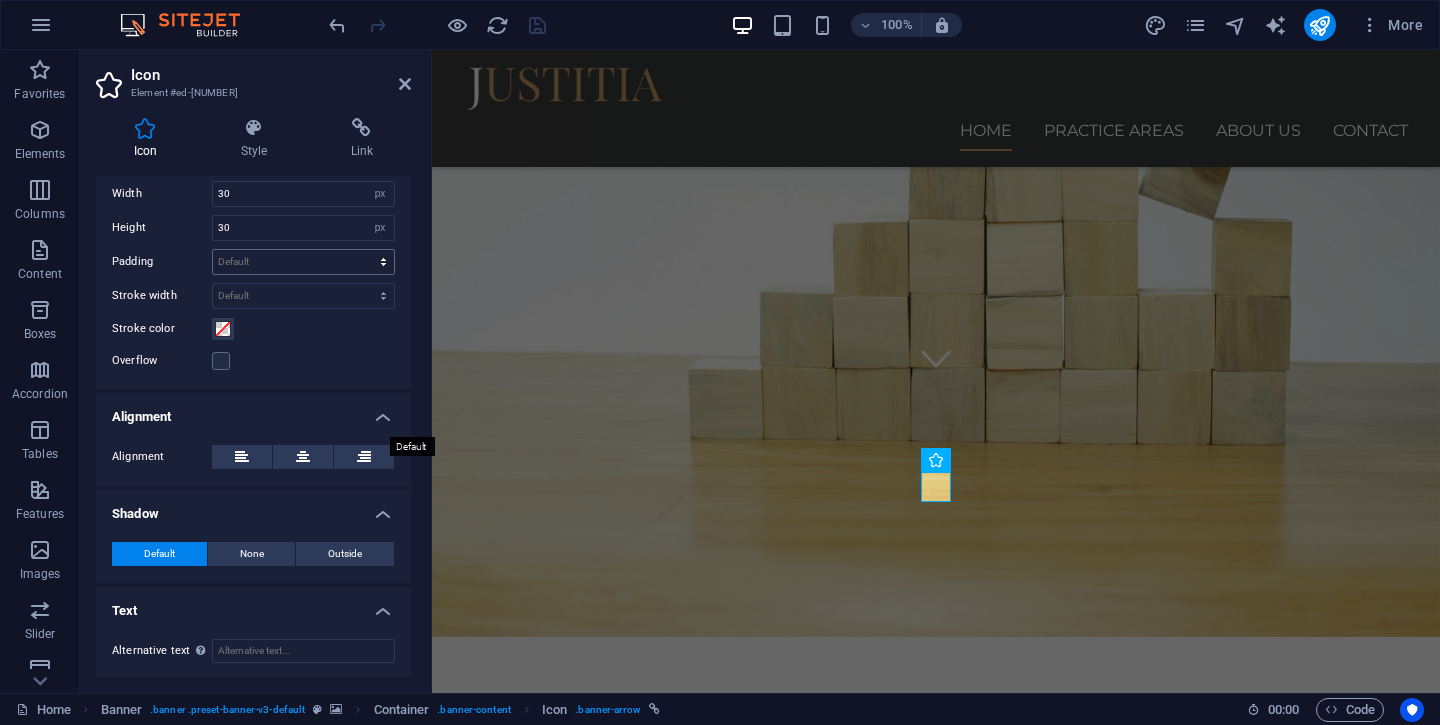scroll, scrollTop: 164, scrollLeft: 0, axis: vertical 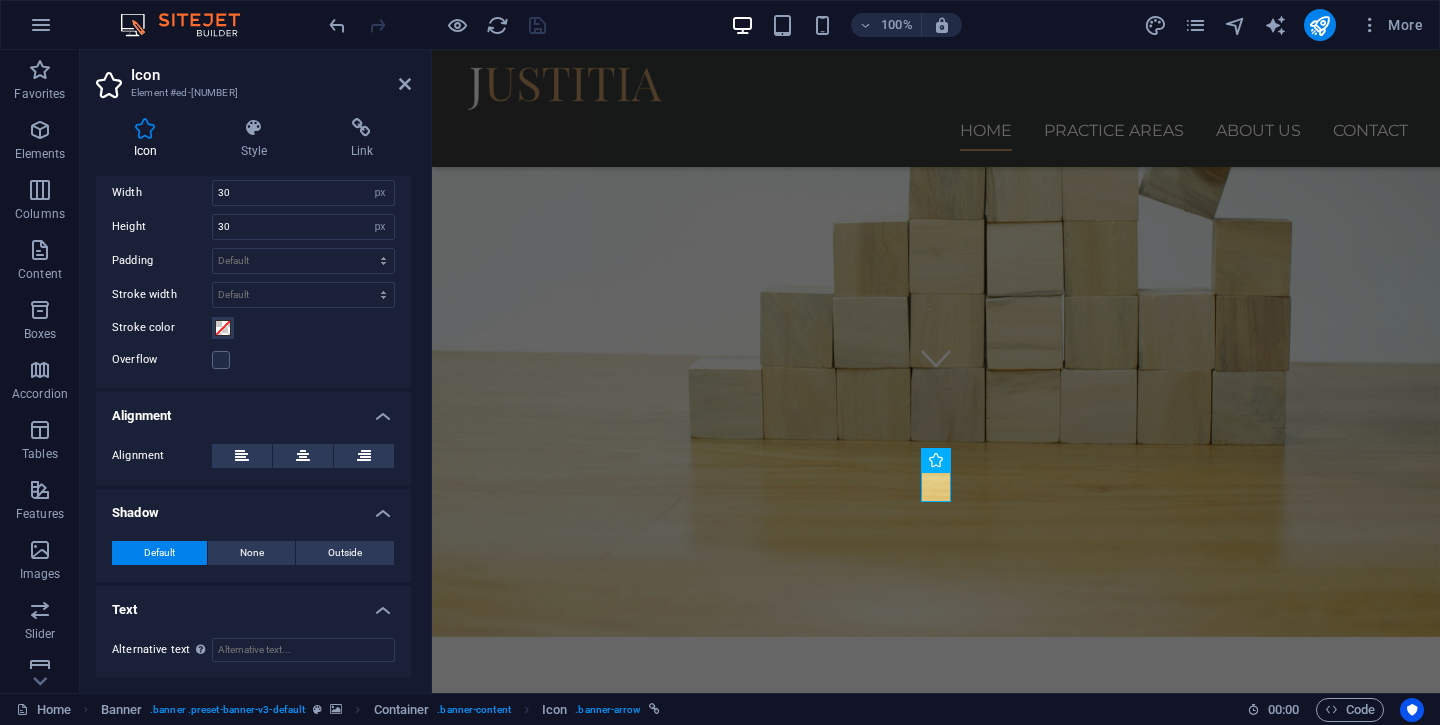 click on "Text" at bounding box center (253, 604) 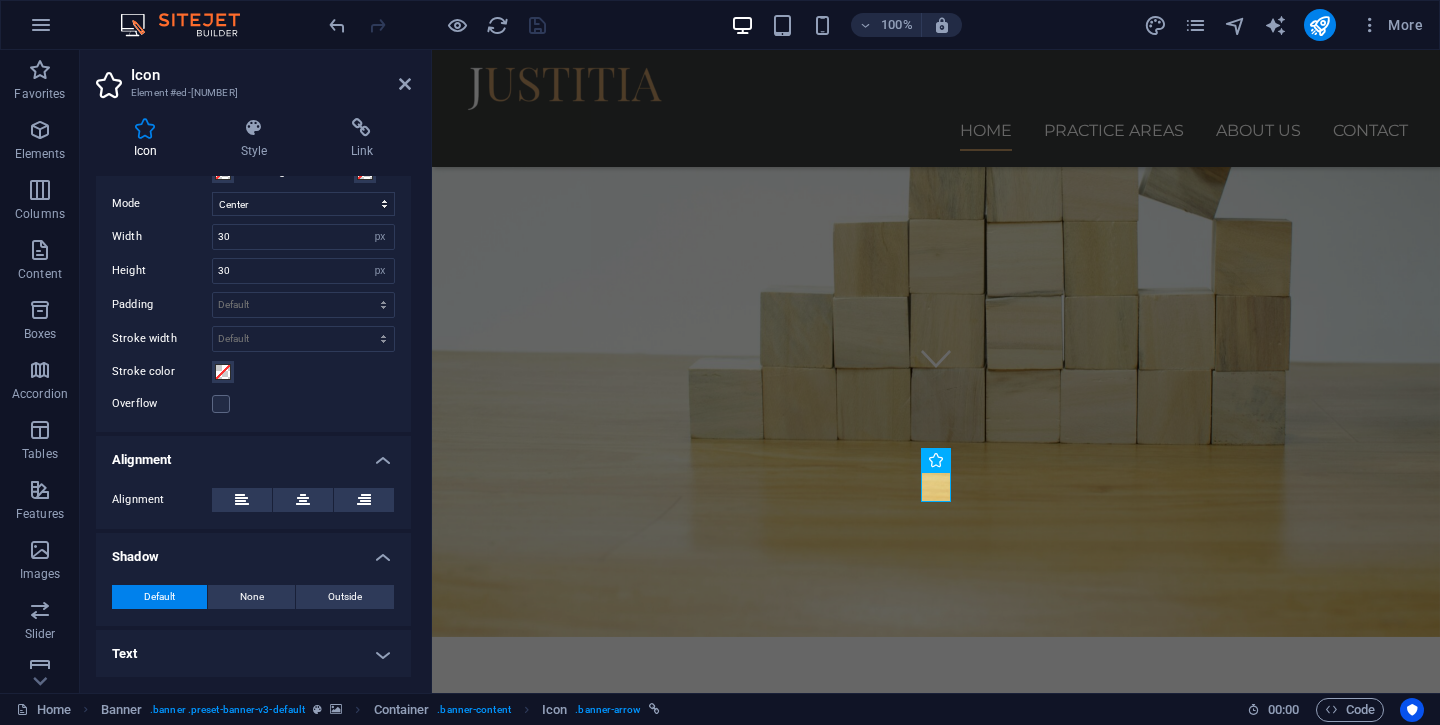 click on "Text" at bounding box center [253, 654] 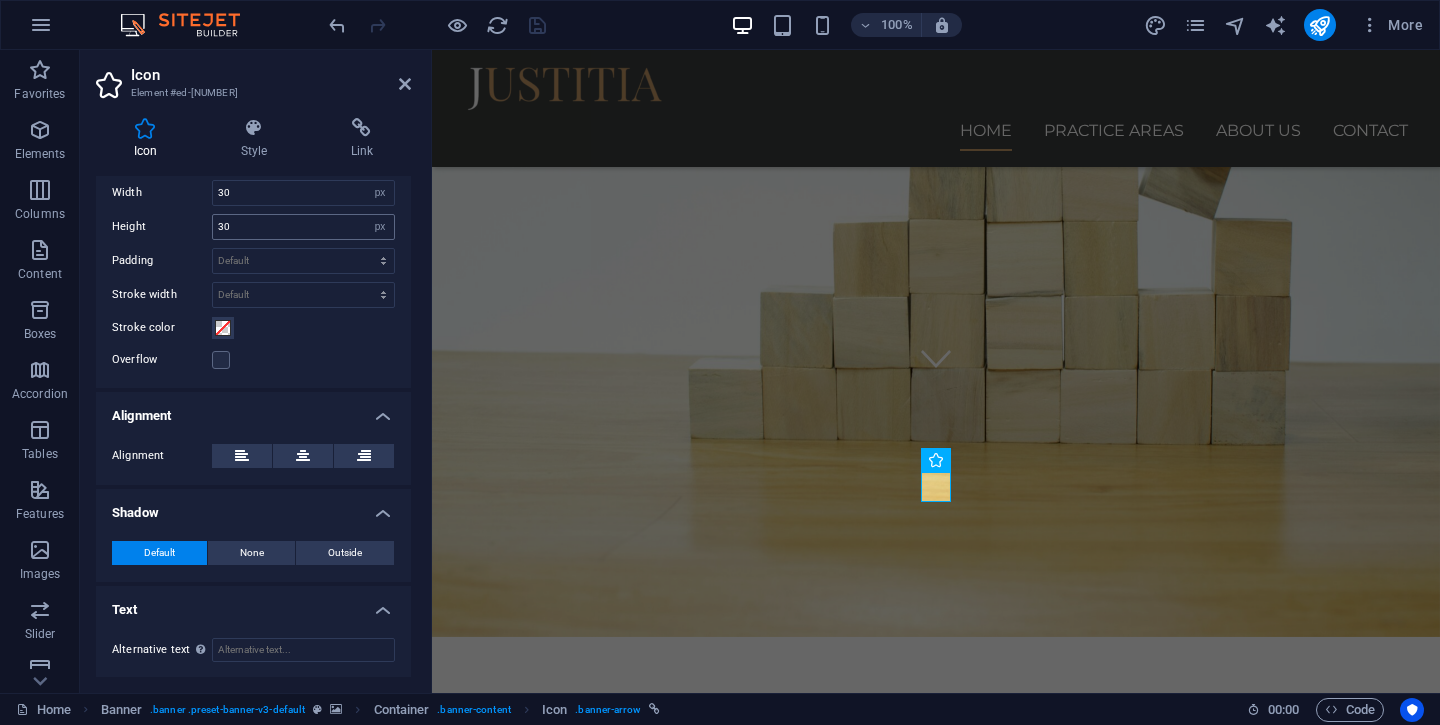scroll, scrollTop: 0, scrollLeft: 0, axis: both 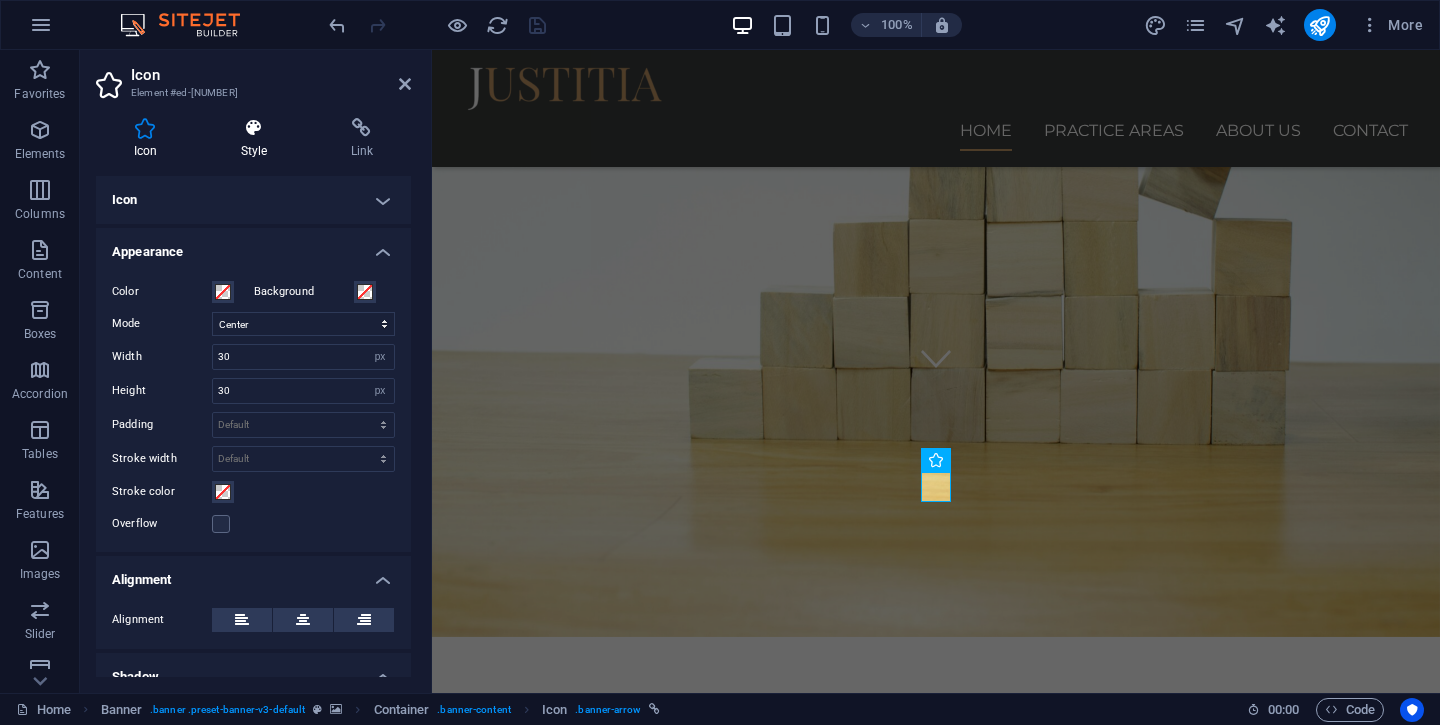 click at bounding box center (254, 128) 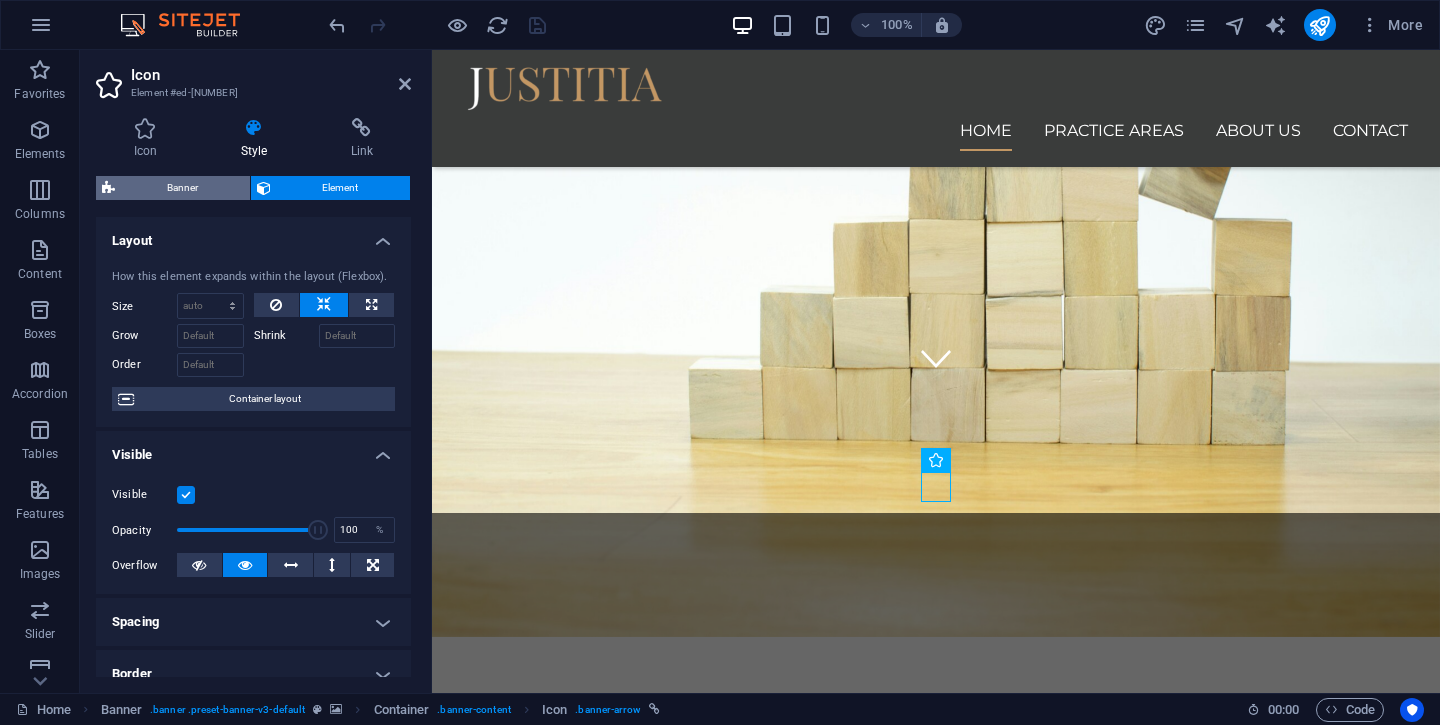 click on "Banner" at bounding box center (182, 188) 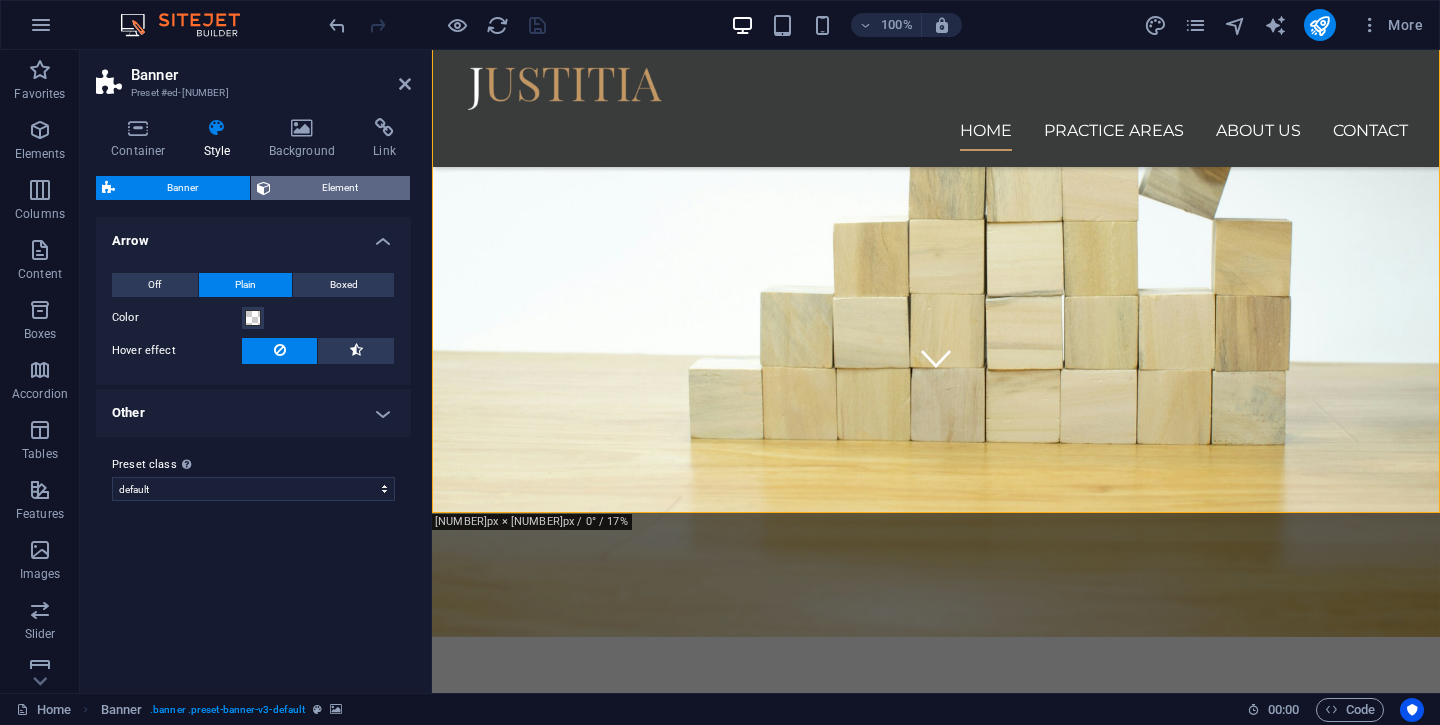 click on "Element" at bounding box center [341, 188] 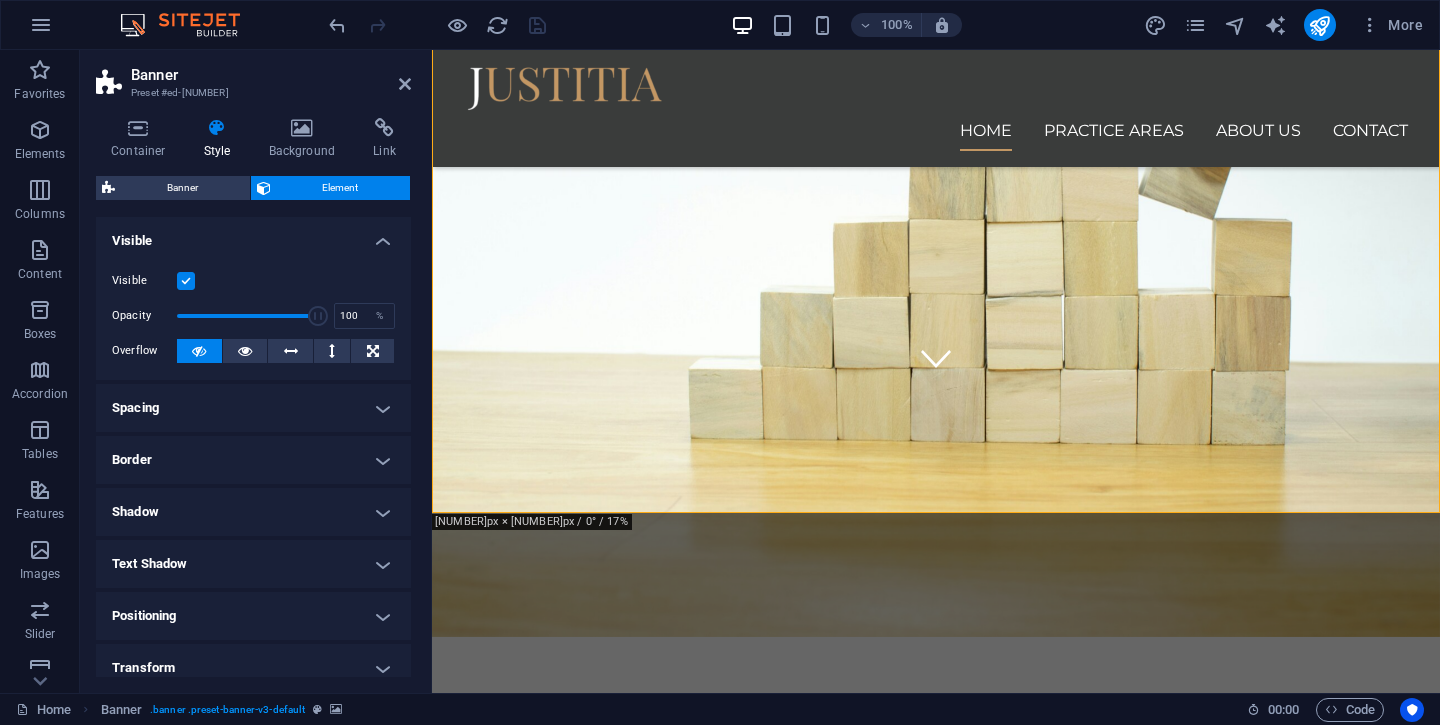 click on "Spacing" at bounding box center [253, 408] 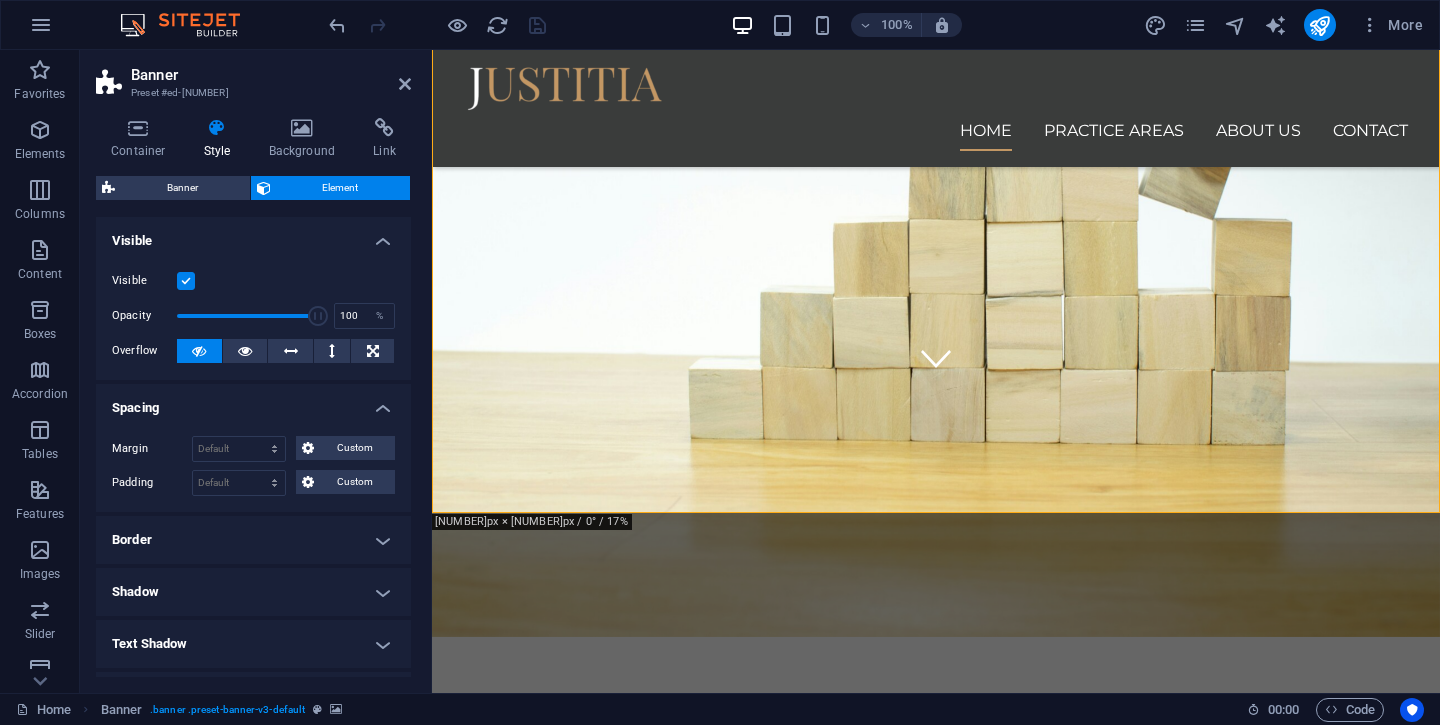 click on "Spacing" at bounding box center [253, 402] 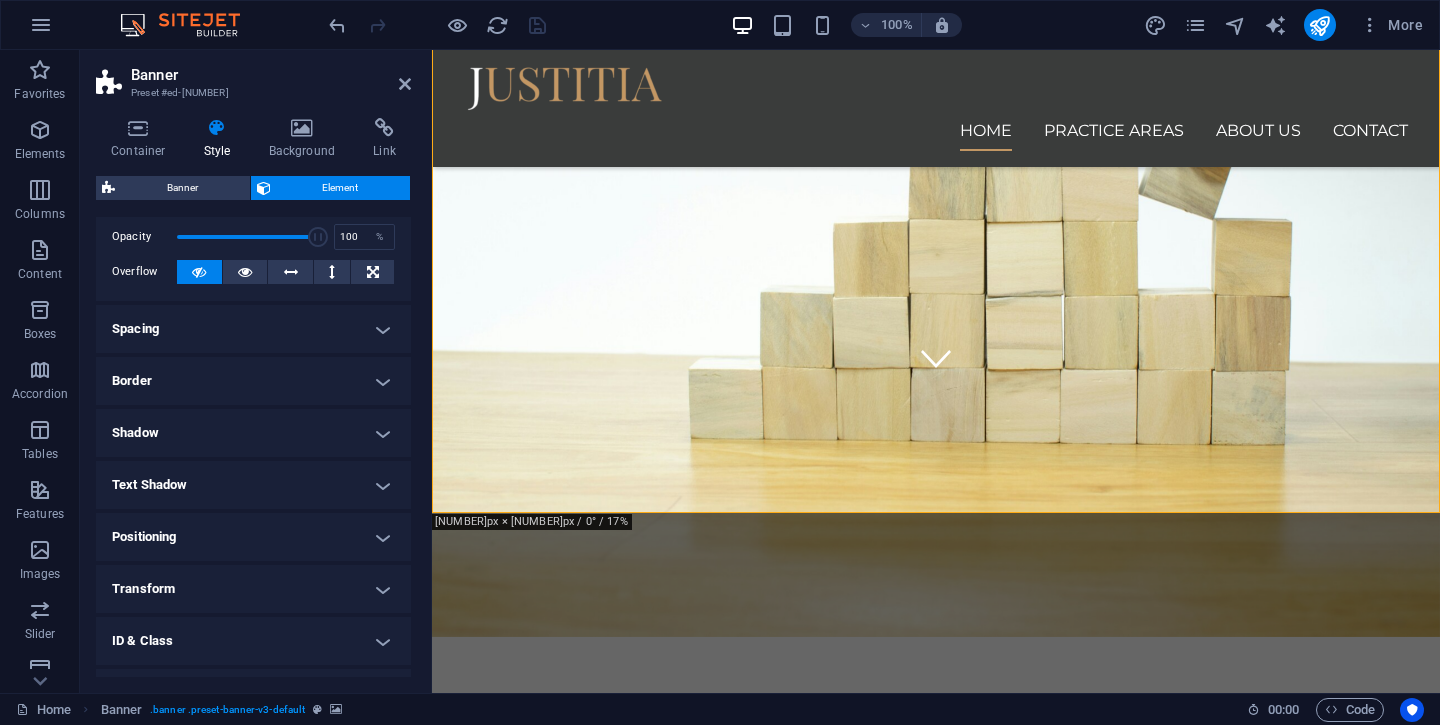scroll, scrollTop: 0, scrollLeft: 0, axis: both 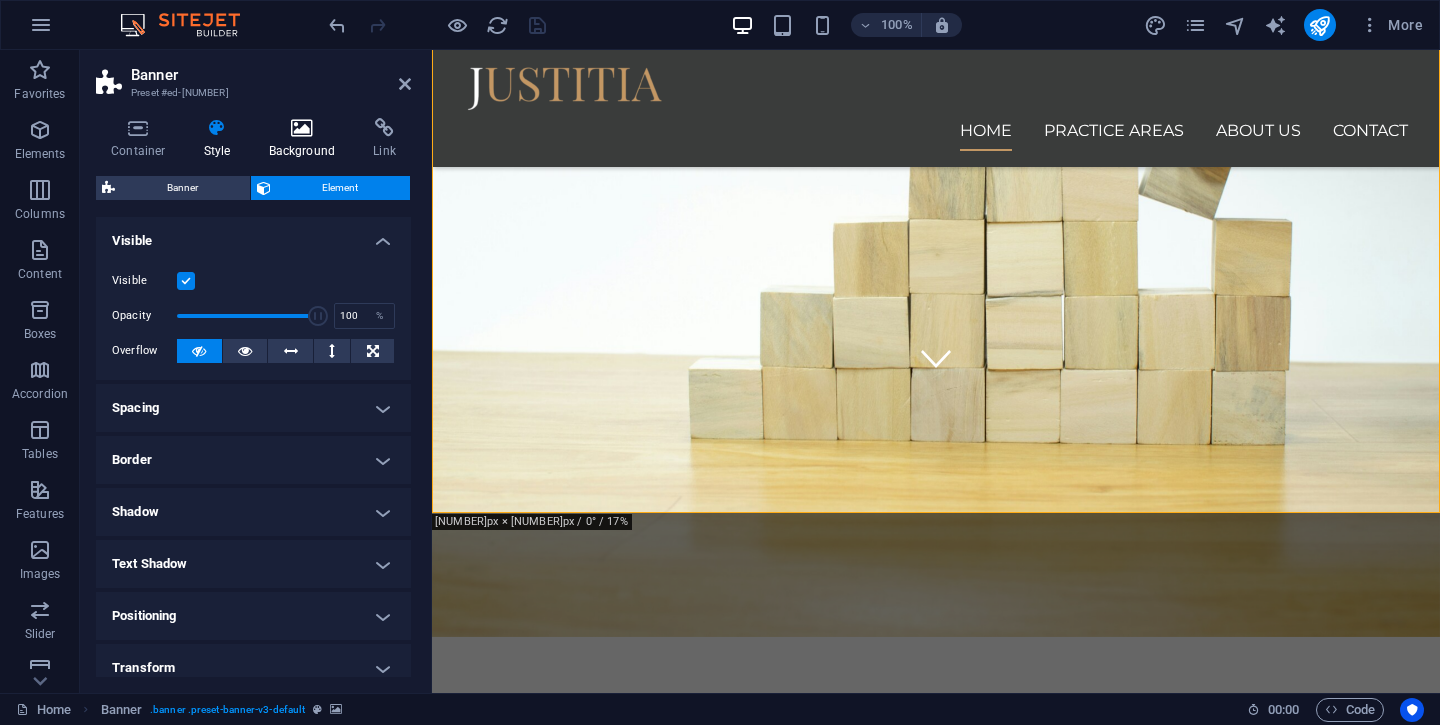 click on "Background" at bounding box center (306, 139) 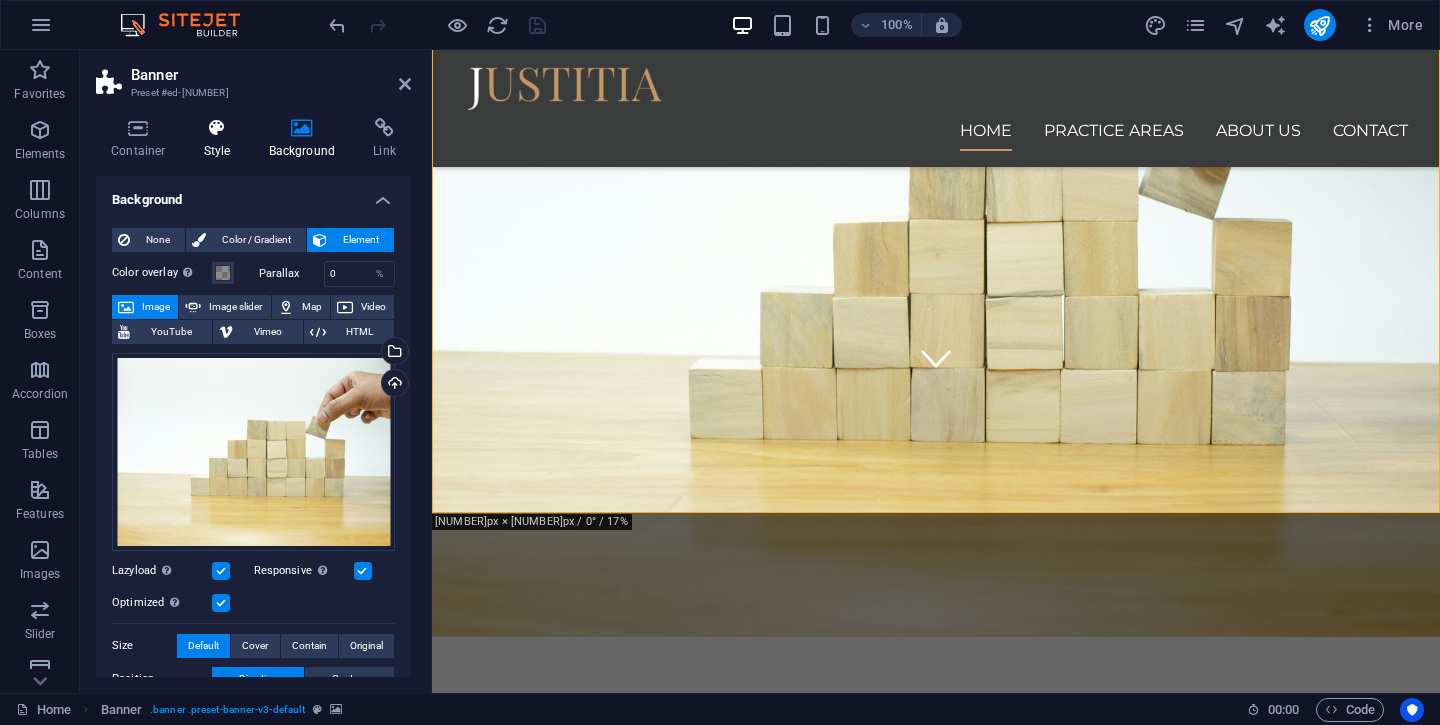 click on "Style" at bounding box center [221, 139] 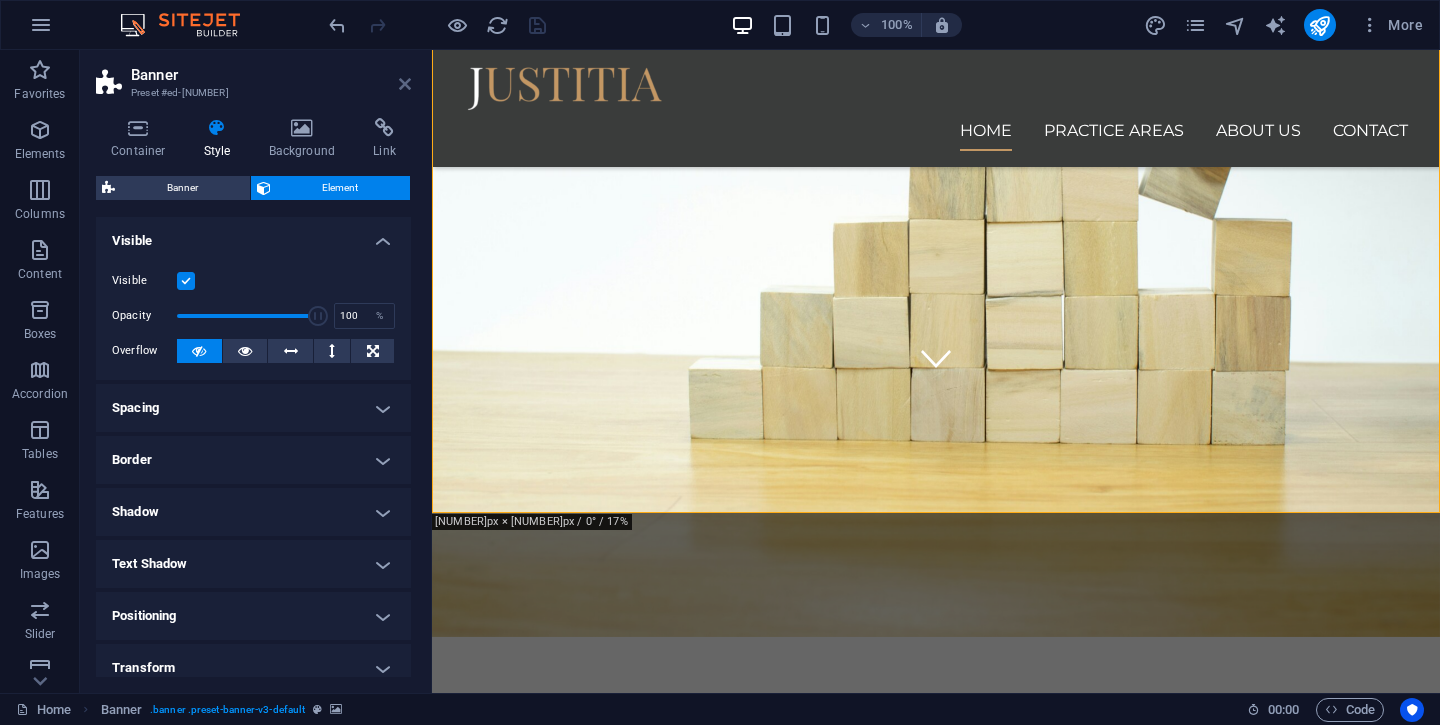 drag, startPoint x: 404, startPoint y: 78, endPoint x: 319, endPoint y: 25, distance: 100.16985 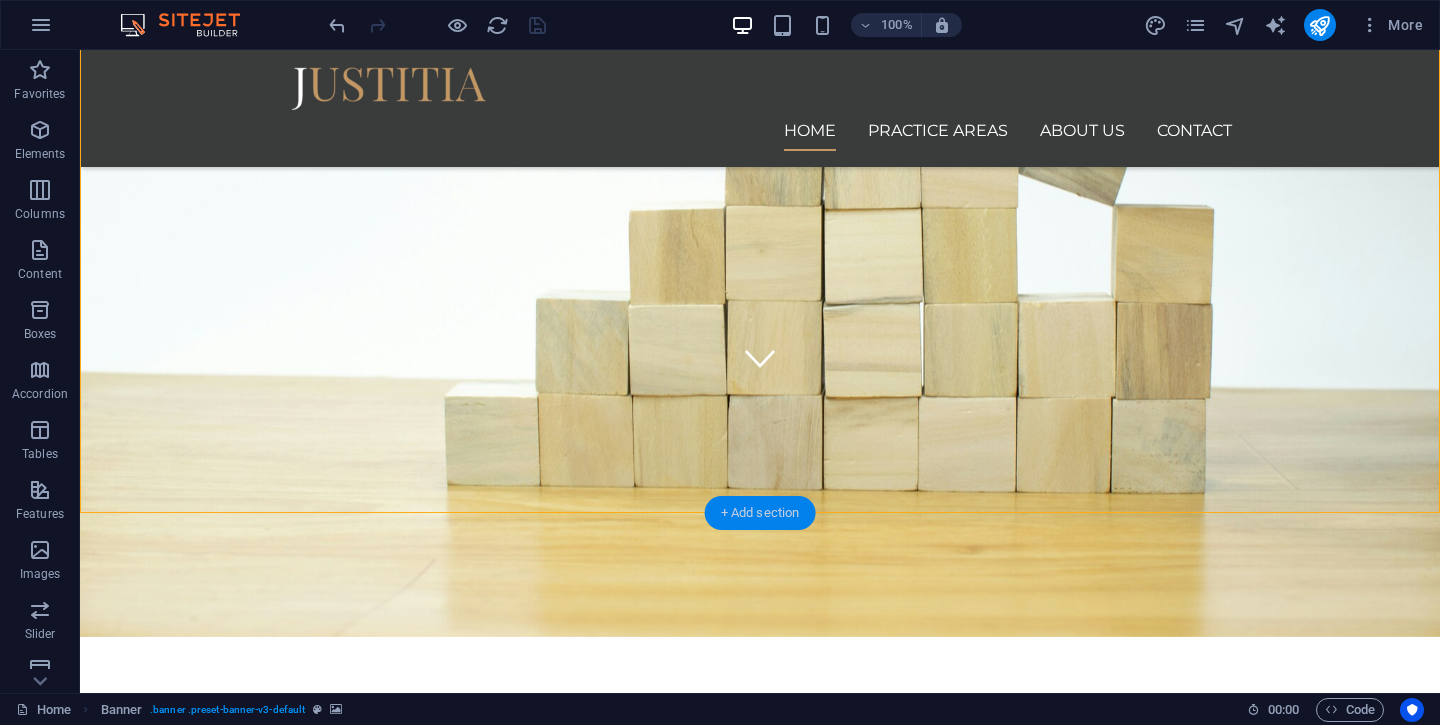 click on "+ Add section" at bounding box center (760, 513) 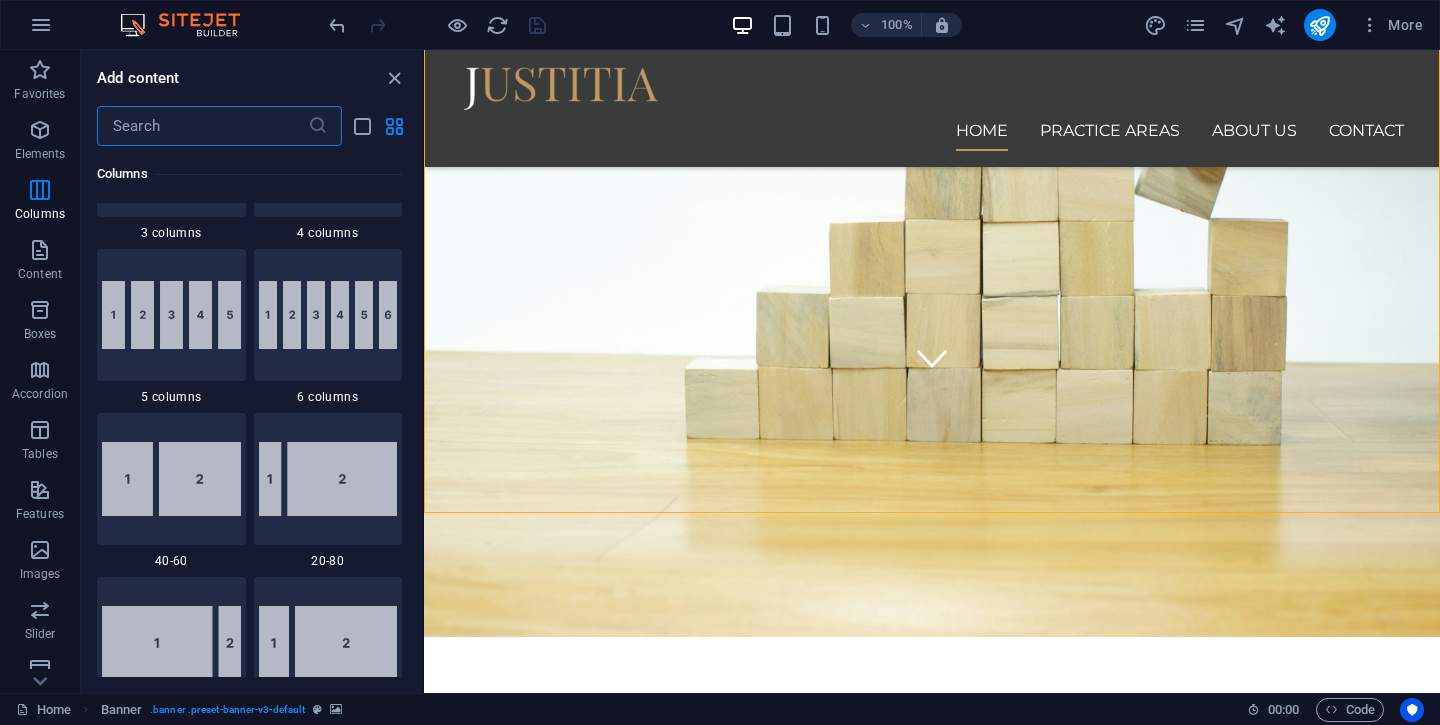 scroll, scrollTop: 0, scrollLeft: 0, axis: both 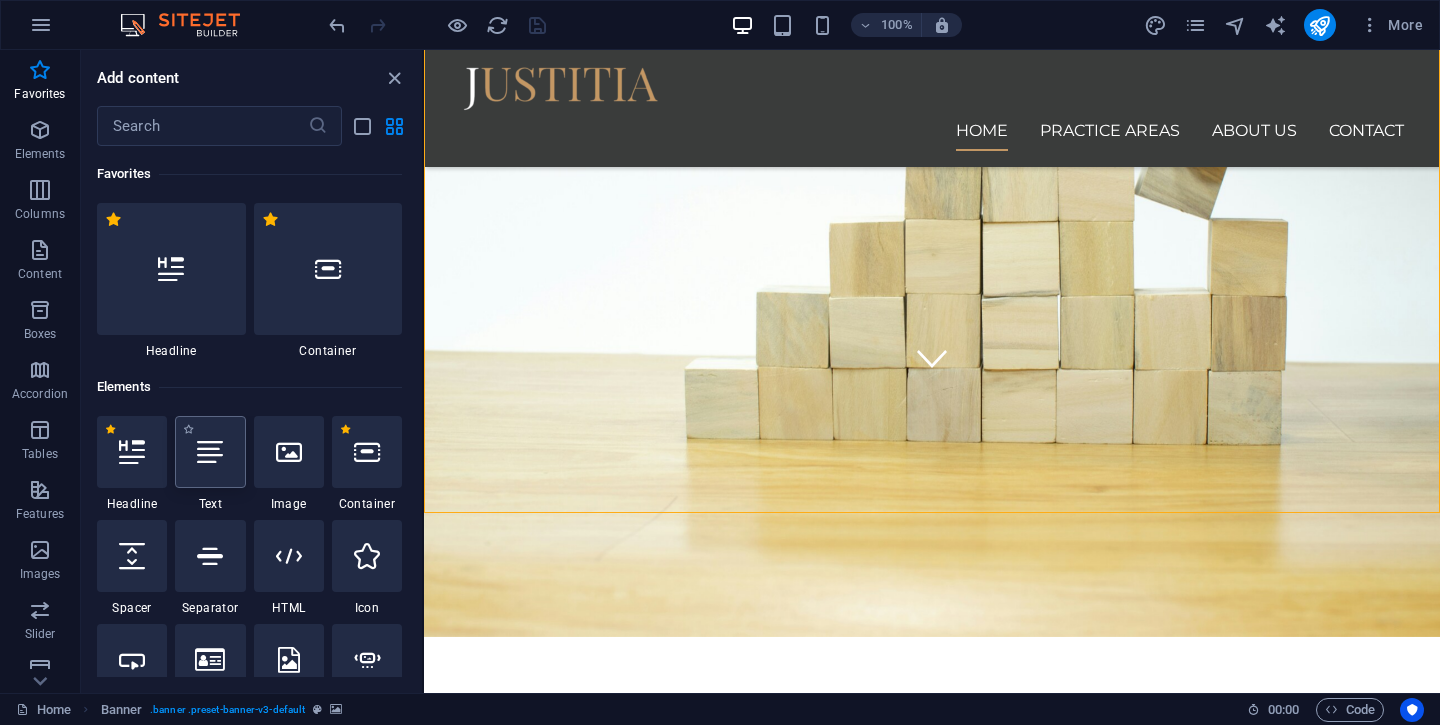click at bounding box center [210, 452] 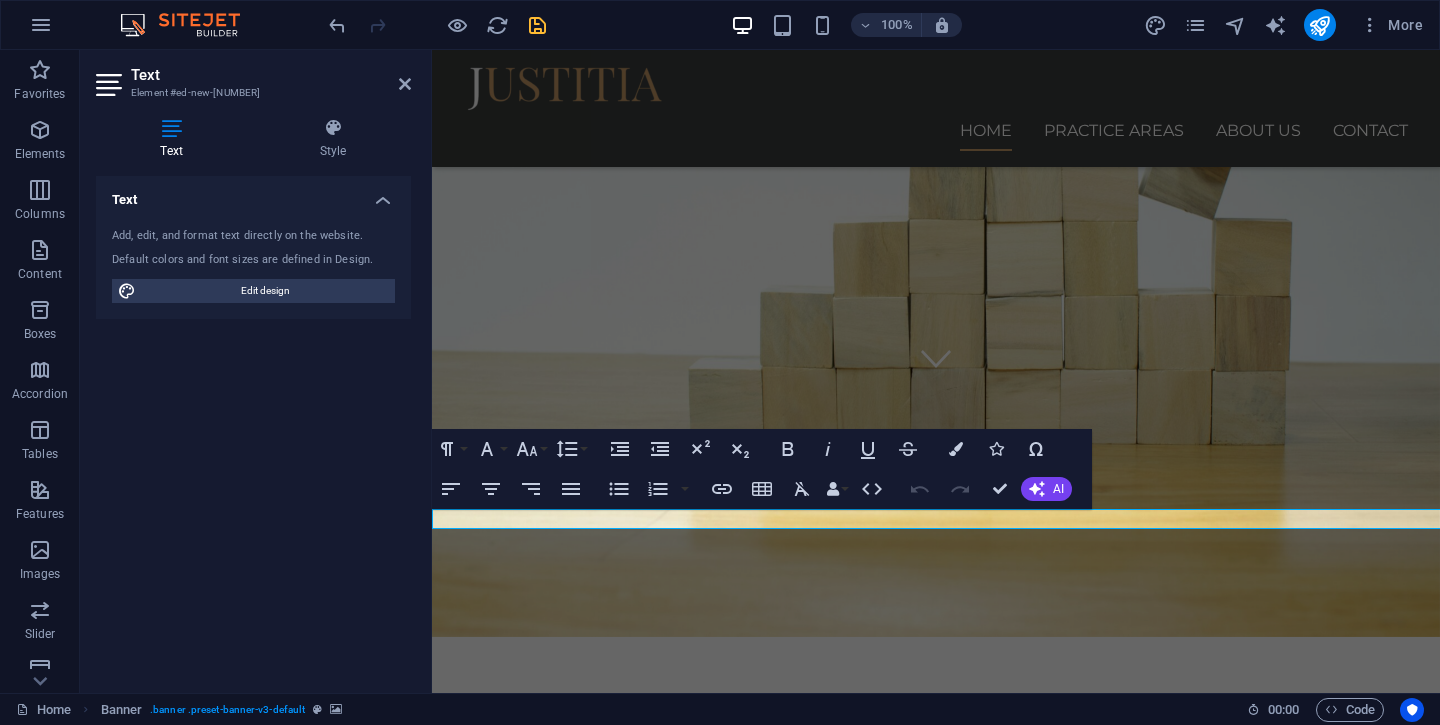 scroll, scrollTop: 313, scrollLeft: 0, axis: vertical 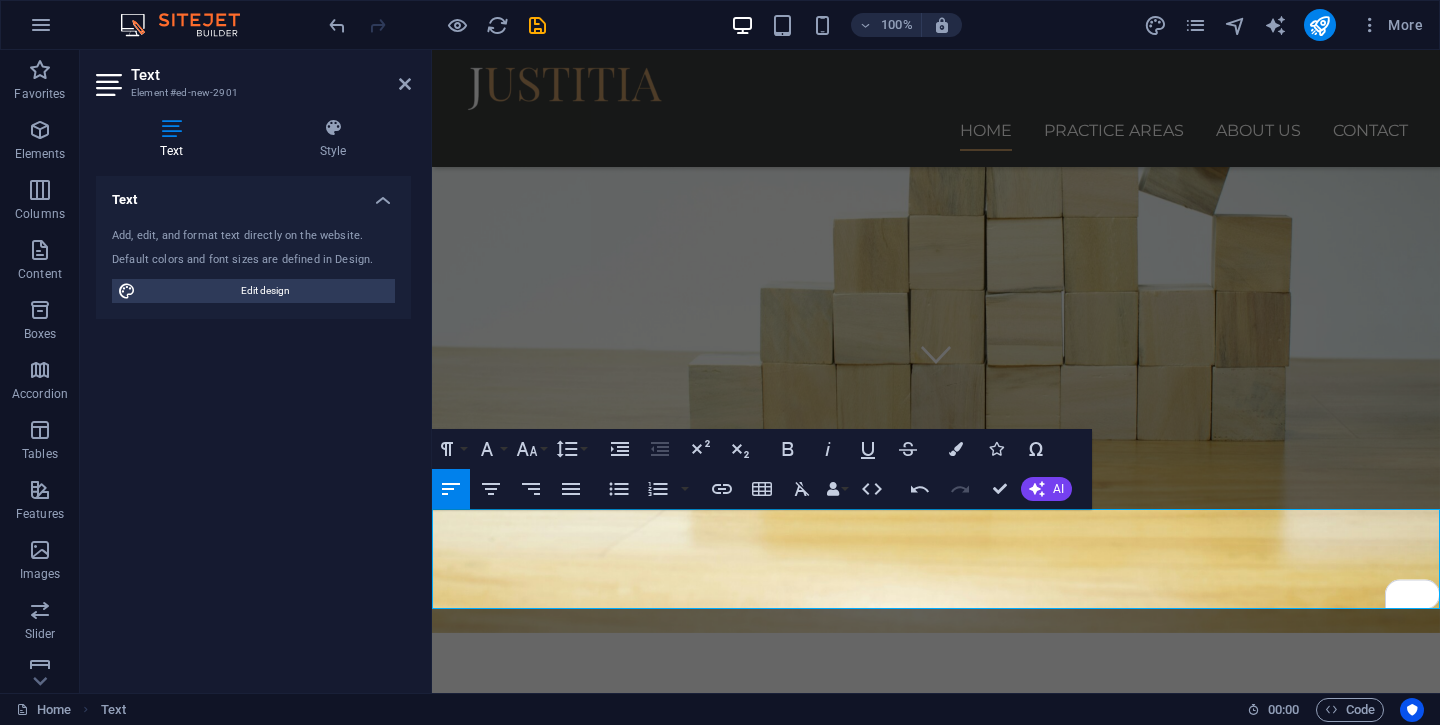 click on "Every day, brilliant founders build products that should succeed. They have the vision, the team, and the funding. Yet 70% fail within the first two years. Not because their product doesn't work, but because they never truly understood their market dynamics." at bounding box center [936, 1322] 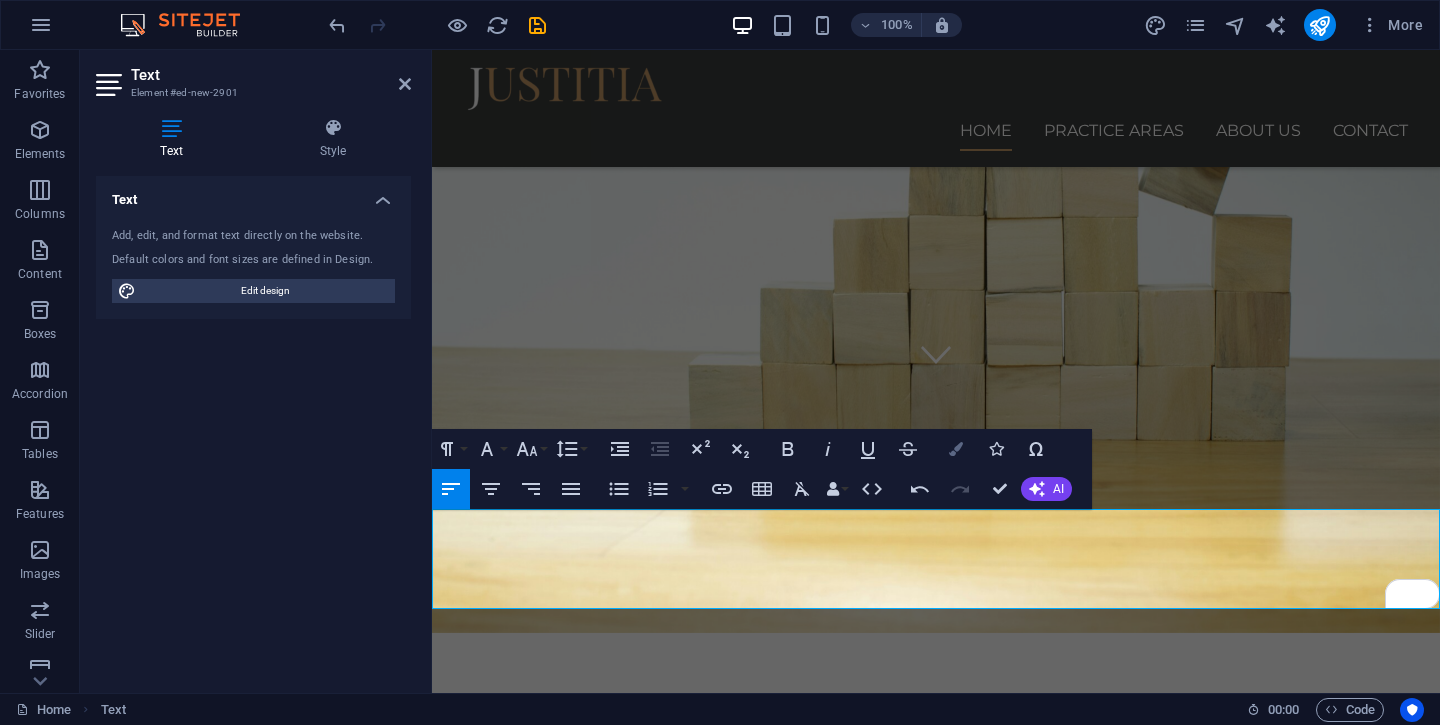 click on "Colors" at bounding box center [956, 449] 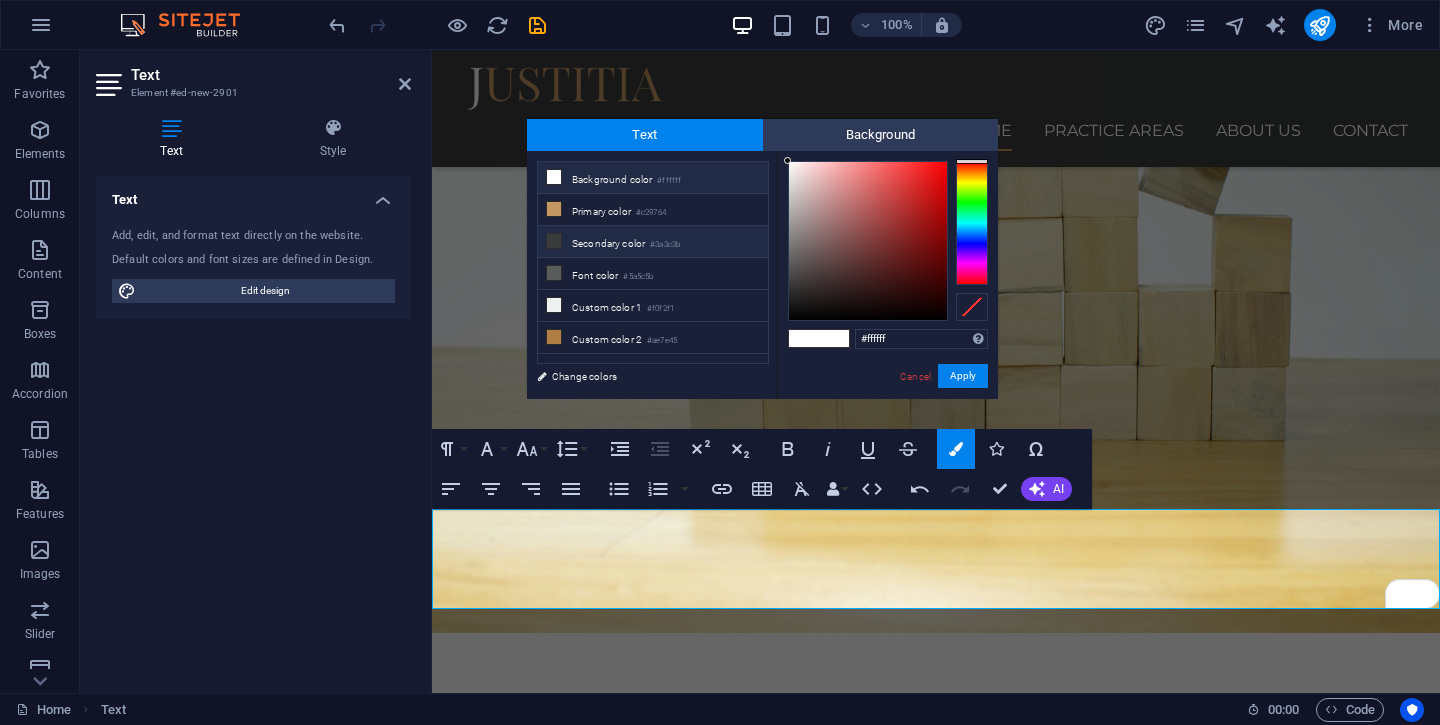 click at bounding box center (554, 241) 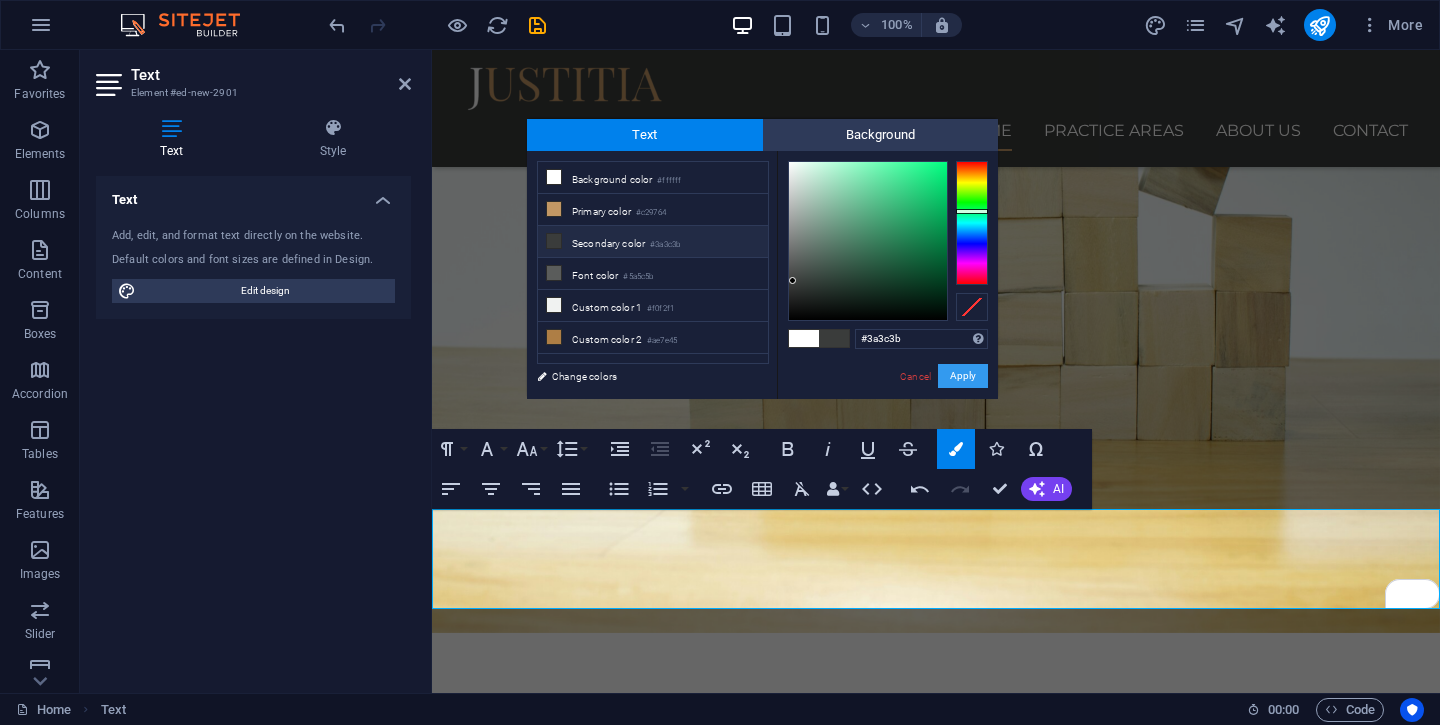 click on "Apply" at bounding box center [963, 376] 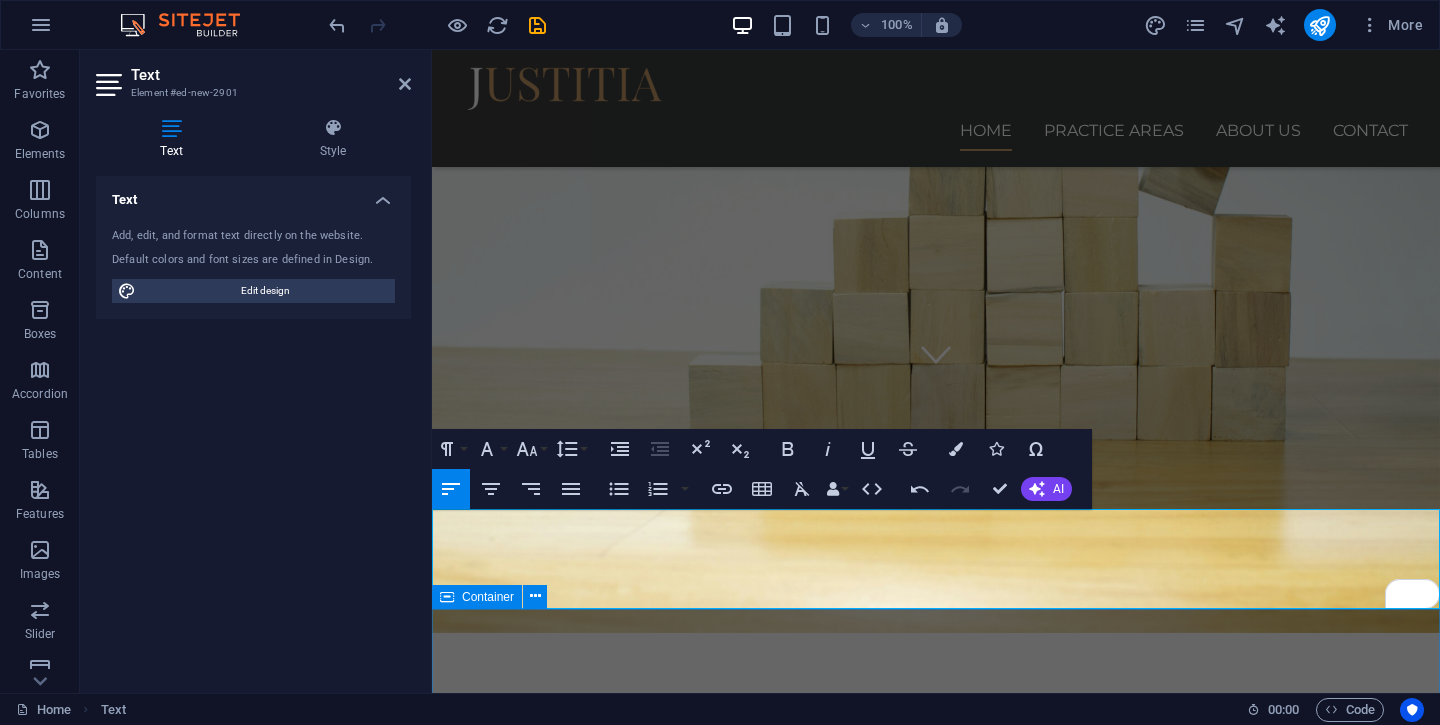click on "Our services for you Headline Lorem ipsum dolor sit amet, consectetur adipisicing elit. Veritatis, dolorem! Headline Lorem ipsum dolor sit amet, consectetur adipisicing elit. Veritatis, dolorem! Headline Lorem ipsum dolor sit amet, consectetur adipisicing elit. Veritatis, dolorem!" at bounding box center (936, 1735) 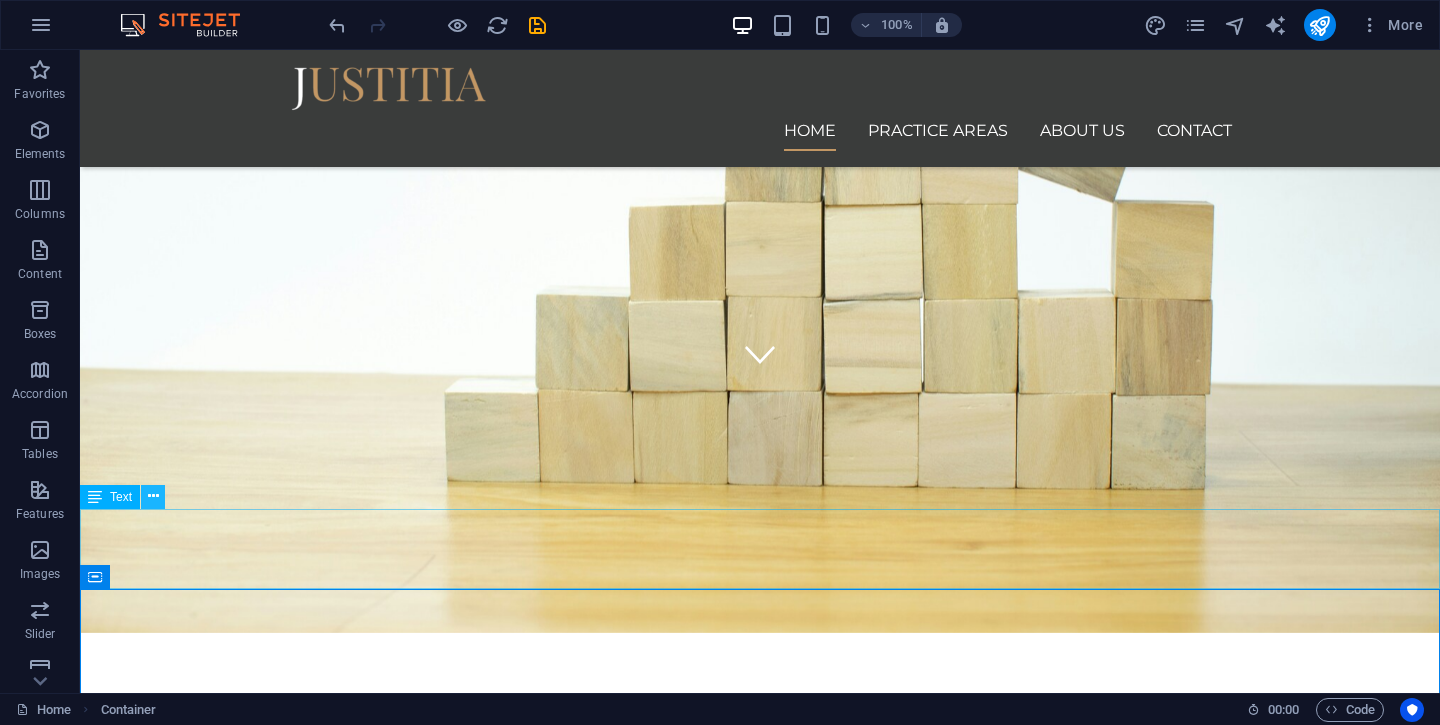 click at bounding box center (153, 496) 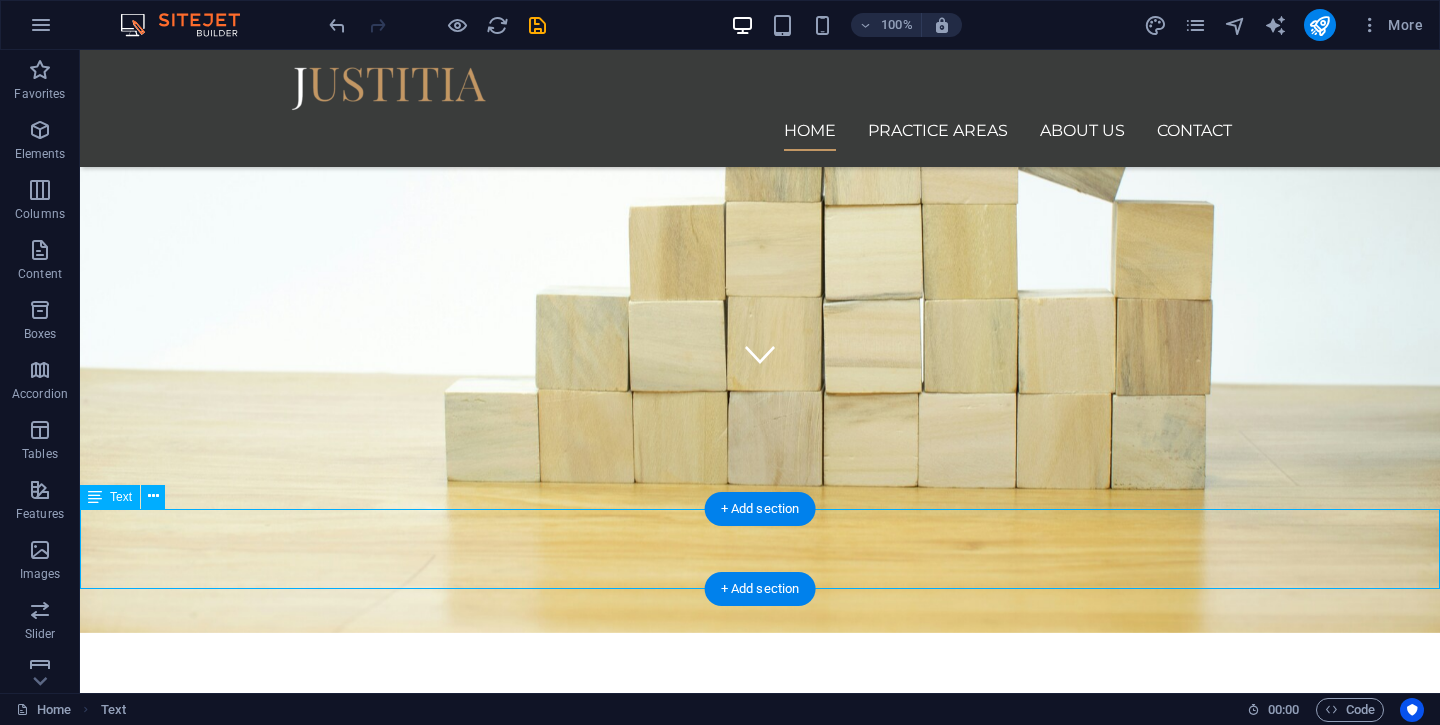 click on "Every day, brilliant founders build products that should succeed. They have the vision, the team, and the funding. Yet 70% fail within the first two years. Not because their product doesn't work, but because they never truly understood their market dynamics. The problem isn't your product. It's your go-to-market strategy." at bounding box center [760, 1332] 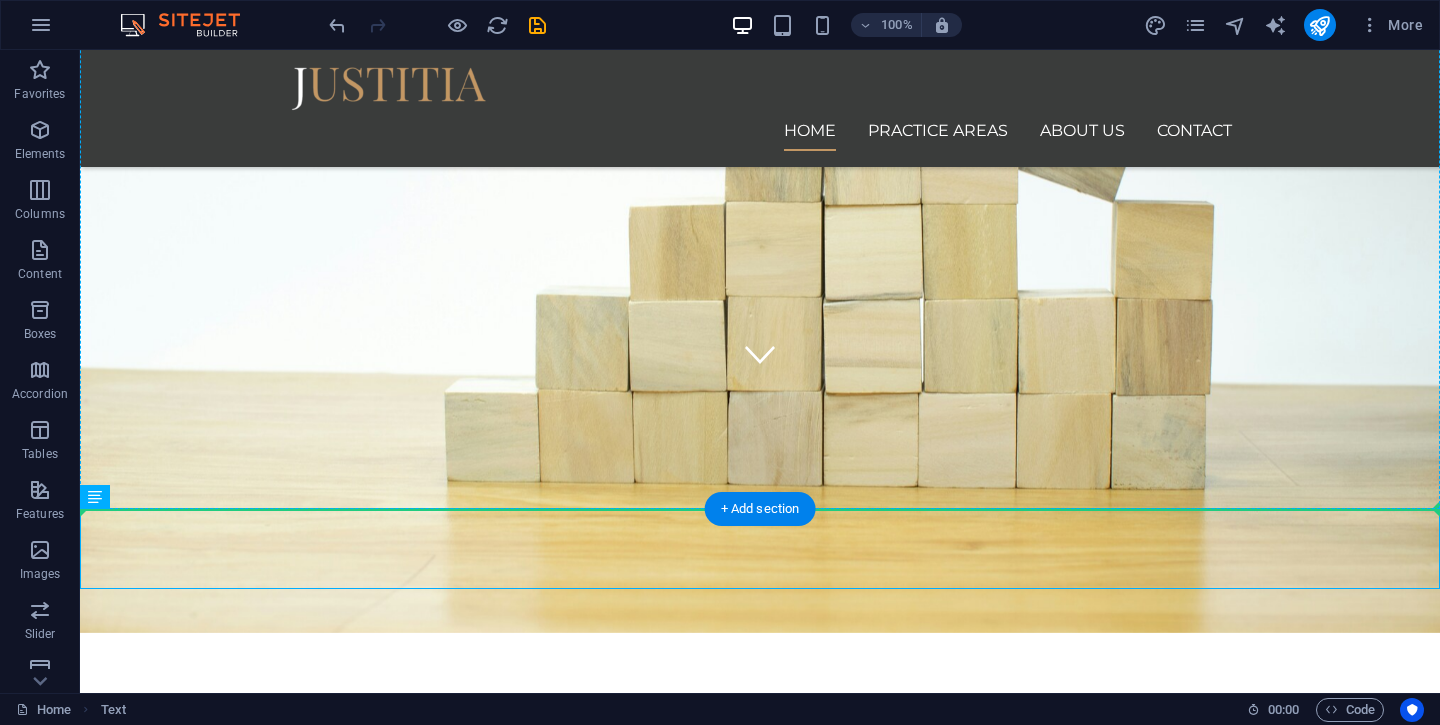 drag, startPoint x: 200, startPoint y: 535, endPoint x: 209, endPoint y: 424, distance: 111.364265 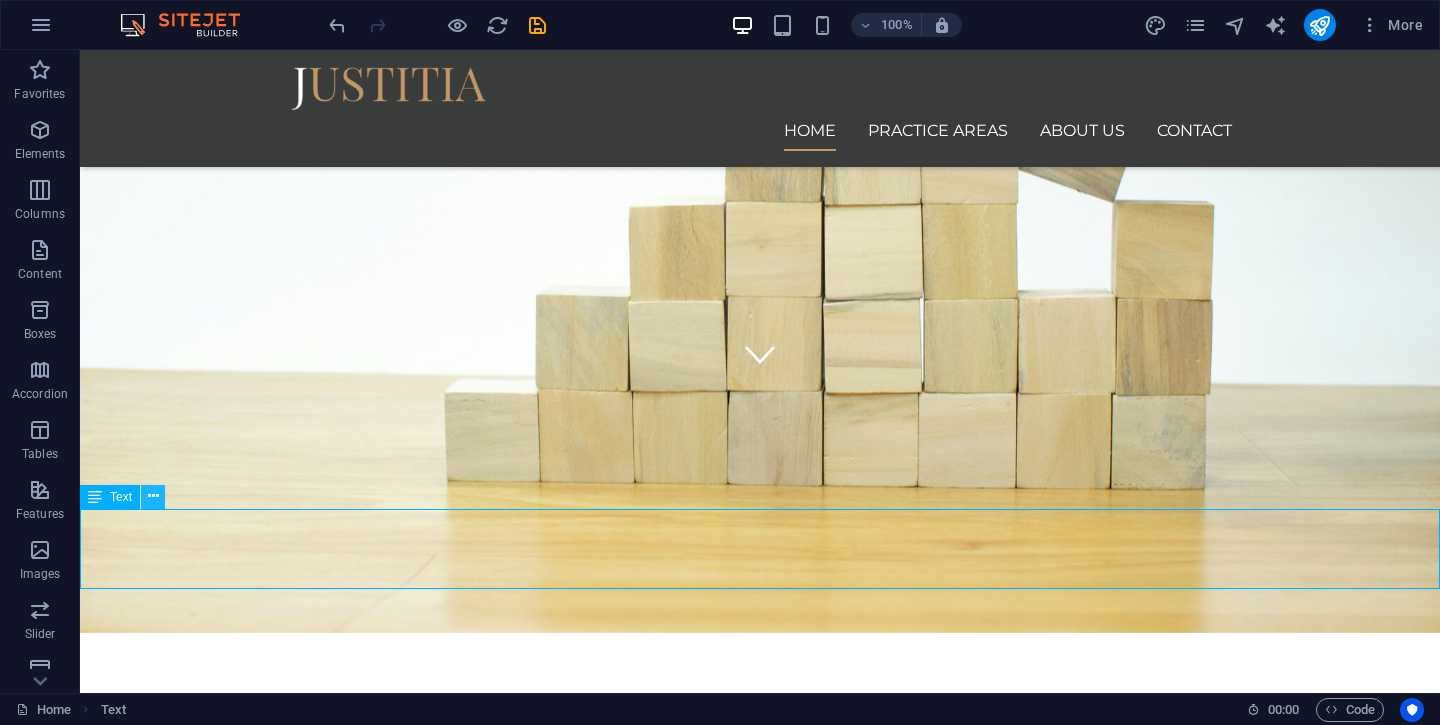 click at bounding box center (153, 496) 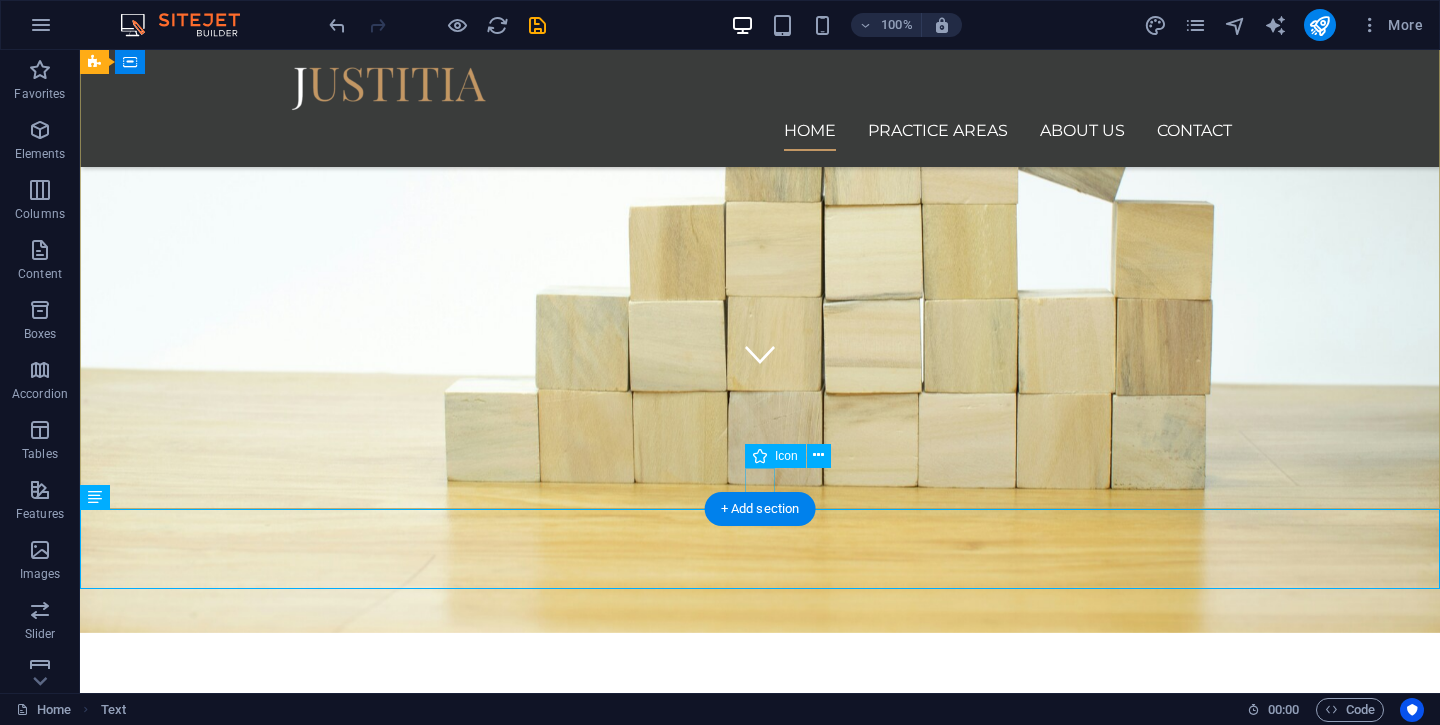 click at bounding box center (760, 354) 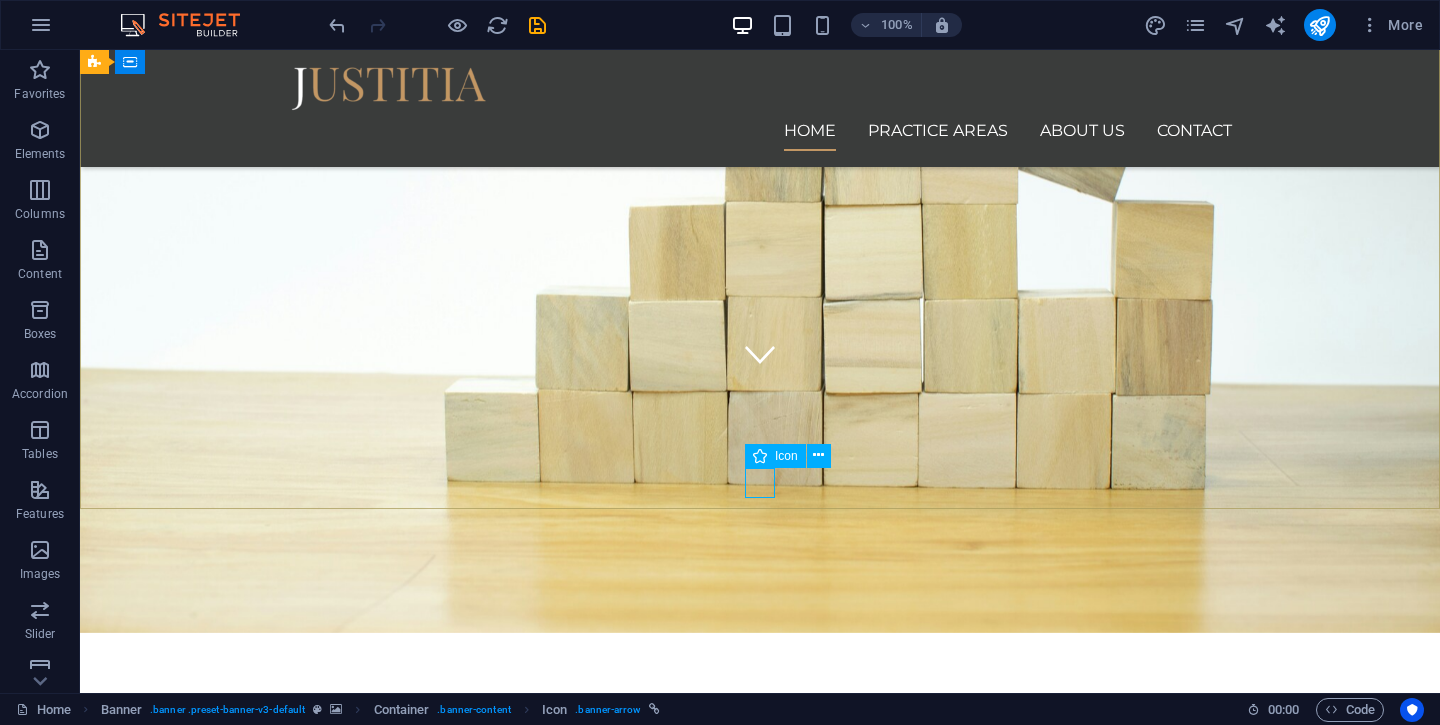 click at bounding box center (760, 456) 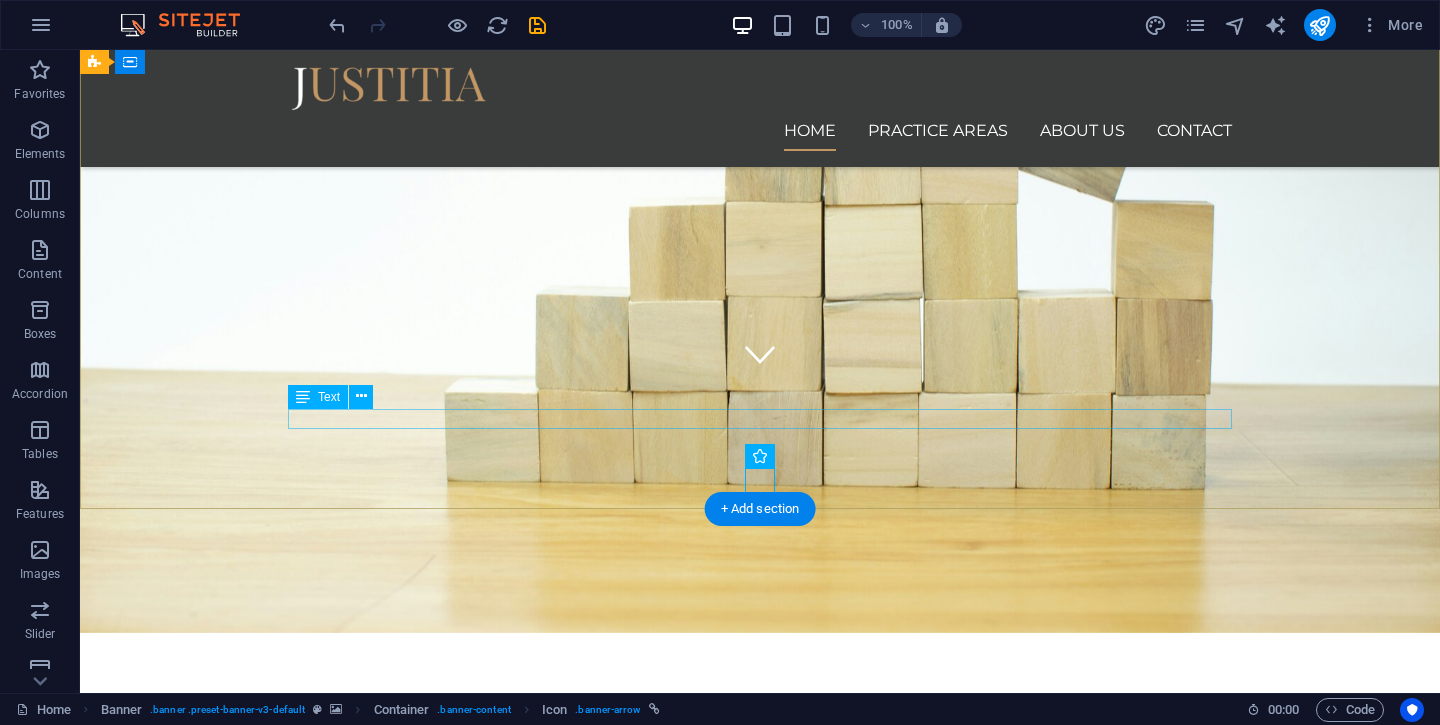 click on "New text element" at bounding box center (760, 1202) 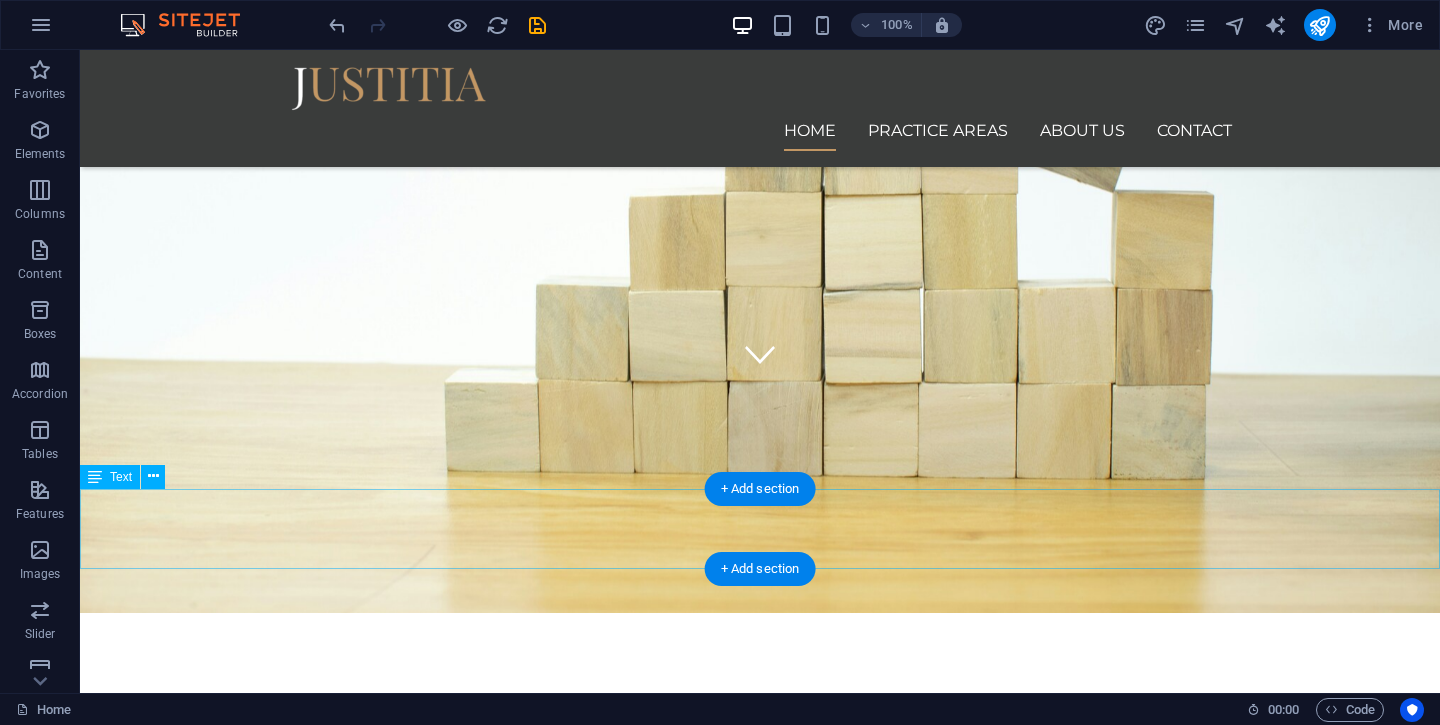 click on "Every day, brilliant founders build products that should succeed. They have the vision, the team, and the funding. Yet 70% fail within the first two years. Not because their product doesn't work, but because they never truly understood their market dynamics. The problem isn't your product. It's your go-to-market strategy." at bounding box center [760, 1292] 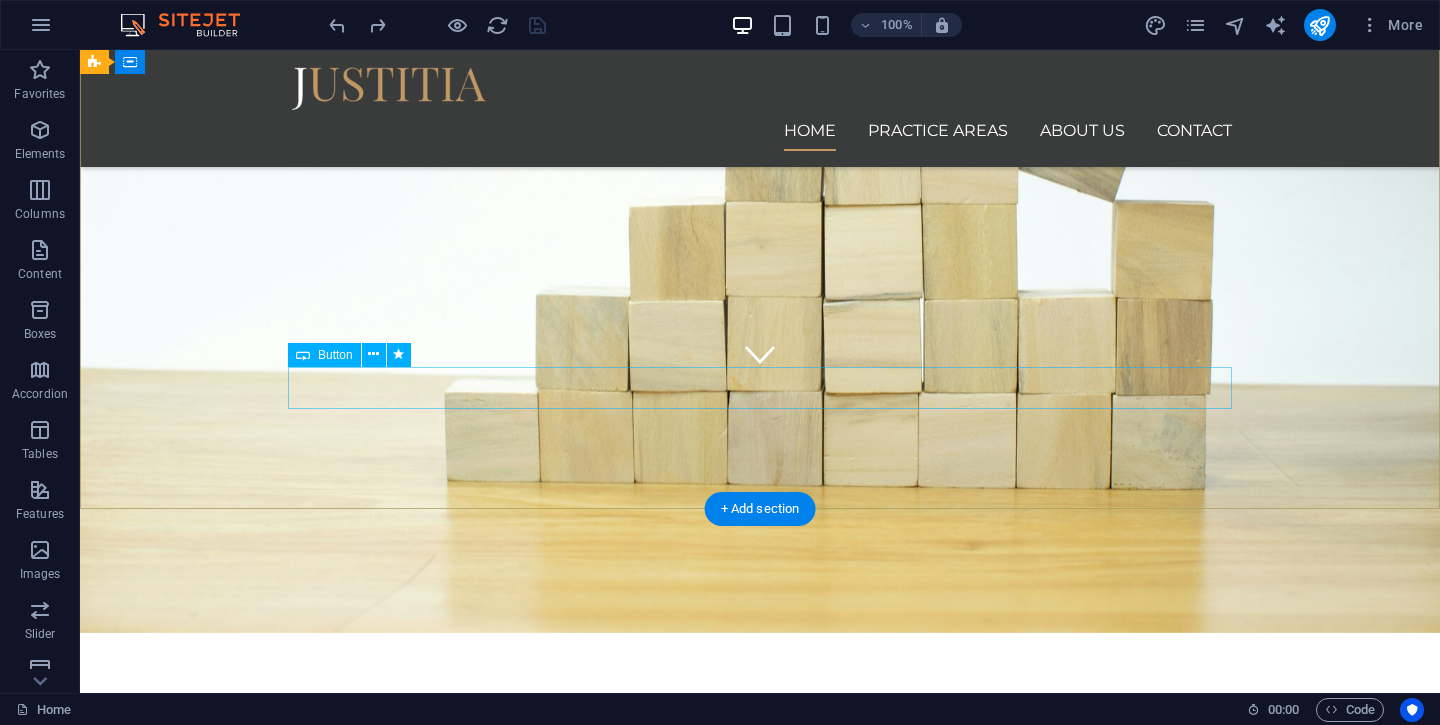 click on "Learn more" at bounding box center (760, 1171) 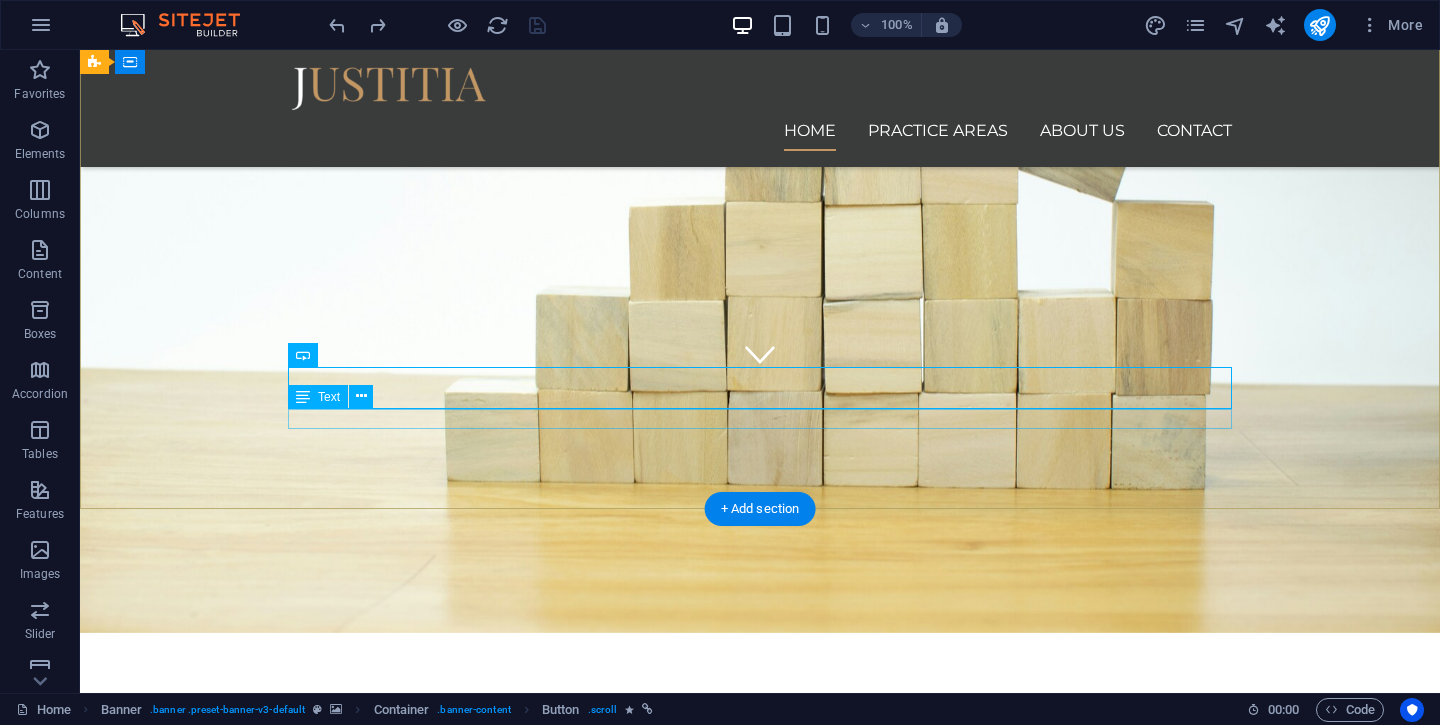click on "New text element" at bounding box center (760, 1202) 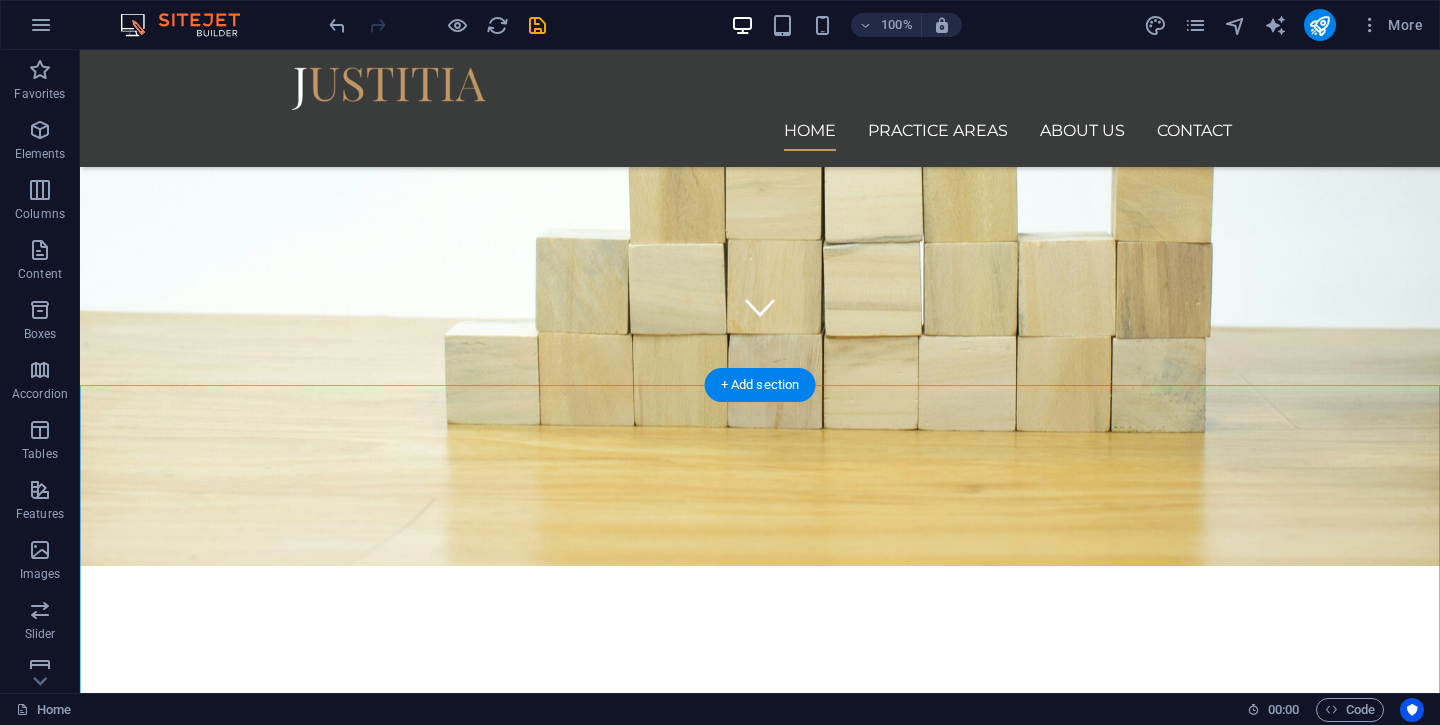 scroll, scrollTop: 172, scrollLeft: 0, axis: vertical 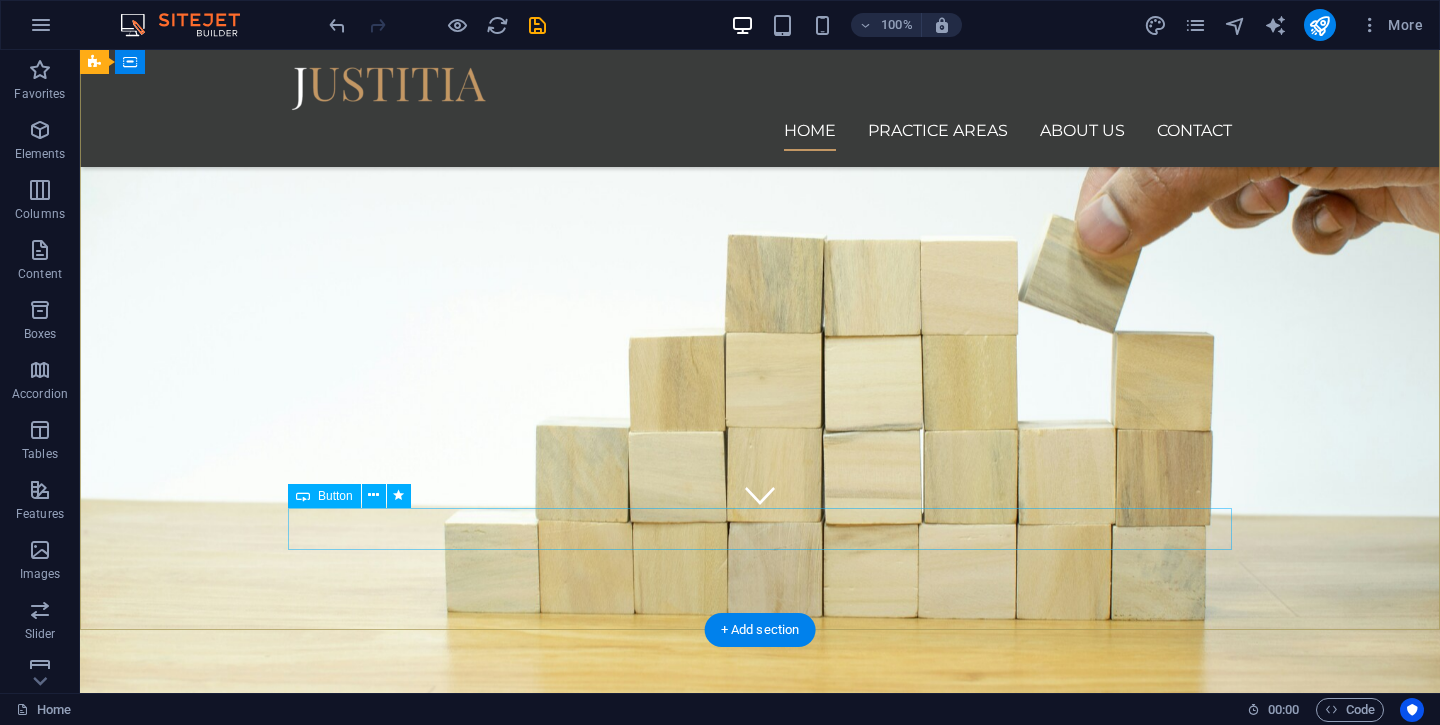 click on "Learn more" at bounding box center [760, 1292] 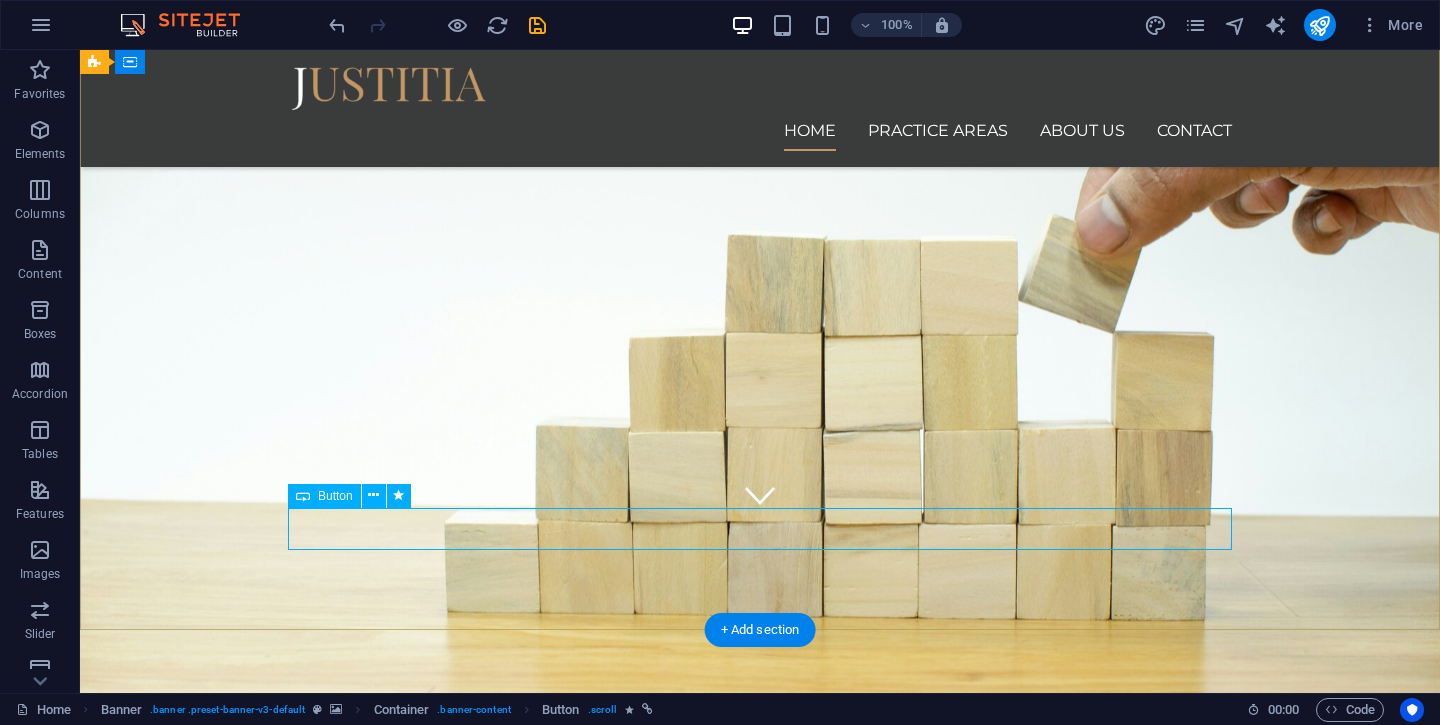 click on "Learn more" at bounding box center (760, 1292) 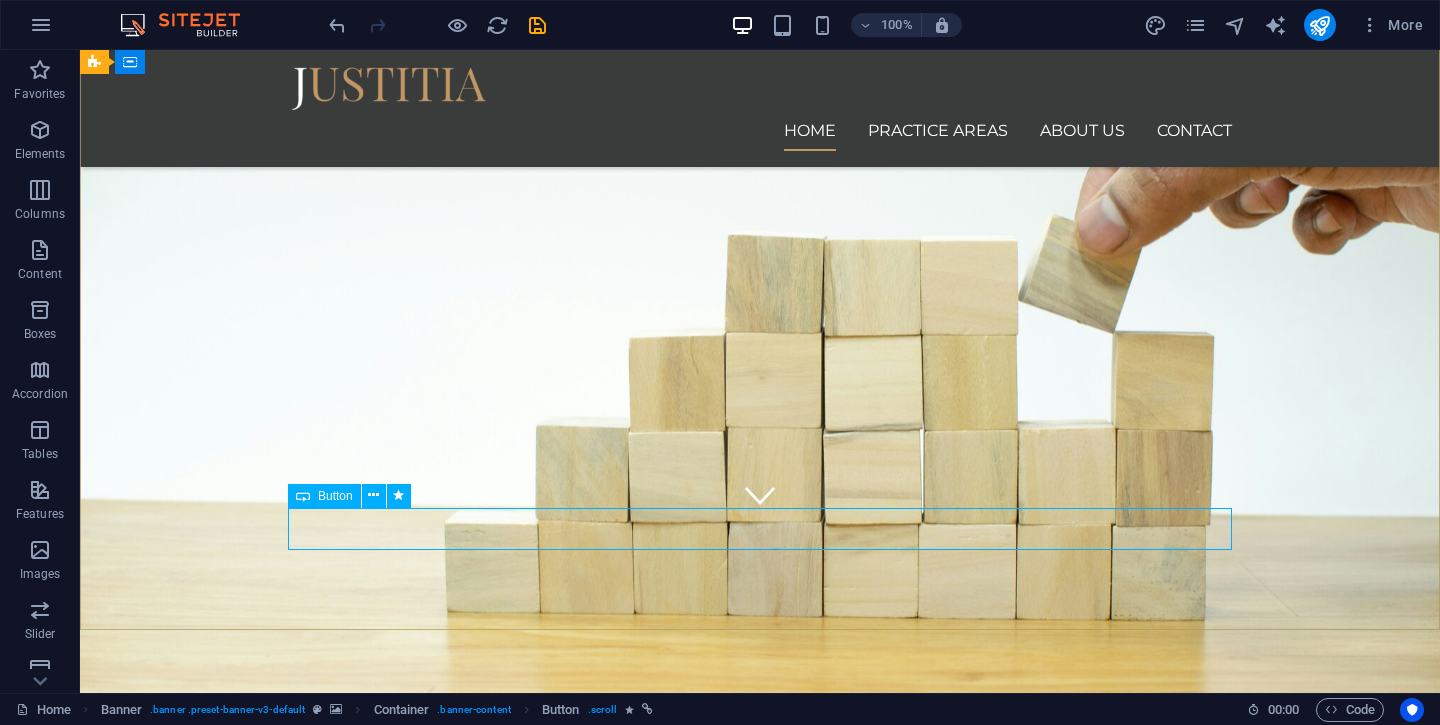 click on "Button" at bounding box center (335, 496) 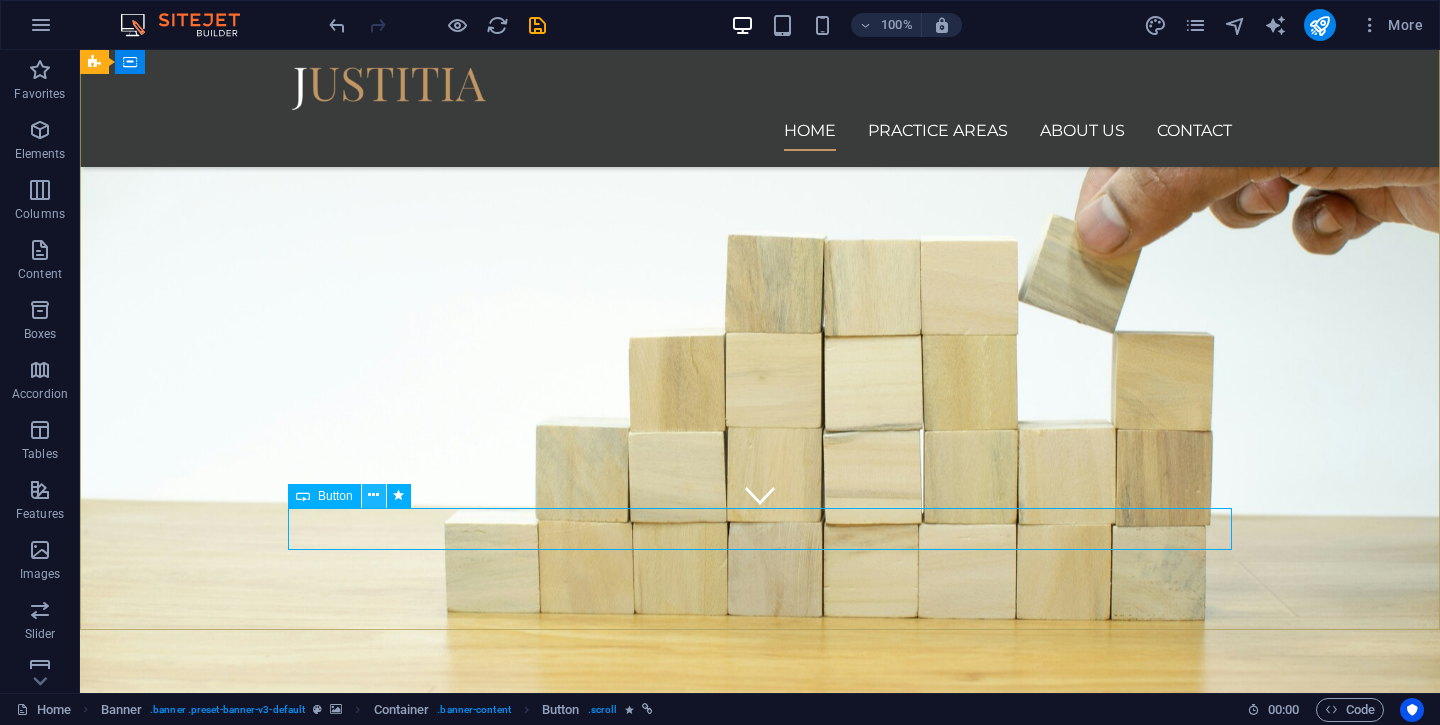 click at bounding box center [373, 495] 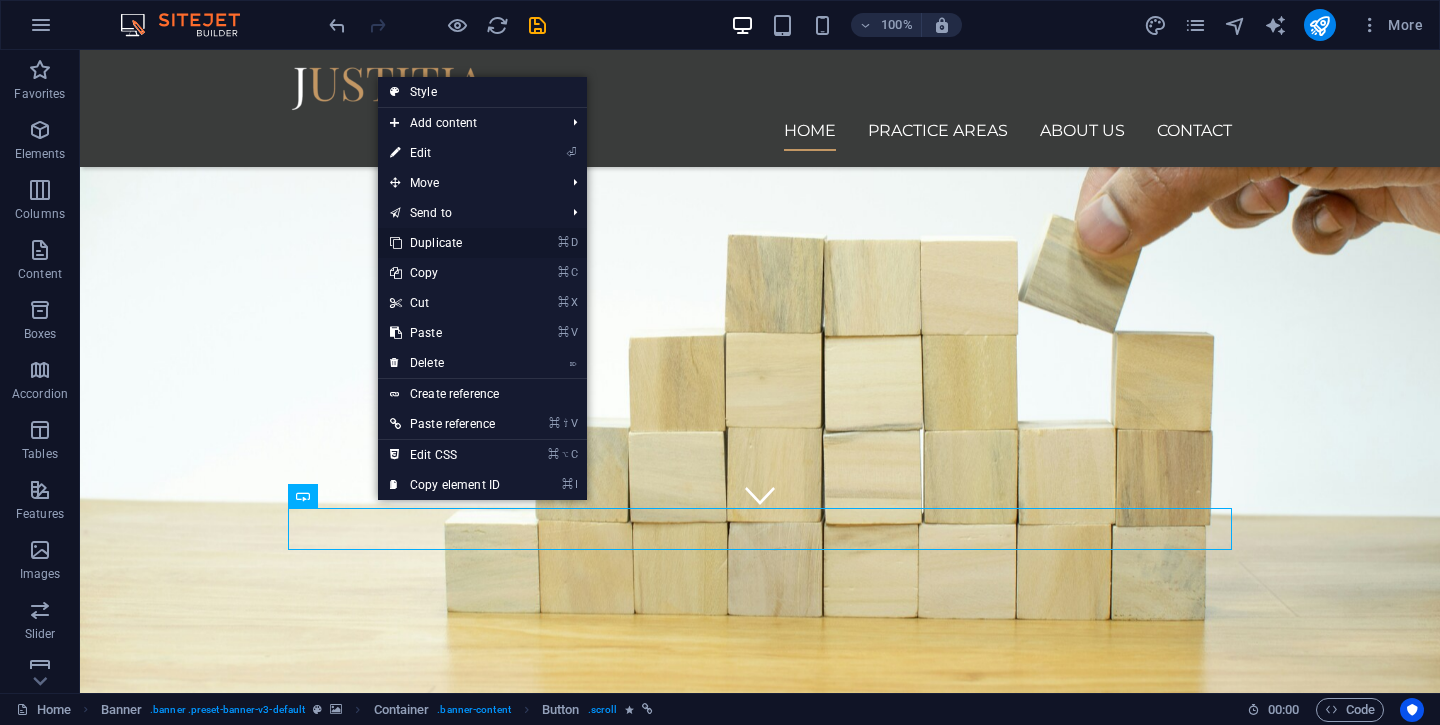 click on "⌘ D  Duplicate" at bounding box center (445, 243) 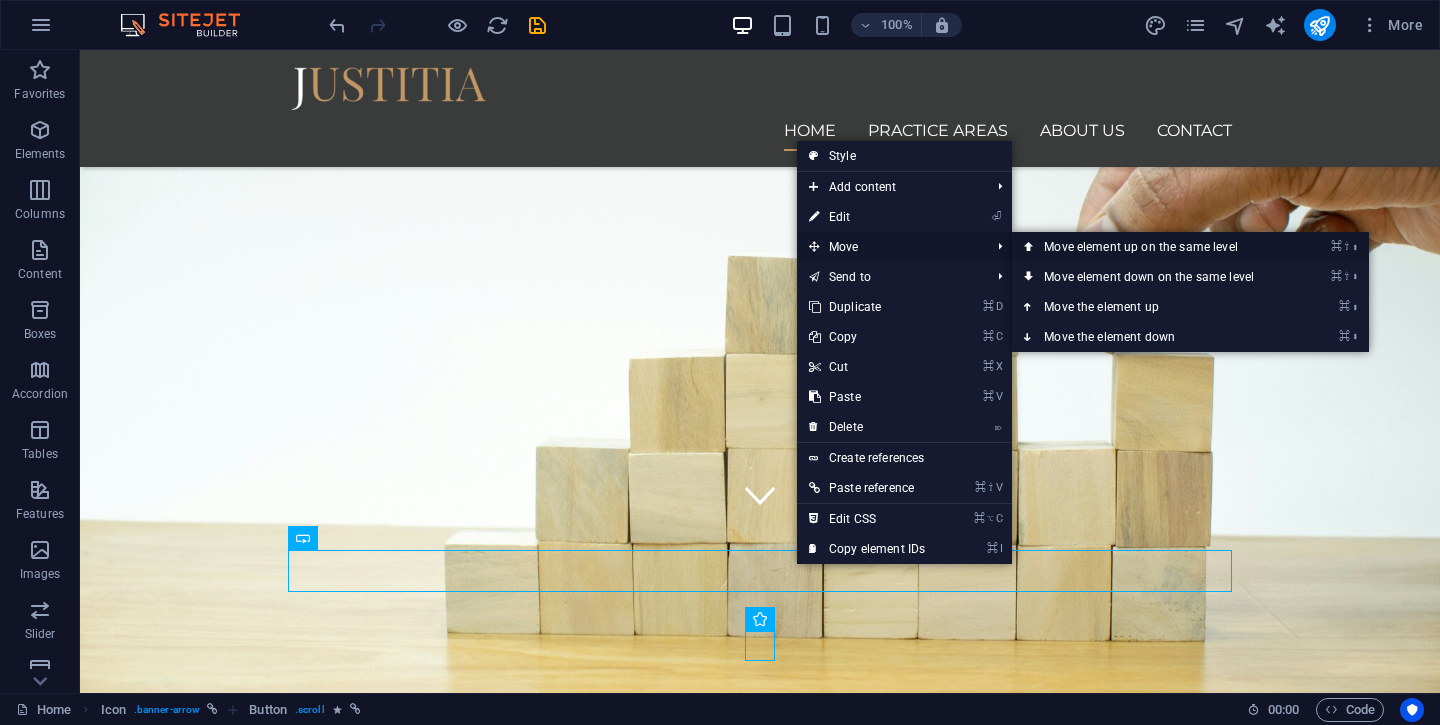 click on "⌘ ⇧ ⬆  Move element up on the same level" at bounding box center (1153, 247) 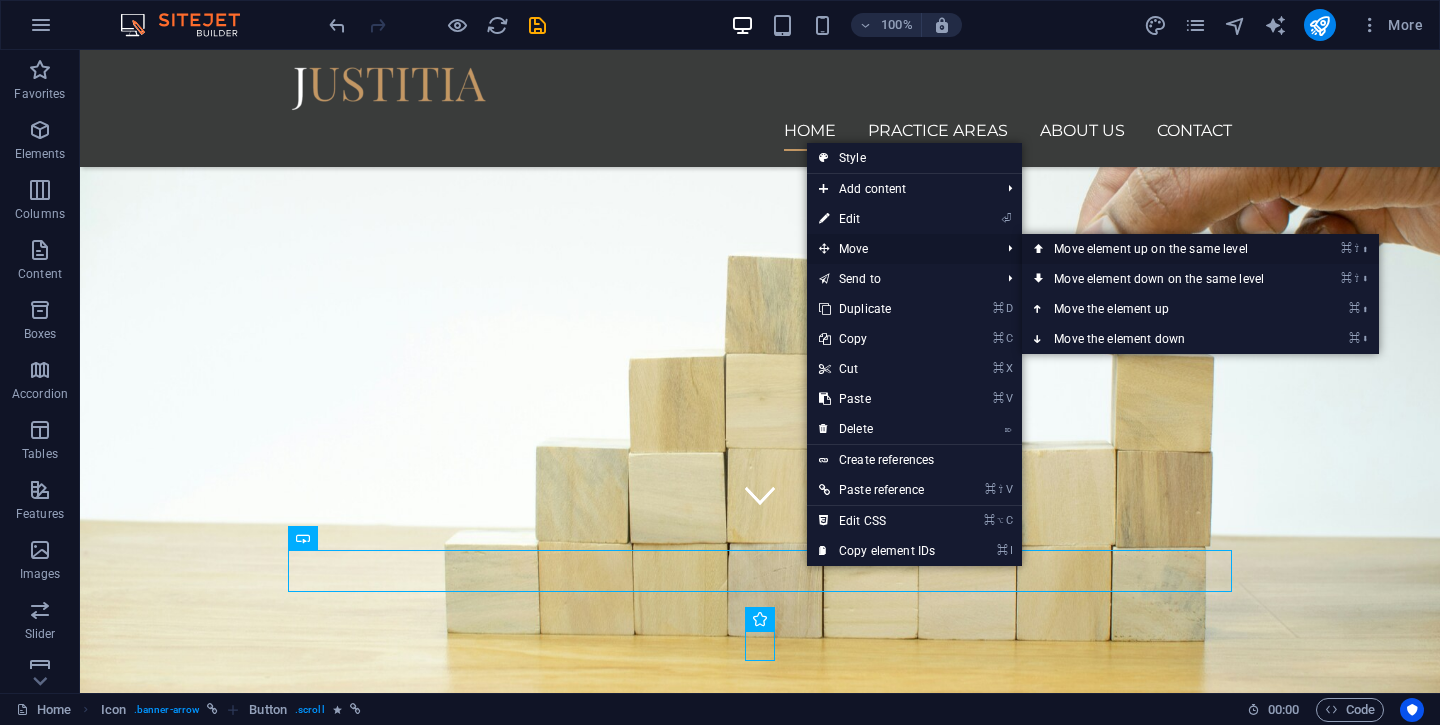 click on "⌘ ⇧ ⬆  Move element up on the same level" at bounding box center (1163, 249) 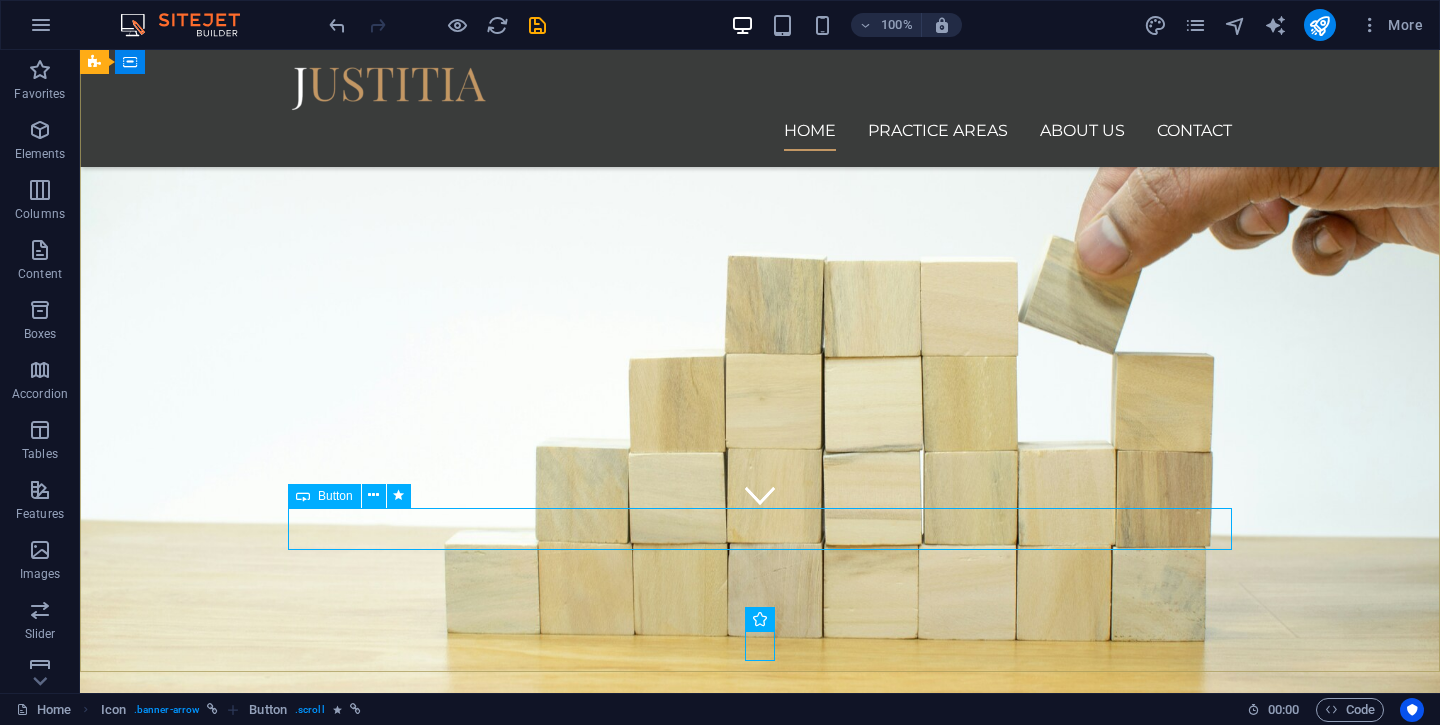 click on "Button" at bounding box center (324, 496) 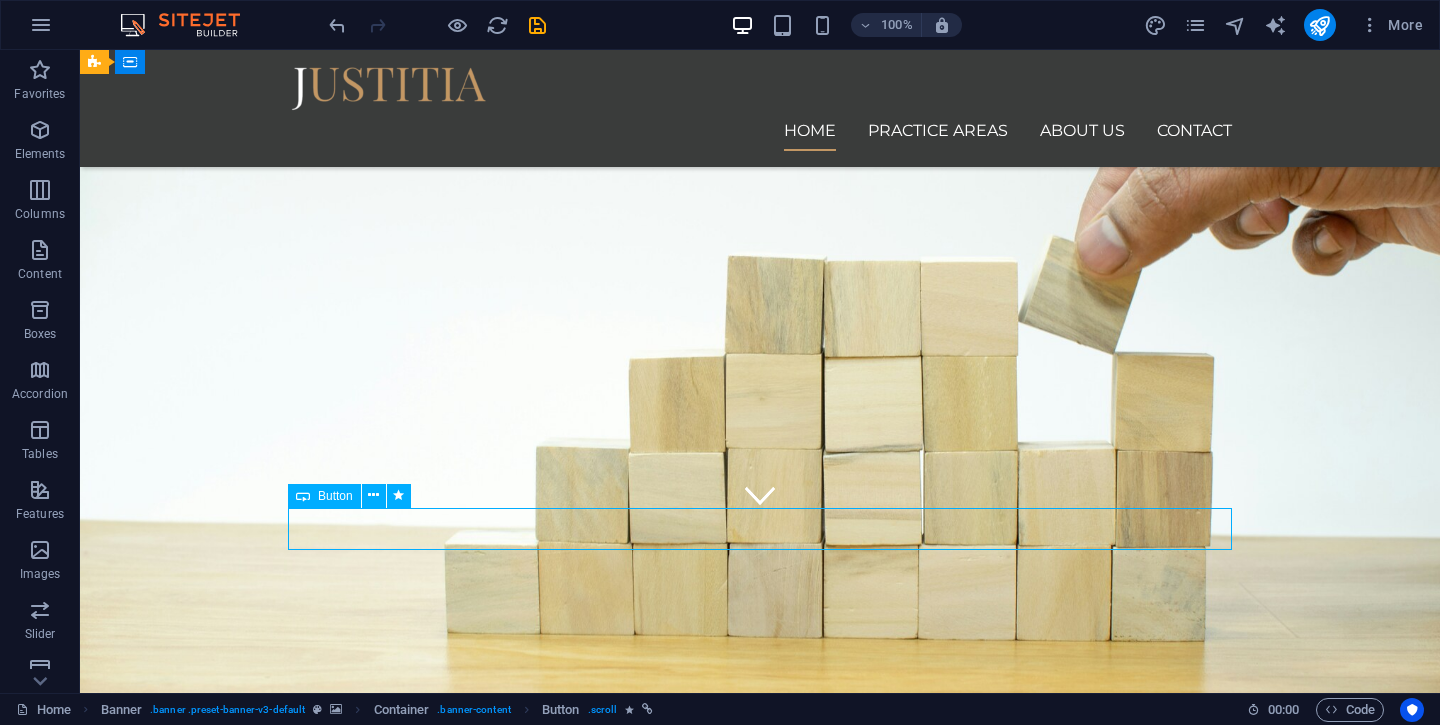 click on "Button" at bounding box center (324, 496) 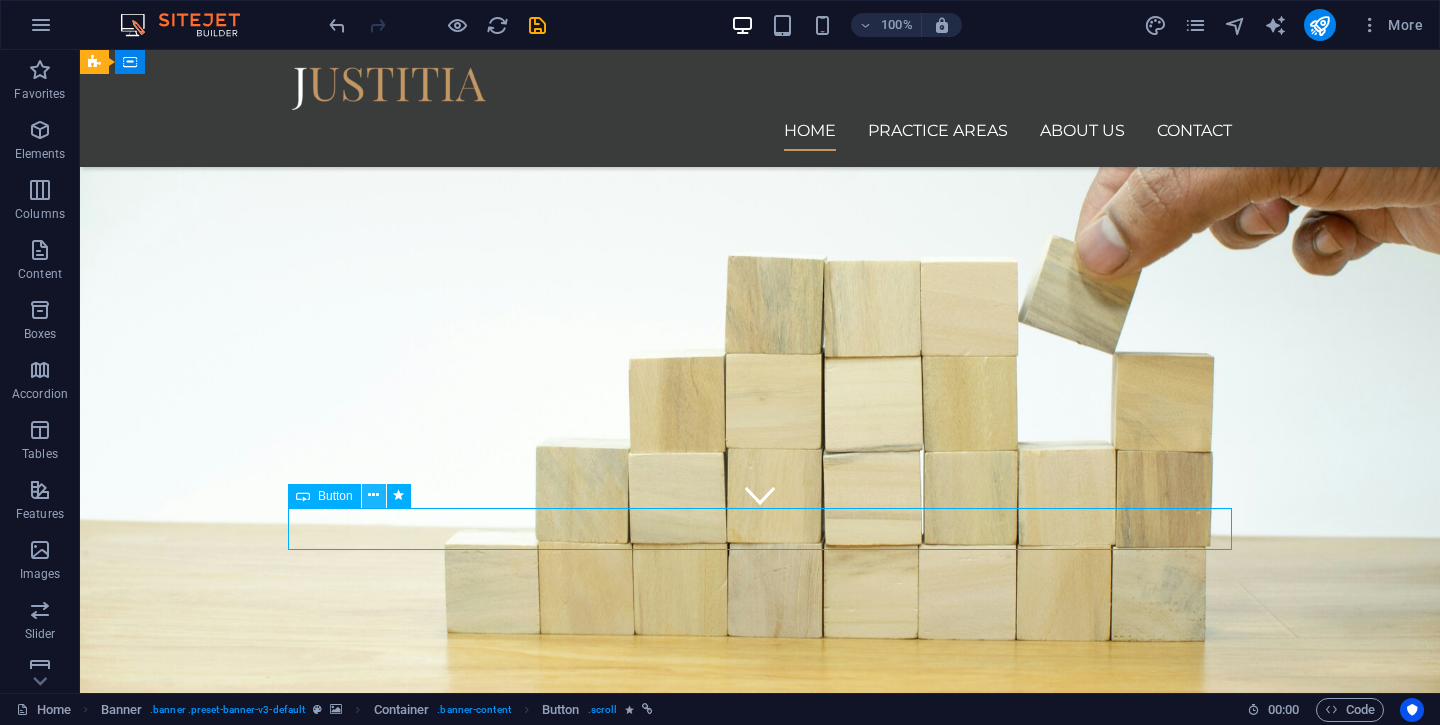 click at bounding box center [374, 496] 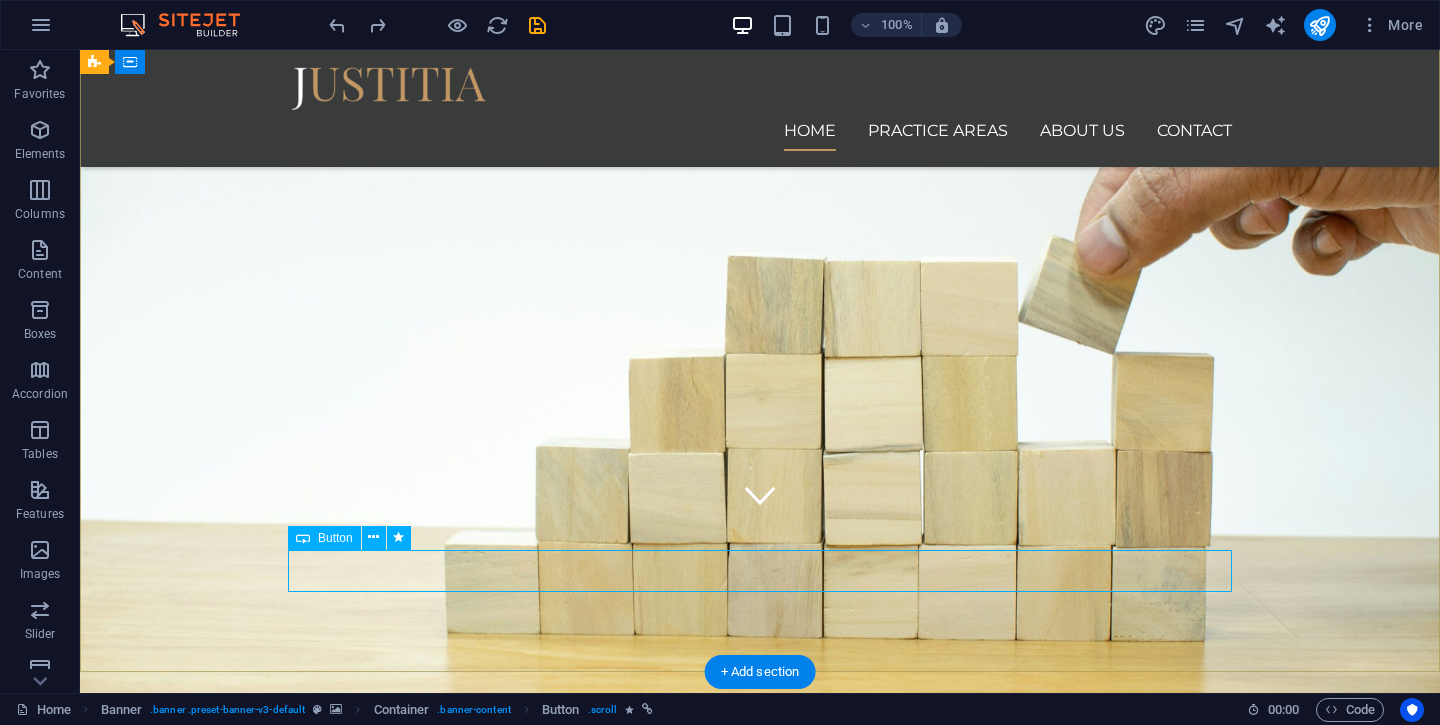 click on "Learn more" at bounding box center (760, 1376) 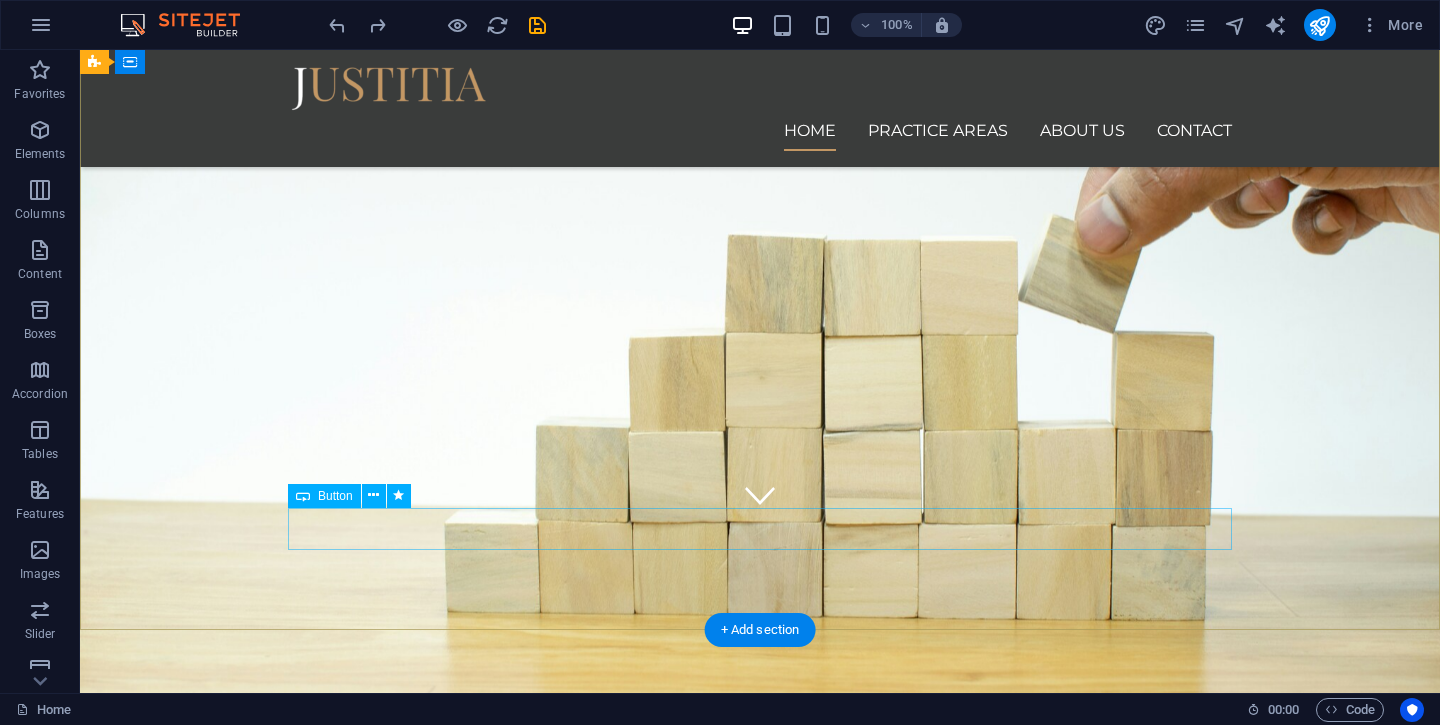 click on "Learn more" at bounding box center [760, 1292] 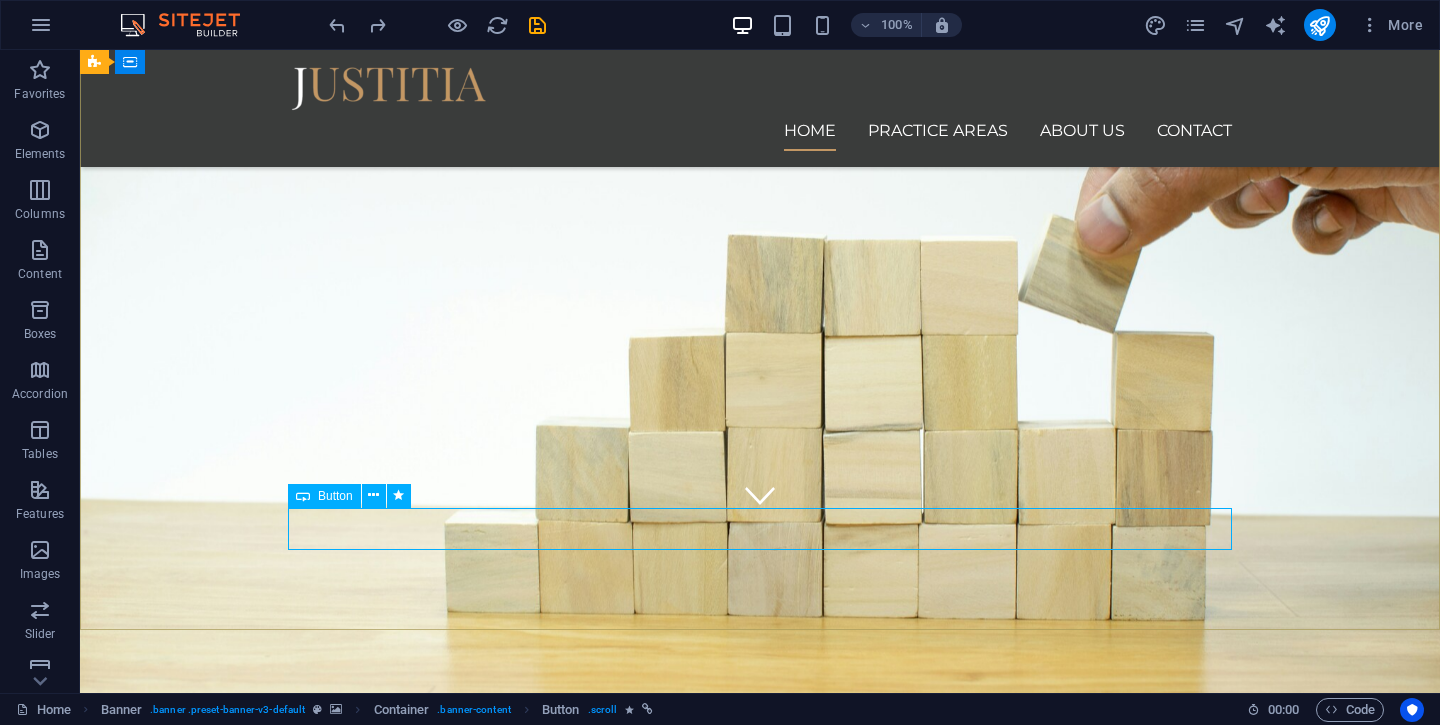 drag, startPoint x: 393, startPoint y: 497, endPoint x: 359, endPoint y: 493, distance: 34.234486 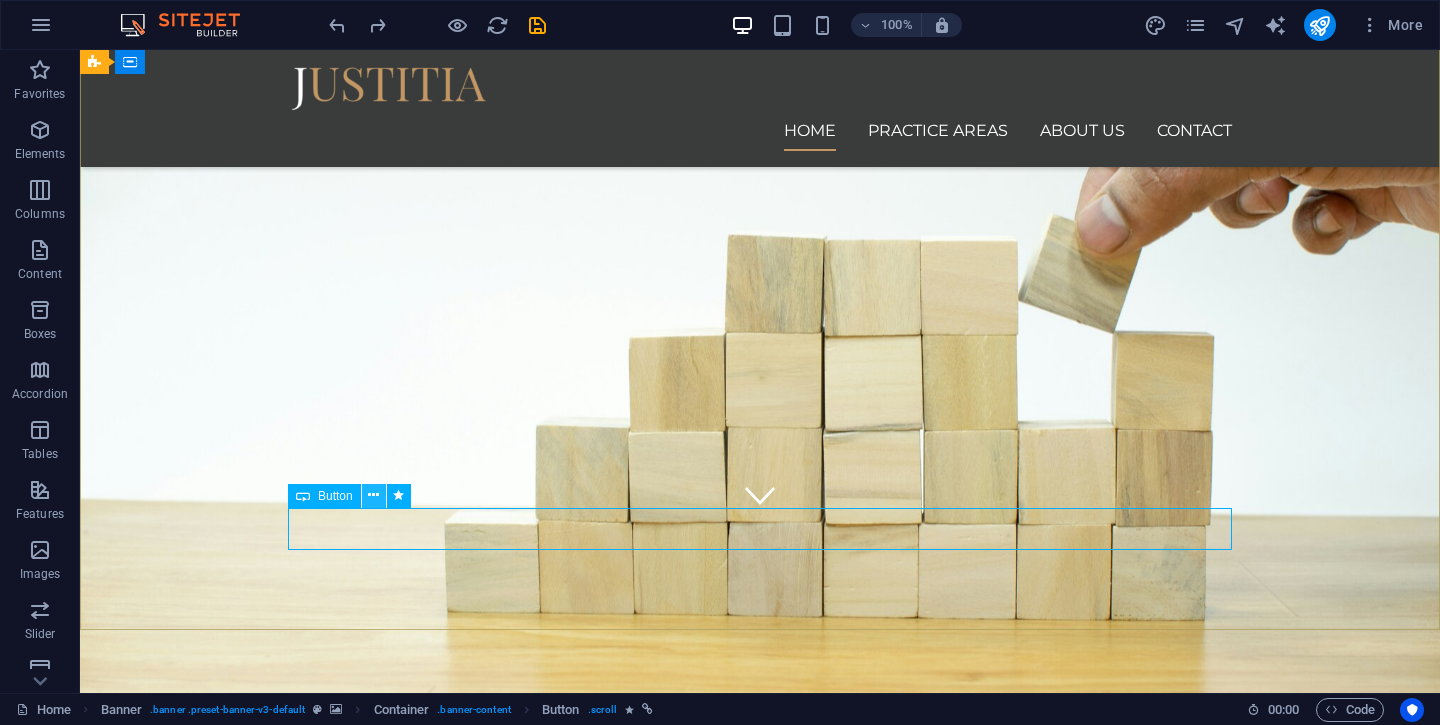 click at bounding box center [373, 495] 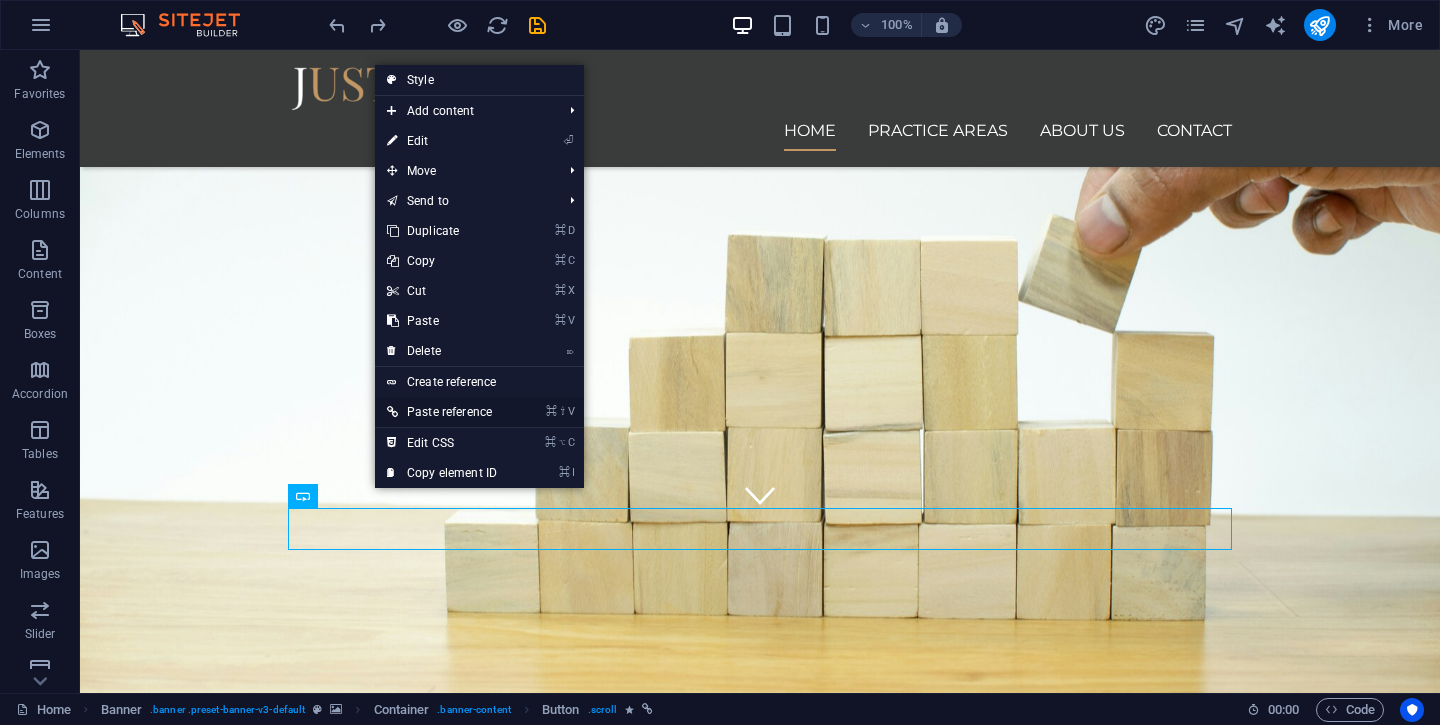 click on "⌘ ⇧ V  Paste reference" at bounding box center (442, 412) 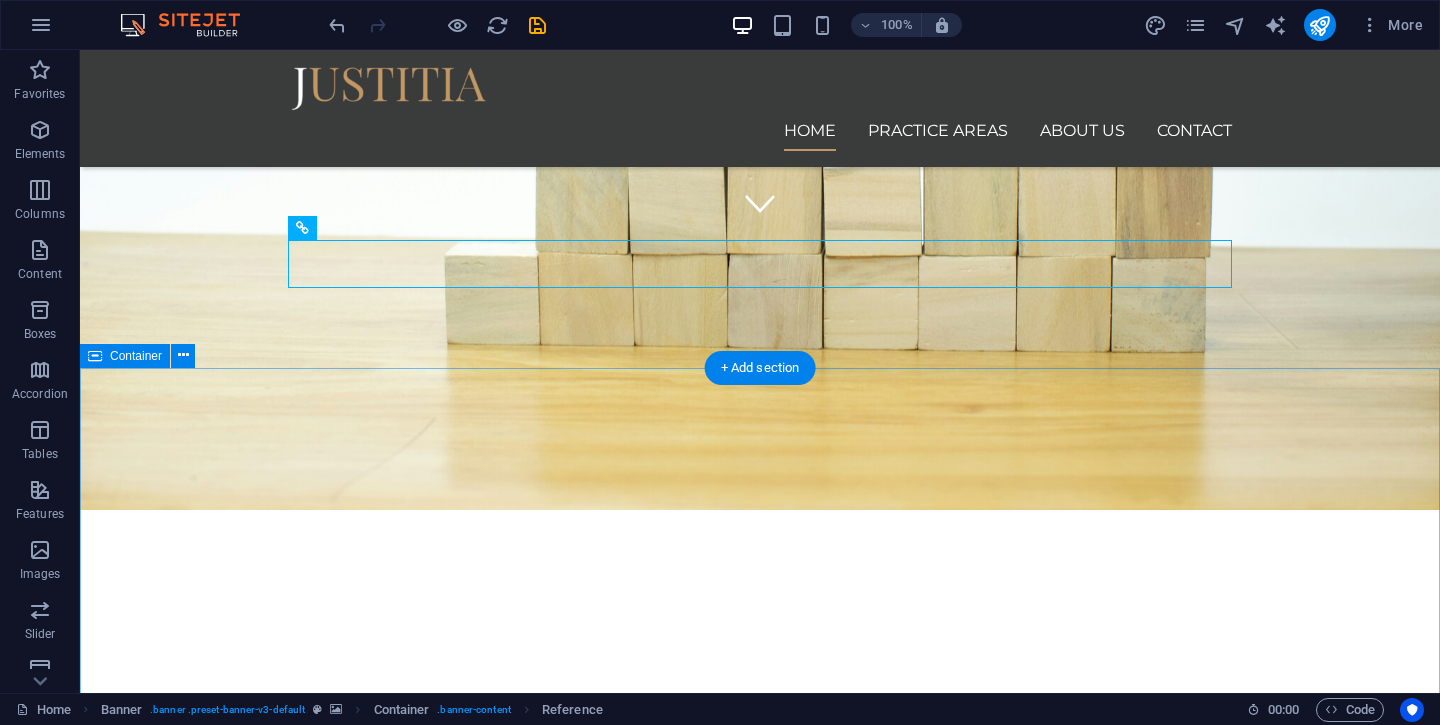 scroll, scrollTop: 462, scrollLeft: 0, axis: vertical 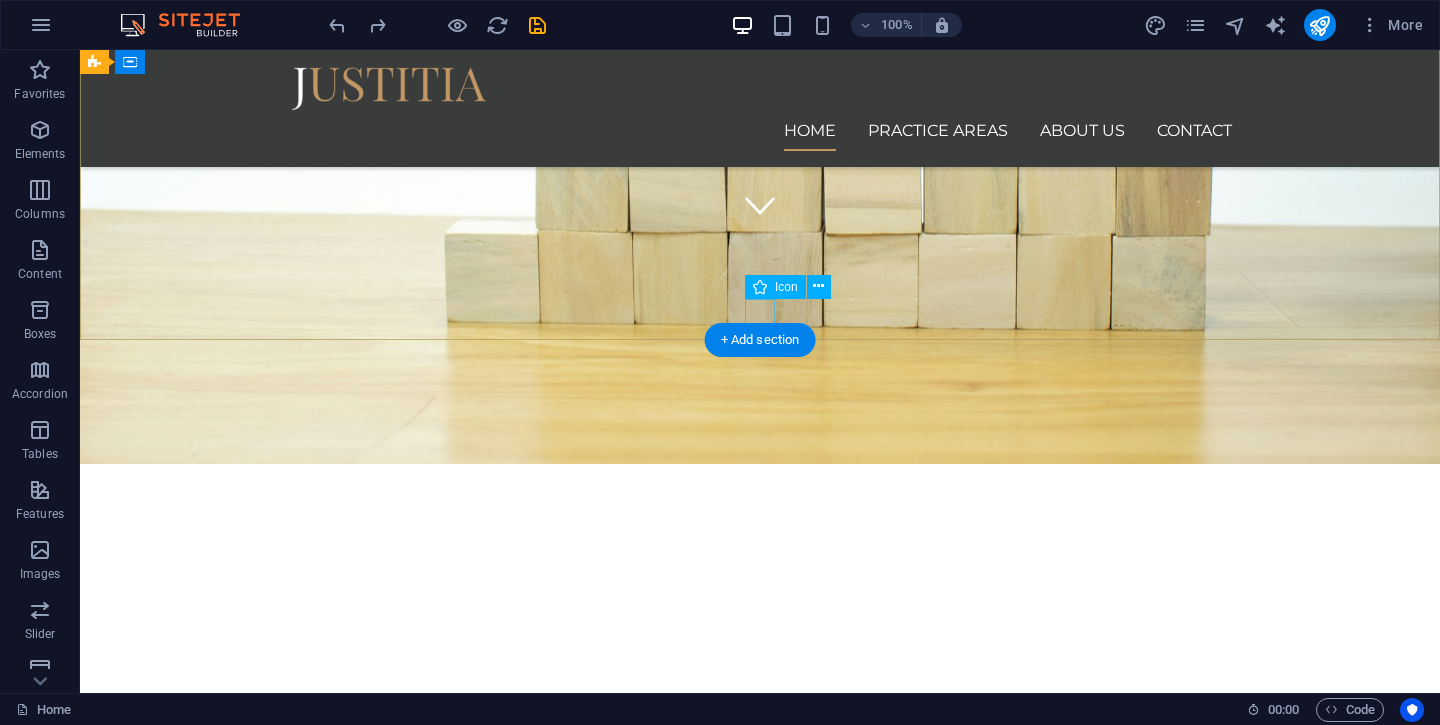 click at bounding box center (760, 205) 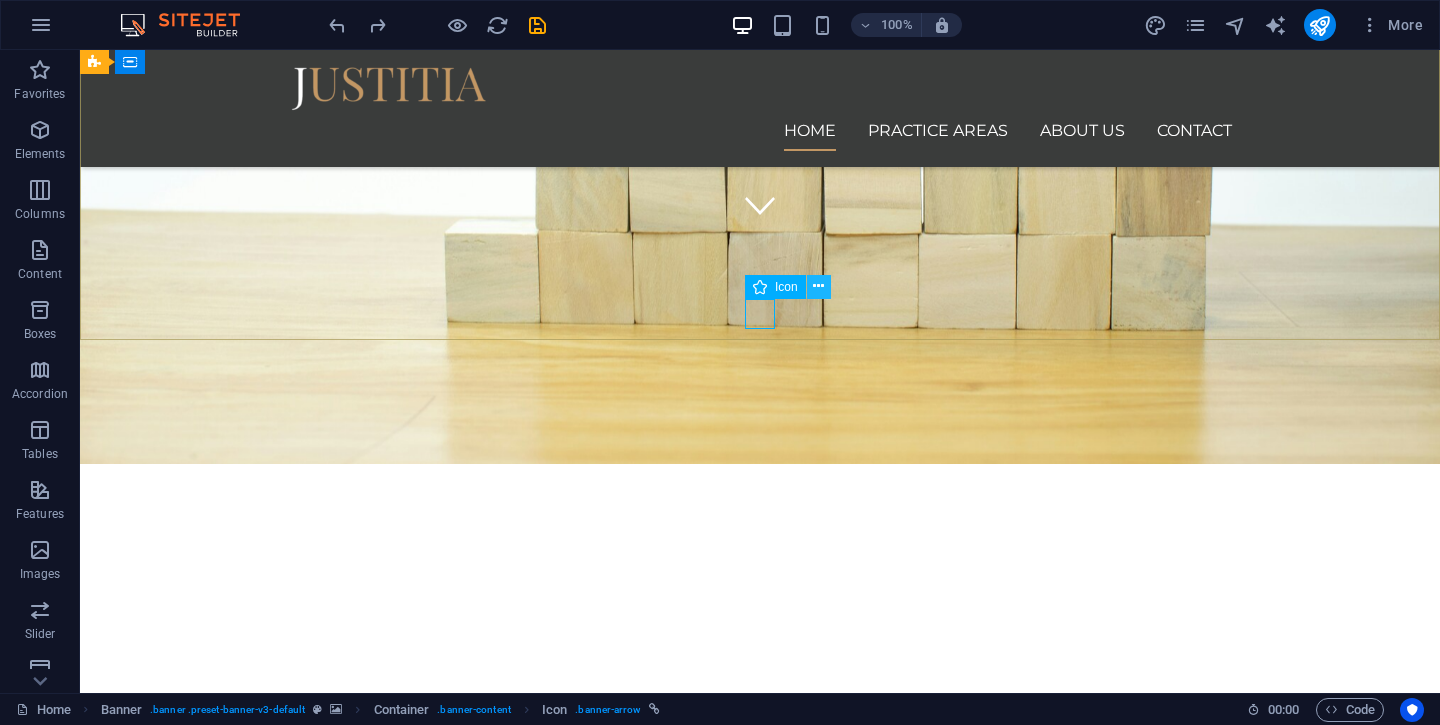click at bounding box center [818, 286] 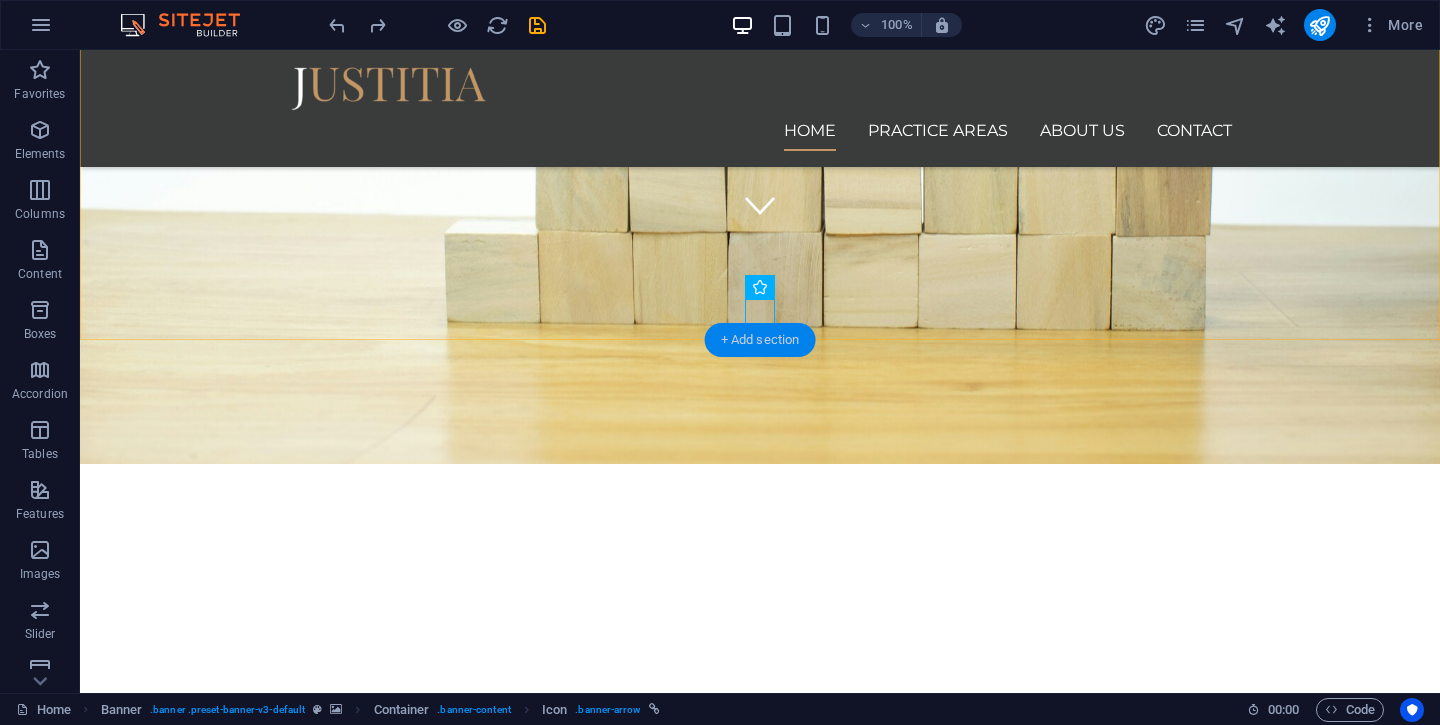 drag, startPoint x: 677, startPoint y: 271, endPoint x: 757, endPoint y: 323, distance: 95.41489 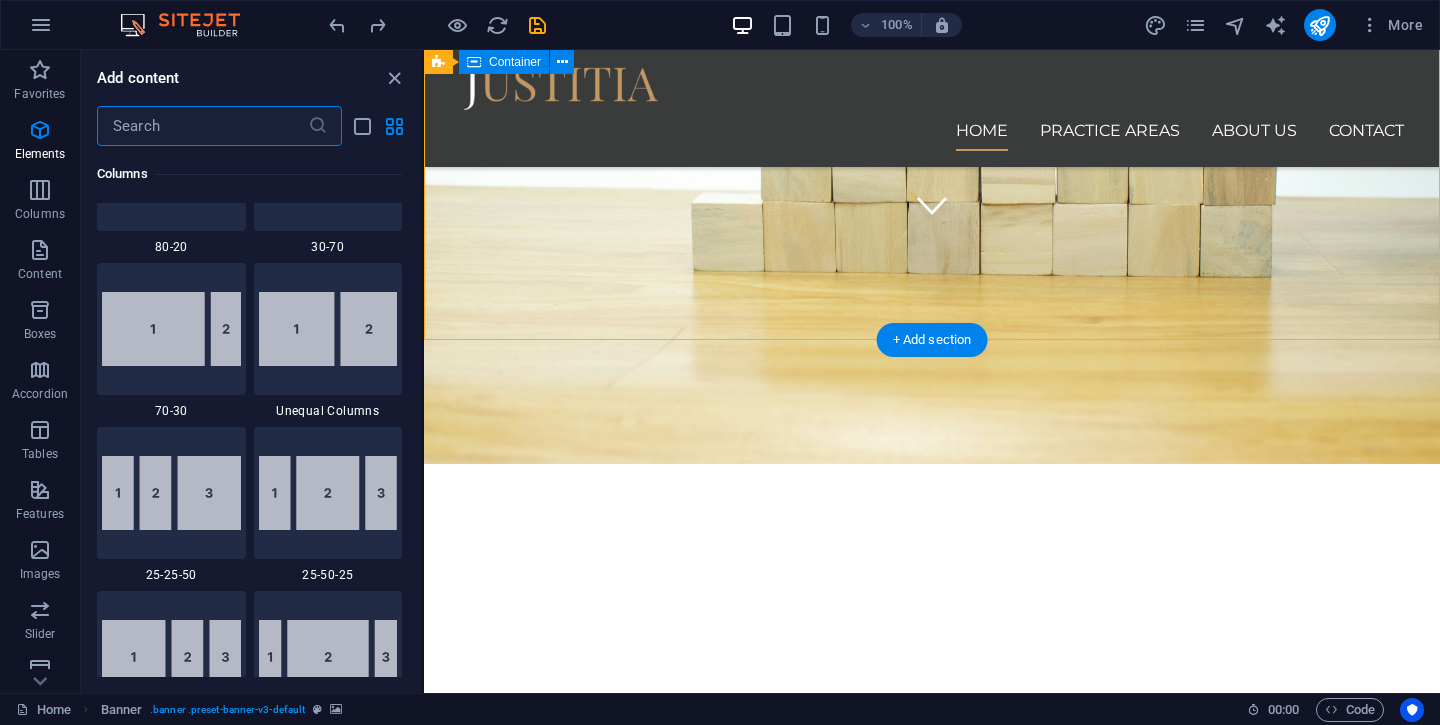 scroll, scrollTop: 3499, scrollLeft: 0, axis: vertical 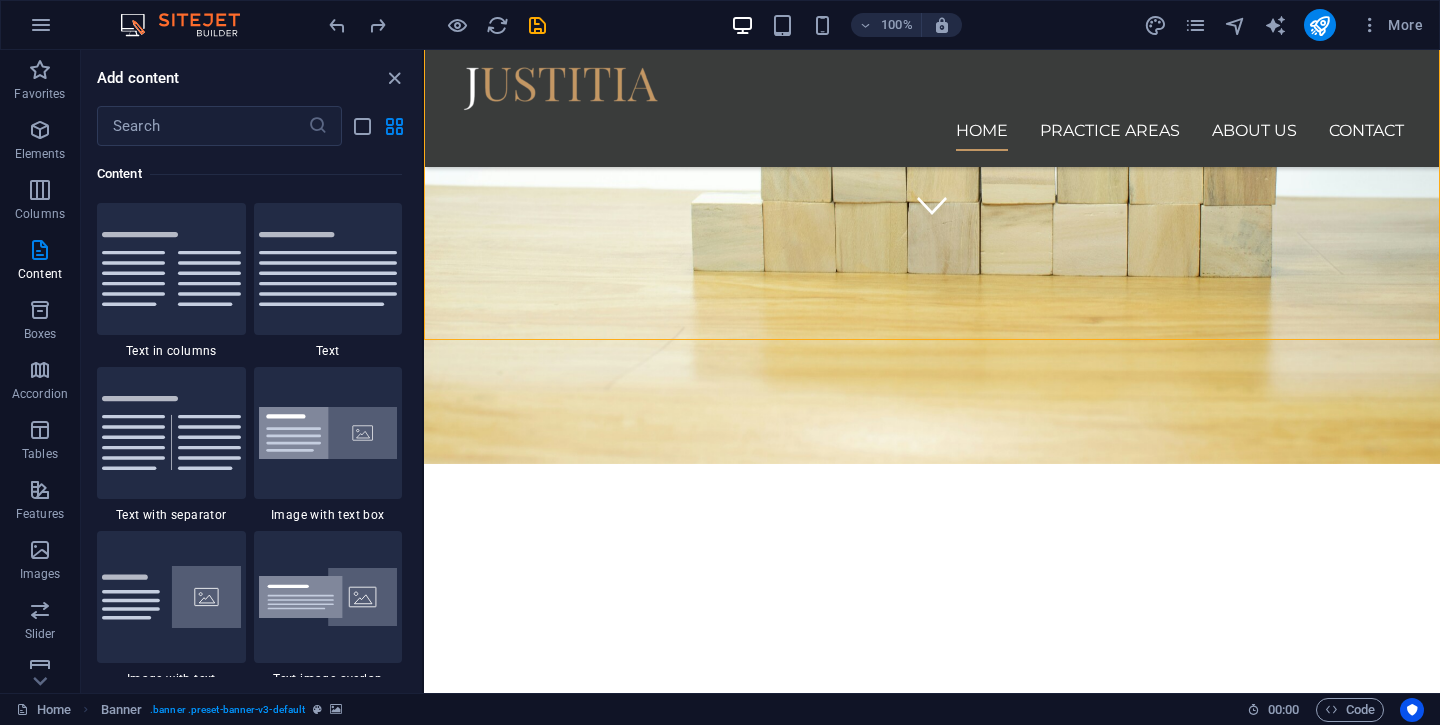 click on "Add content" at bounding box center [251, 78] 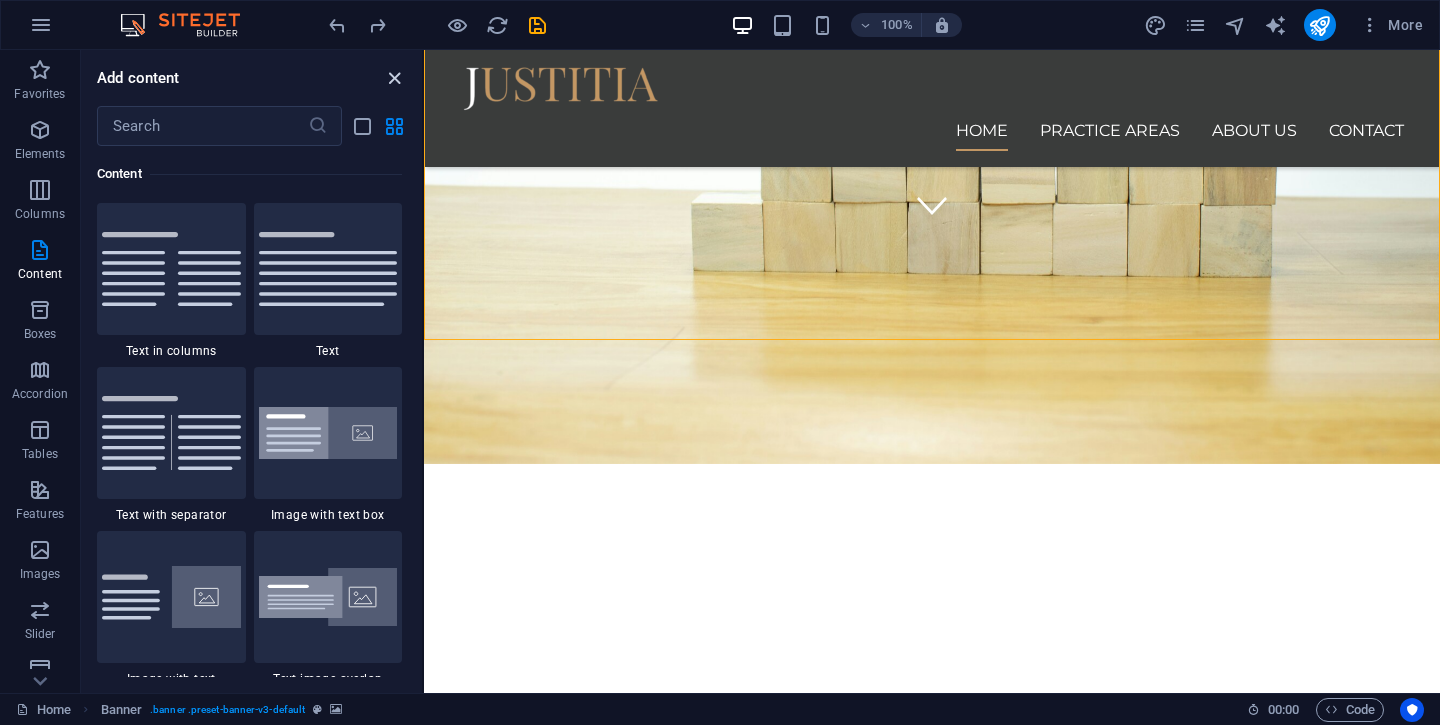 click at bounding box center [394, 78] 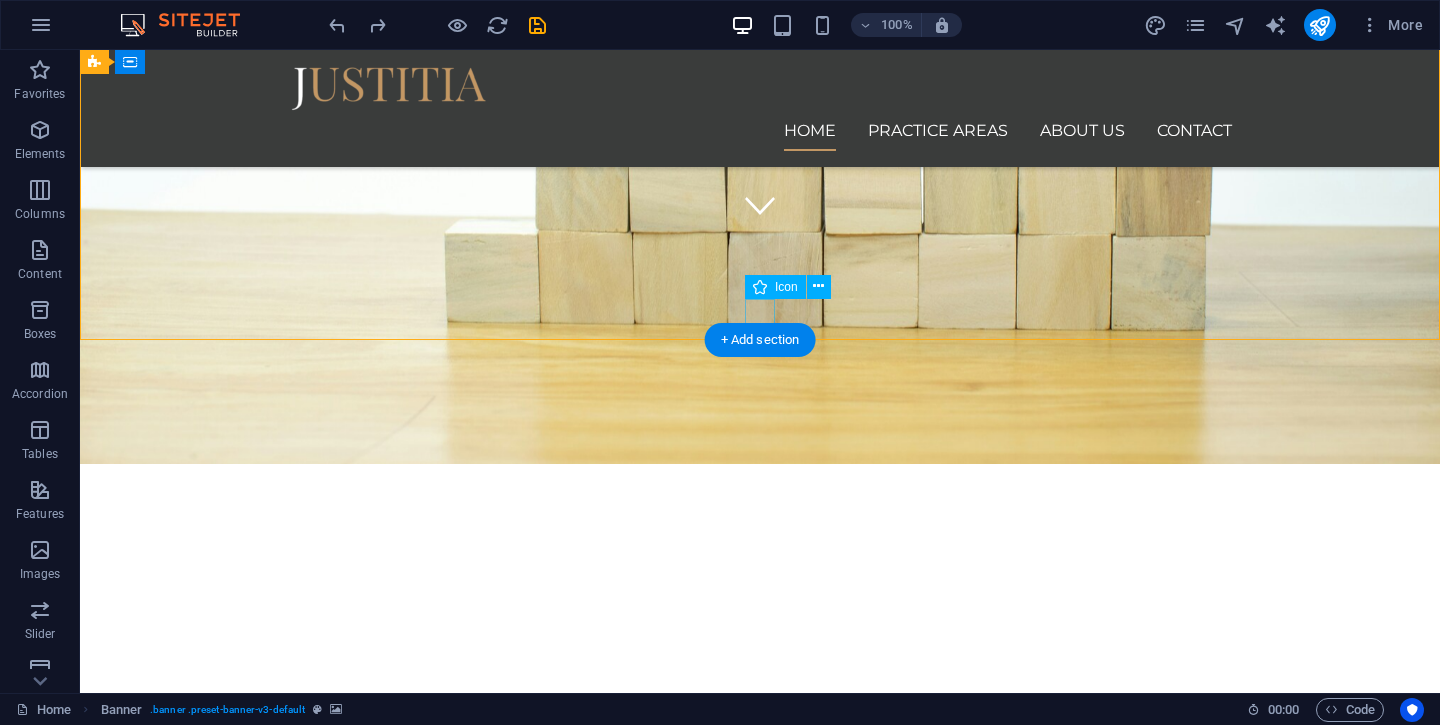 click at bounding box center [760, 205] 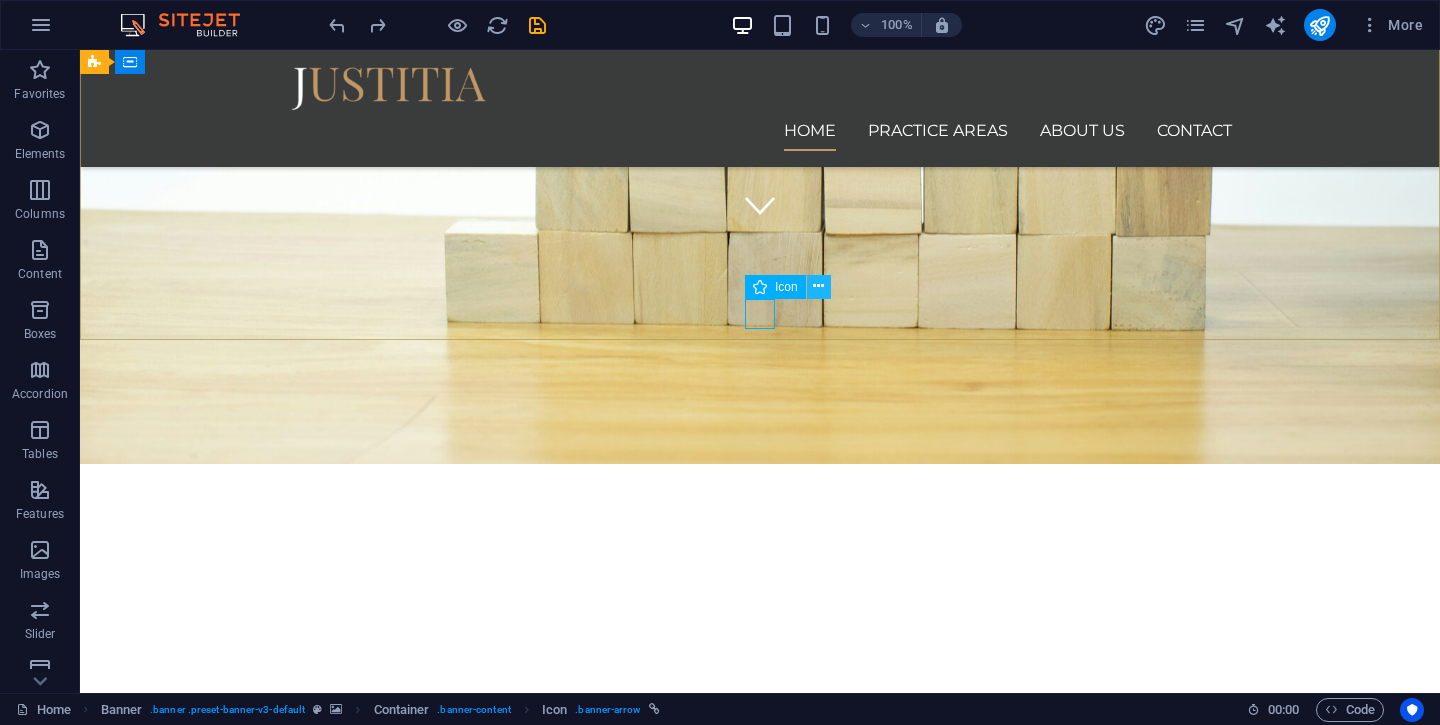 click at bounding box center (818, 286) 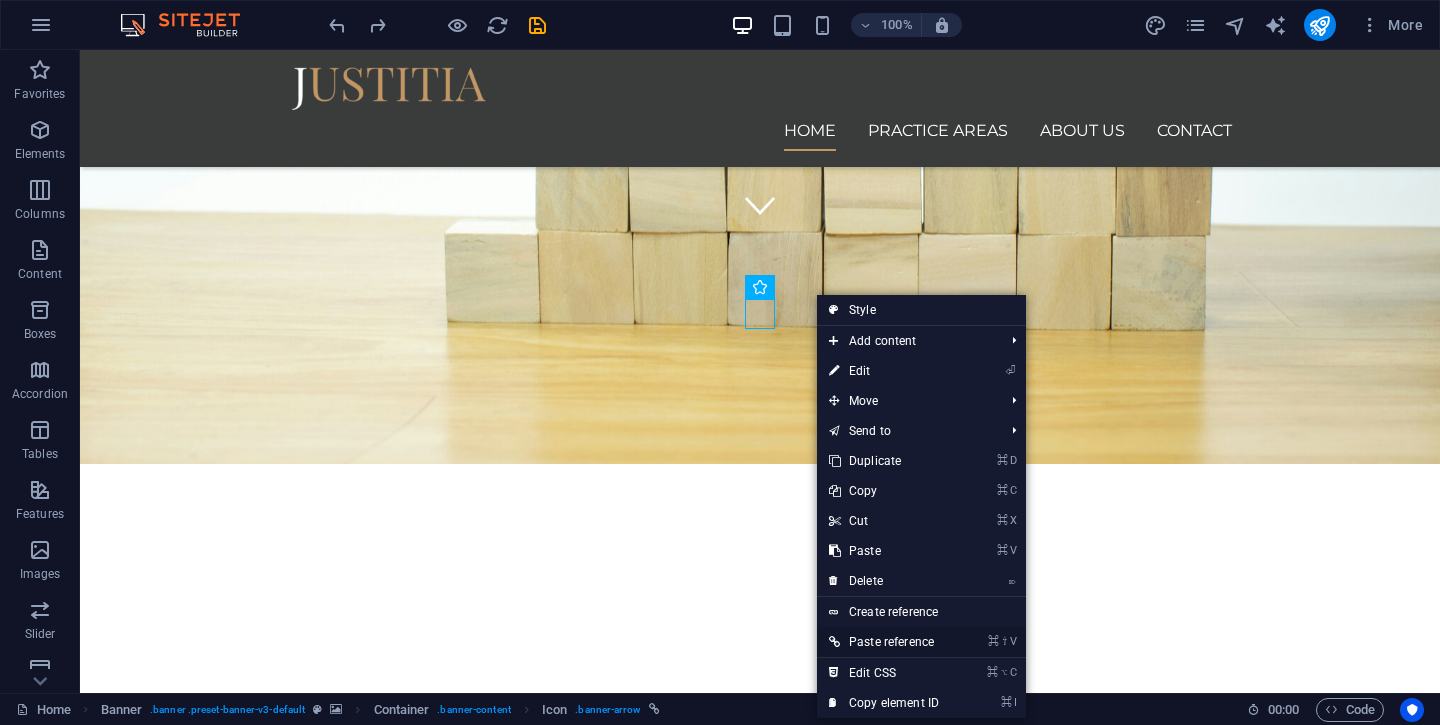 click on "⌘ ⇧ V  Paste reference" at bounding box center [884, 642] 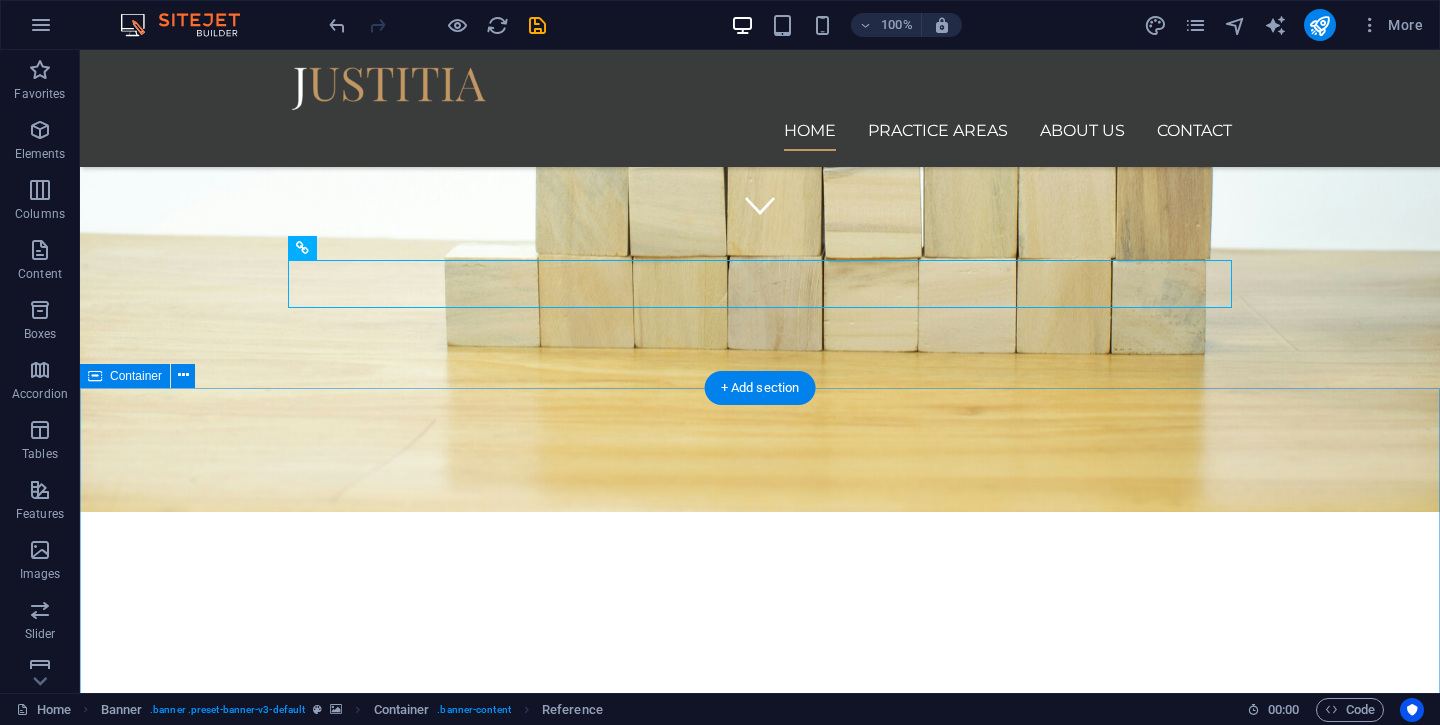 click on "Our services for you Headline Lorem ipsum dolor sit amet, consectetur adipisicing elit. Veritatis, dolorem! Headline Lorem ipsum dolor sit amet, consectetur adipisicing elit. Veritatis, dolorem! Headline Lorem ipsum dolor sit amet, consectetur adipisicing elit. Veritatis, dolorem!" at bounding box center [760, 1542] 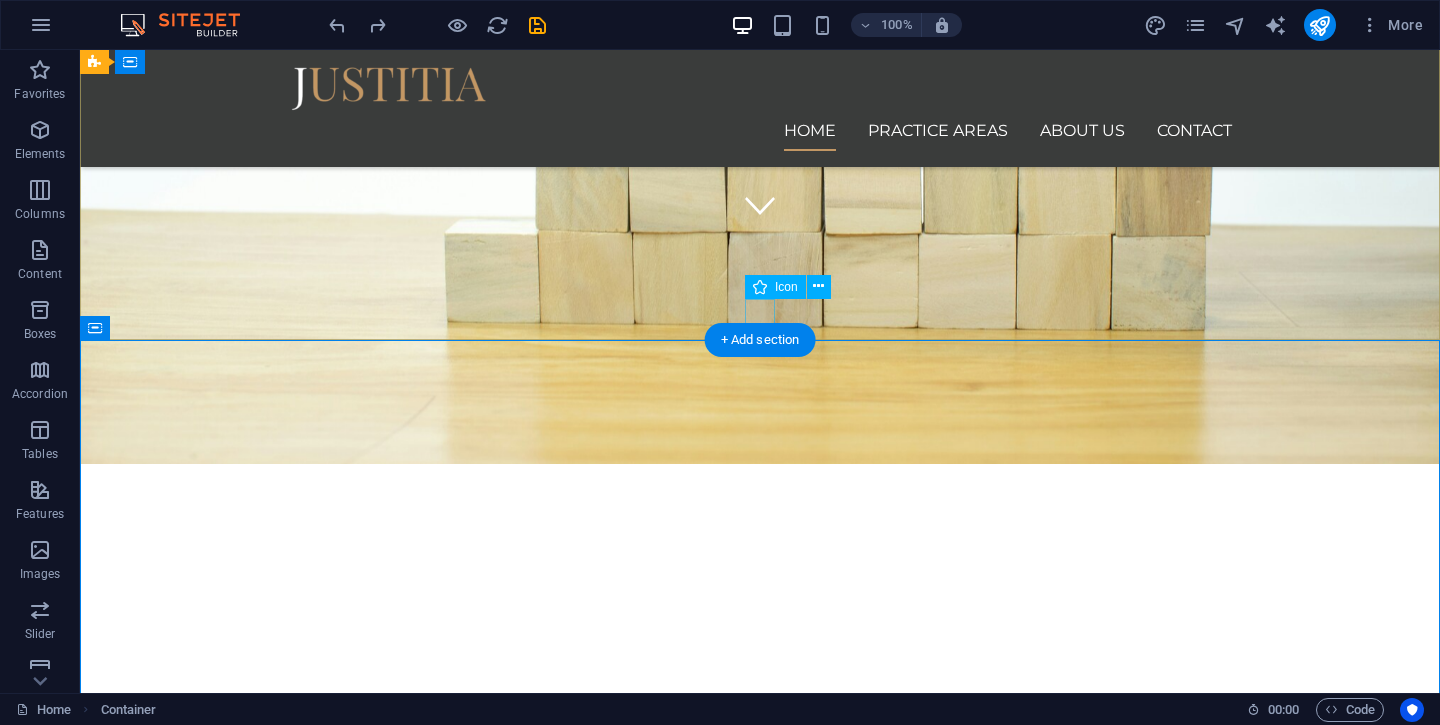 click at bounding box center [760, 205] 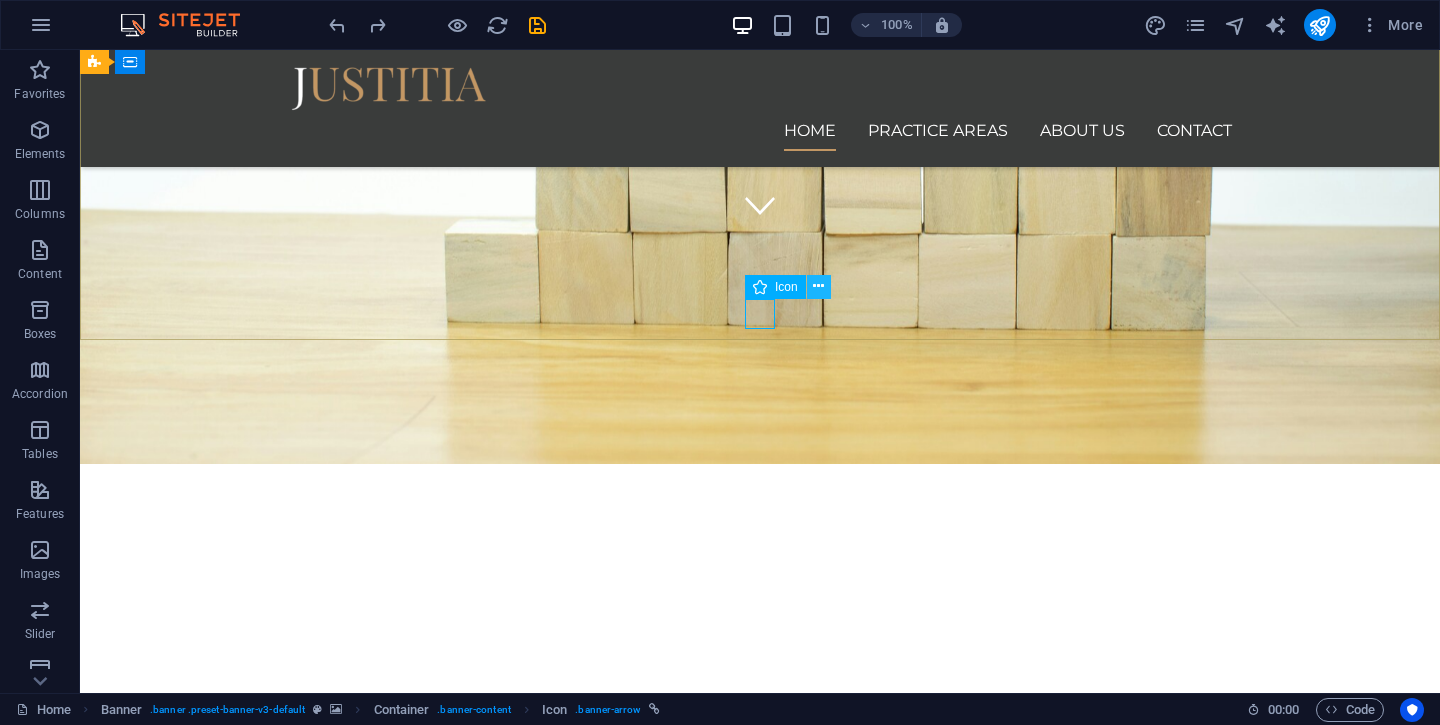 click at bounding box center (819, 287) 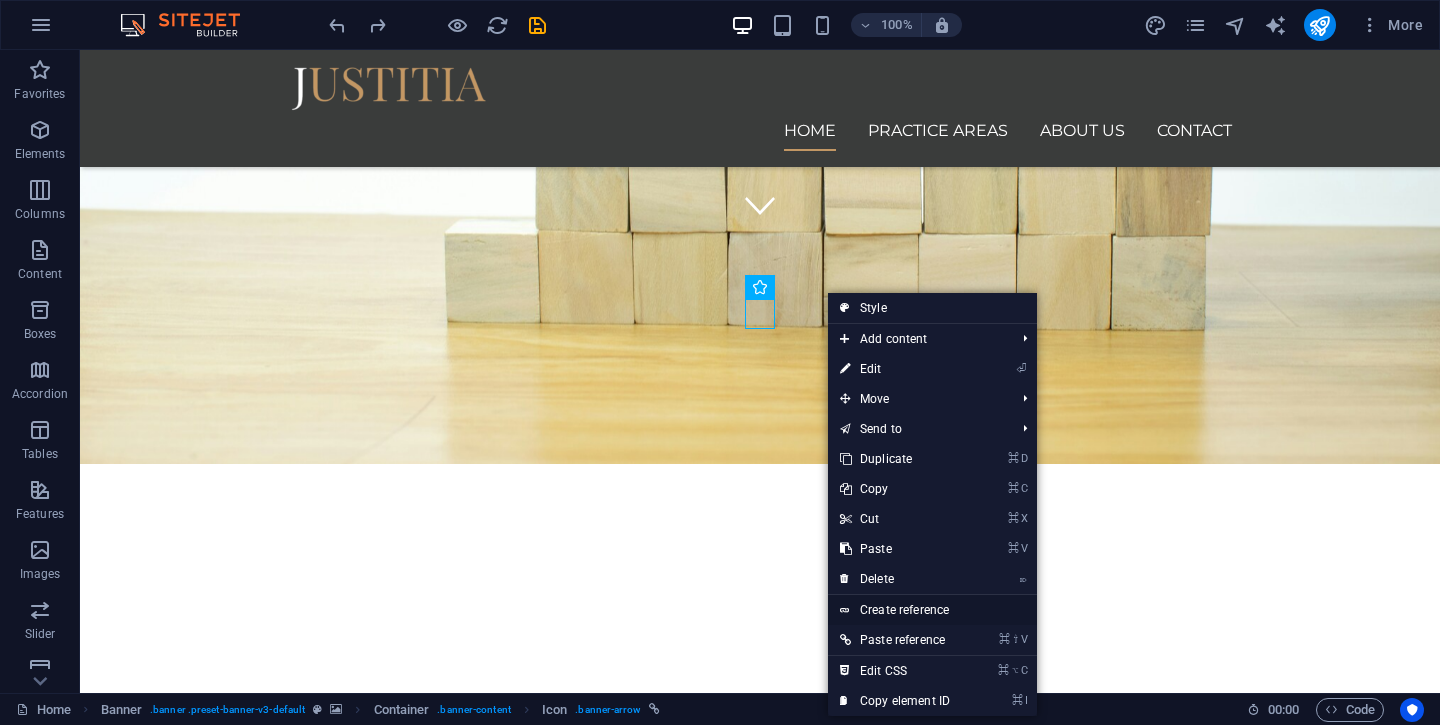 click on "Create reference" at bounding box center [932, 610] 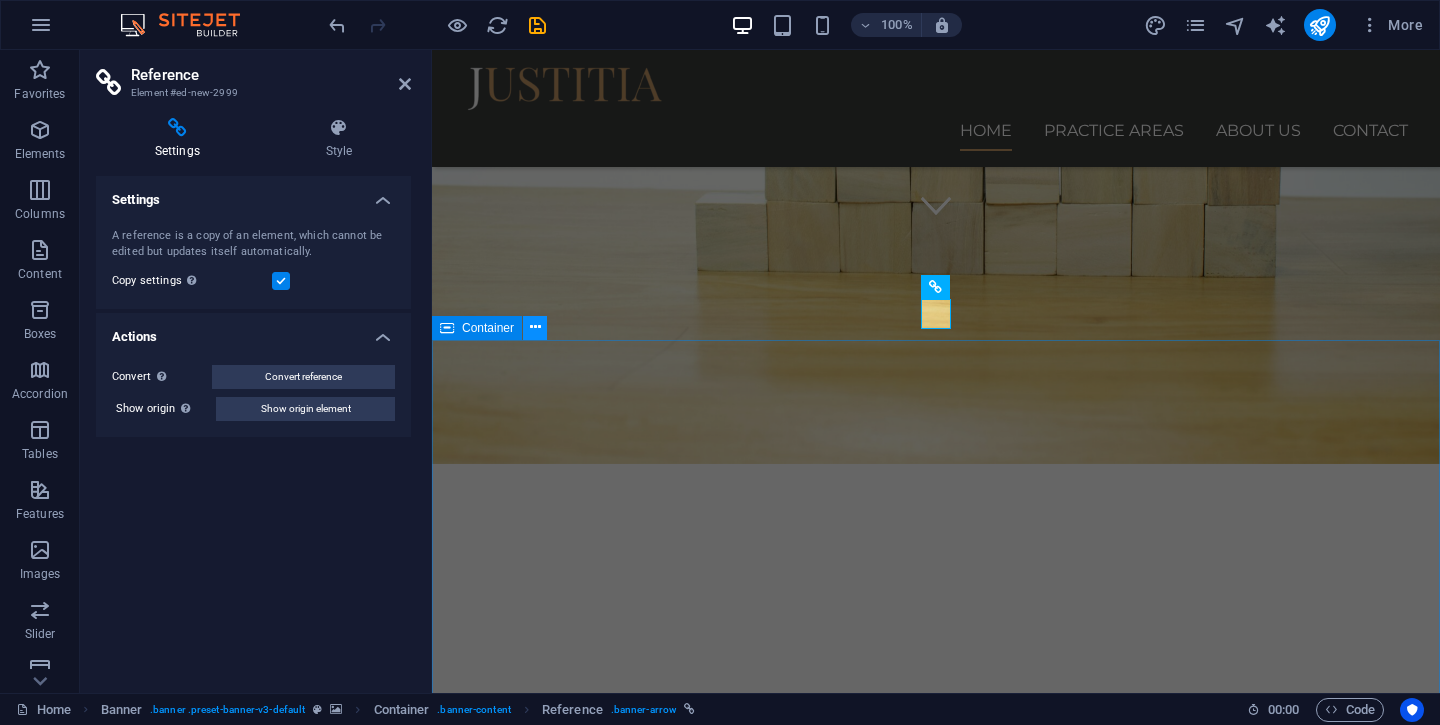 click at bounding box center [535, 328] 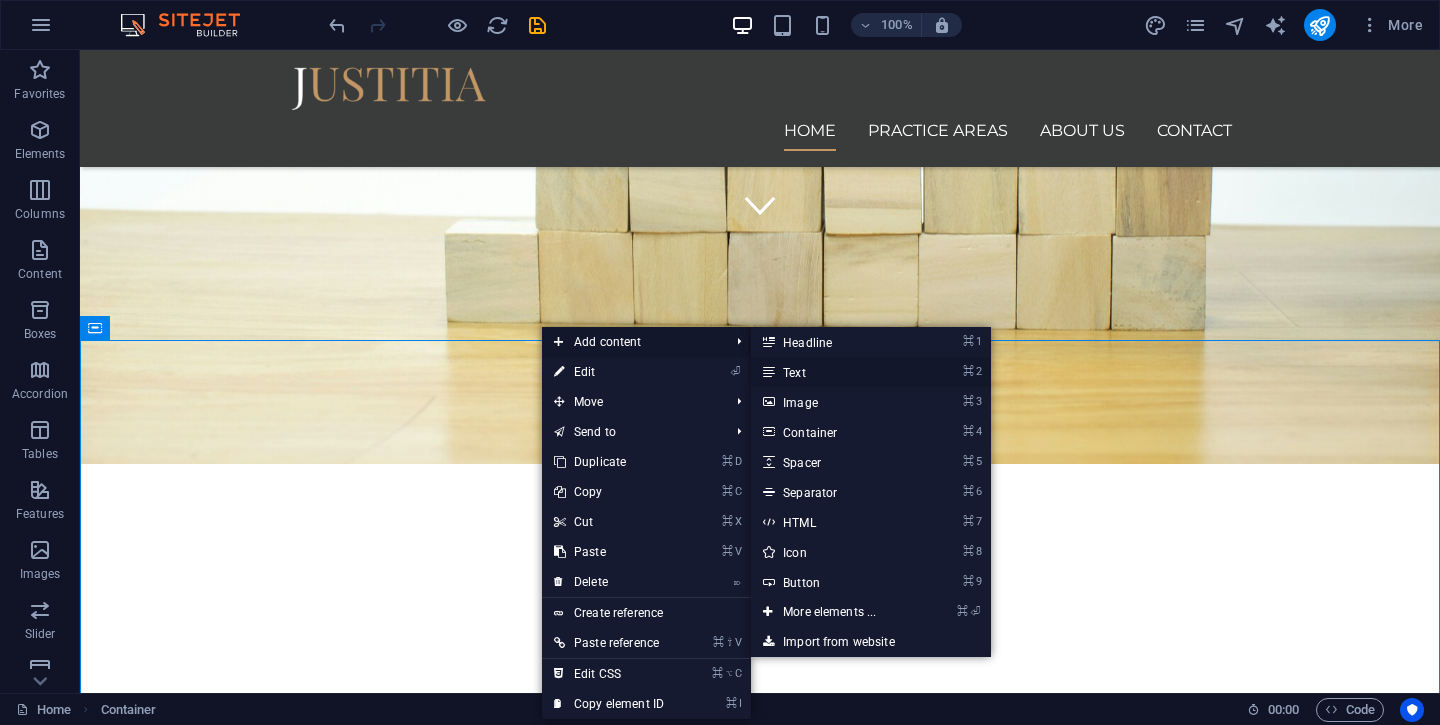 click on "⌘ 2  Text" at bounding box center (833, 372) 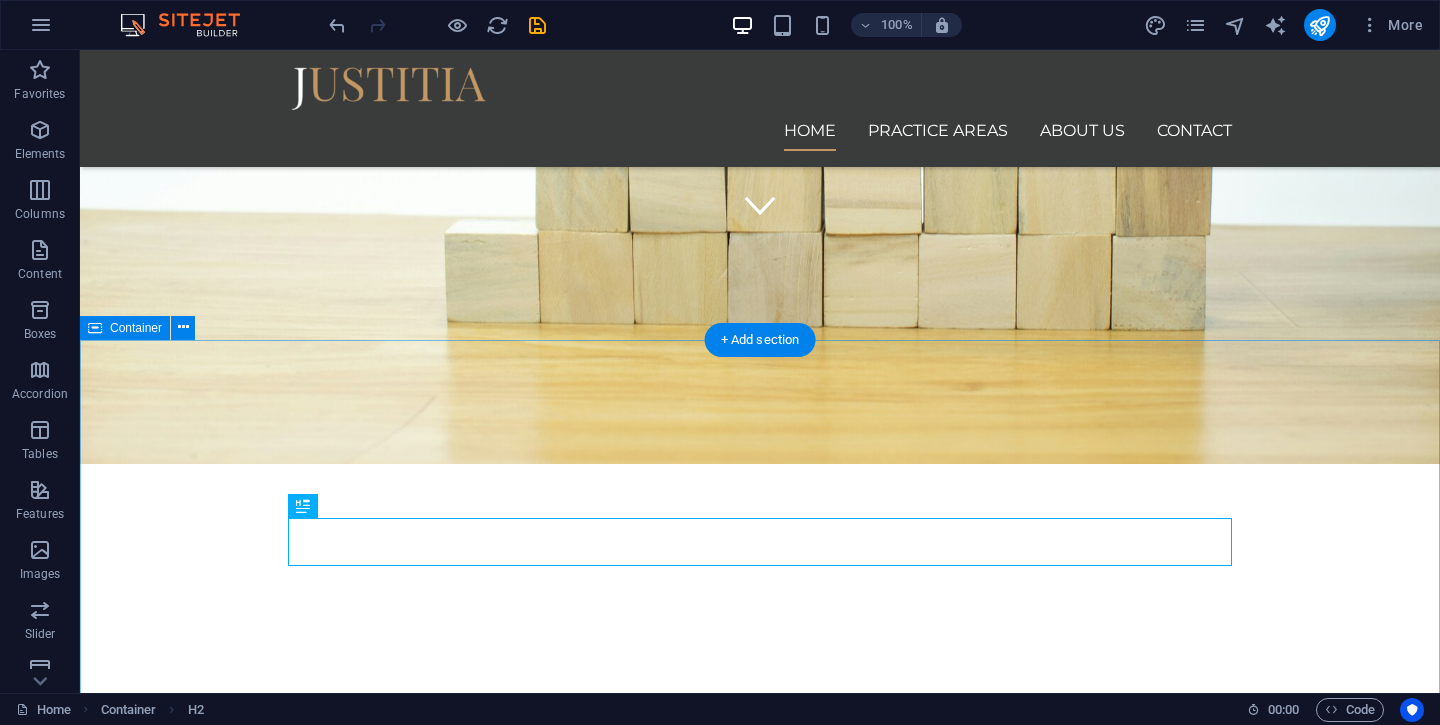 click on "Every day, brilliant founders build products that should succeed. They have the vision, the team, and the funding. Yet 70% fail within the first two years. Not because their product doesn't work, but because they never truly understood their market dynamics. The problem isn't your product. It's your go-to-market strategy. what we do Our services for you Headline Lorem ipsum dolor sit amet, consectetur adipisicing elit. Veritatis, dolorem! Headline Lorem ipsum dolor sit amet, consectetur adipisicing elit. Veritatis, dolorem! Headline Lorem ipsum dolor sit amet, consectetur adipisicing elit. Veritatis, dolorem!" at bounding box center [760, 1519] 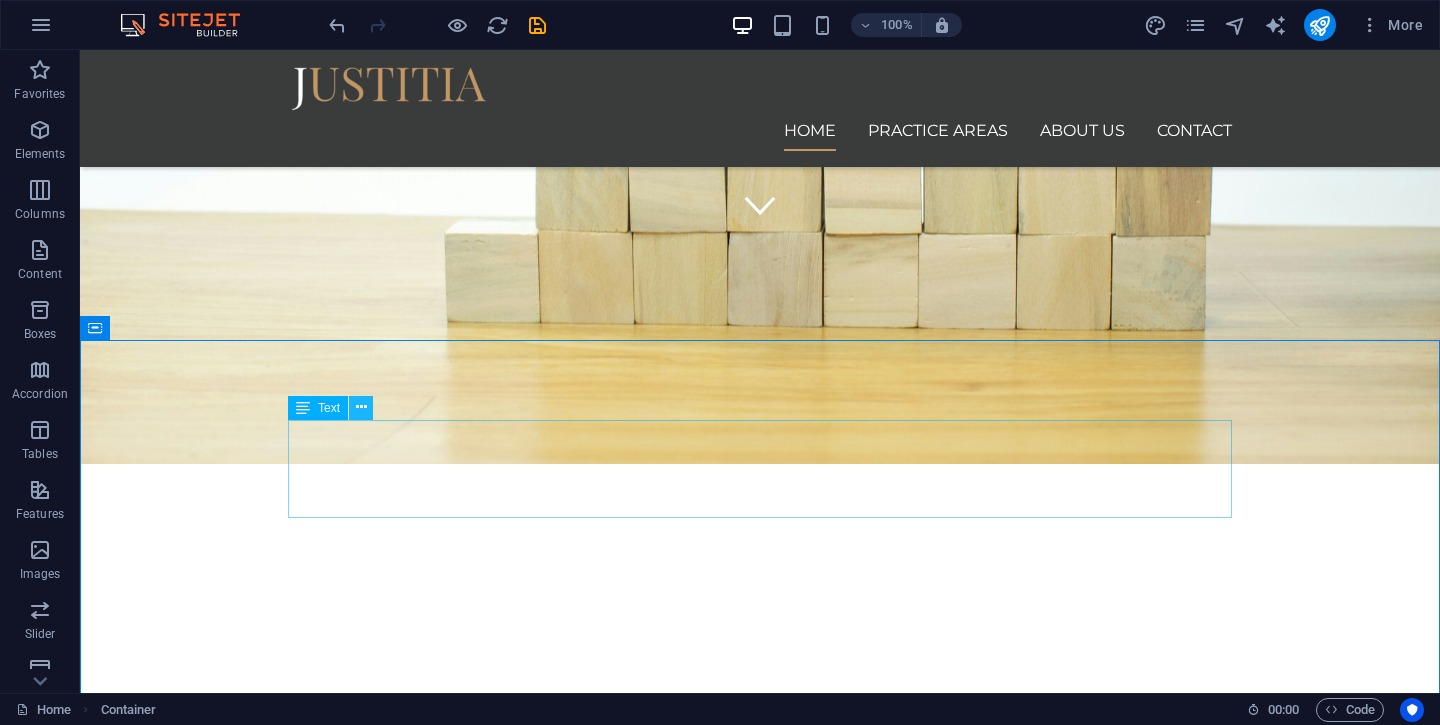 click at bounding box center (361, 407) 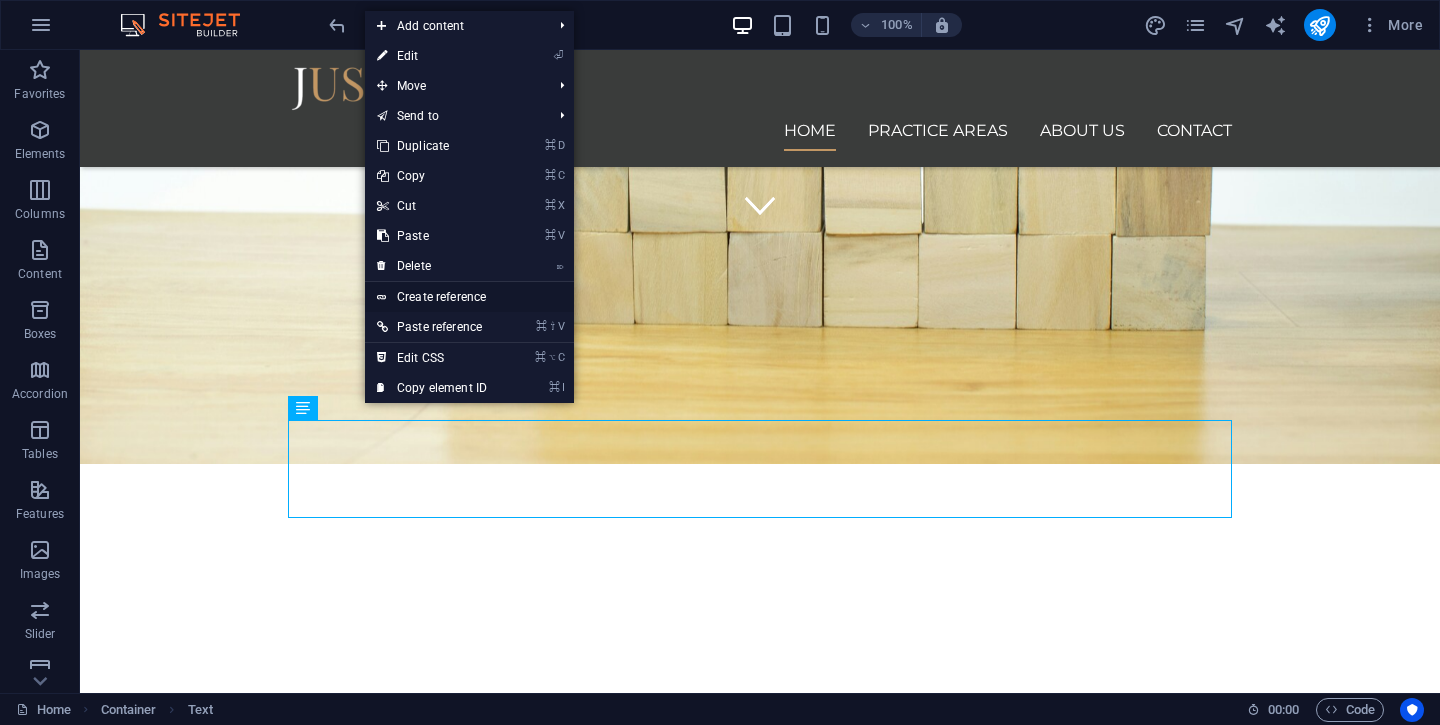 click on "Create reference" at bounding box center (469, 297) 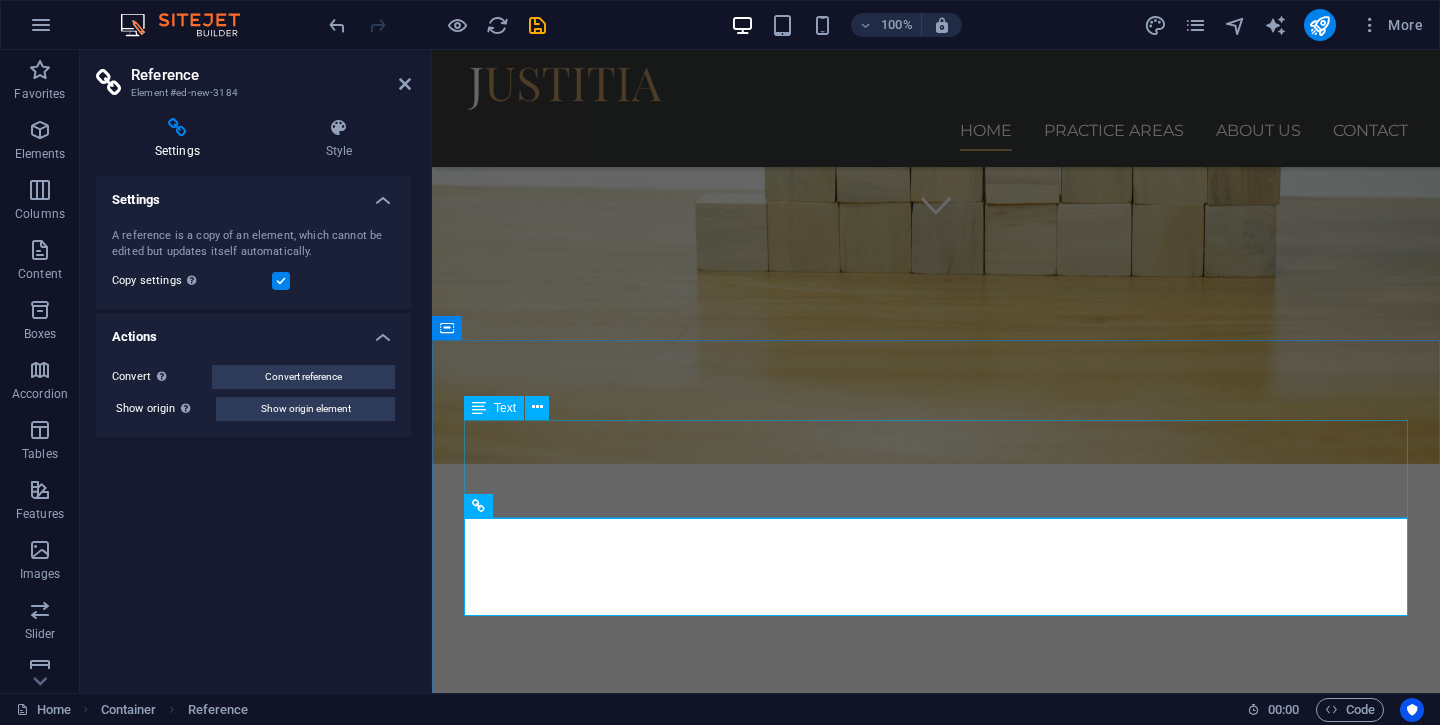 click on "Every day, brilliant founders build products that should succeed. They have the vision, the team, and the funding. Yet 70% fail within the first two years. Not because their product doesn't work, but because they never truly understood their market dynamics. The problem isn't your product. It's your go-to-market strategy." at bounding box center [936, 1224] 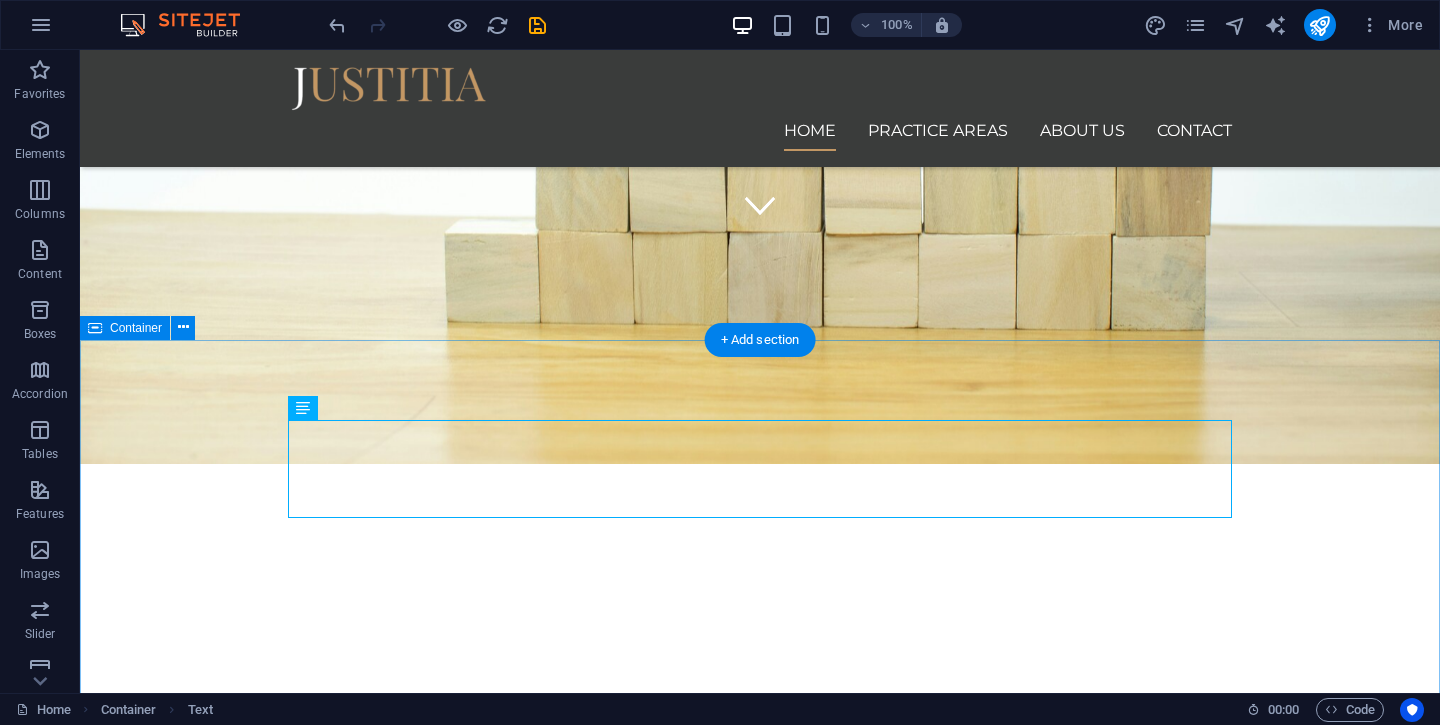 click on "Every day, brilliant founders build products that should succeed. They have the vision, the team, and the funding. Yet 70% fail within the first two years. Not because their product doesn't work, but because they never truly understood their market dynamics. The problem isn't your product. It's your go-to-market strategy. Every day, brilliant founders build products that should succeed. They have the vision, the team, and the funding. Yet 70% fail within the first two years. Not because their product doesn't work, but because they never truly understood their market dynamics. The problem isn't your product. It's your go-to-market strategy. what we do Our services for you Headline Lorem ipsum dolor sit amet, consectetur adipisicing elit. Veritatis, dolorem! Headline Lorem ipsum dolor sit amet, consectetur adipisicing elit. Veritatis, dolorem! Headline Lorem ipsum dolor sit amet, consectetur adipisicing elit. Veritatis, dolorem!" at bounding box center (760, 1568) 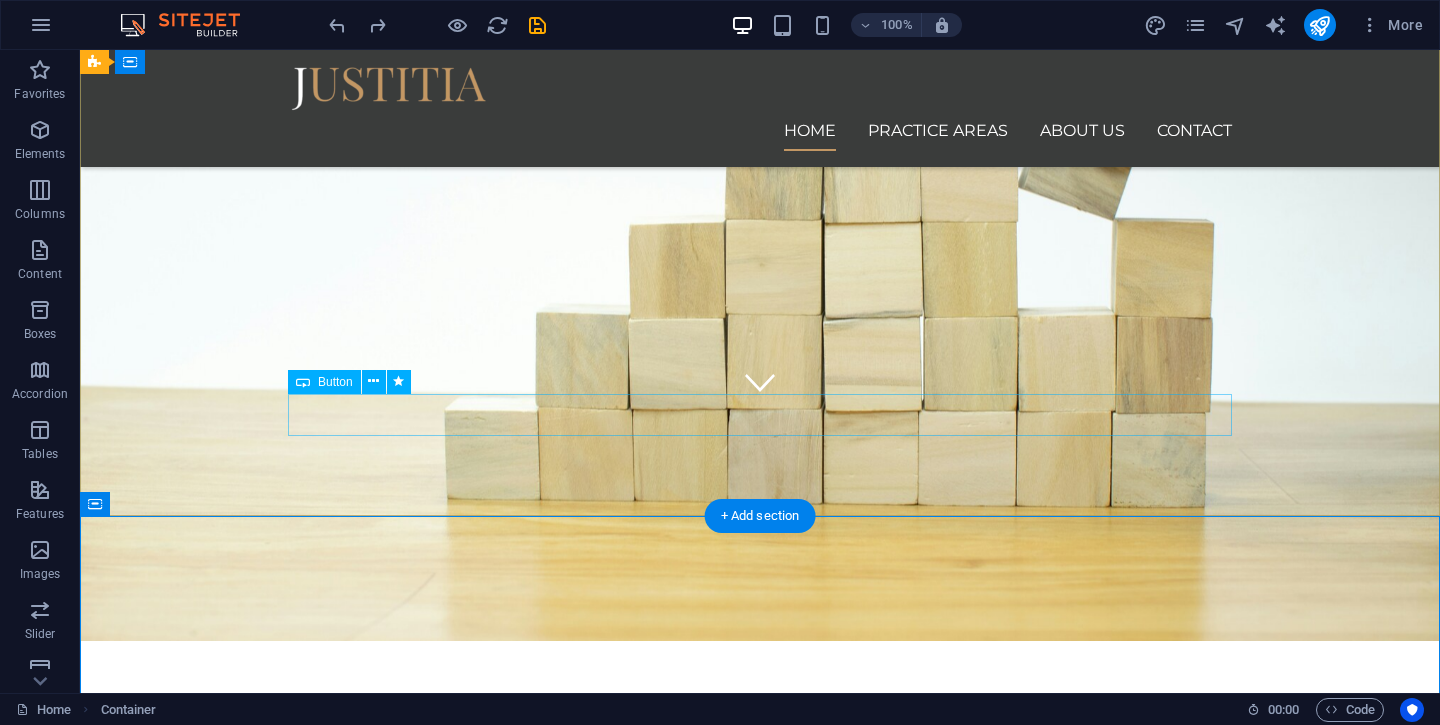 scroll, scrollTop: 275, scrollLeft: 0, axis: vertical 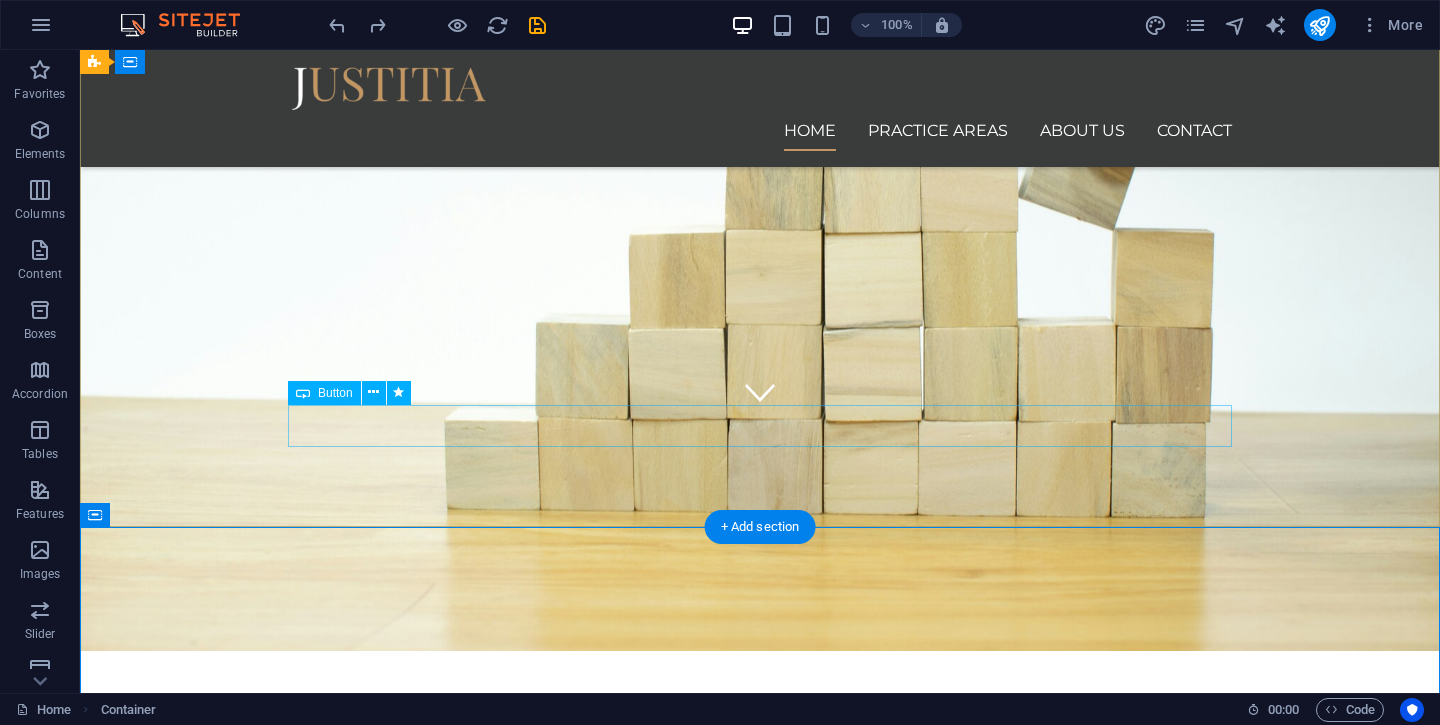 click on "Learn more" at bounding box center [760, 1189] 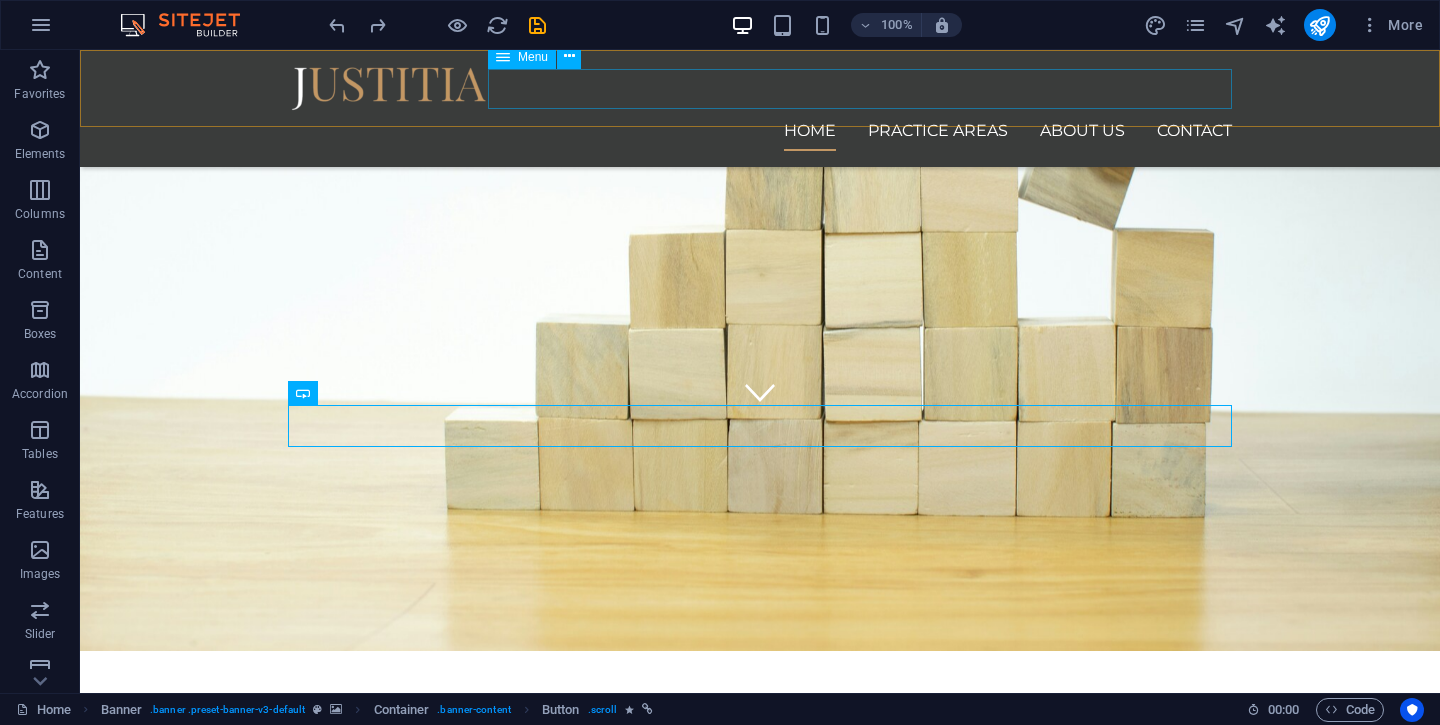 click on "Home Practice Areas About us Contact" at bounding box center (760, 131) 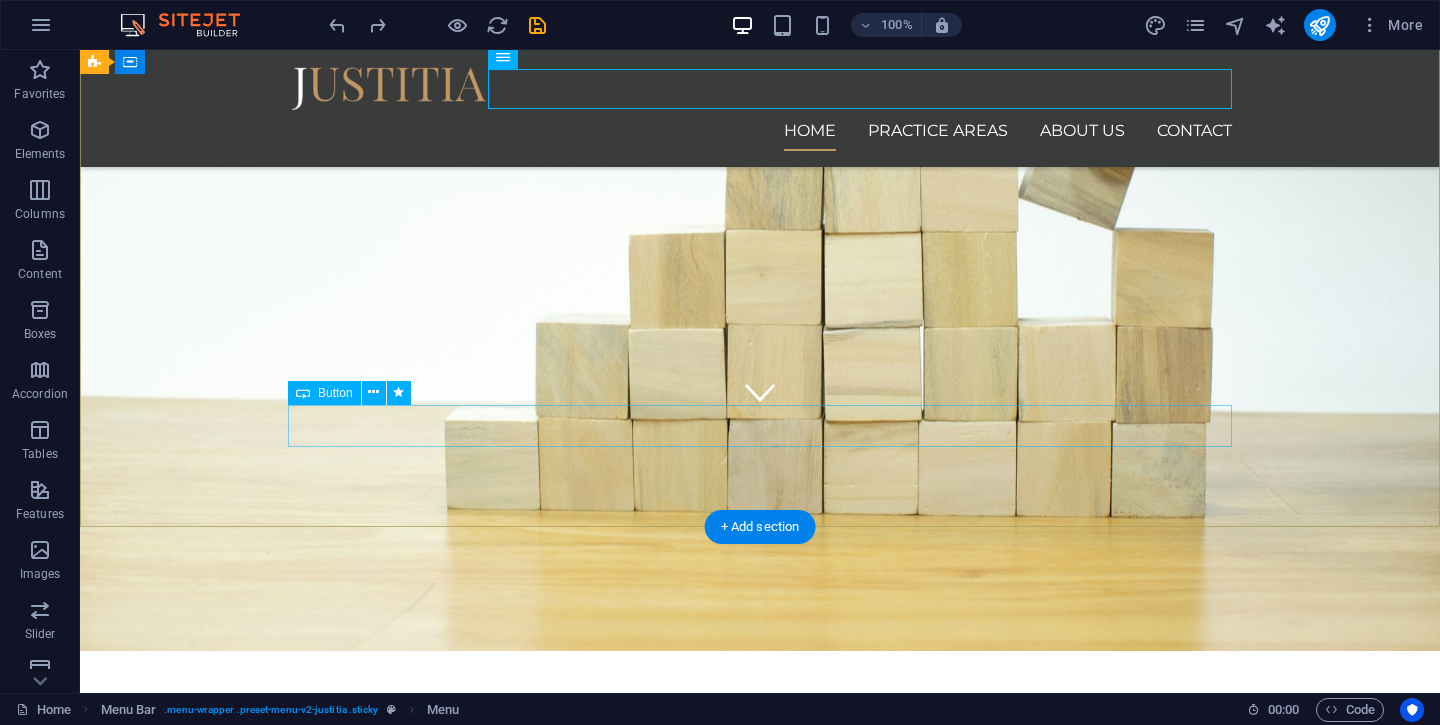 click on "Learn more" at bounding box center (760, 1189) 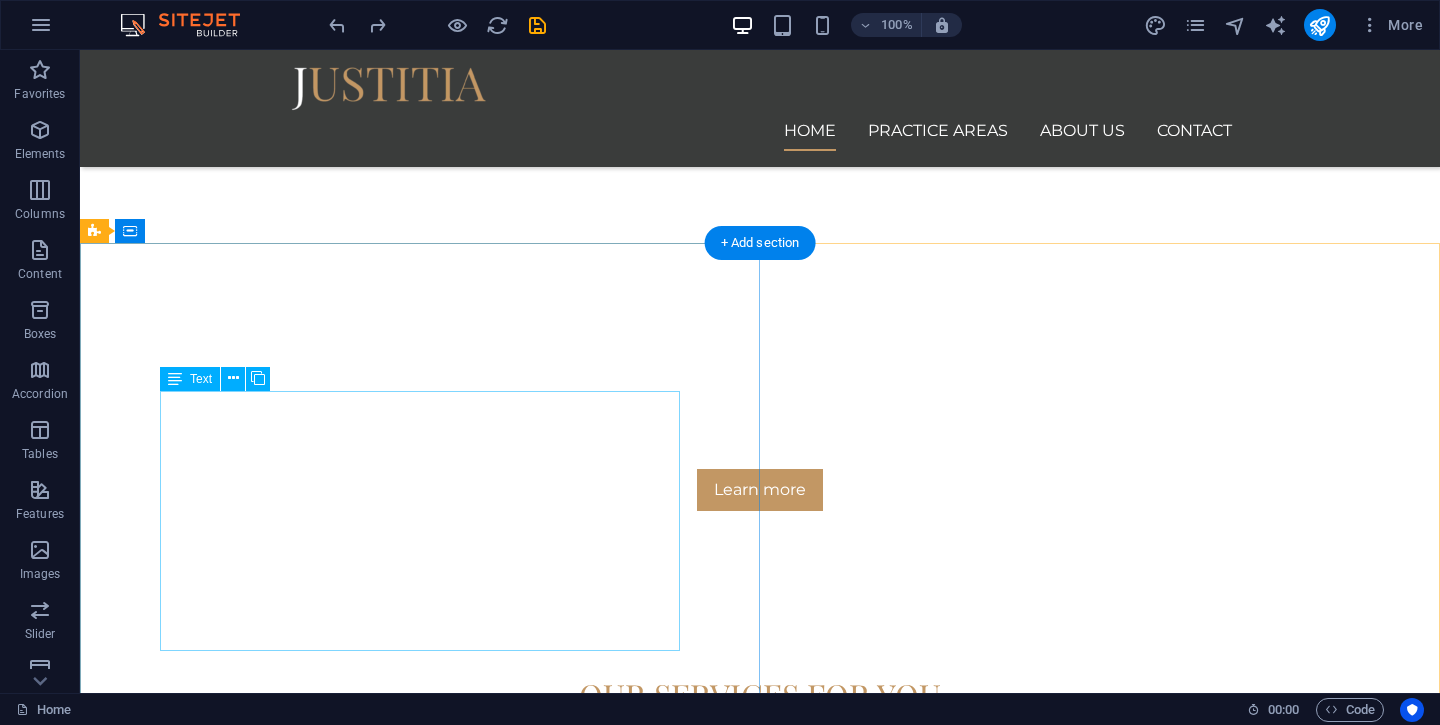 scroll, scrollTop: 938, scrollLeft: 0, axis: vertical 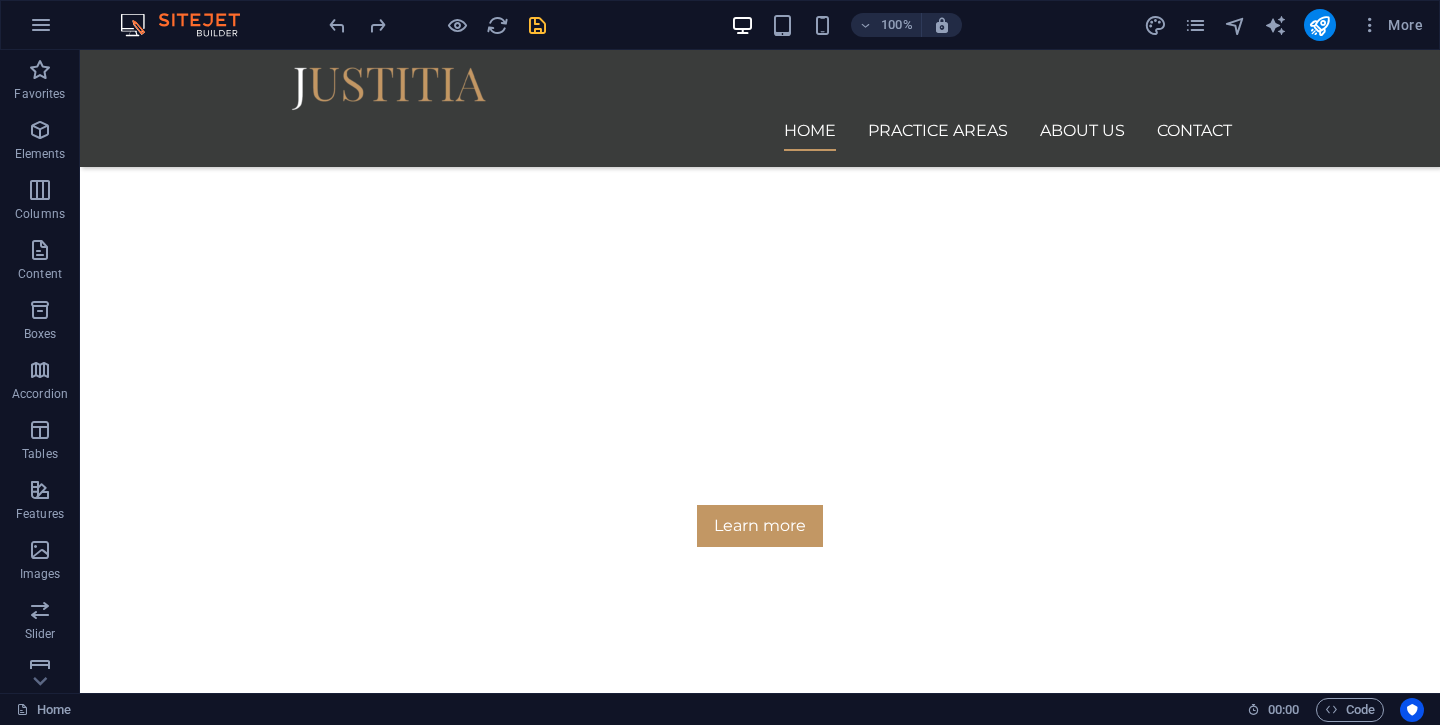 click at bounding box center (537, 25) 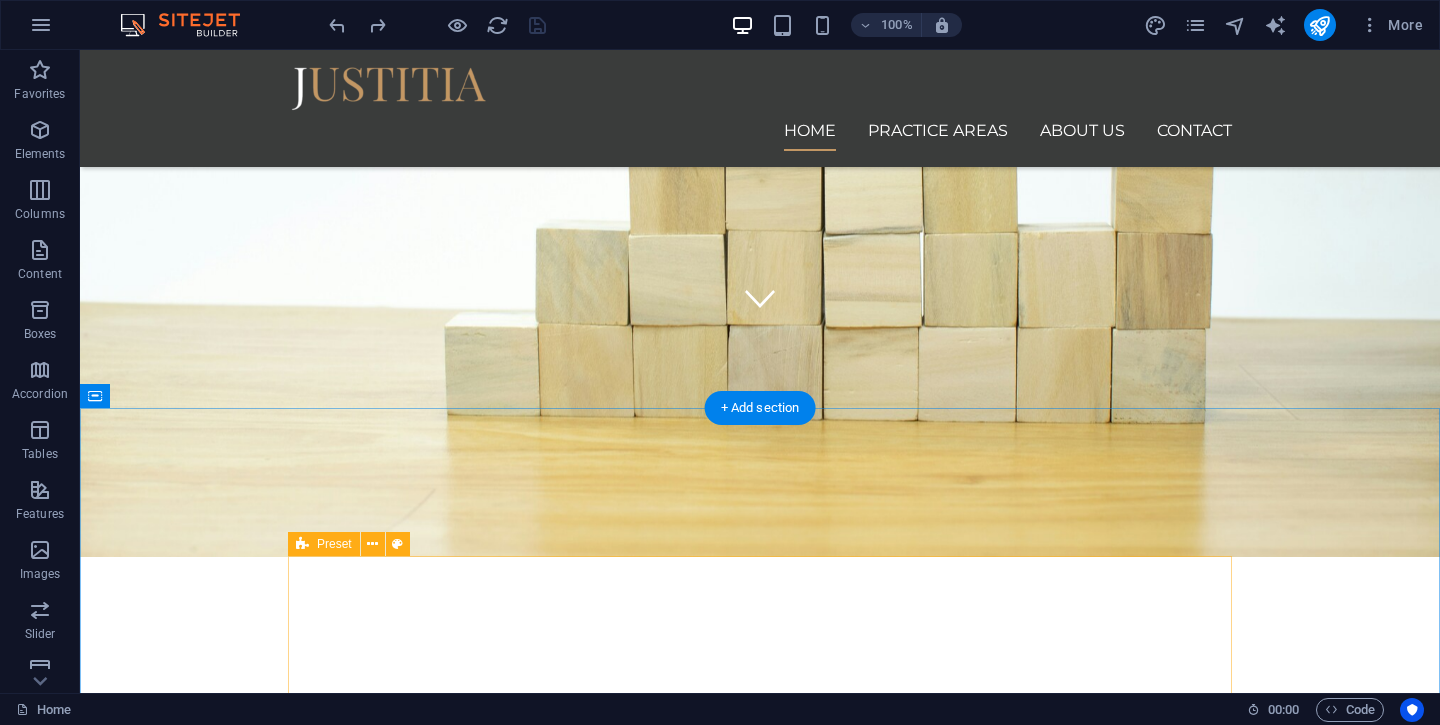 scroll, scrollTop: 713, scrollLeft: 0, axis: vertical 